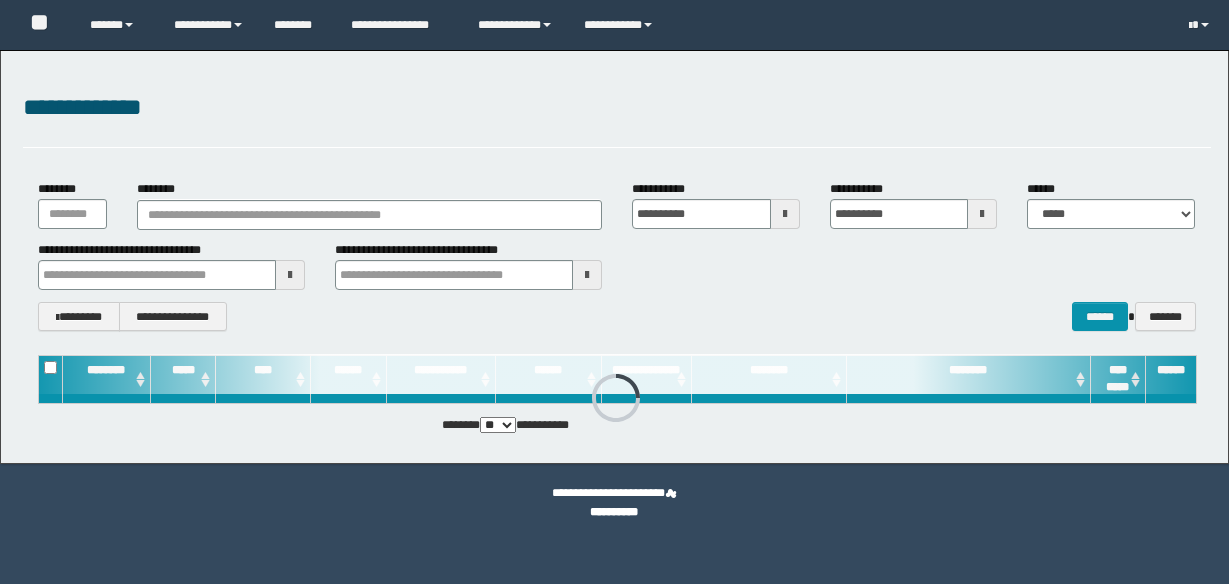 scroll, scrollTop: 0, scrollLeft: 0, axis: both 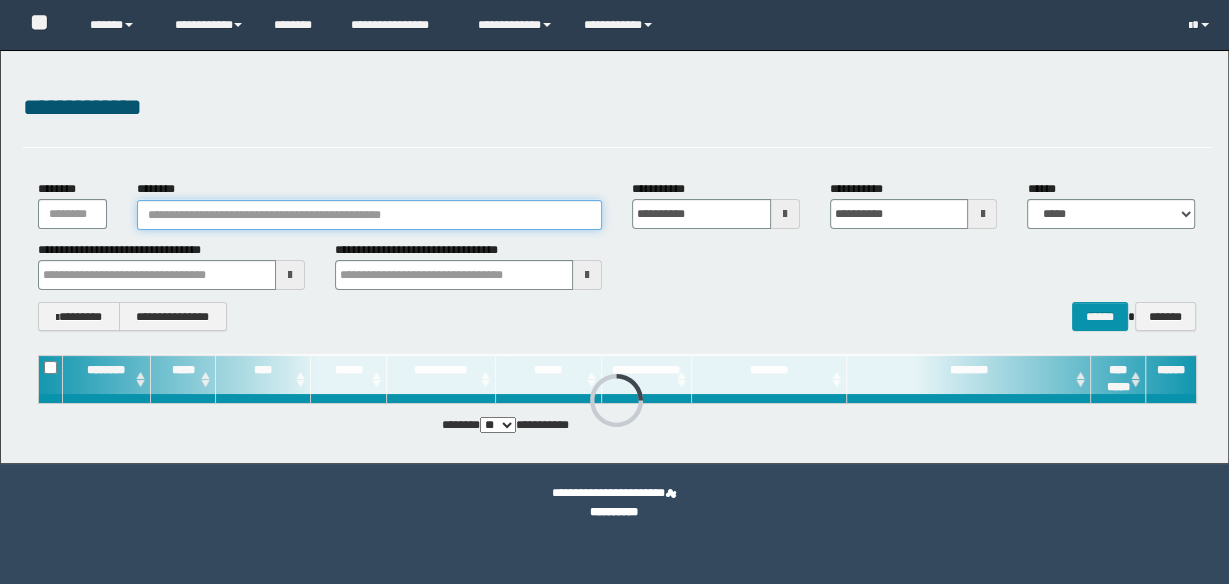 click on "********" at bounding box center [369, 215] 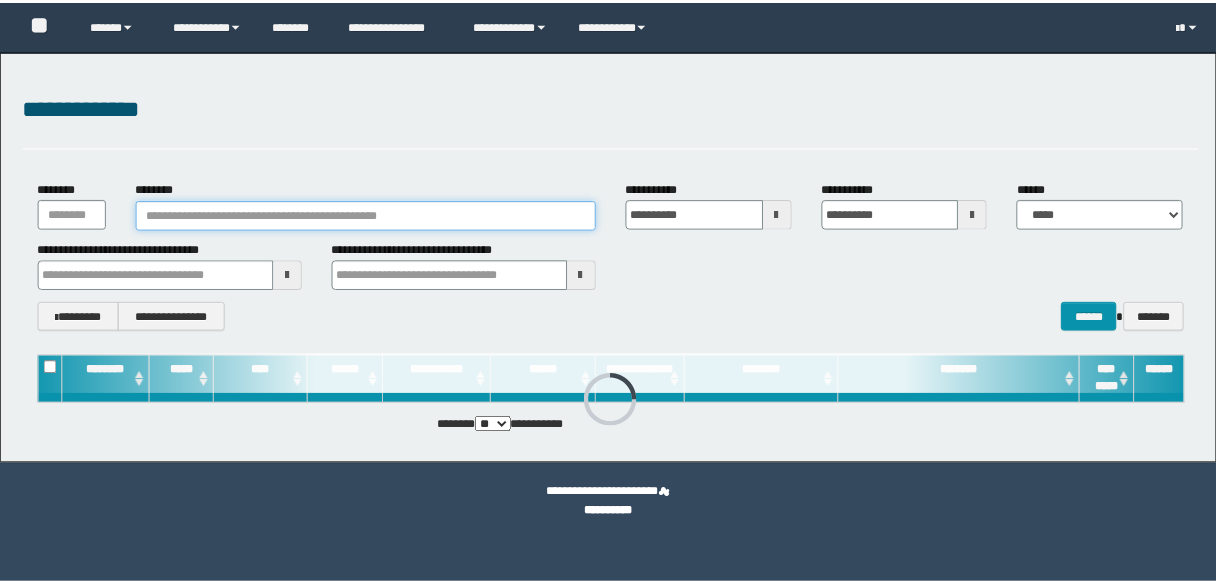 scroll, scrollTop: 0, scrollLeft: 0, axis: both 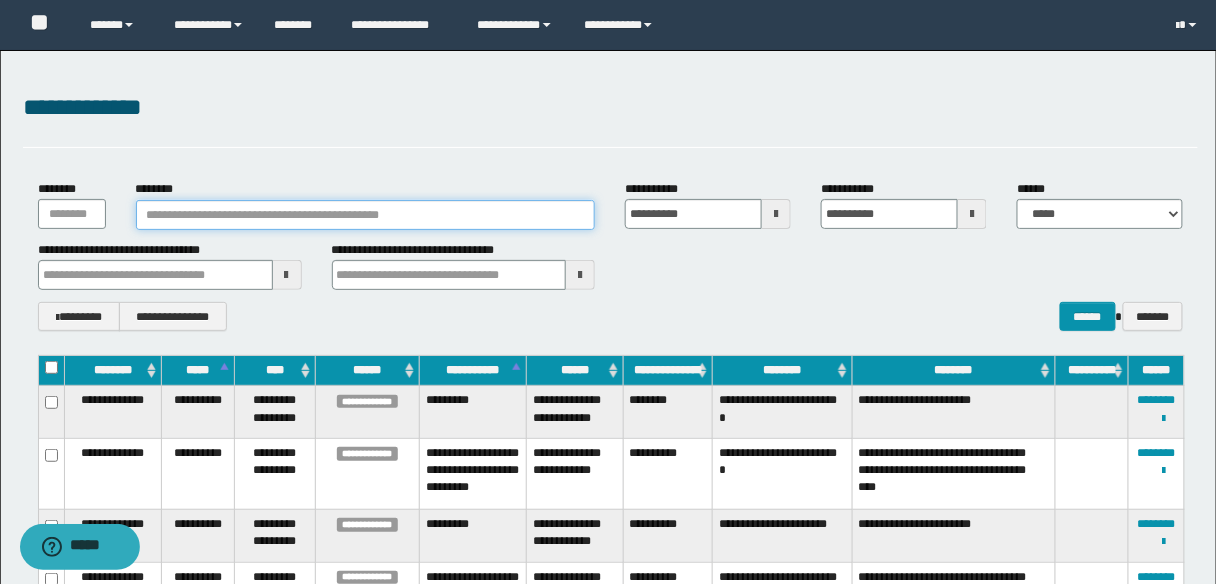 paste on "**********" 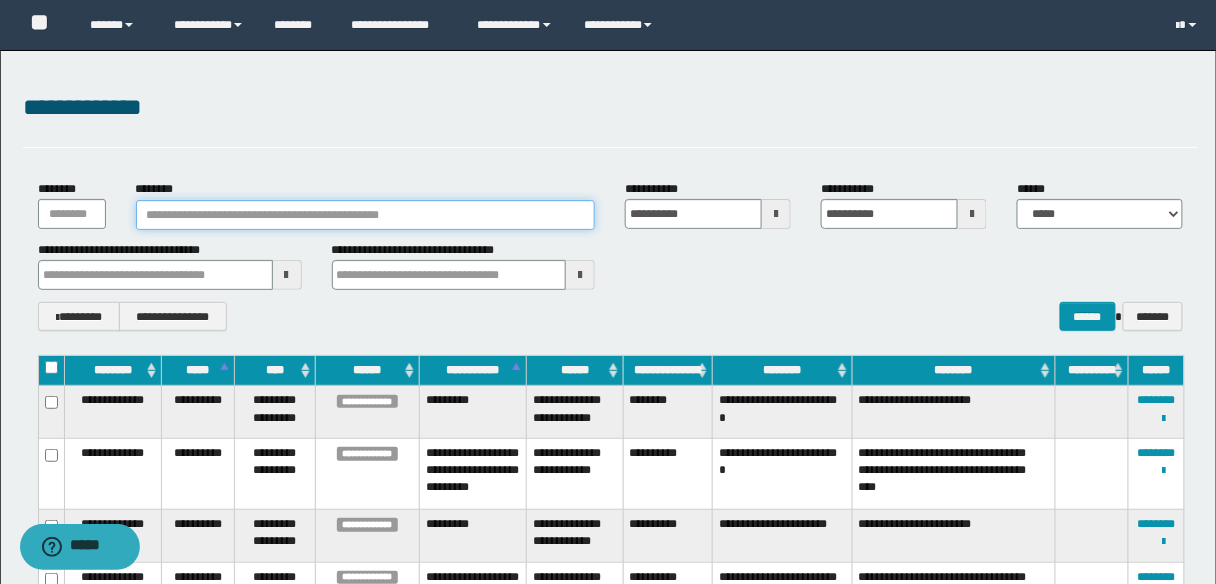 type on "**********" 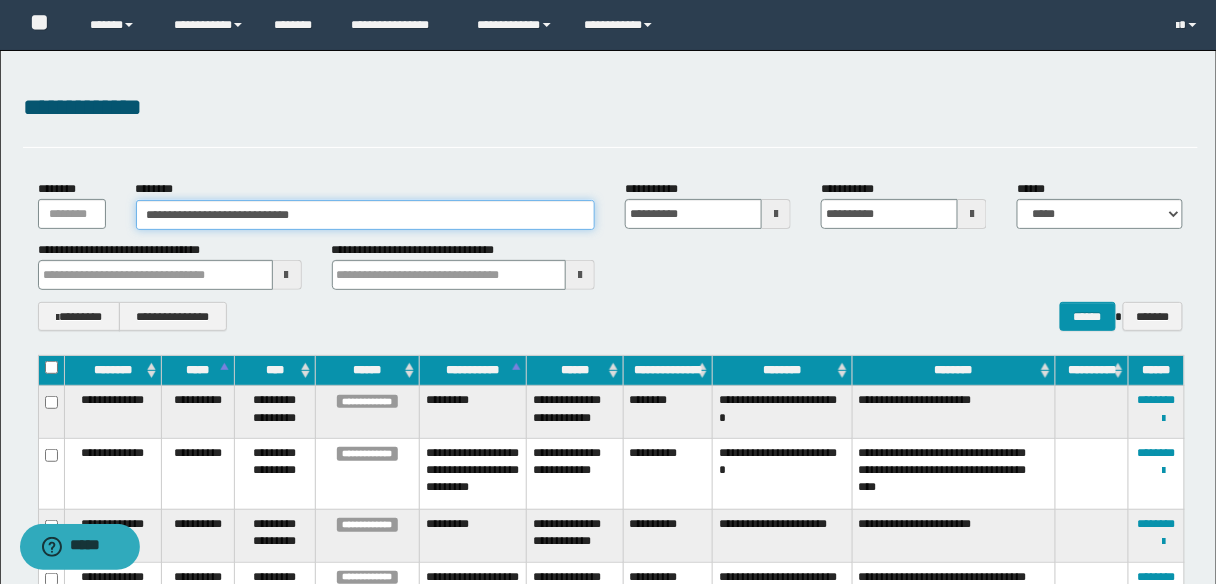 type on "**********" 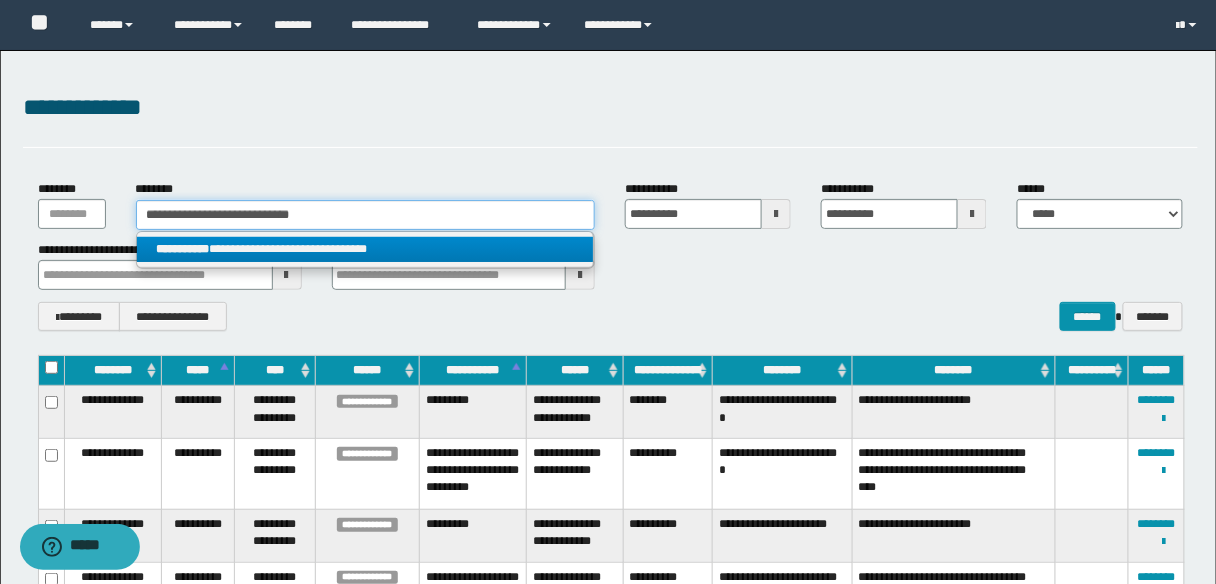 type on "**********" 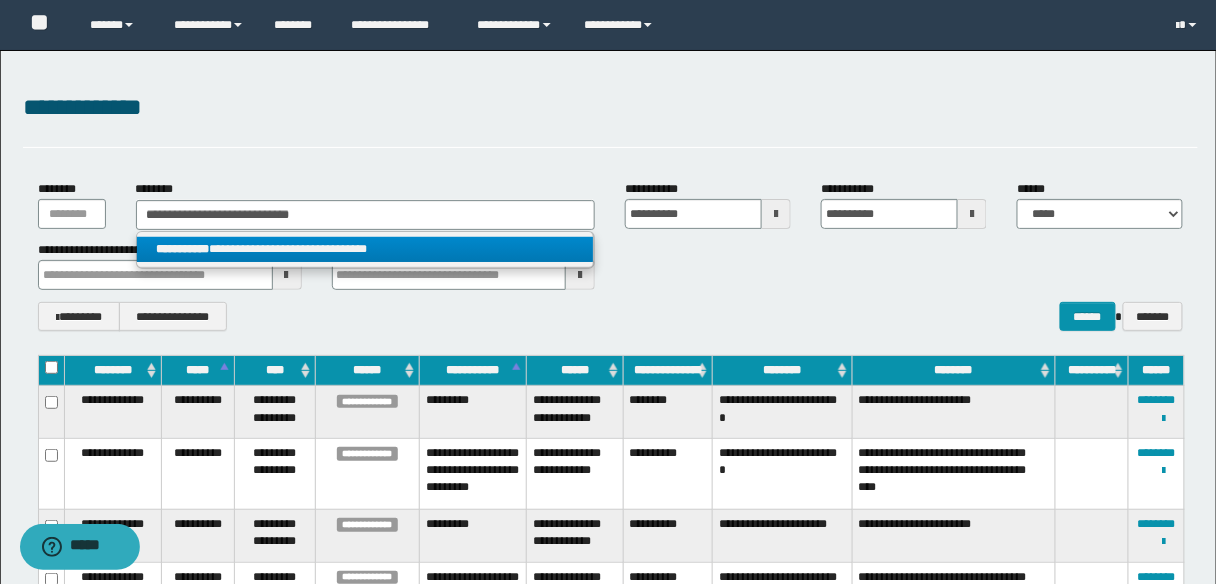 click on "**********" at bounding box center [365, 249] 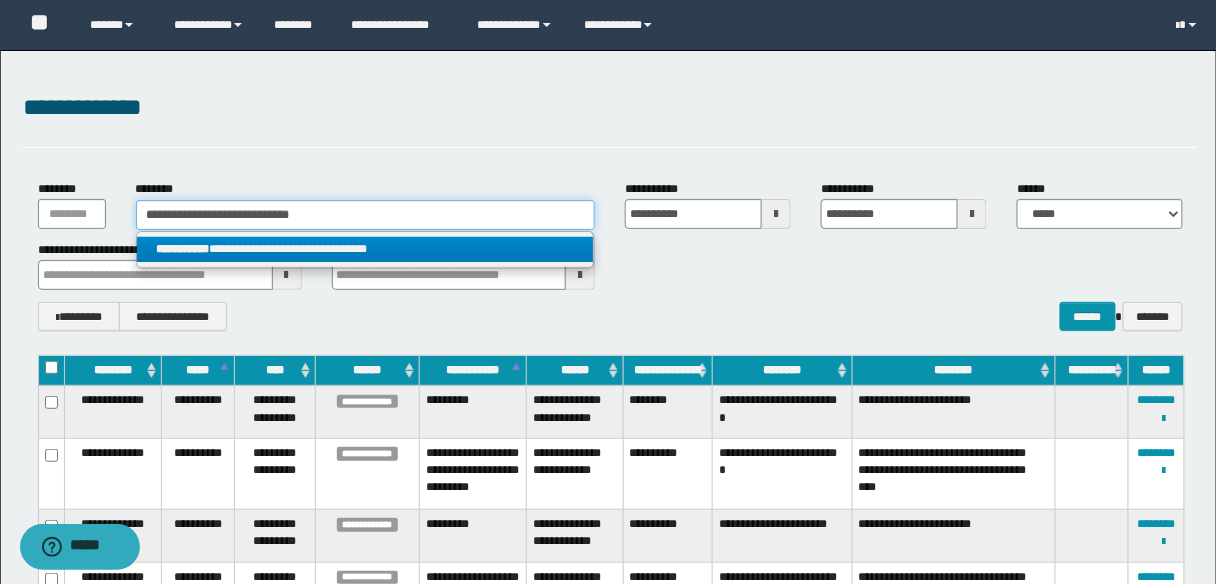 type 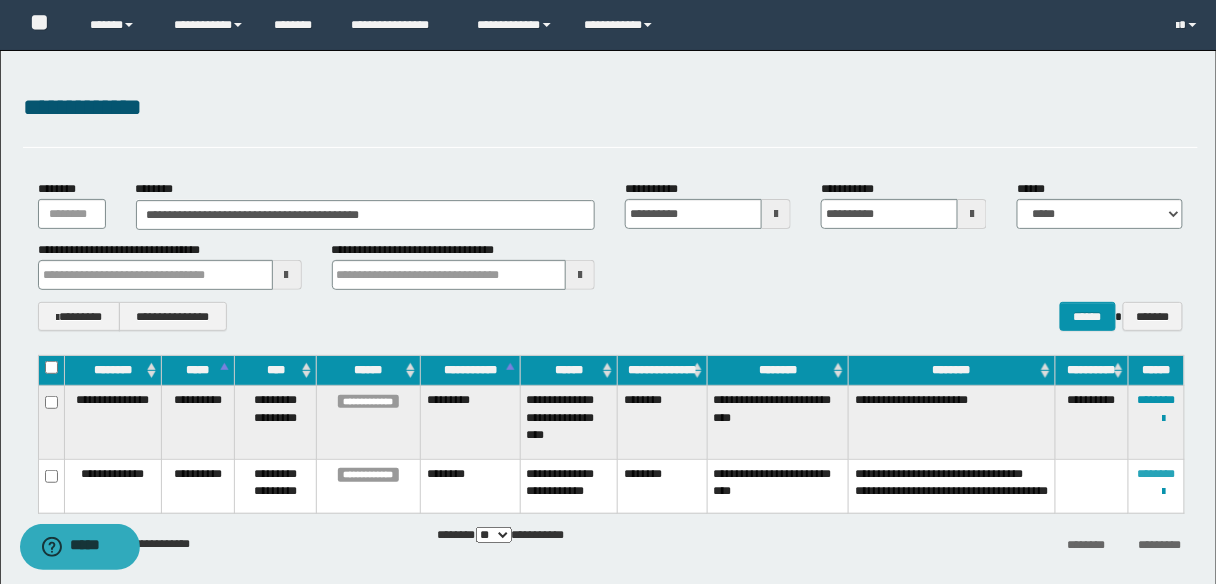 click on "********" at bounding box center (1157, 474) 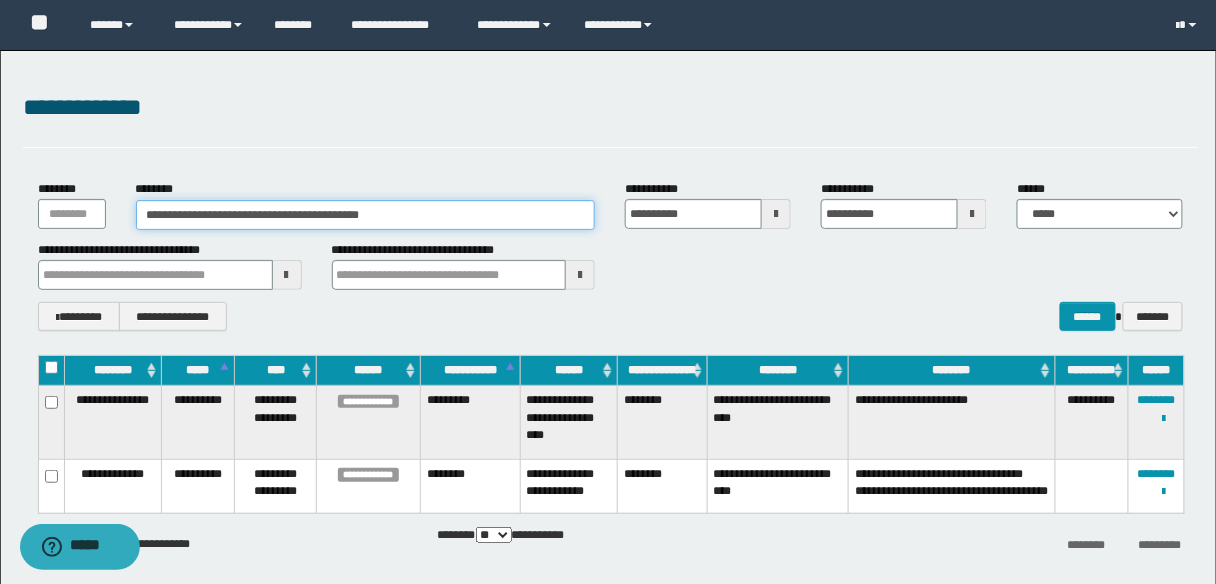 drag, startPoint x: 421, startPoint y: 212, endPoint x: 94, endPoint y: 218, distance: 327.05505 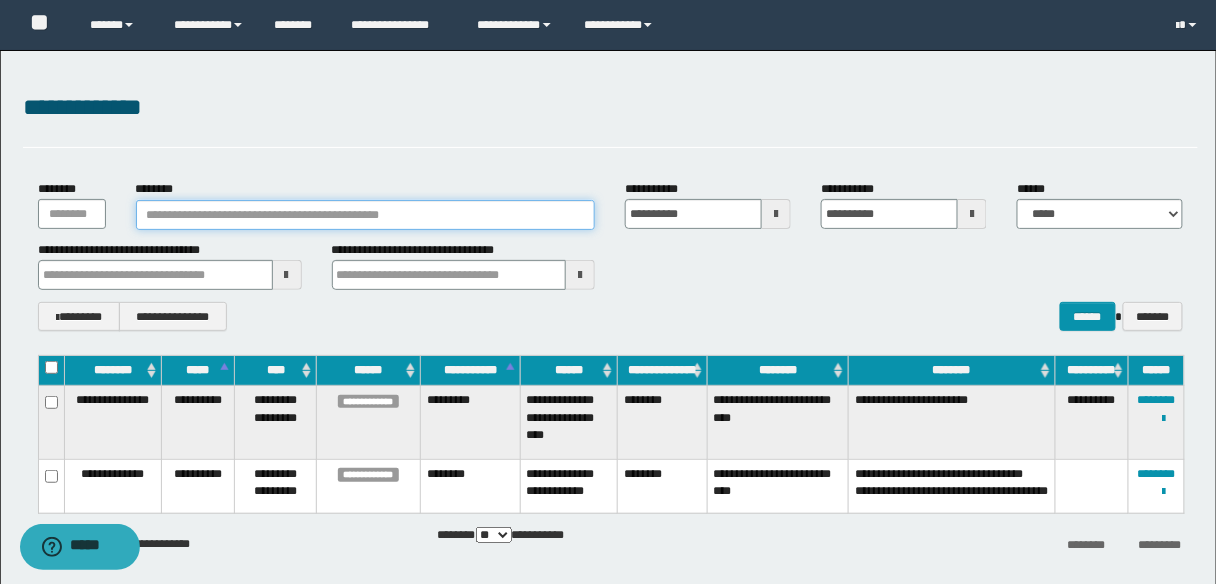 paste 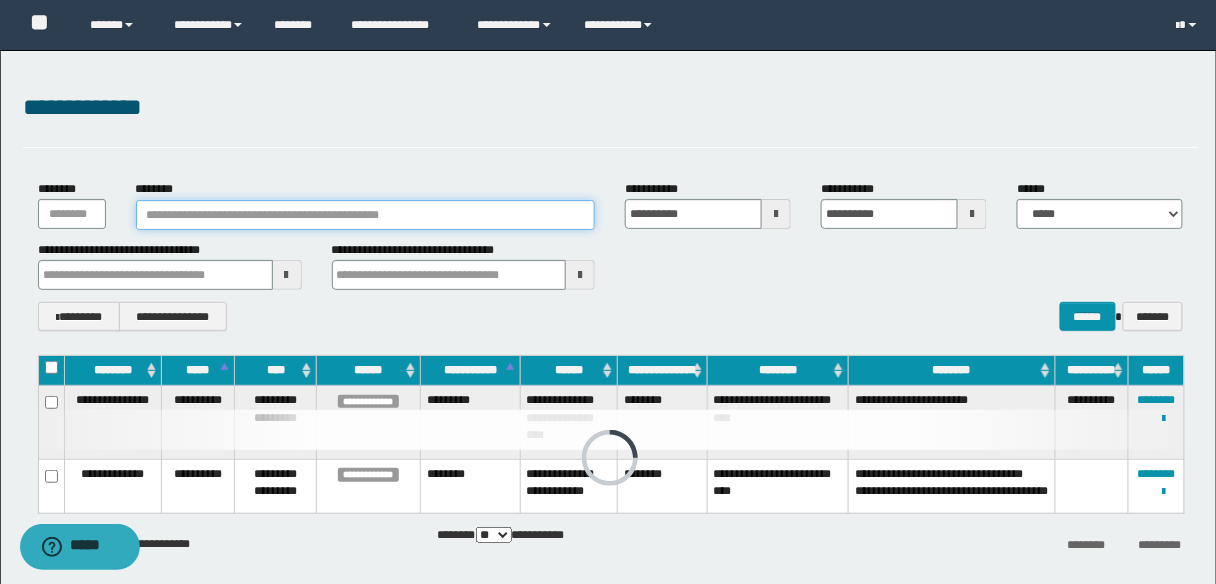 paste on "**********" 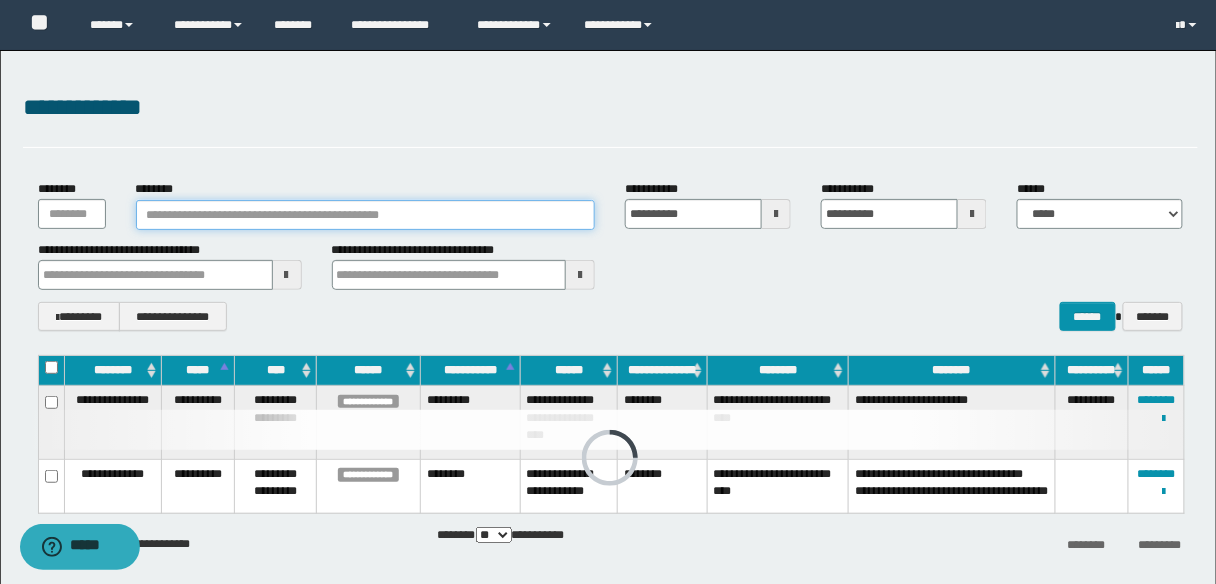 type on "**********" 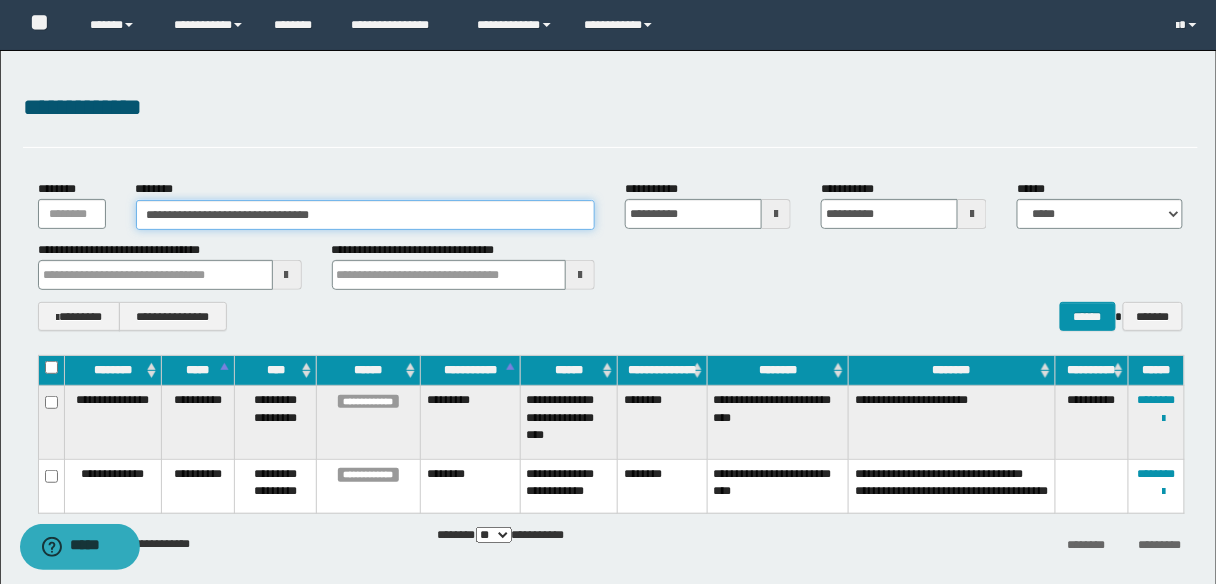 type on "**********" 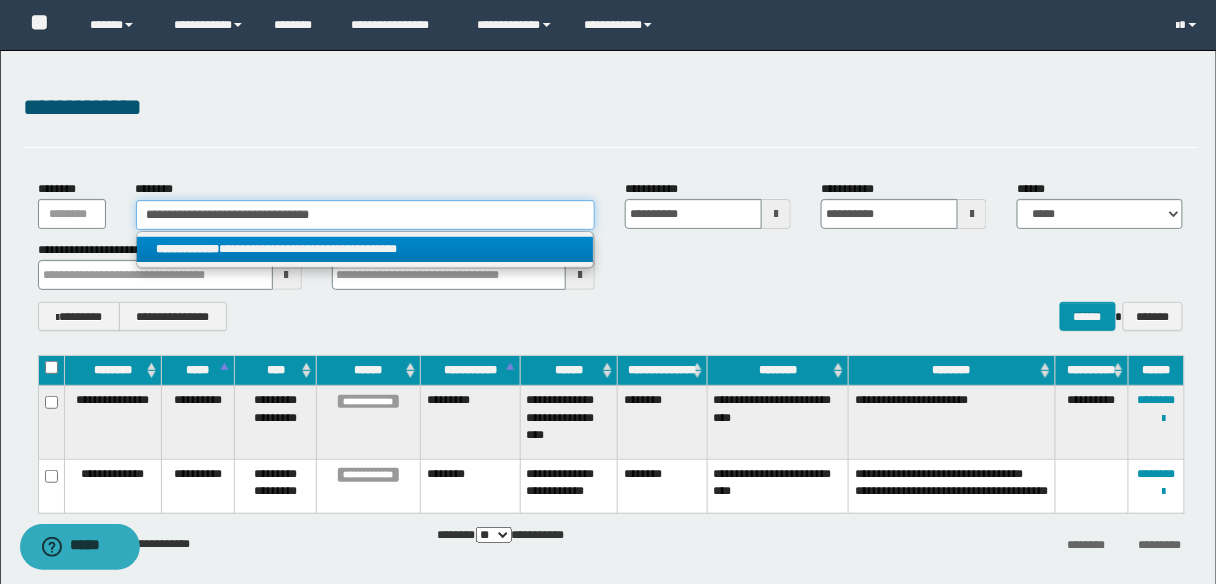 type on "**********" 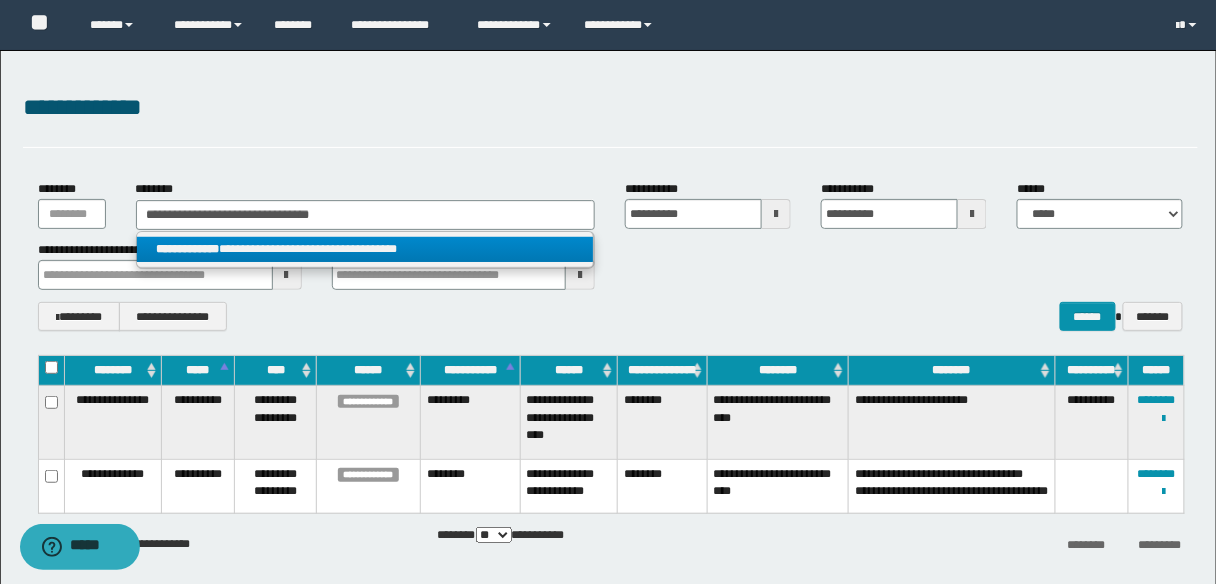 click on "**********" at bounding box center (365, 249) 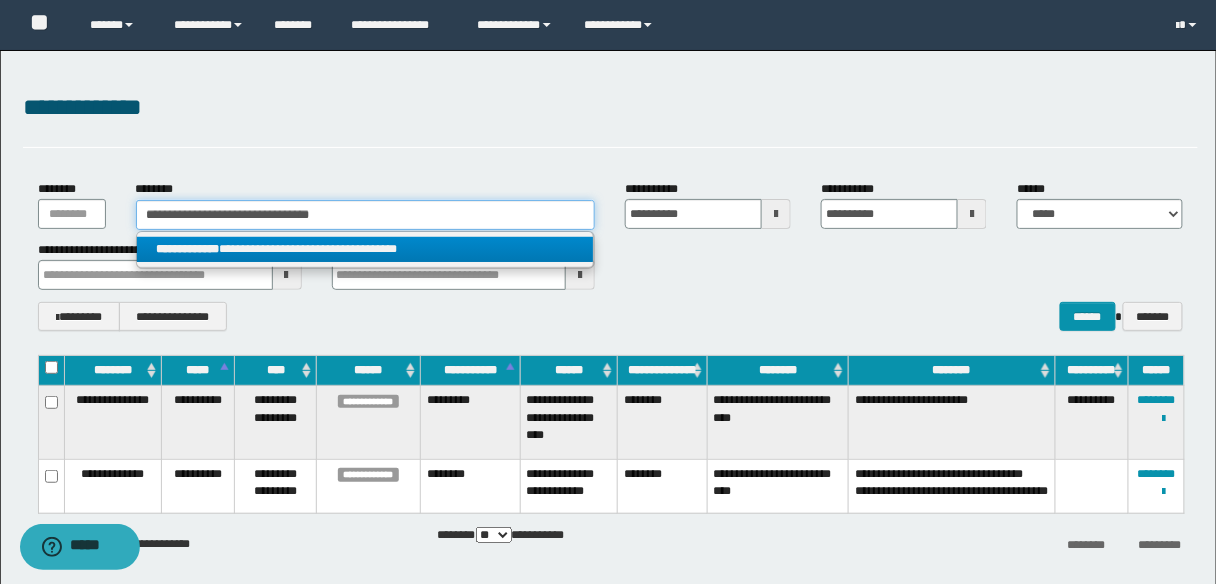 type 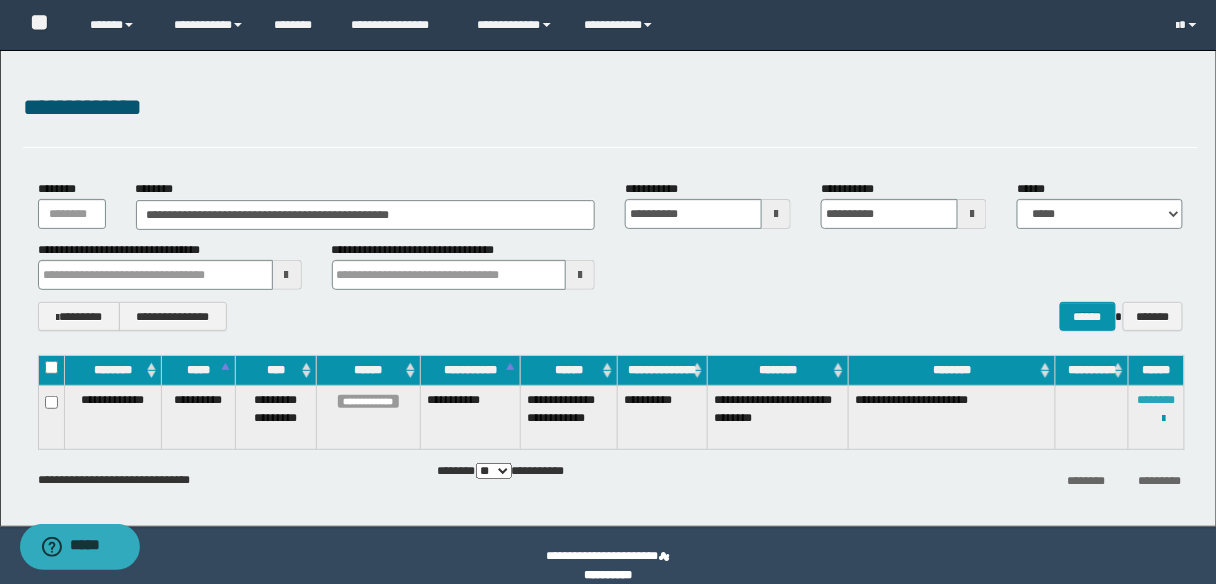 click on "********" at bounding box center [1157, 400] 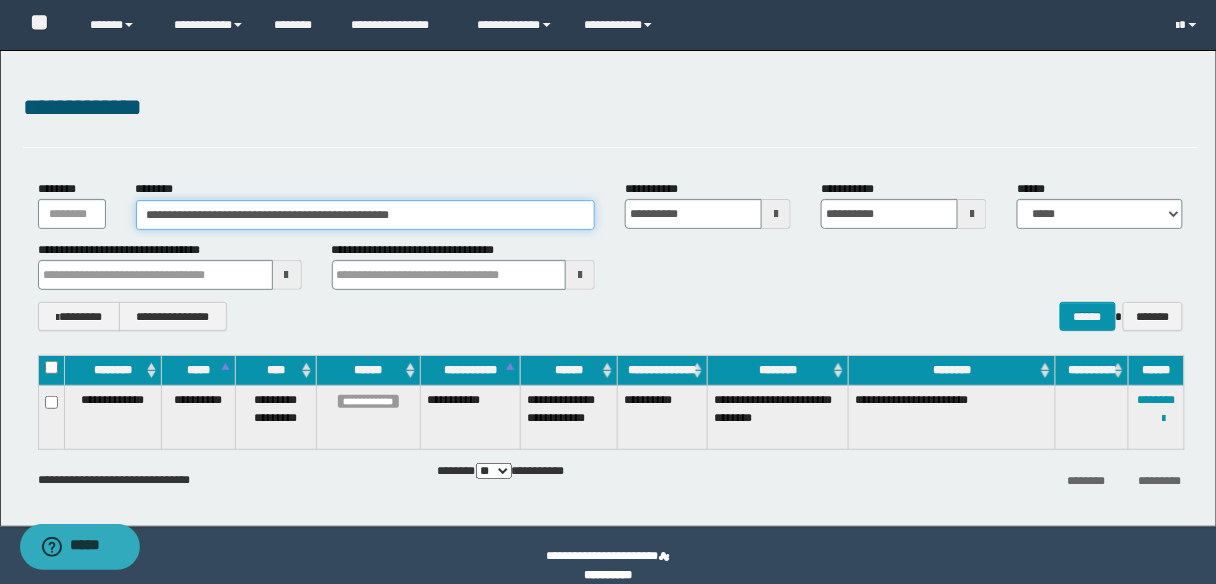 drag, startPoint x: 449, startPoint y: 214, endPoint x: 0, endPoint y: 215, distance: 449.0011 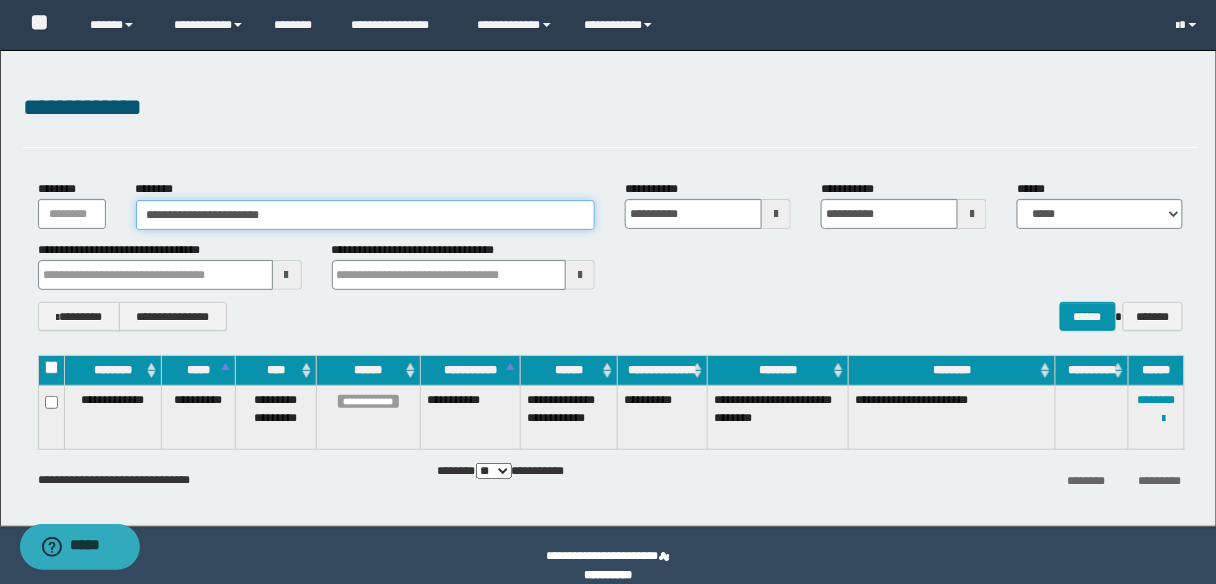 type on "**********" 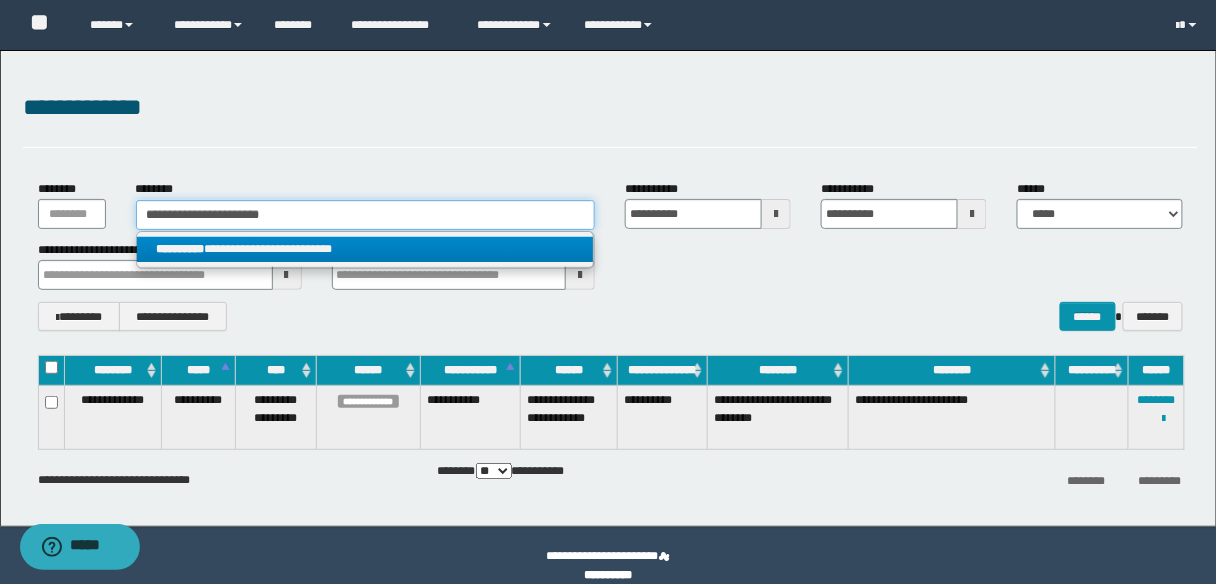 type on "**********" 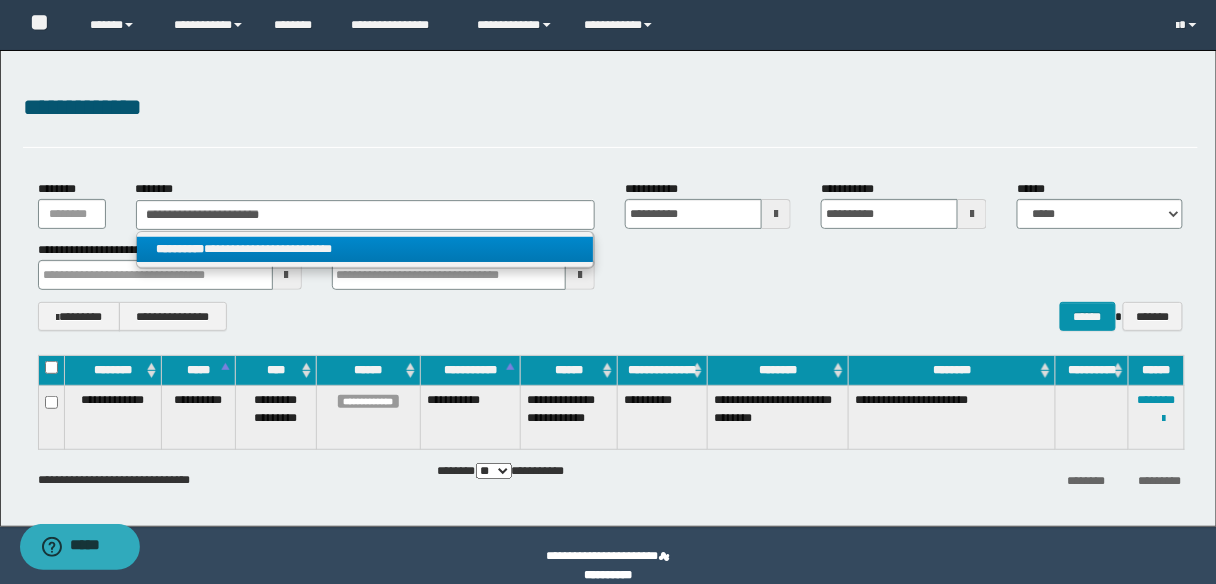 click on "**********" at bounding box center (365, 249) 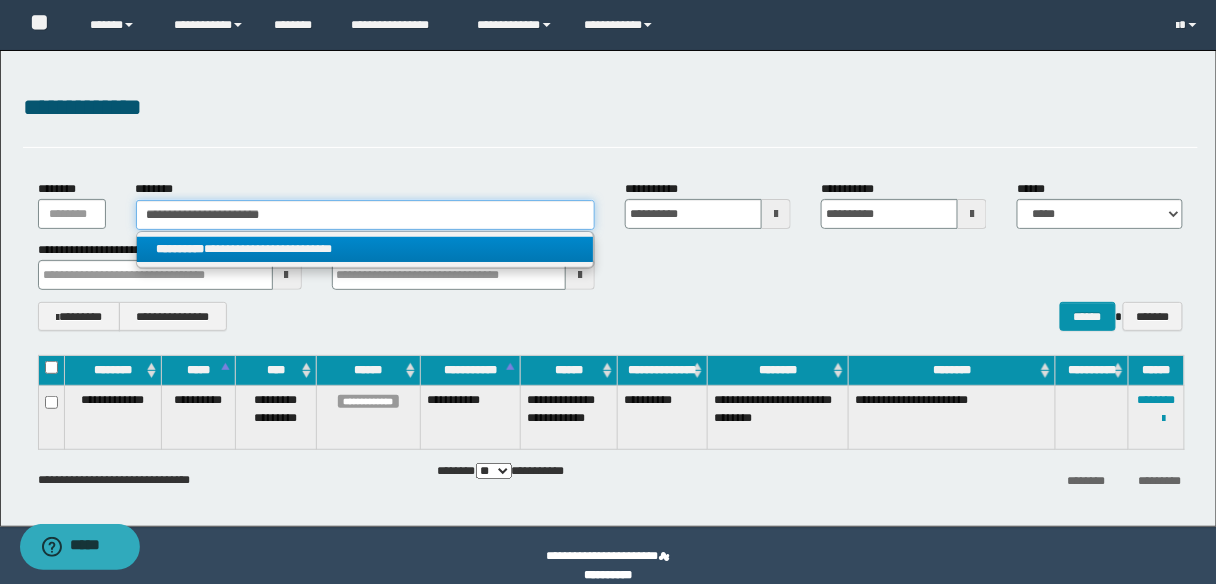 type 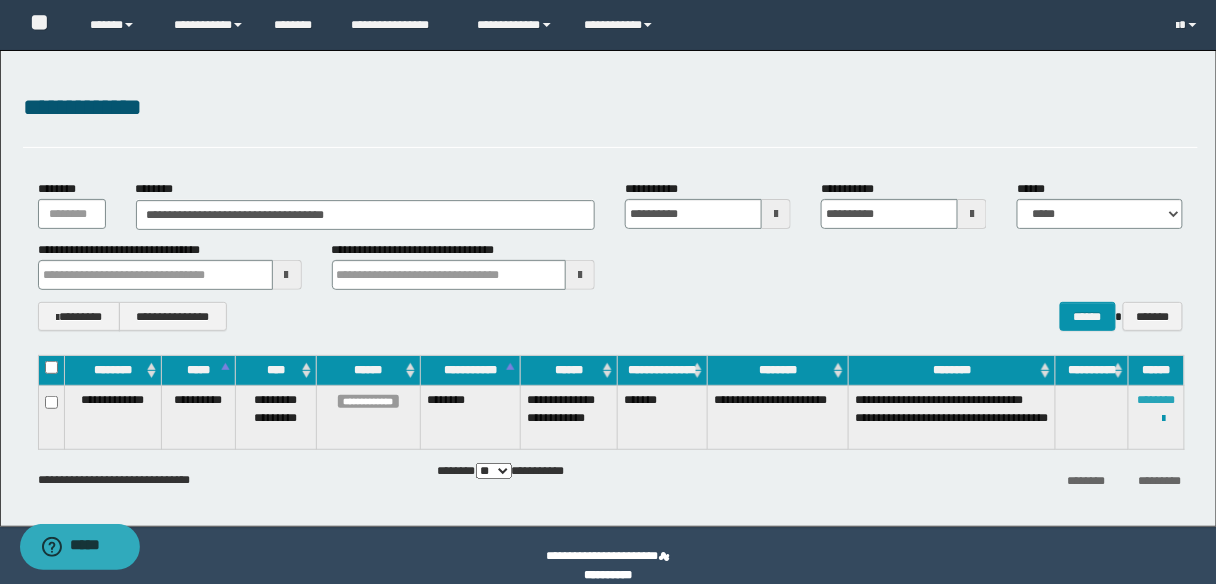 click on "********" at bounding box center (1157, 400) 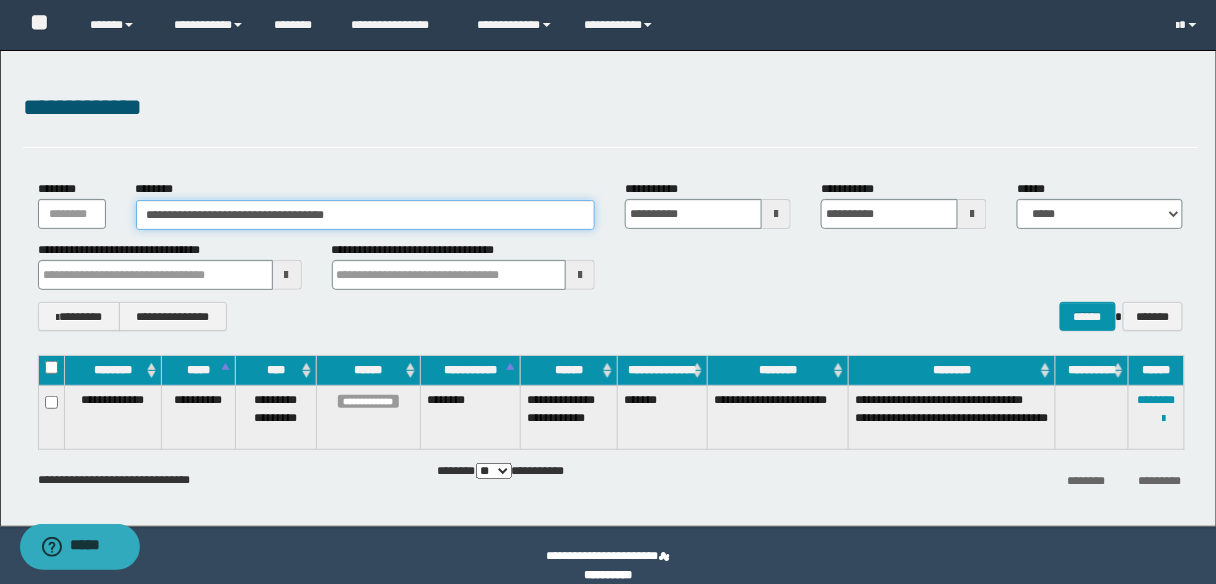 drag, startPoint x: 363, startPoint y: 216, endPoint x: 0, endPoint y: 216, distance: 363 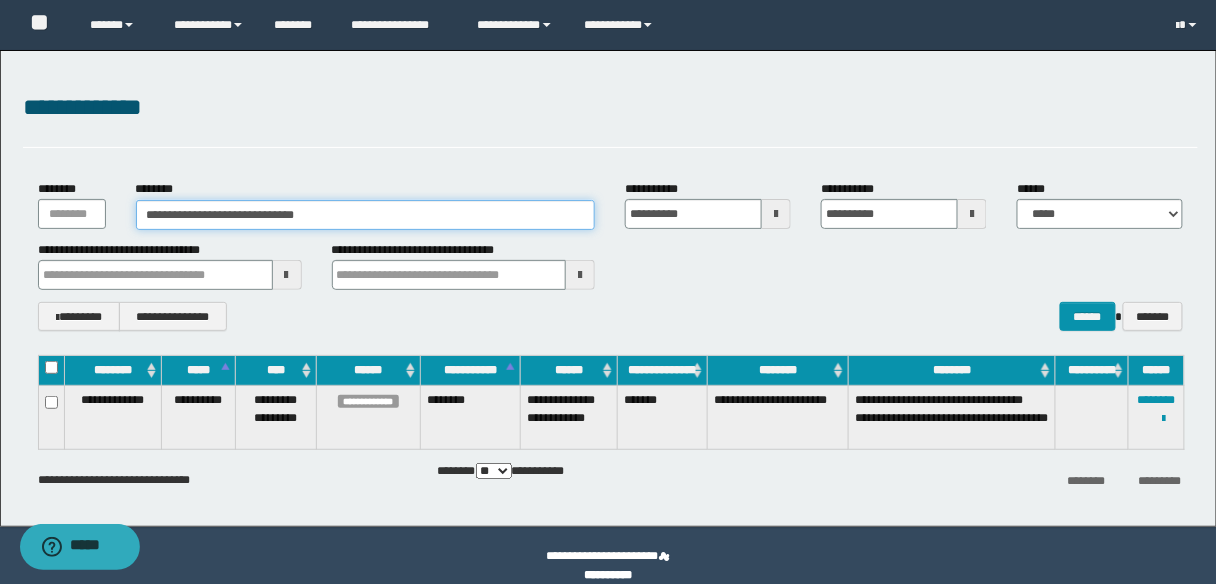 type on "**********" 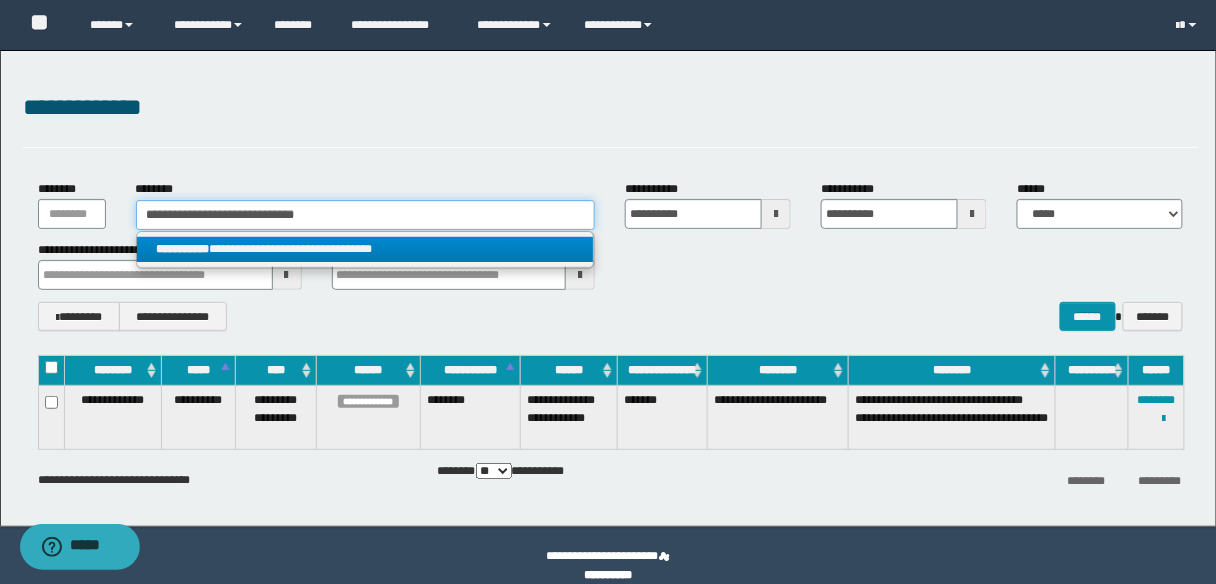 type on "**********" 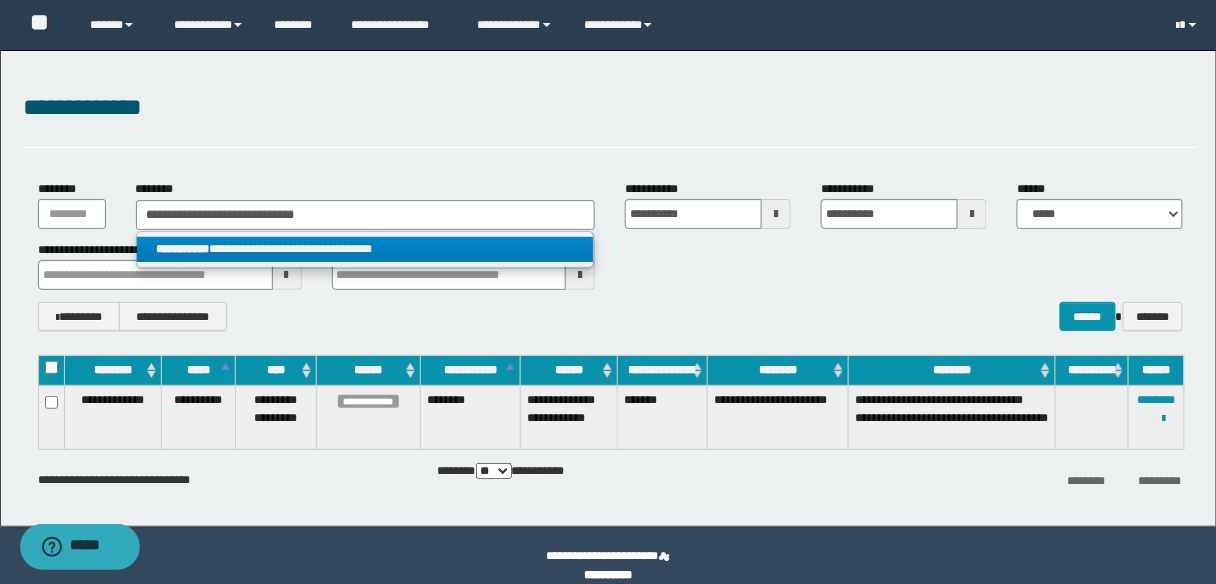 click on "**********" at bounding box center [365, 249] 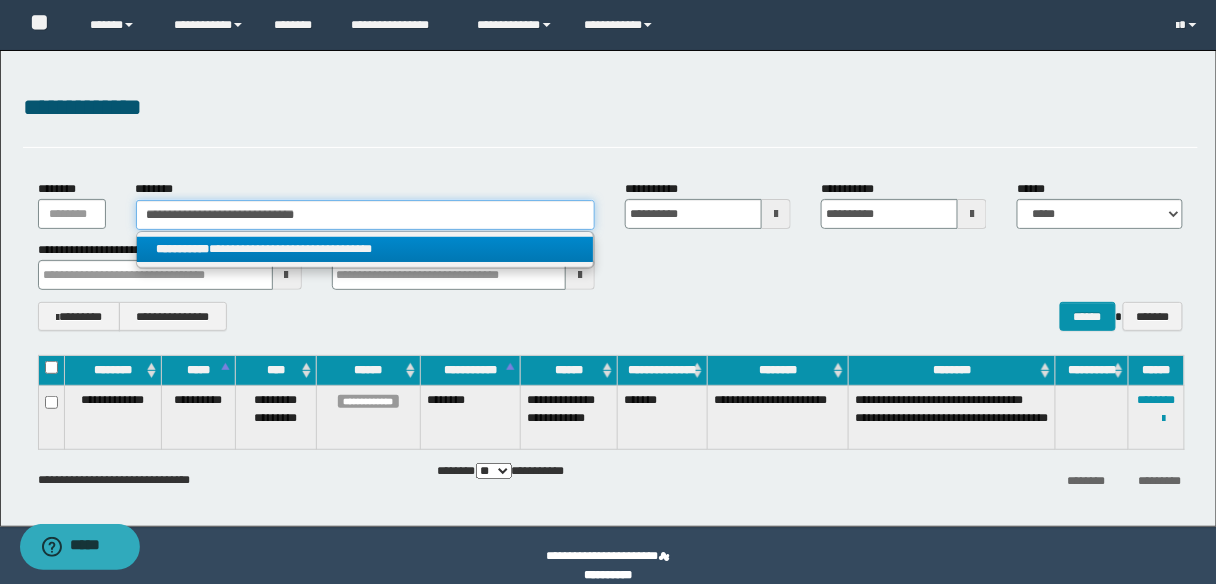 type 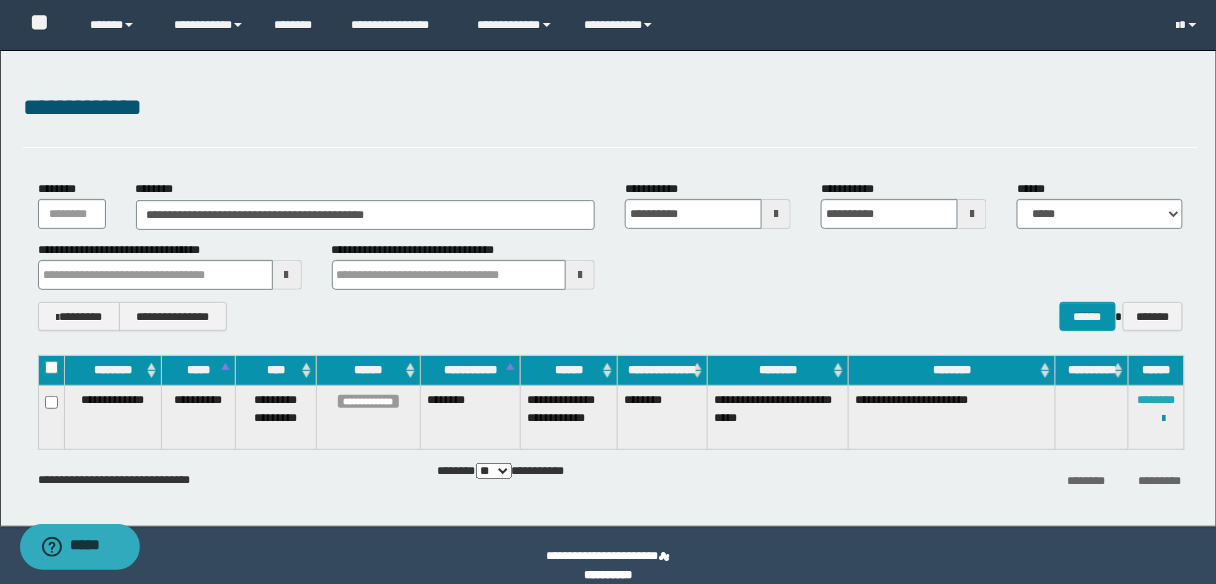 click on "********" at bounding box center [1157, 400] 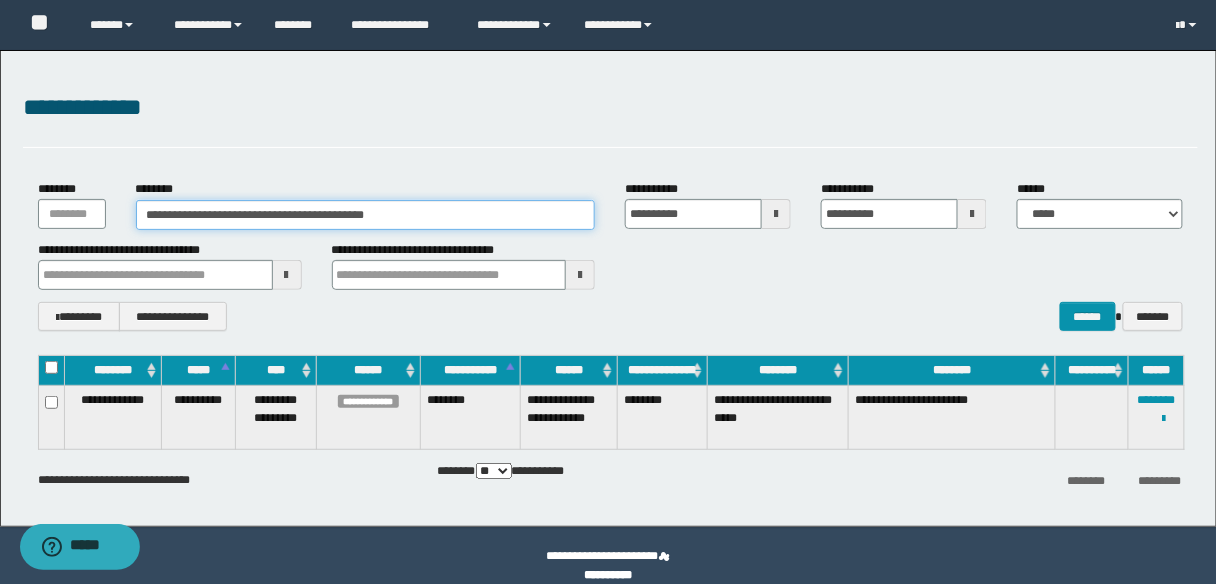drag, startPoint x: 393, startPoint y: 217, endPoint x: 140, endPoint y: 220, distance: 253.01779 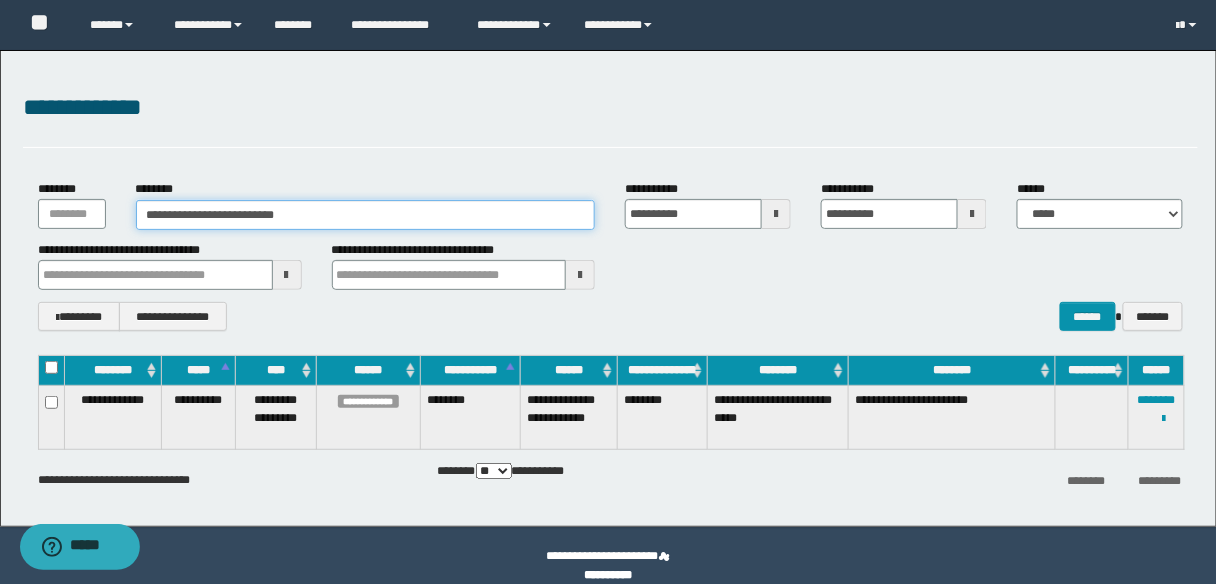 type on "**********" 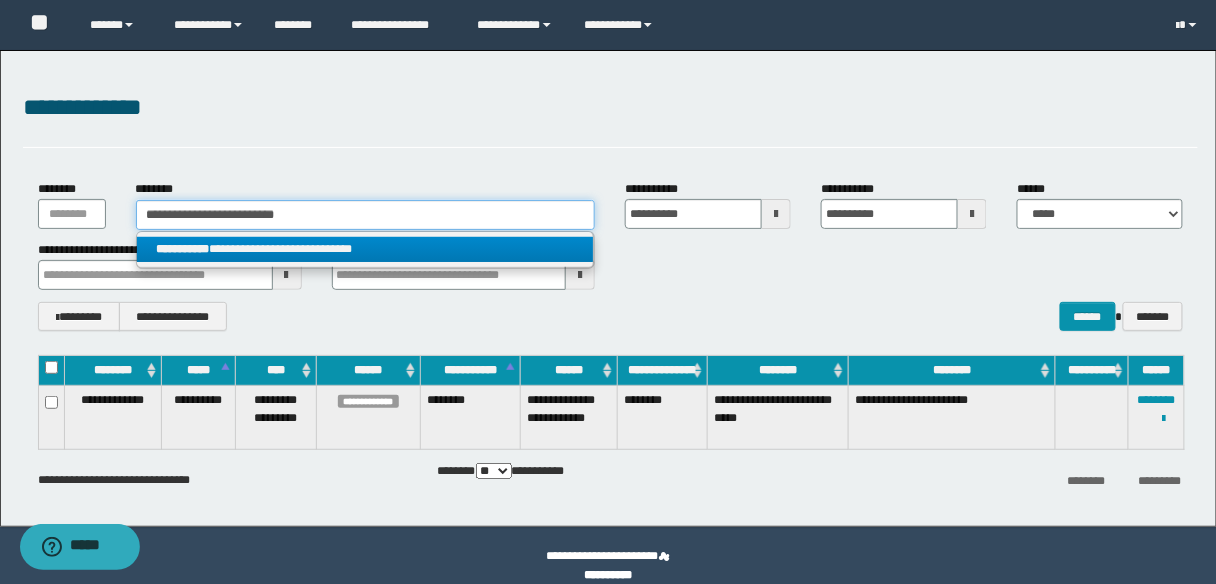 type on "**********" 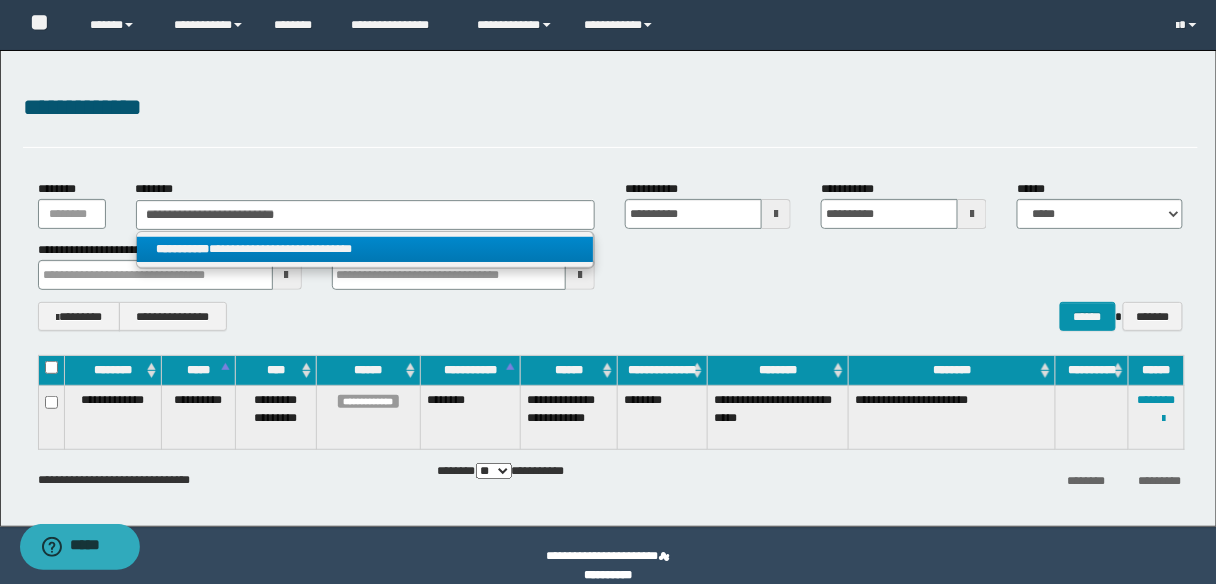 click on "**********" at bounding box center [365, 249] 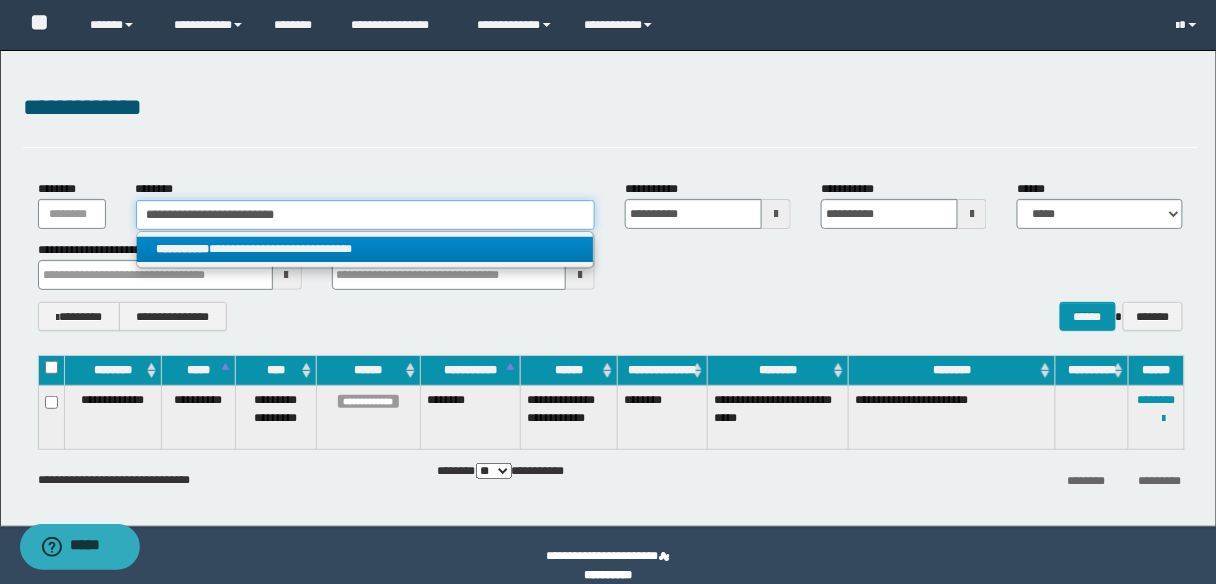 type 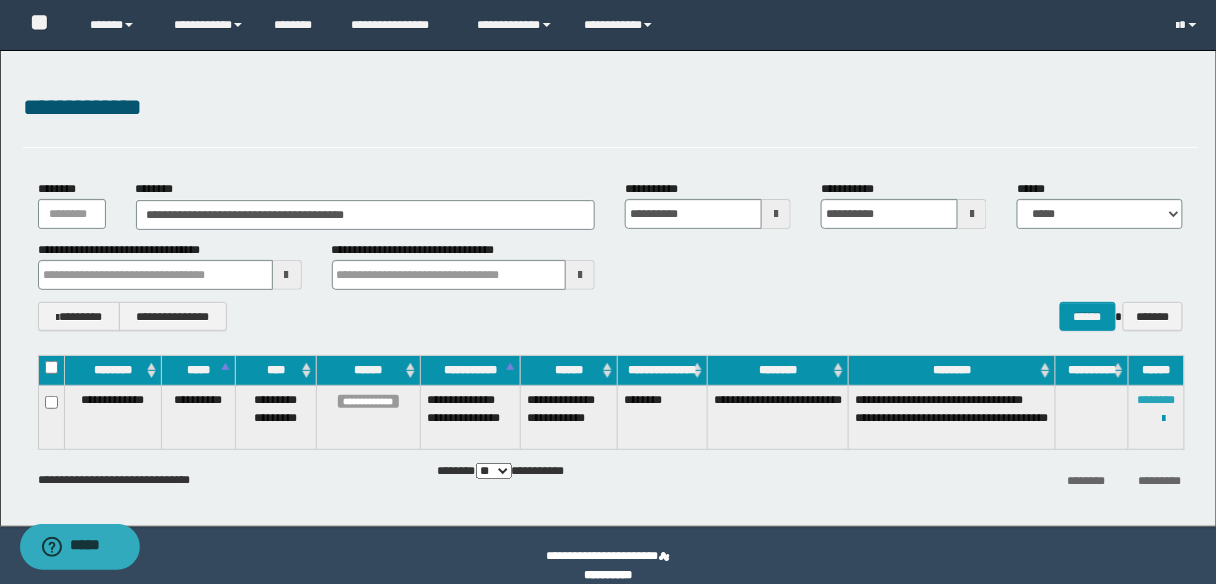 click on "********" at bounding box center (1157, 400) 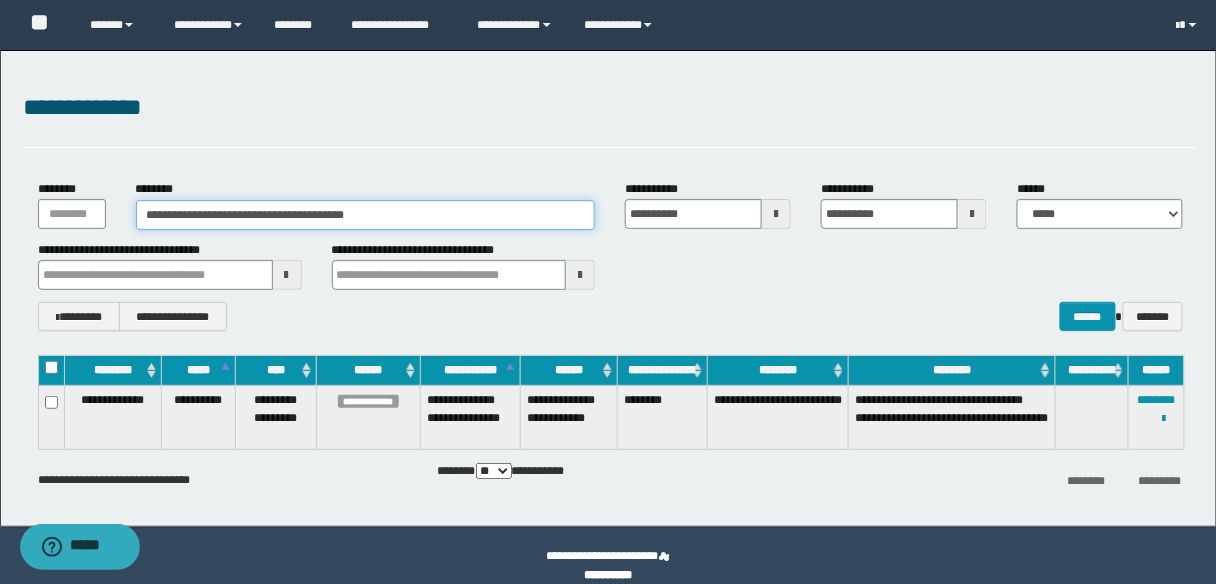 drag, startPoint x: 401, startPoint y: 211, endPoint x: 110, endPoint y: 213, distance: 291.00687 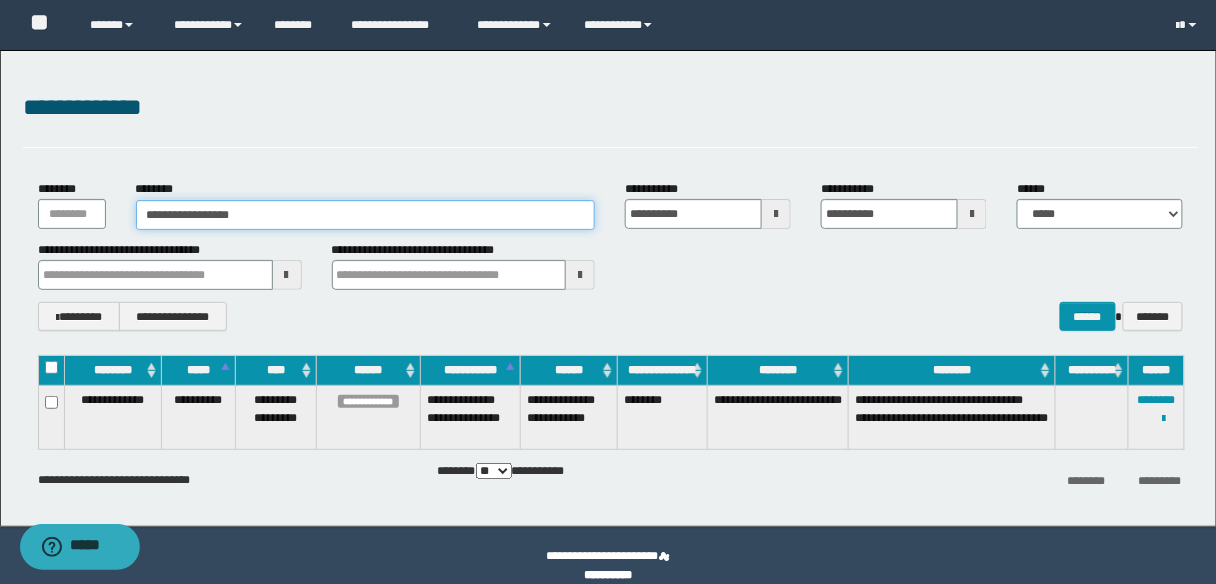 type on "**********" 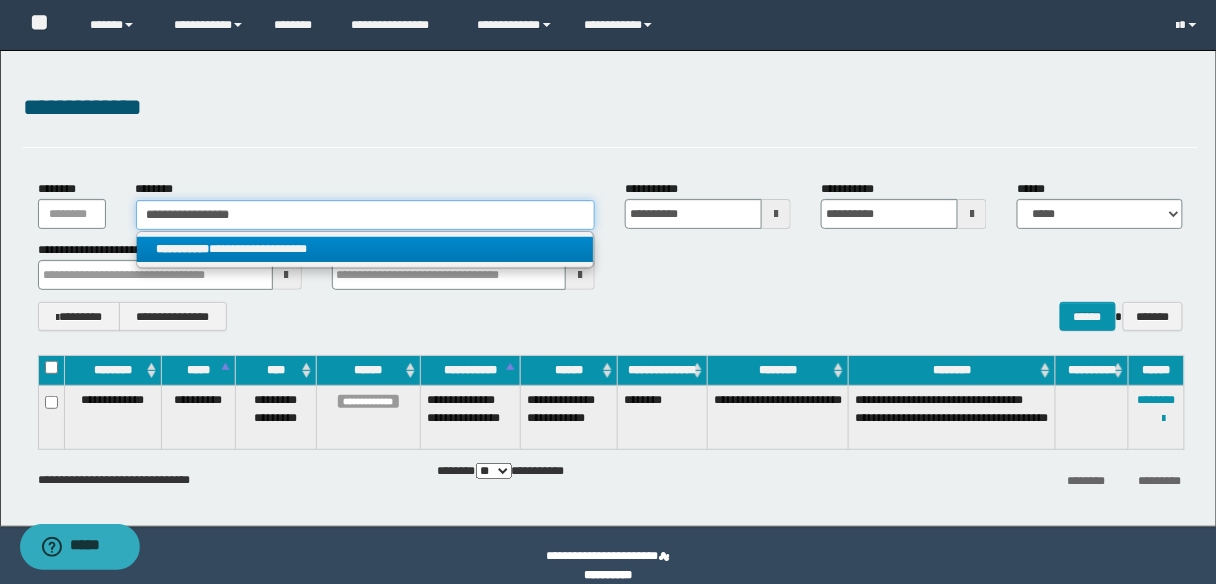 type on "**********" 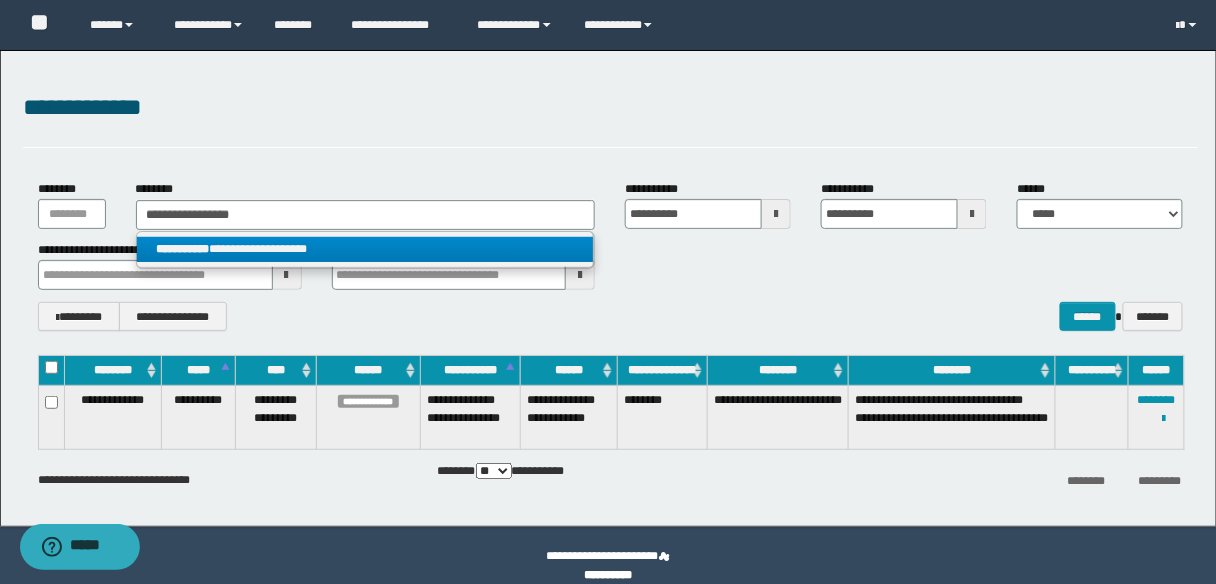 click on "**********" at bounding box center [365, 249] 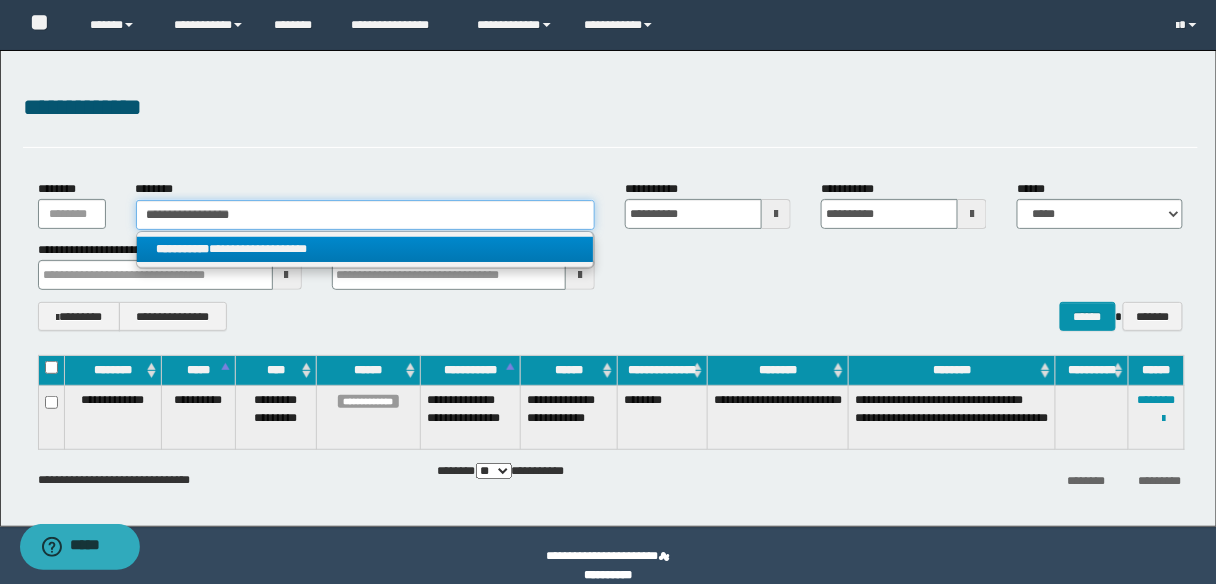 type 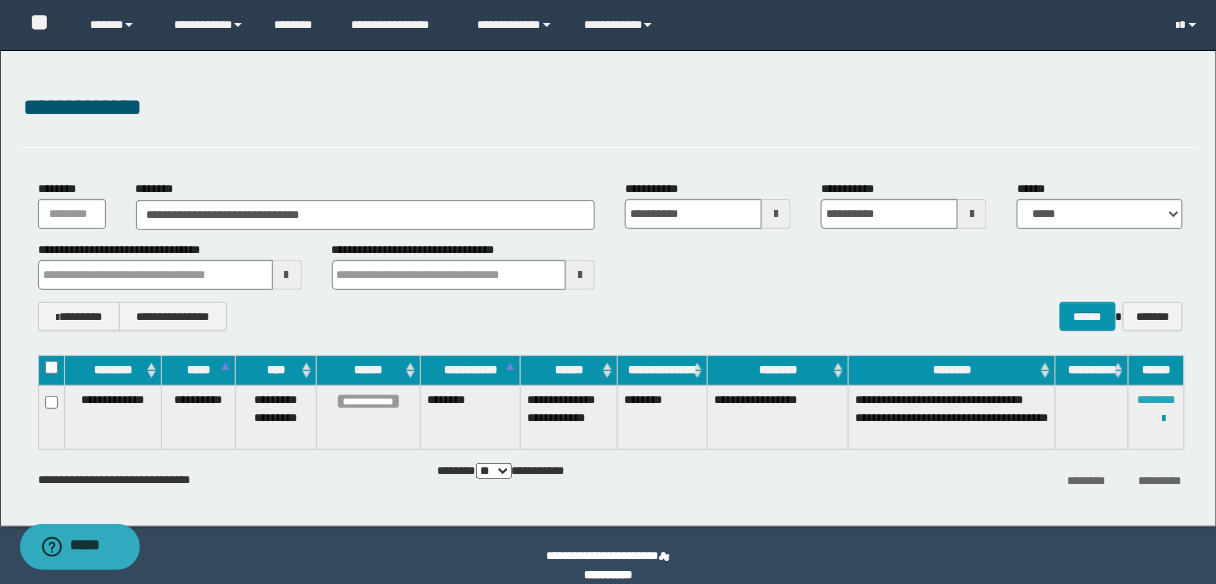 click on "********" at bounding box center [1157, 400] 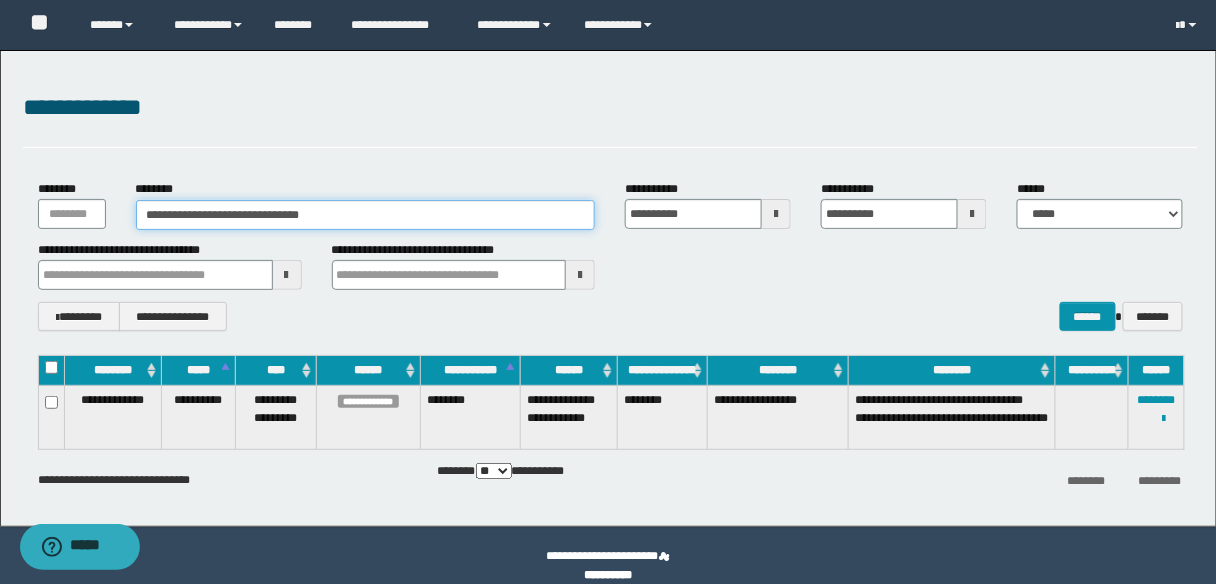 drag, startPoint x: 336, startPoint y: 222, endPoint x: 97, endPoint y: 223, distance: 239.00209 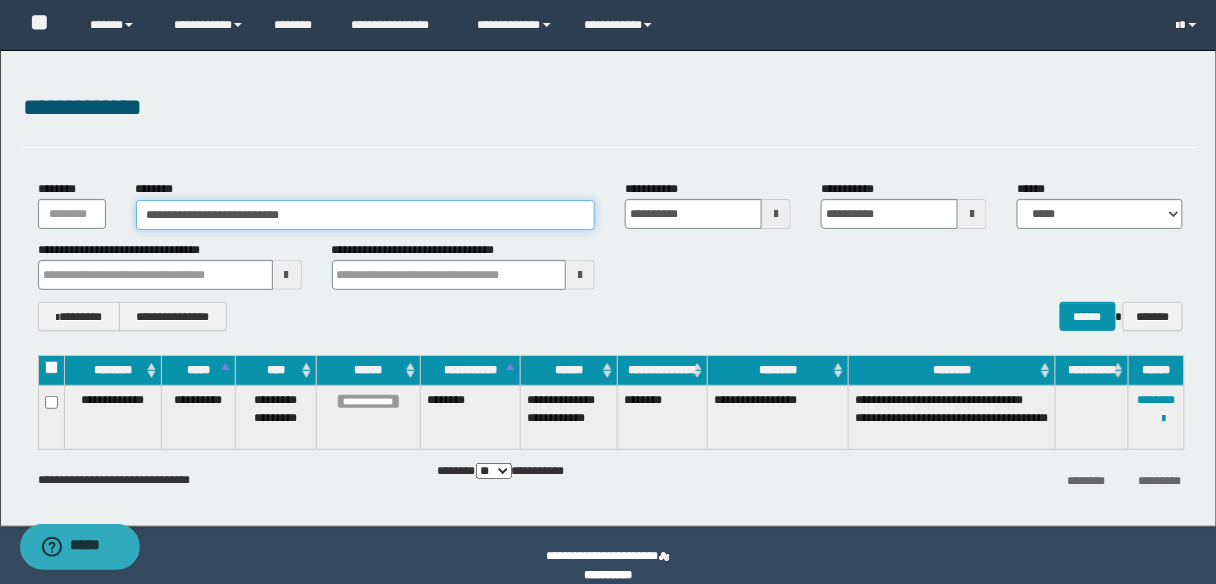 type on "**********" 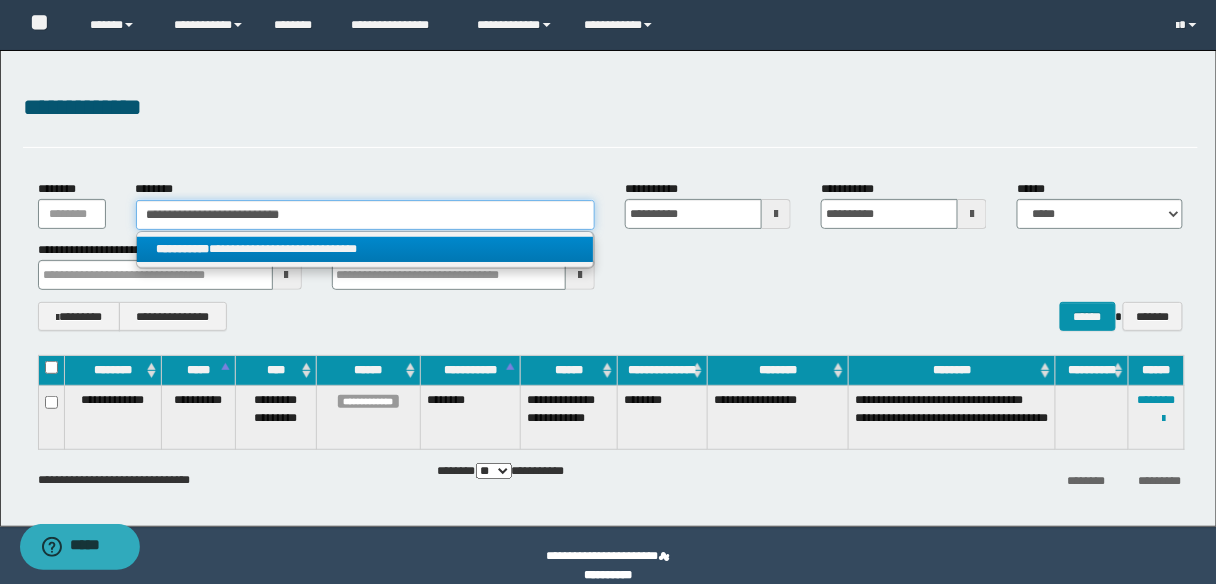 type on "**********" 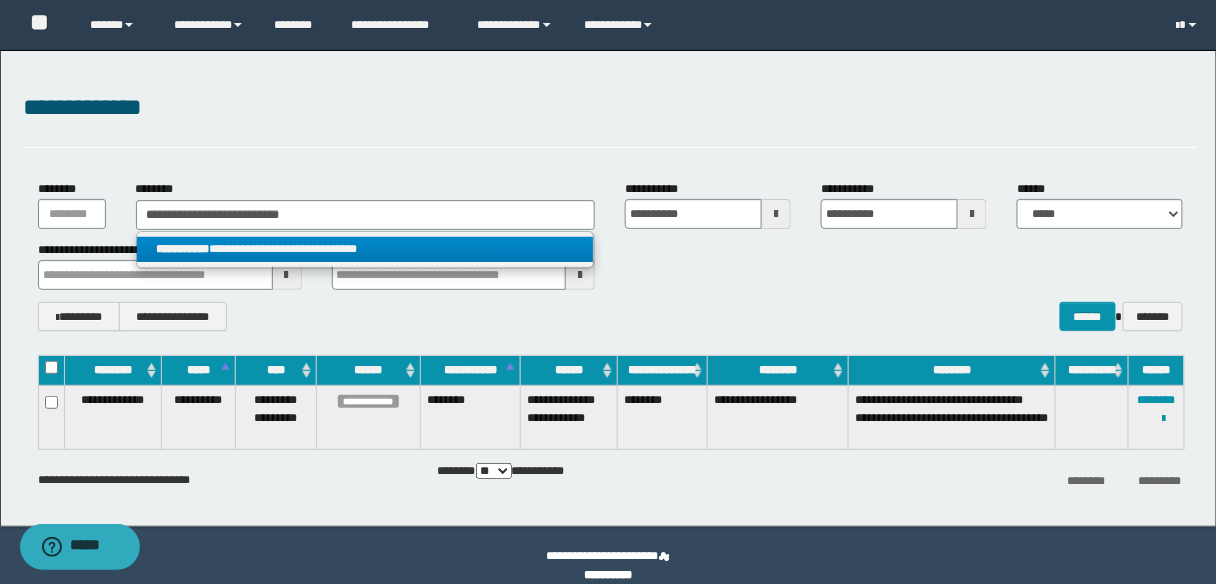 click on "**********" at bounding box center [365, 249] 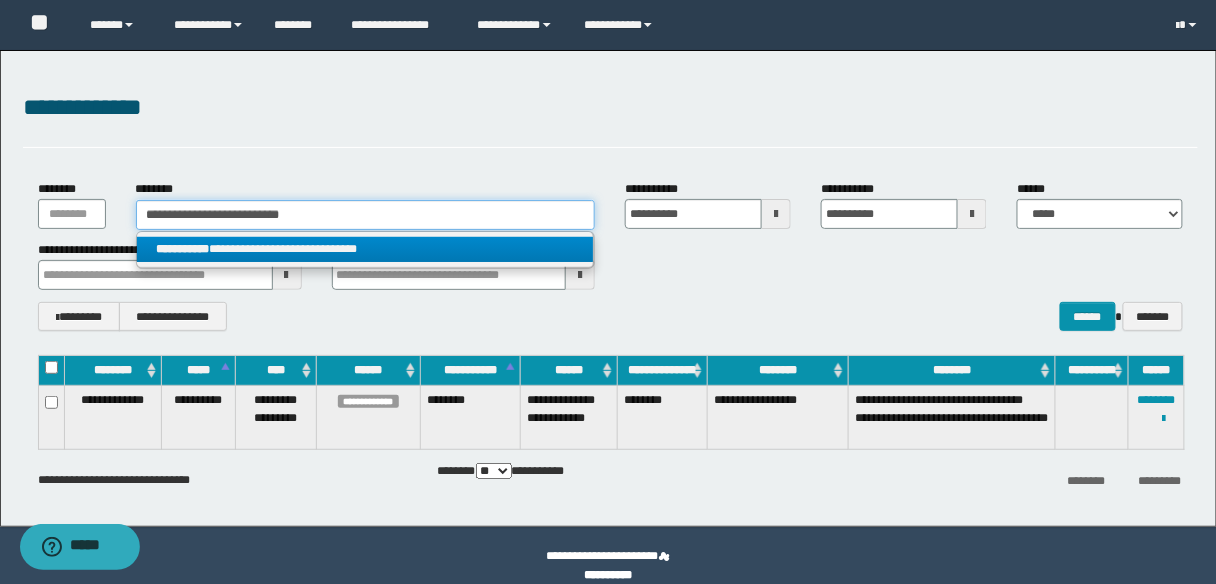 type 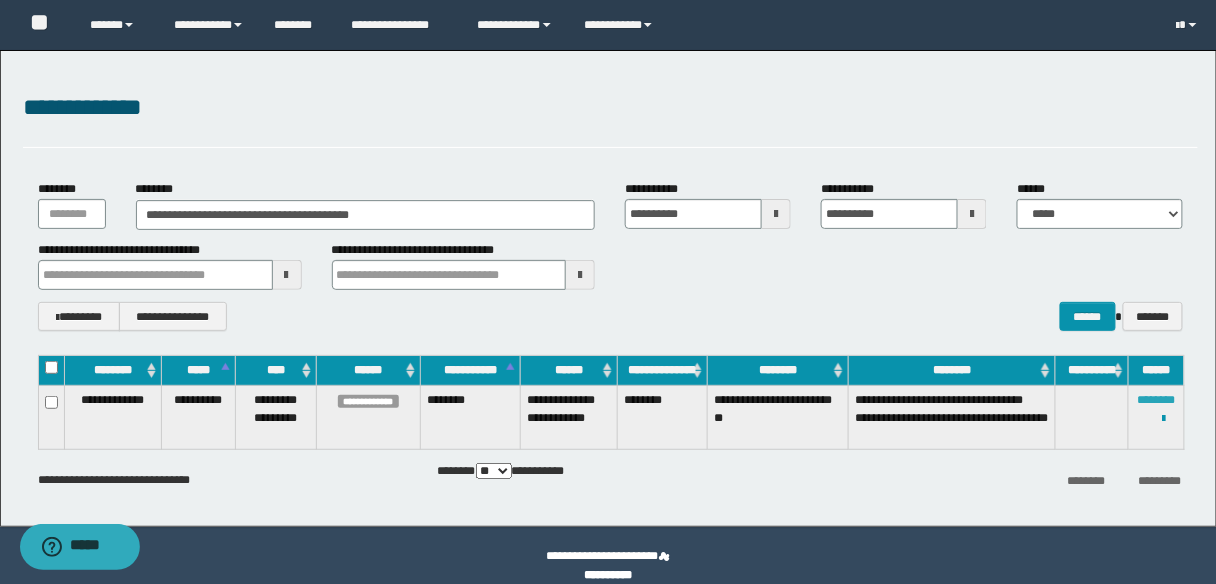 click on "********" at bounding box center [1157, 400] 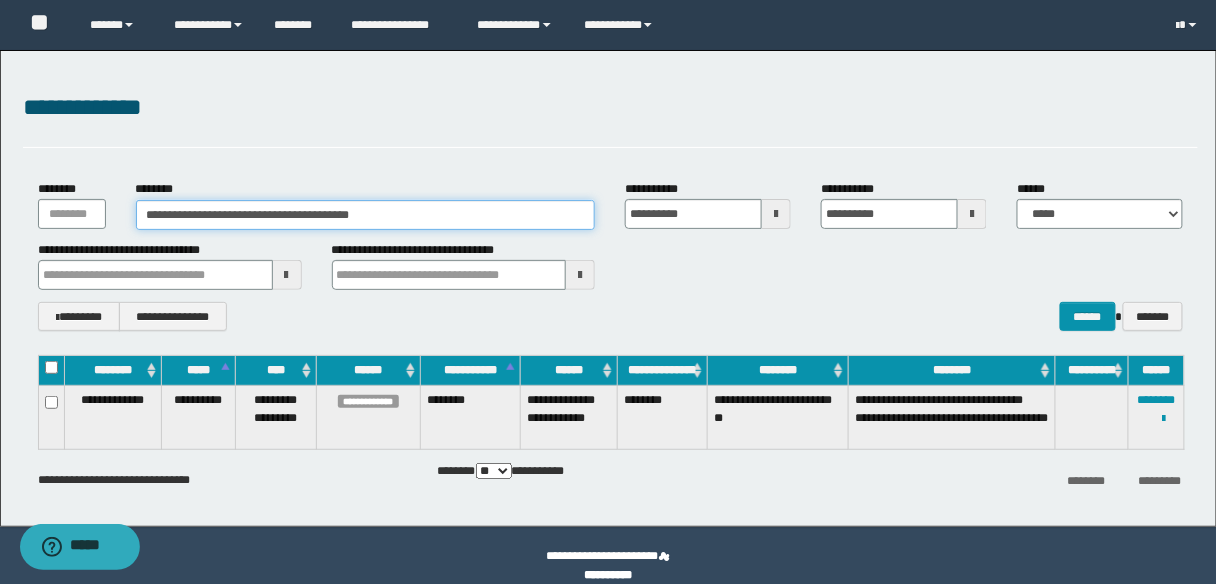 drag, startPoint x: 393, startPoint y: 212, endPoint x: 19, endPoint y: 220, distance: 374.08554 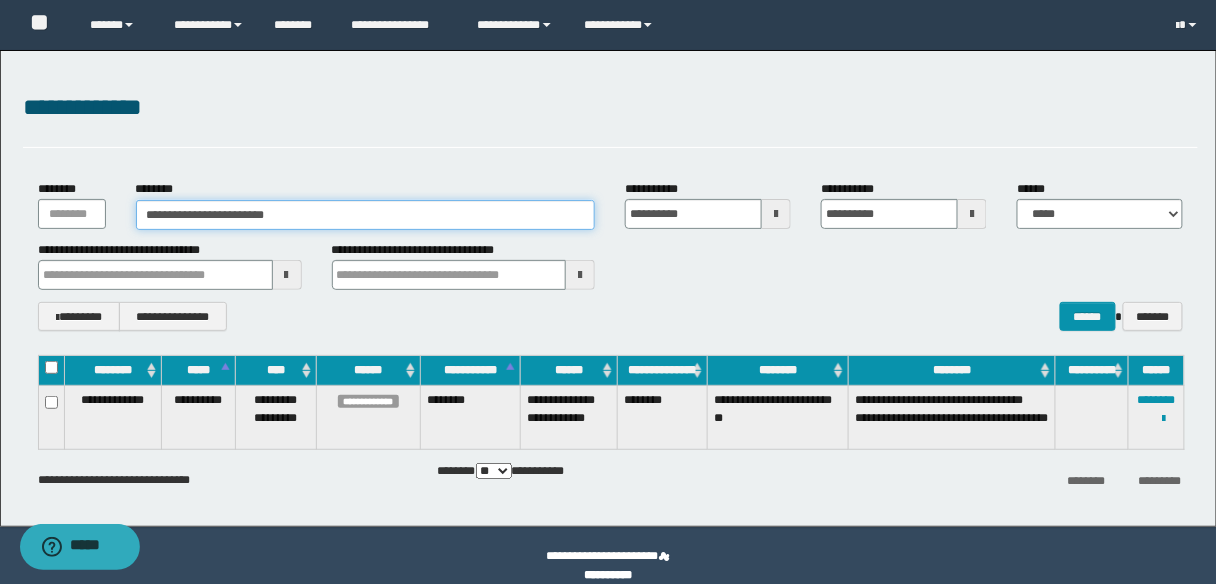 type on "**********" 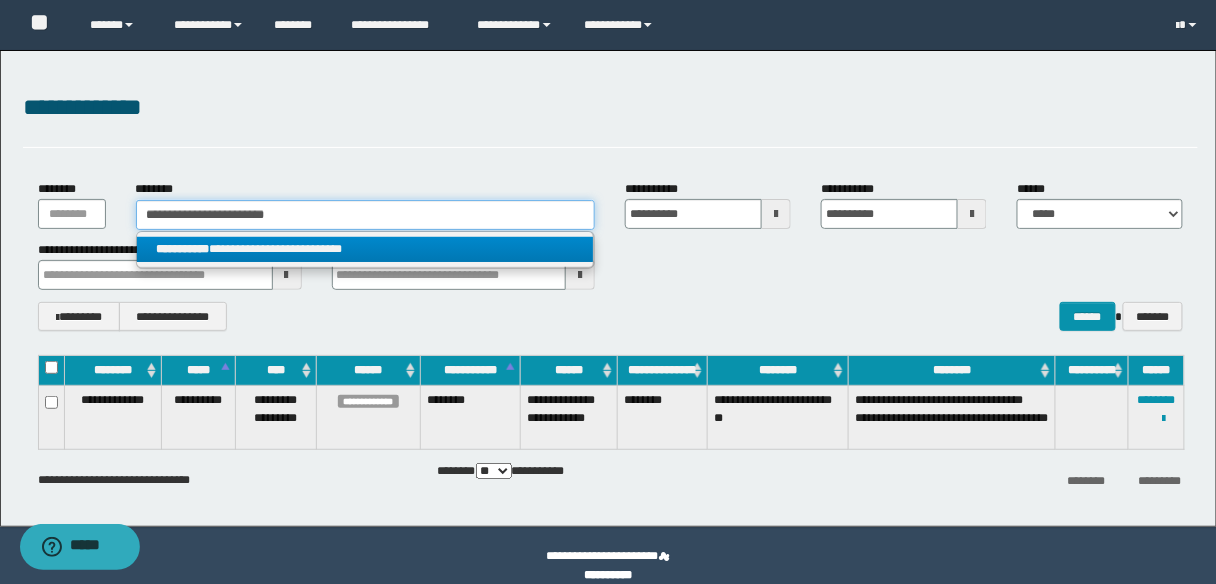 type on "**********" 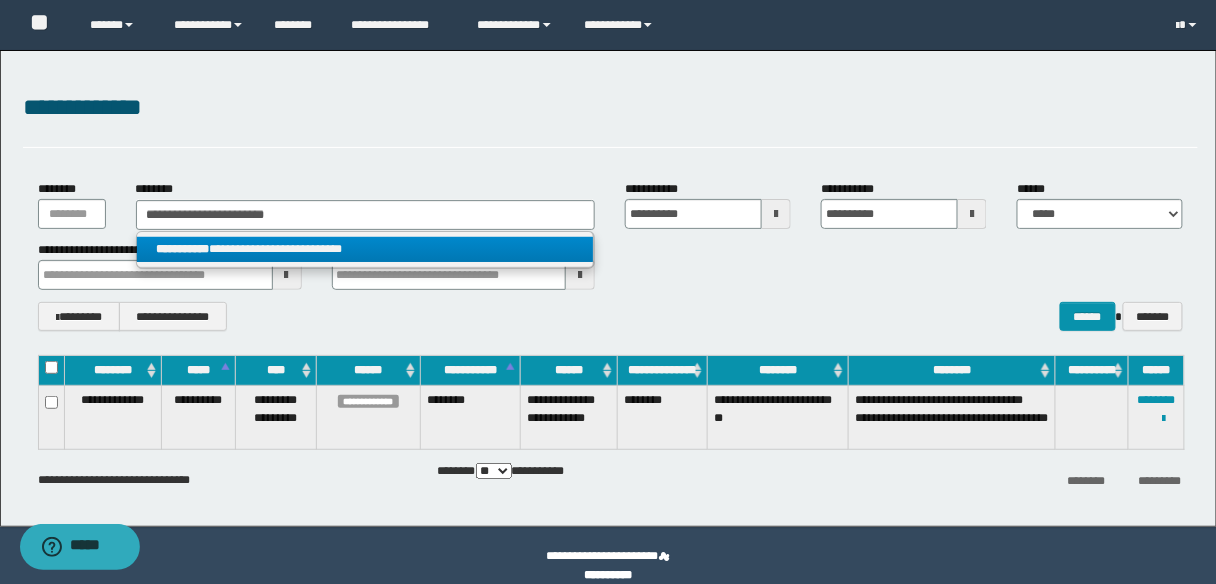 click on "**********" at bounding box center (365, 249) 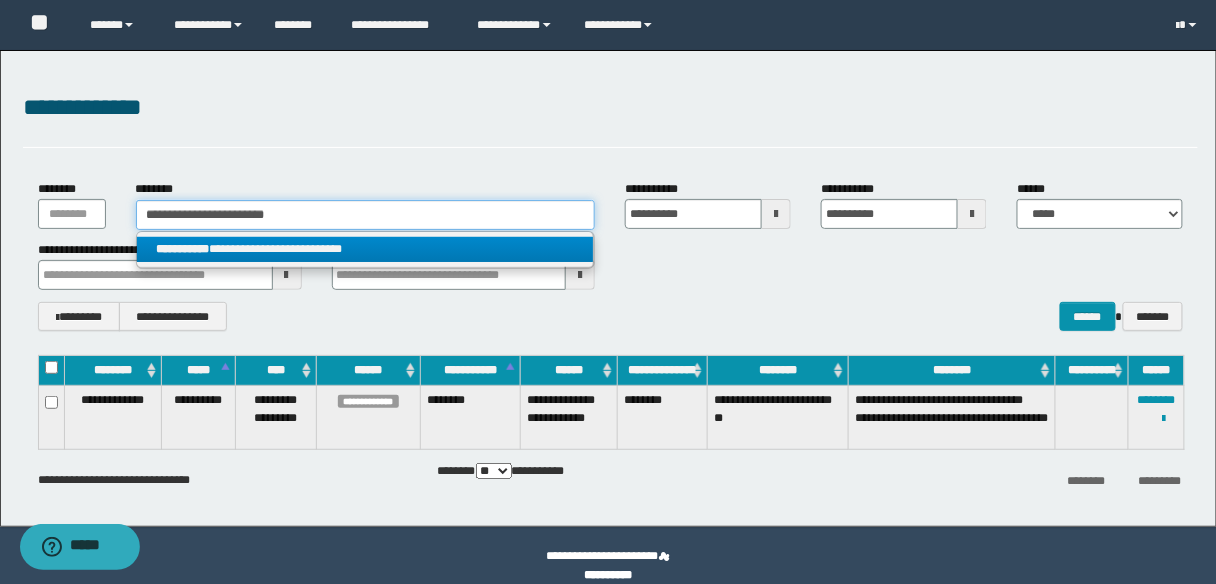 type 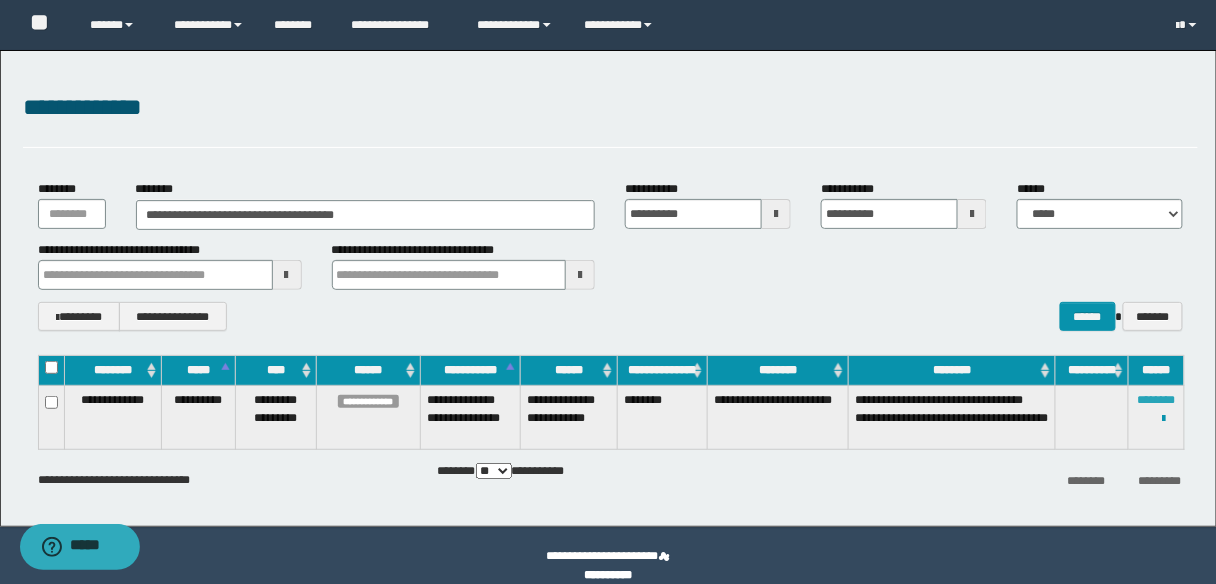 click on "********" at bounding box center (1157, 400) 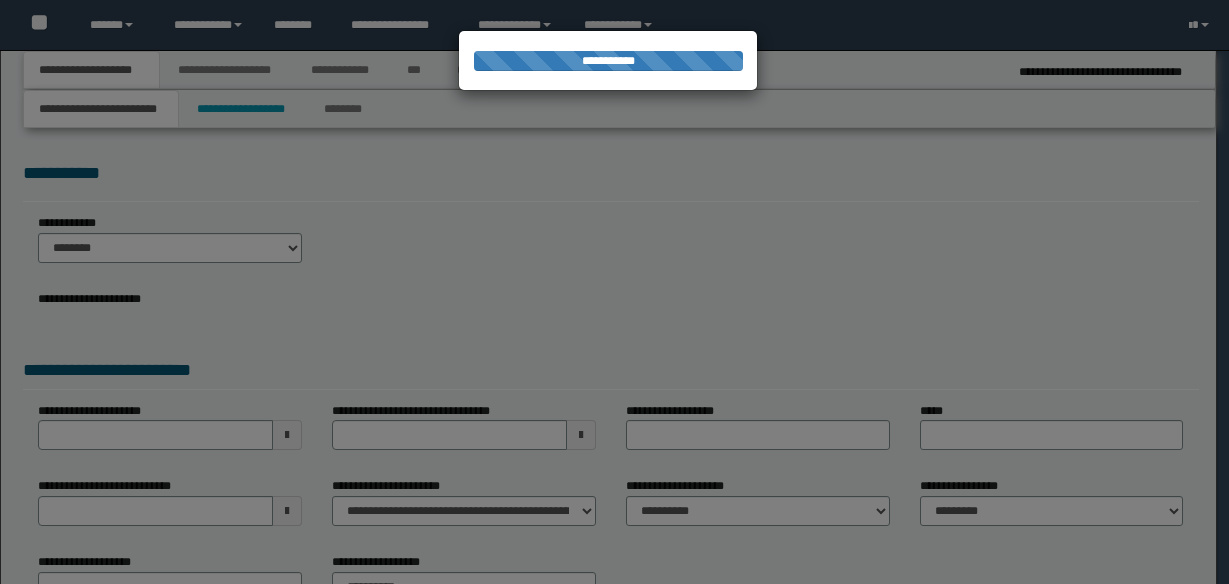scroll, scrollTop: 0, scrollLeft: 0, axis: both 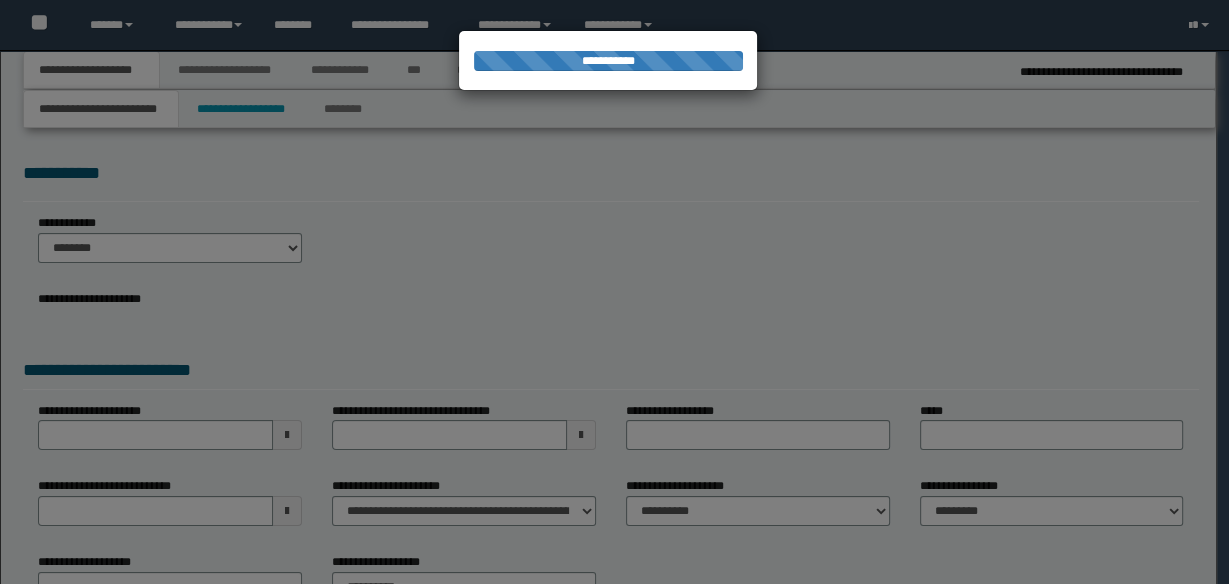 select on "*" 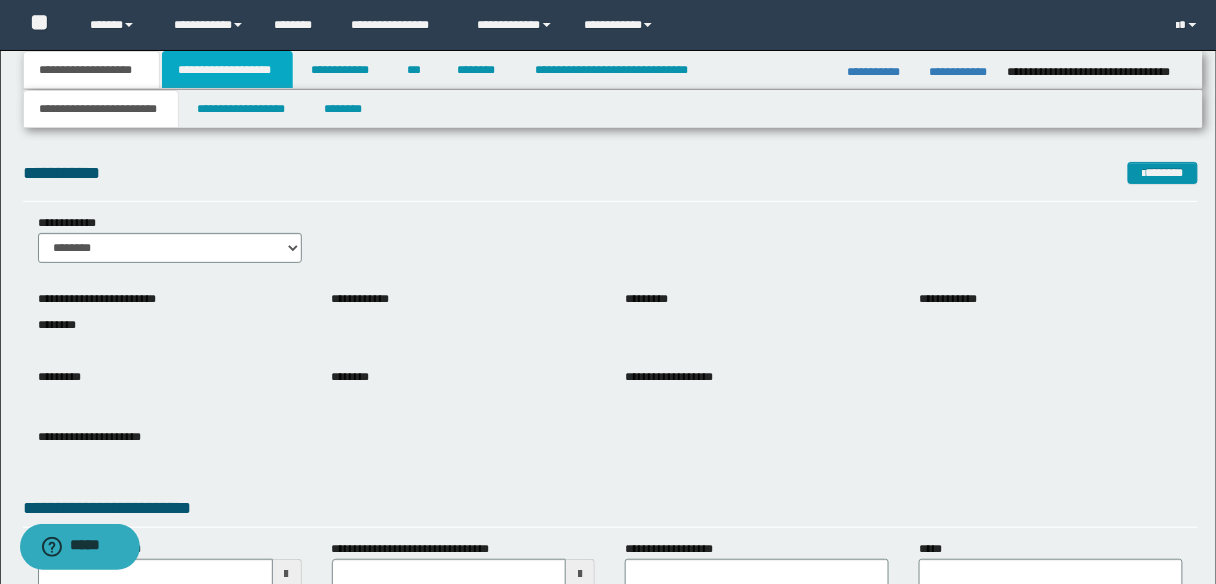 click on "**********" at bounding box center [227, 70] 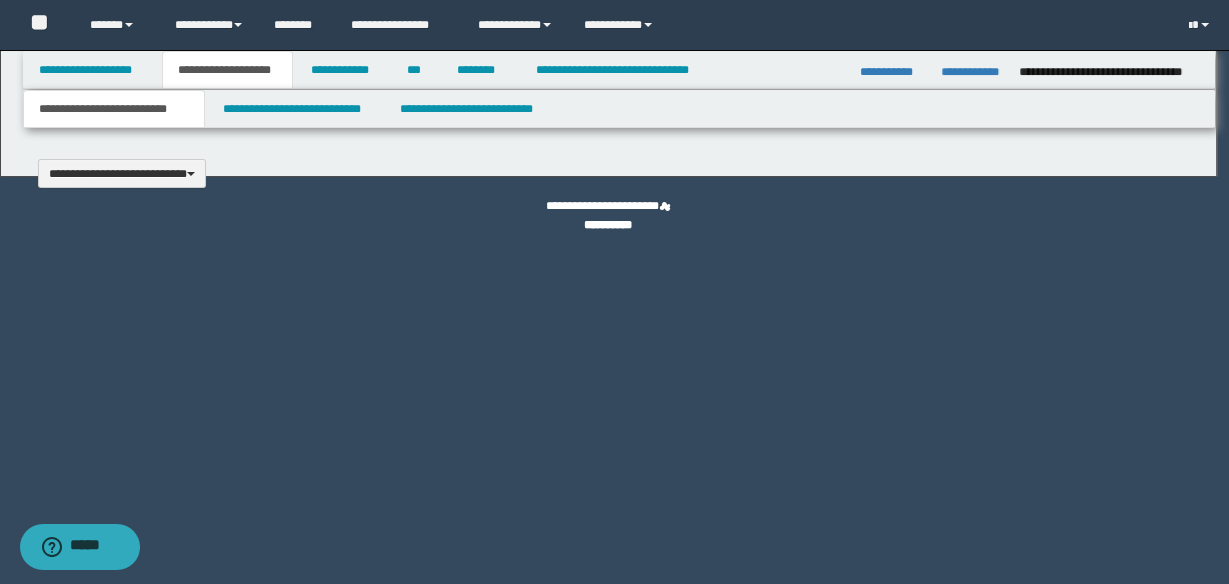 type 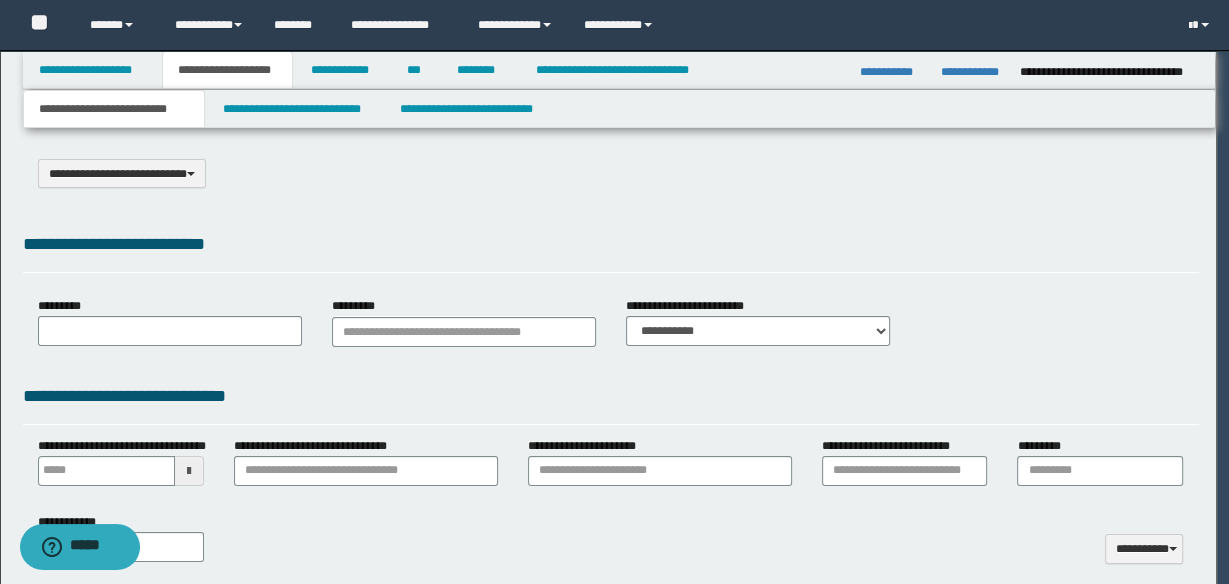 scroll, scrollTop: 0, scrollLeft: 0, axis: both 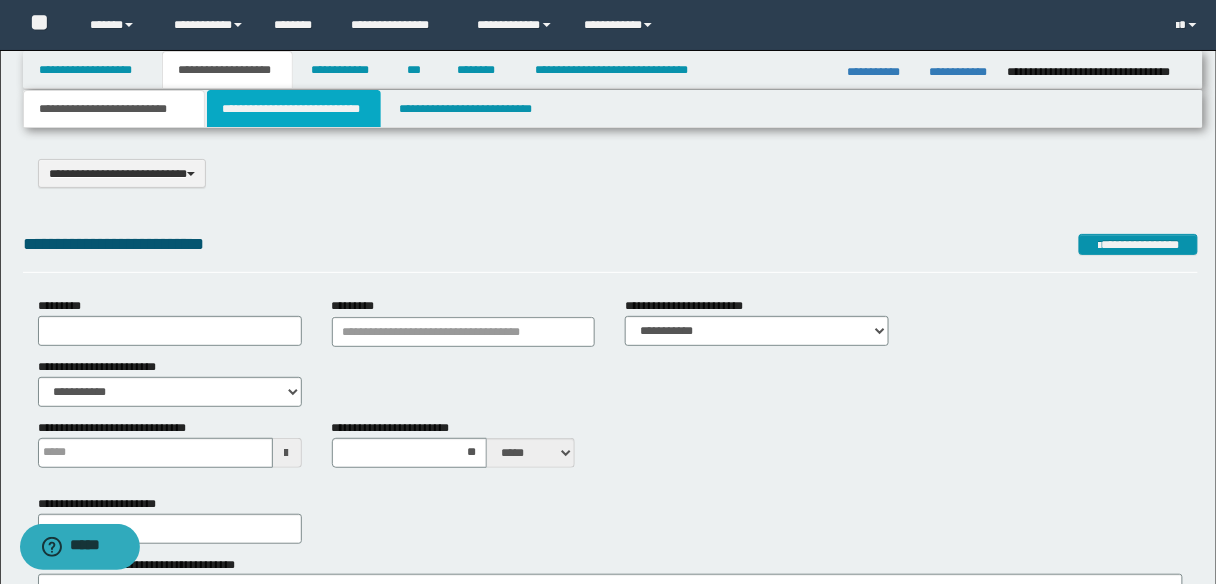 click on "**********" at bounding box center [294, 109] 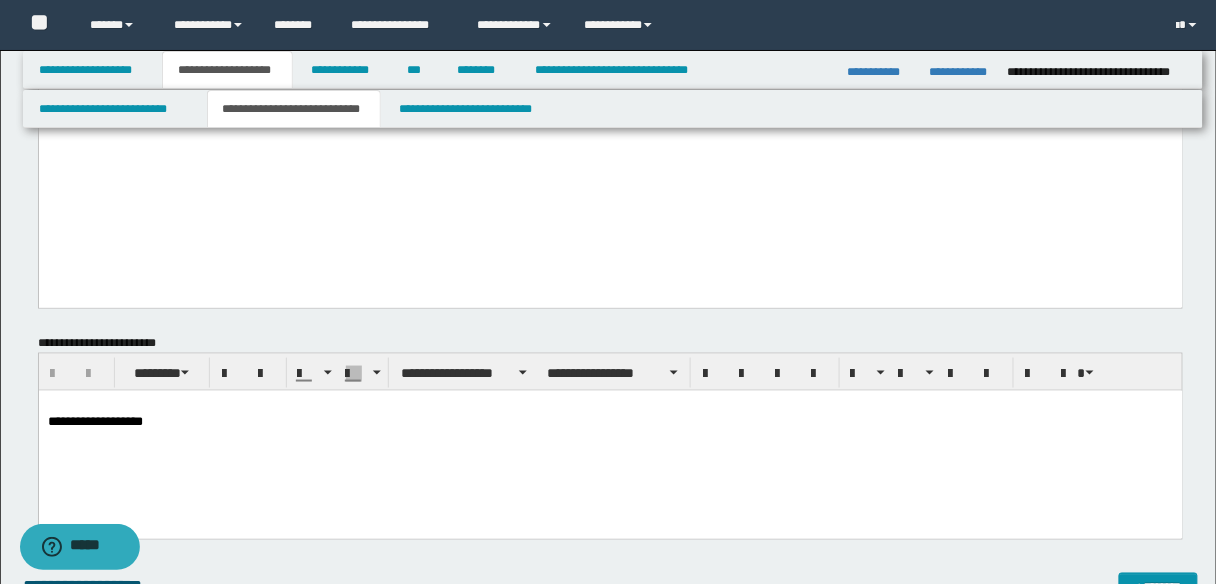 scroll, scrollTop: 2400, scrollLeft: 0, axis: vertical 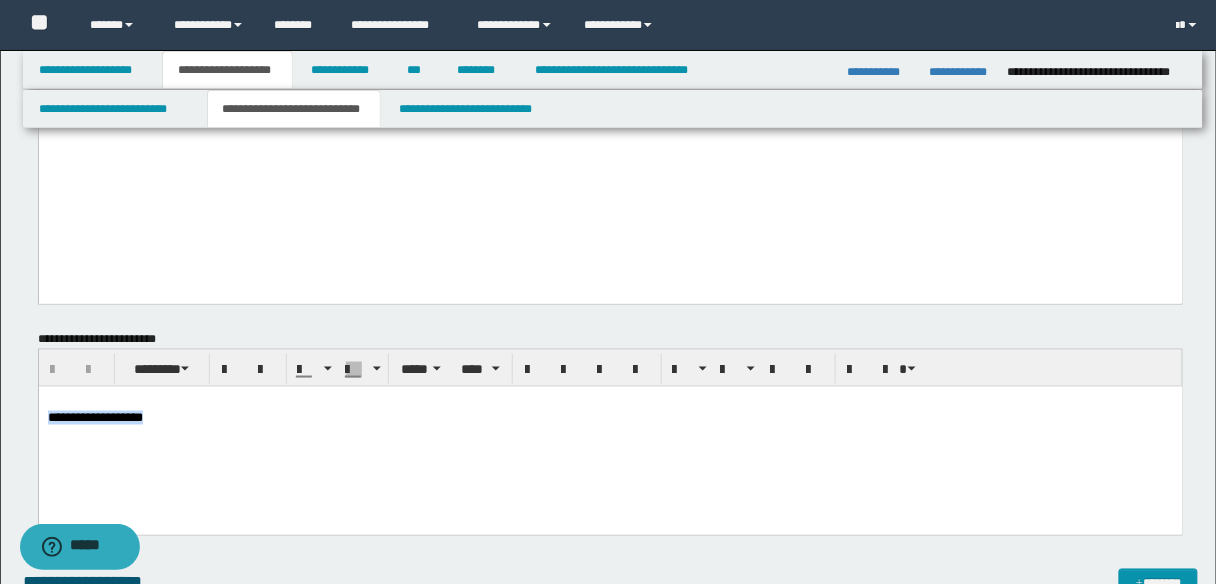 drag, startPoint x: 191, startPoint y: 426, endPoint x: 66, endPoint y: 816, distance: 409.54242 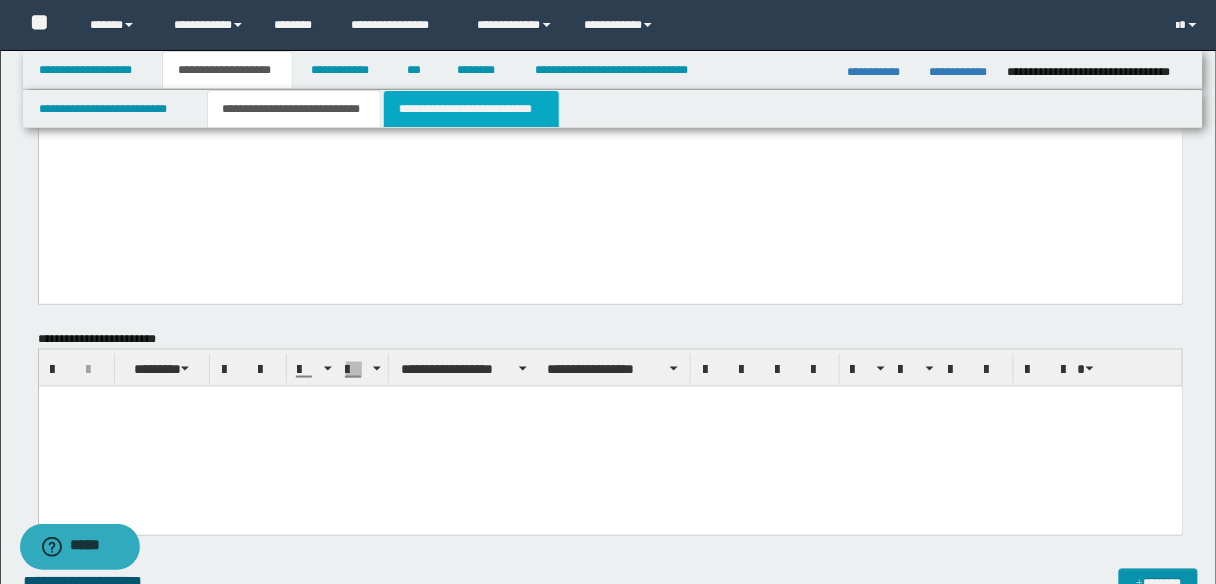 click on "**********" at bounding box center (471, 109) 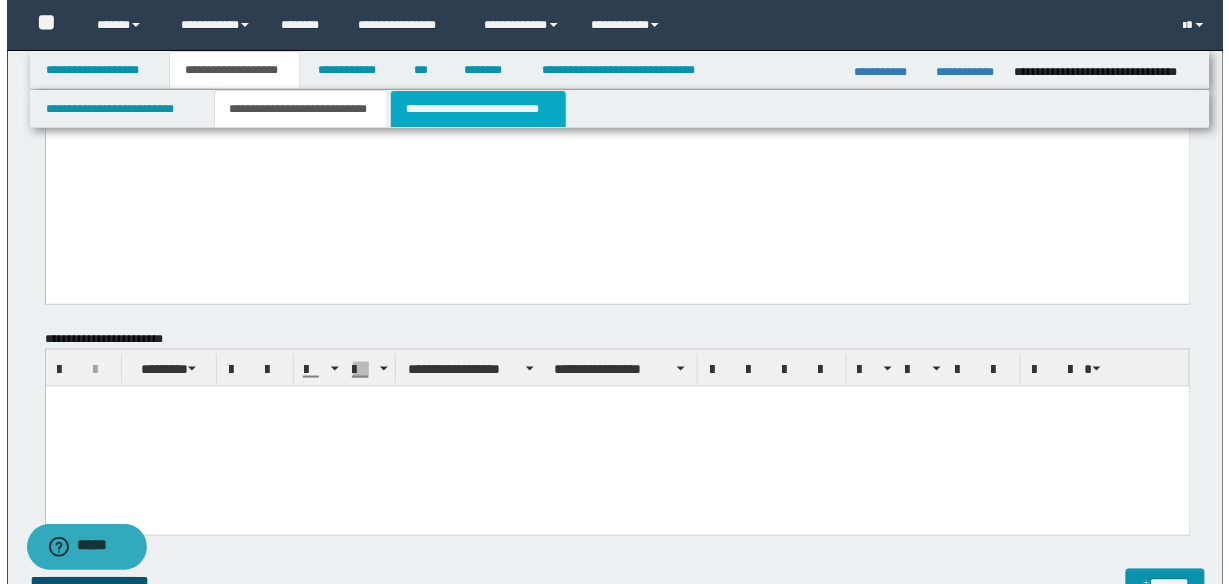 scroll, scrollTop: 0, scrollLeft: 0, axis: both 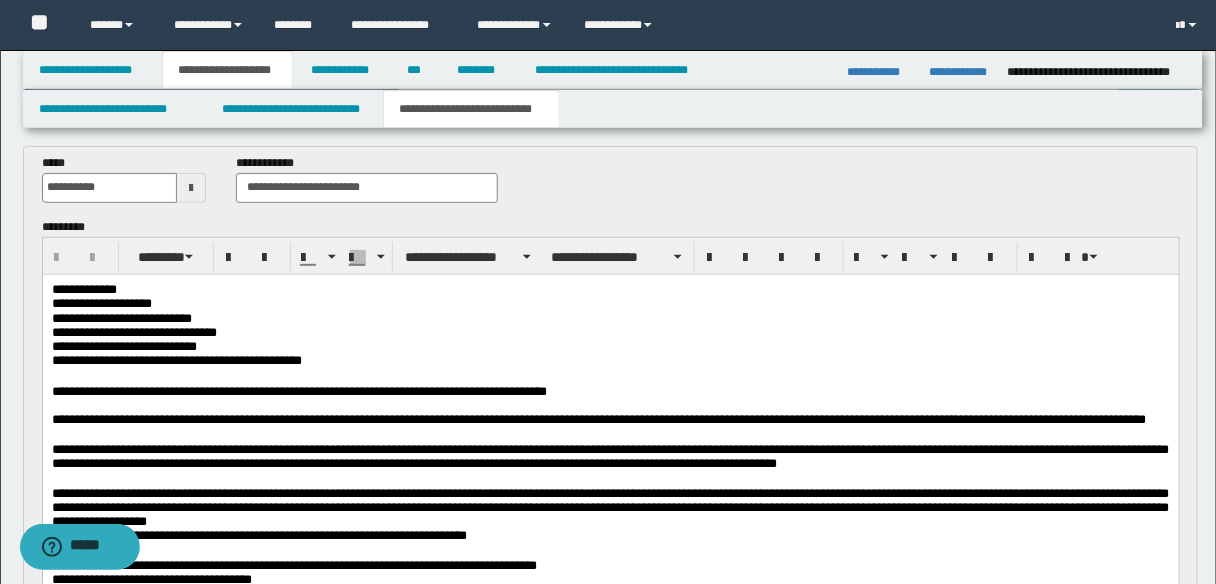 click on "**********" at bounding box center (610, 360) 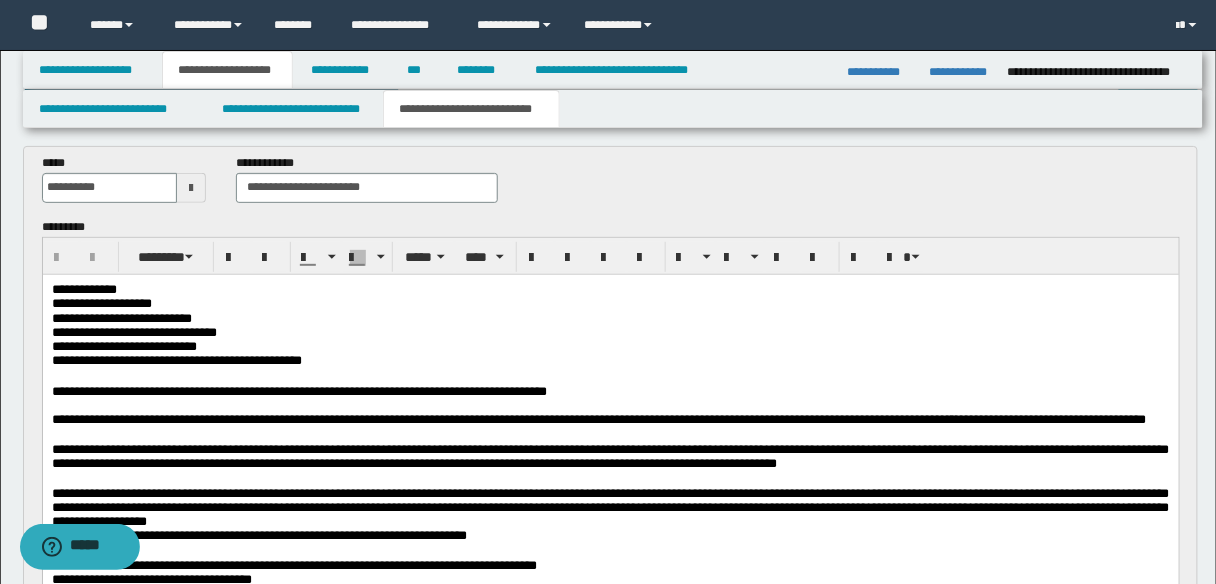 type 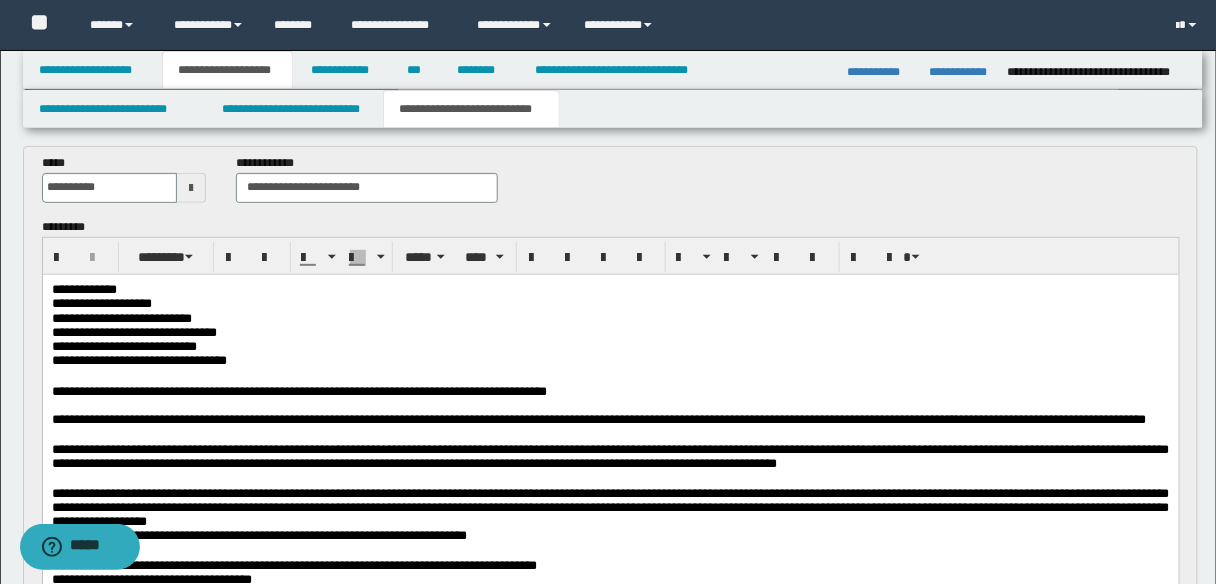 click on "**********" at bounding box center [138, 359] 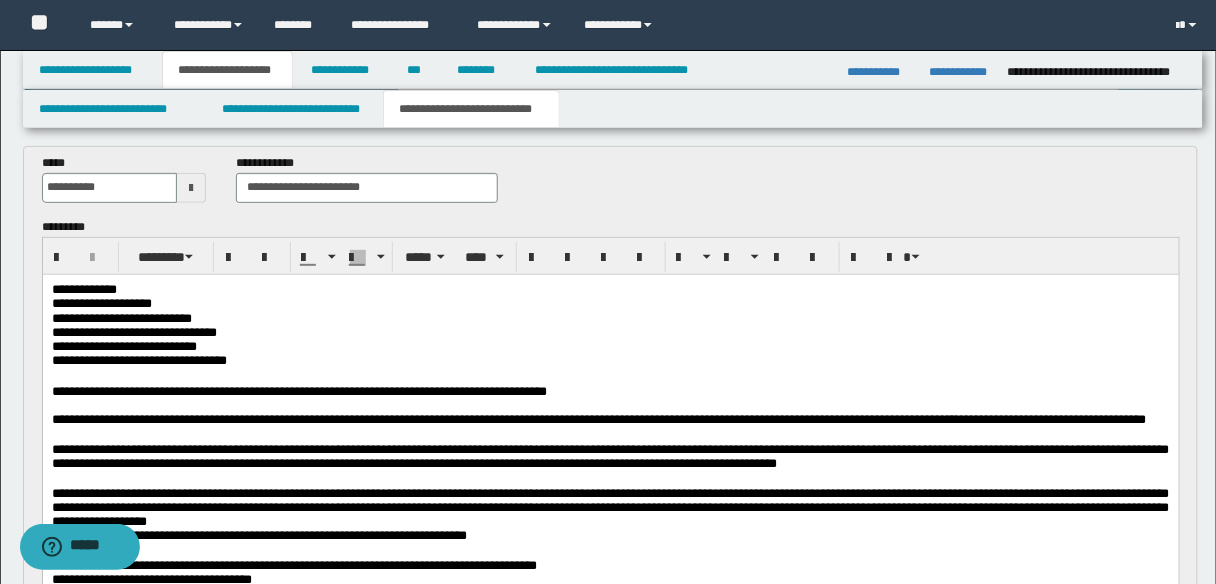 click on "**********" at bounding box center [298, 390] 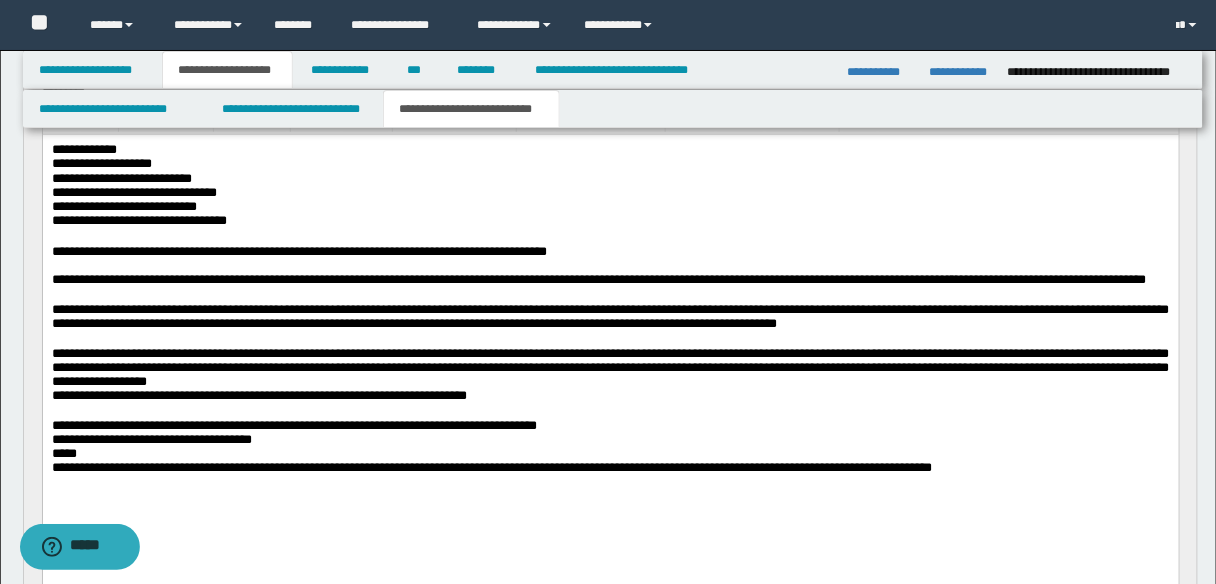 scroll, scrollTop: 240, scrollLeft: 0, axis: vertical 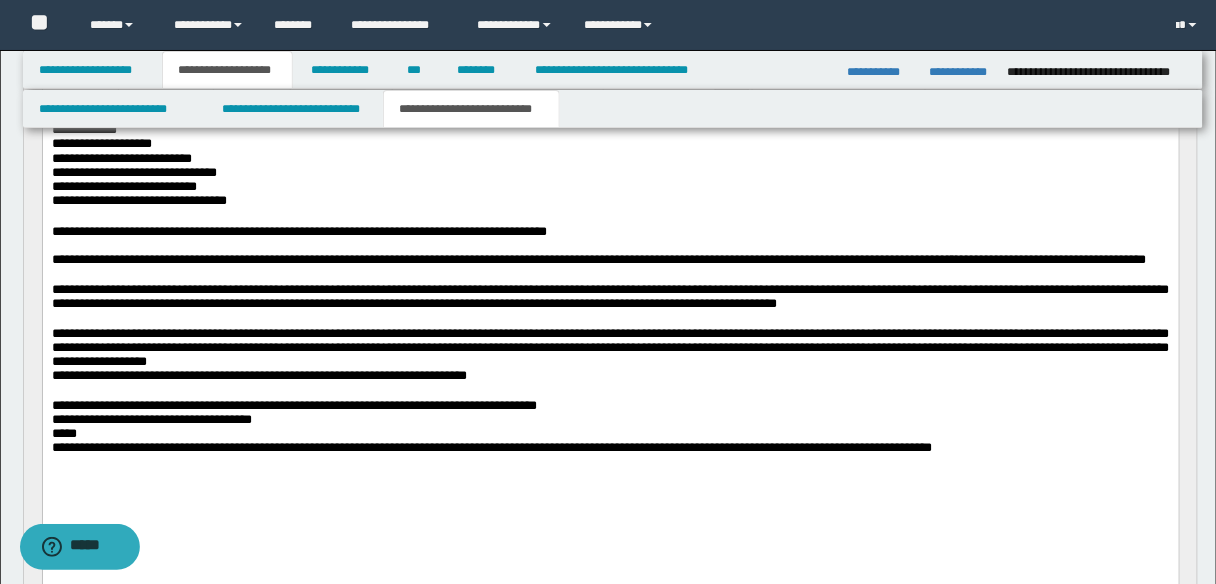 click on "**********" at bounding box center [610, 313] 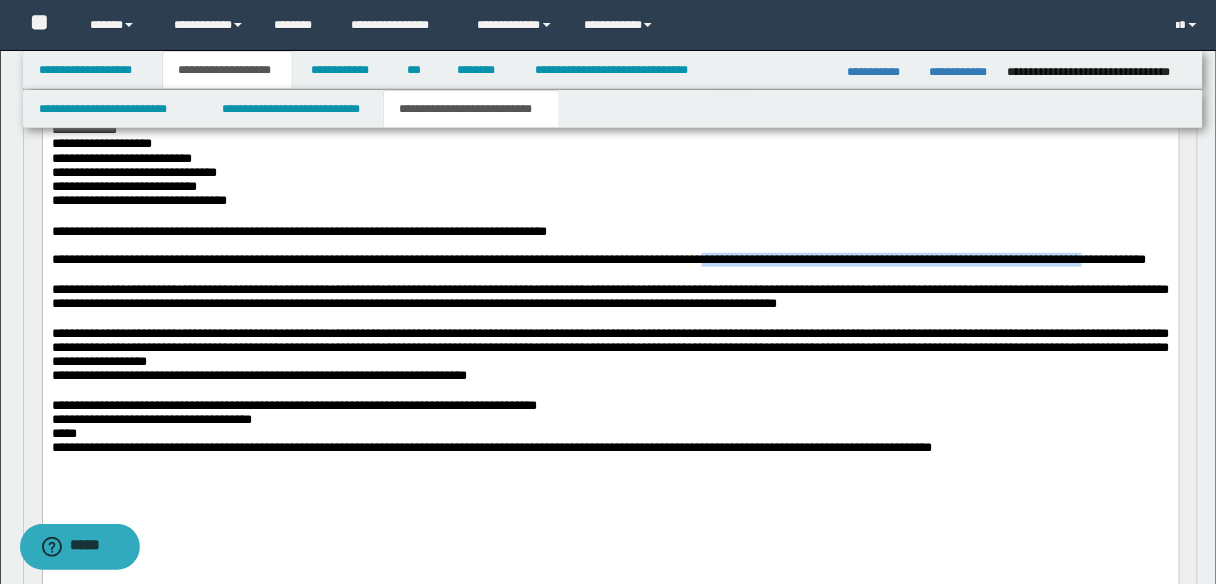 copy on "**********" 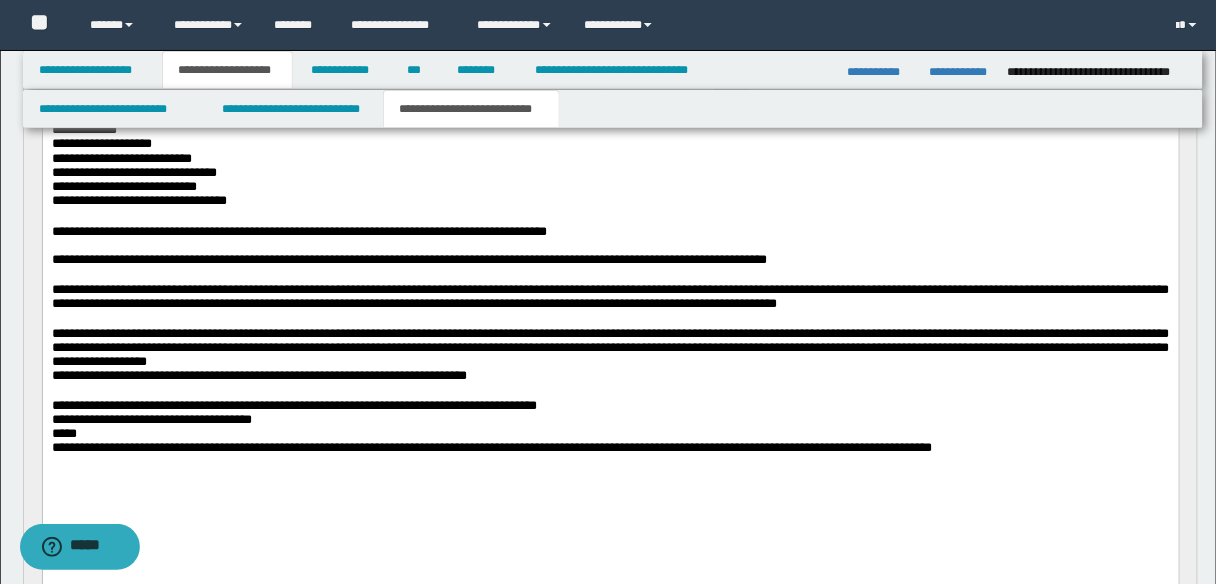 click on "**********" at bounding box center [610, 313] 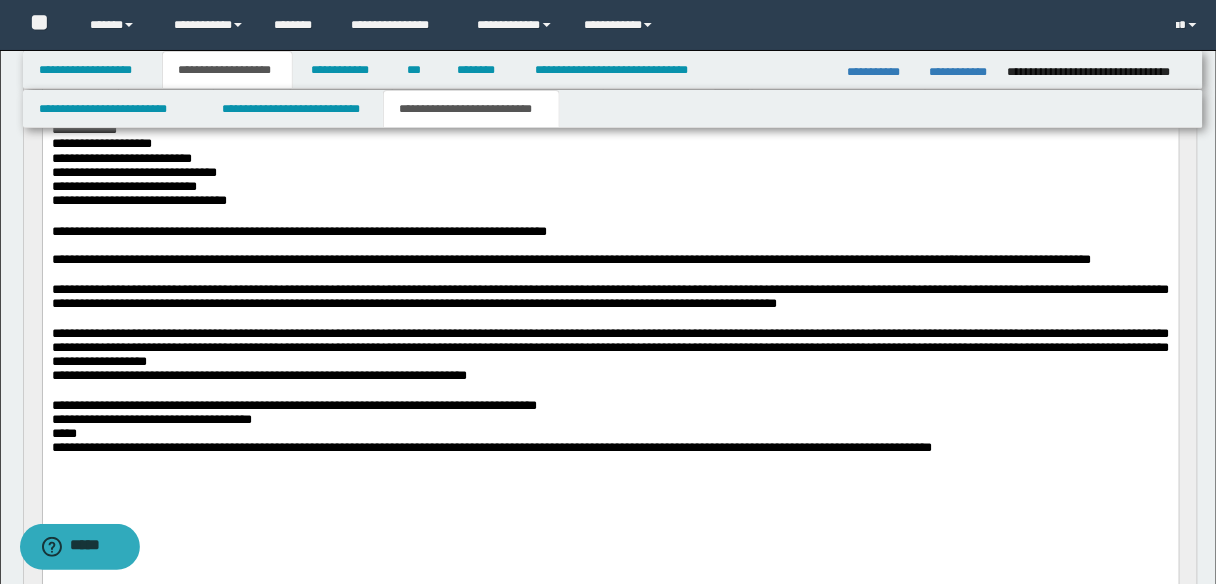 click on "**********" at bounding box center [571, 258] 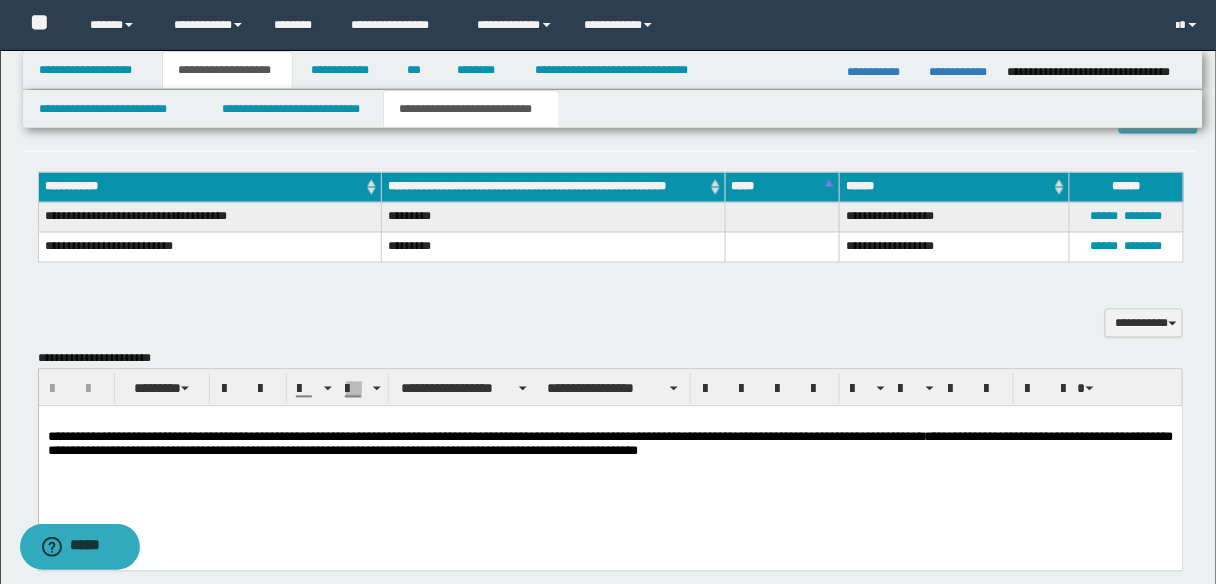 scroll, scrollTop: 800, scrollLeft: 0, axis: vertical 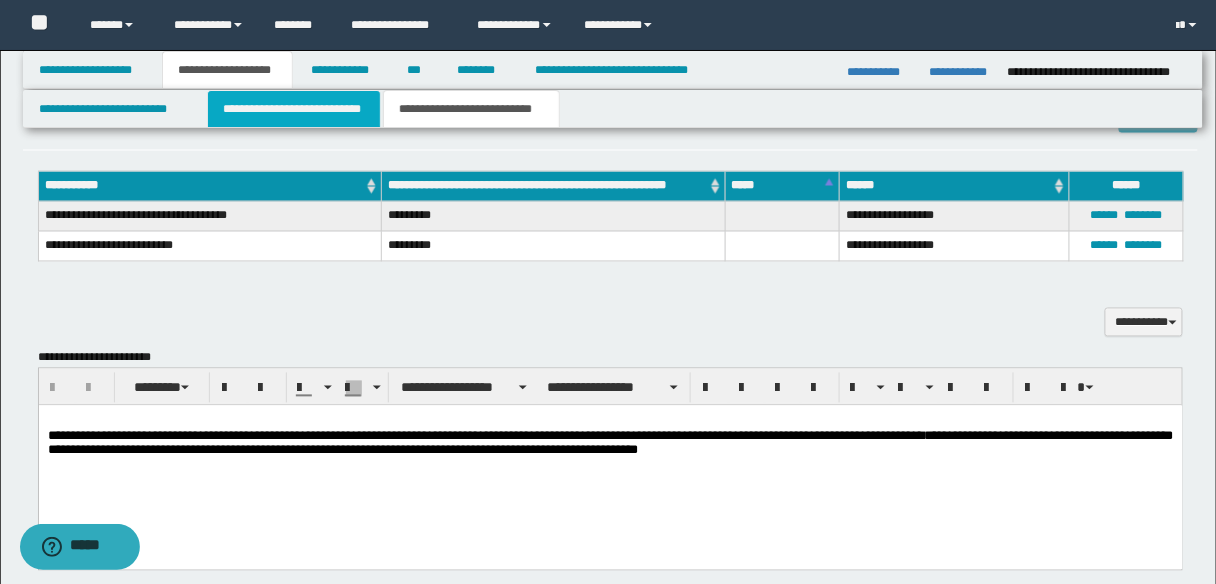 click on "**********" at bounding box center (294, 109) 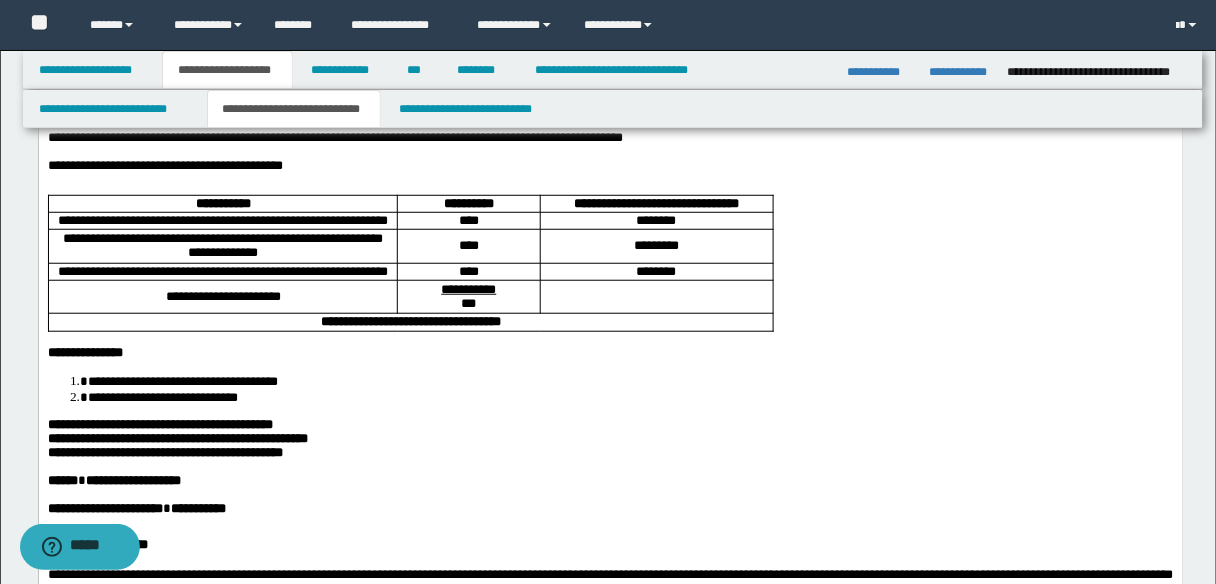 scroll, scrollTop: 160, scrollLeft: 0, axis: vertical 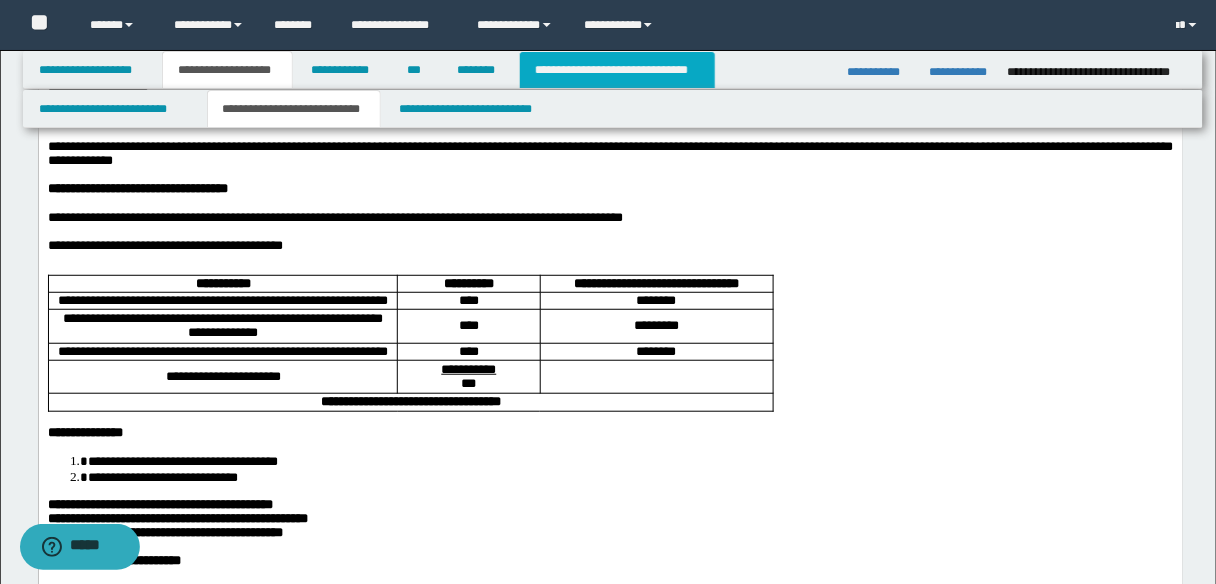 click on "**********" at bounding box center (617, 70) 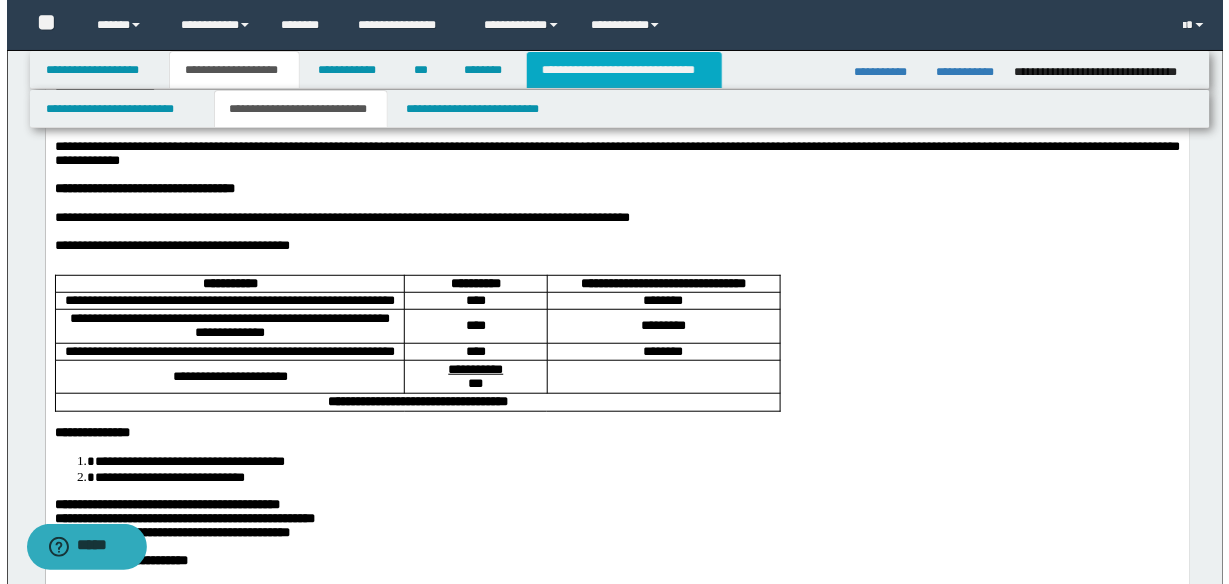 scroll, scrollTop: 0, scrollLeft: 0, axis: both 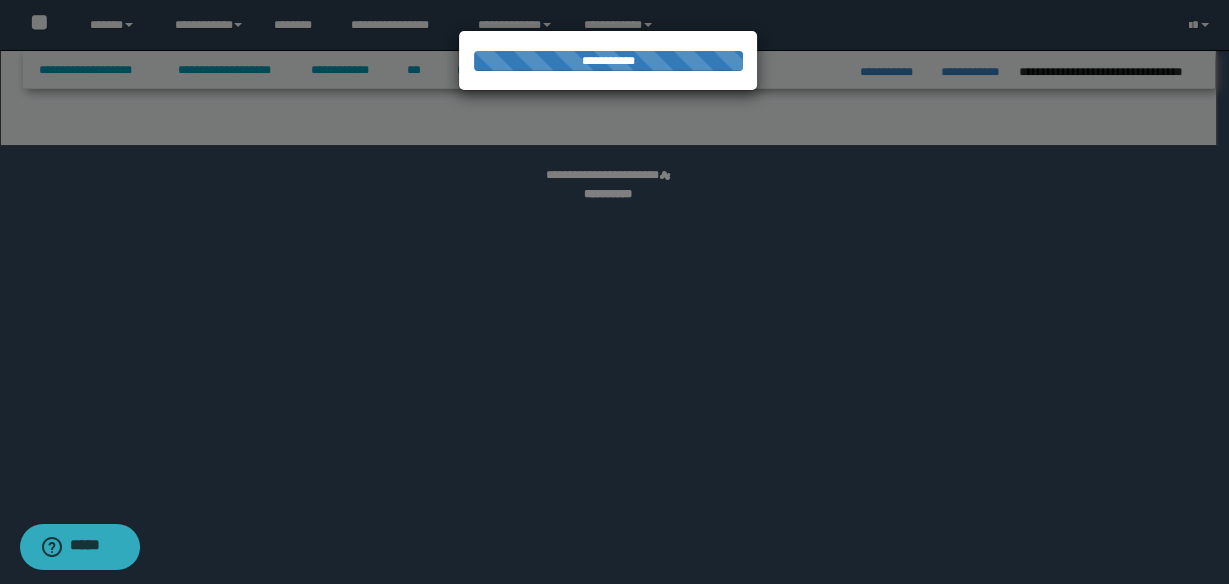select on "*" 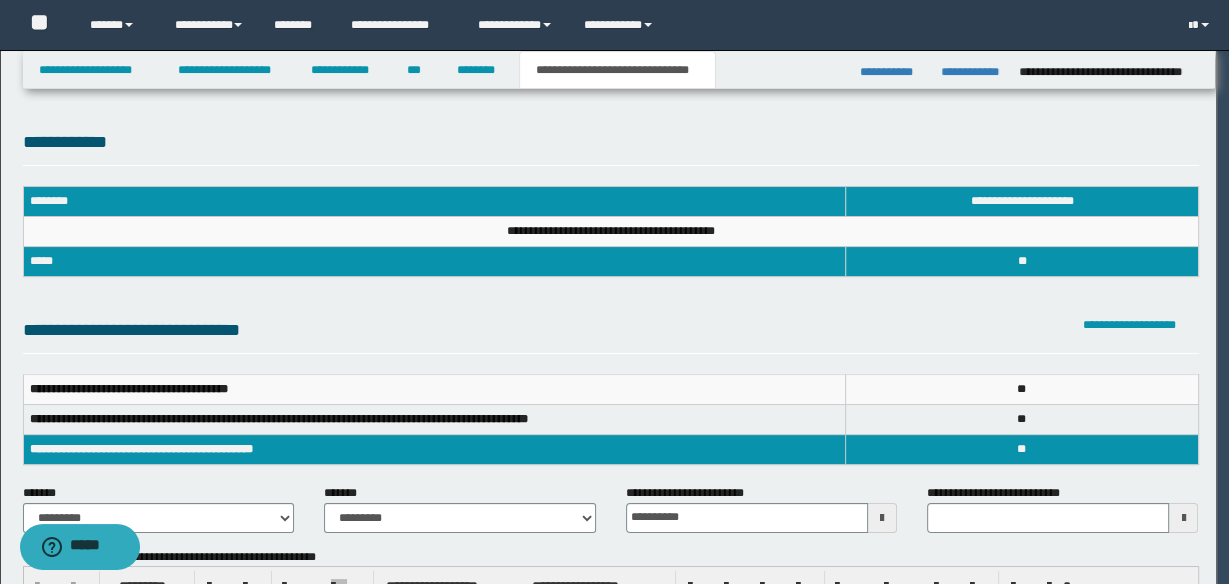scroll, scrollTop: 0, scrollLeft: 0, axis: both 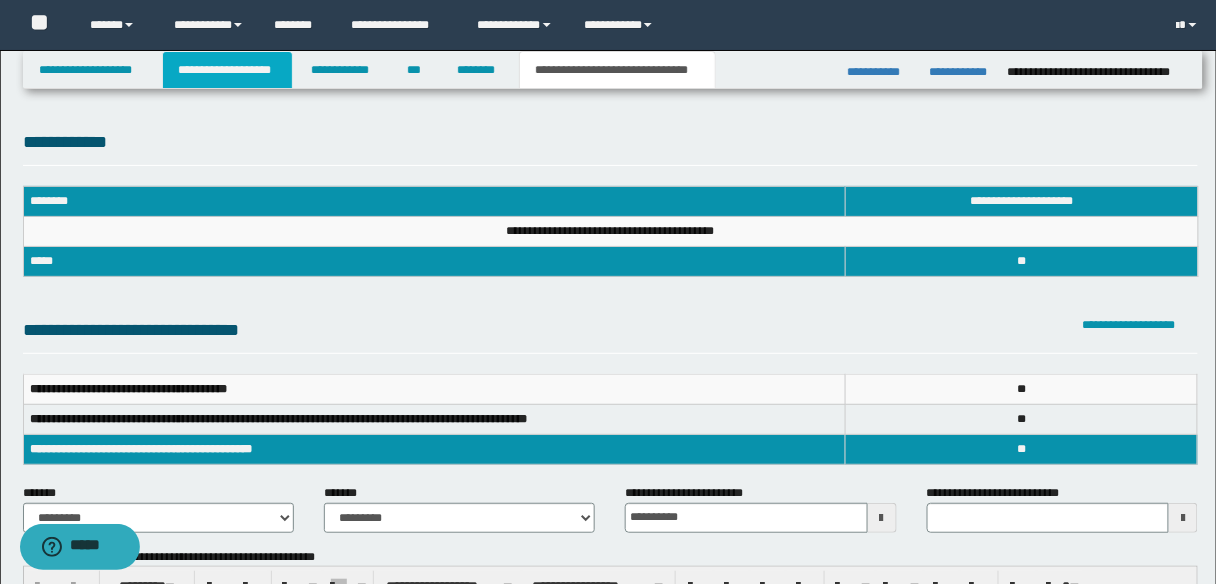 click on "**********" at bounding box center [227, 70] 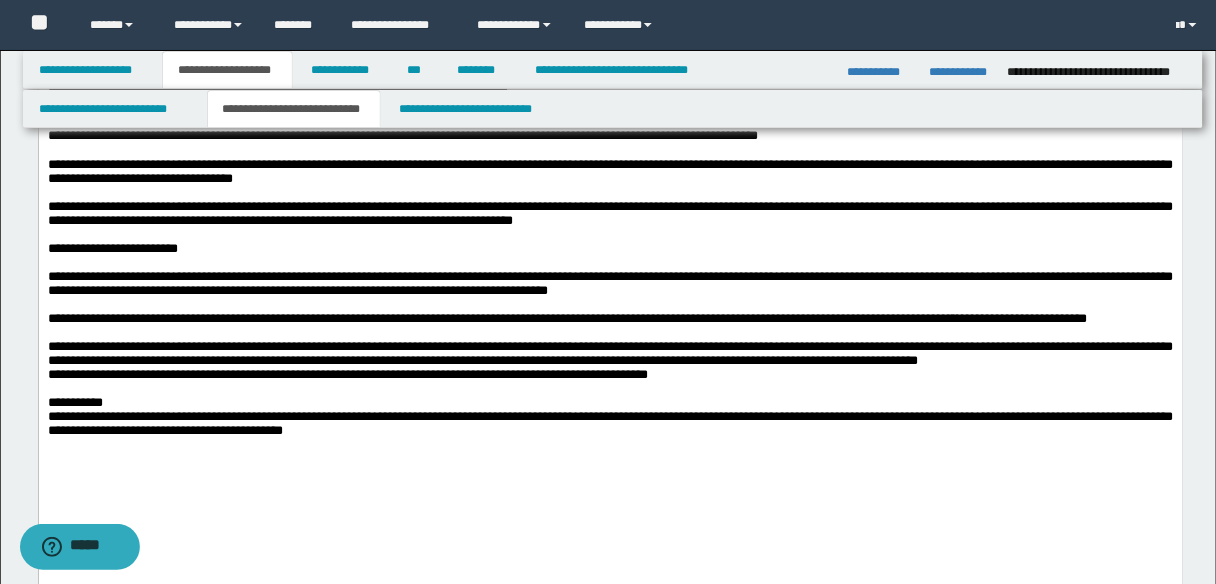 scroll, scrollTop: 1840, scrollLeft: 0, axis: vertical 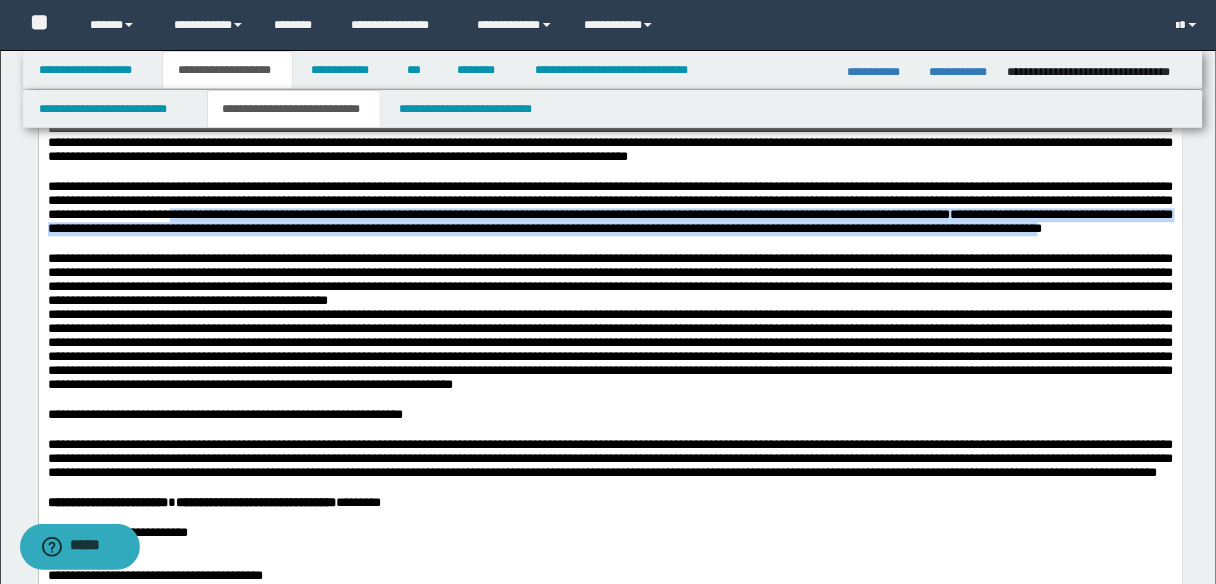 drag, startPoint x: 808, startPoint y: 364, endPoint x: 912, endPoint y: 395, distance: 108.52189 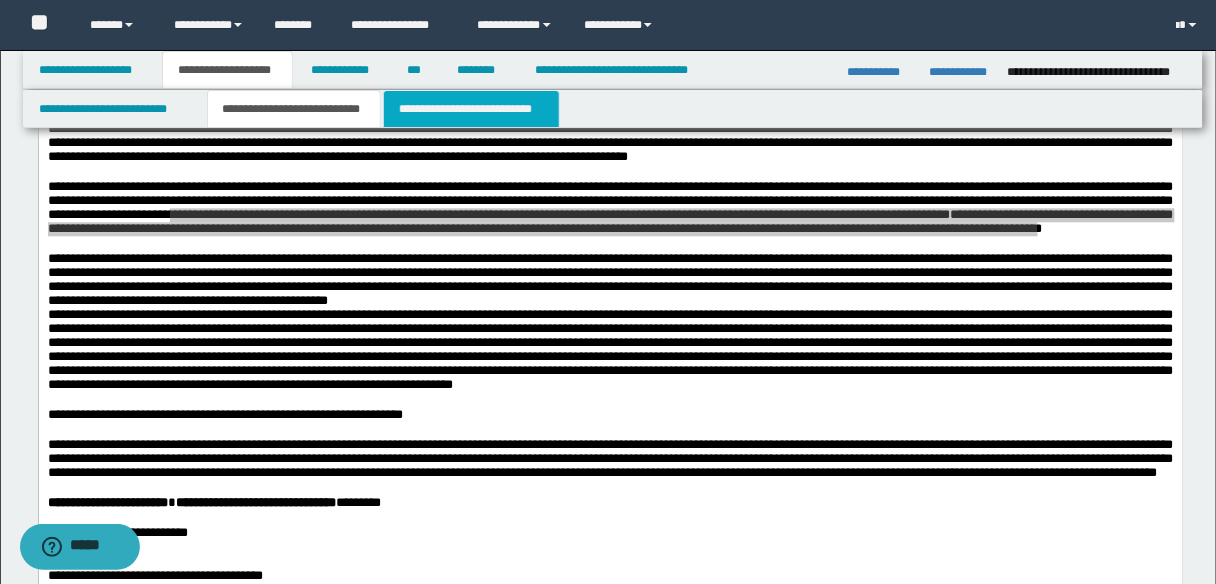 click on "**********" at bounding box center (471, 109) 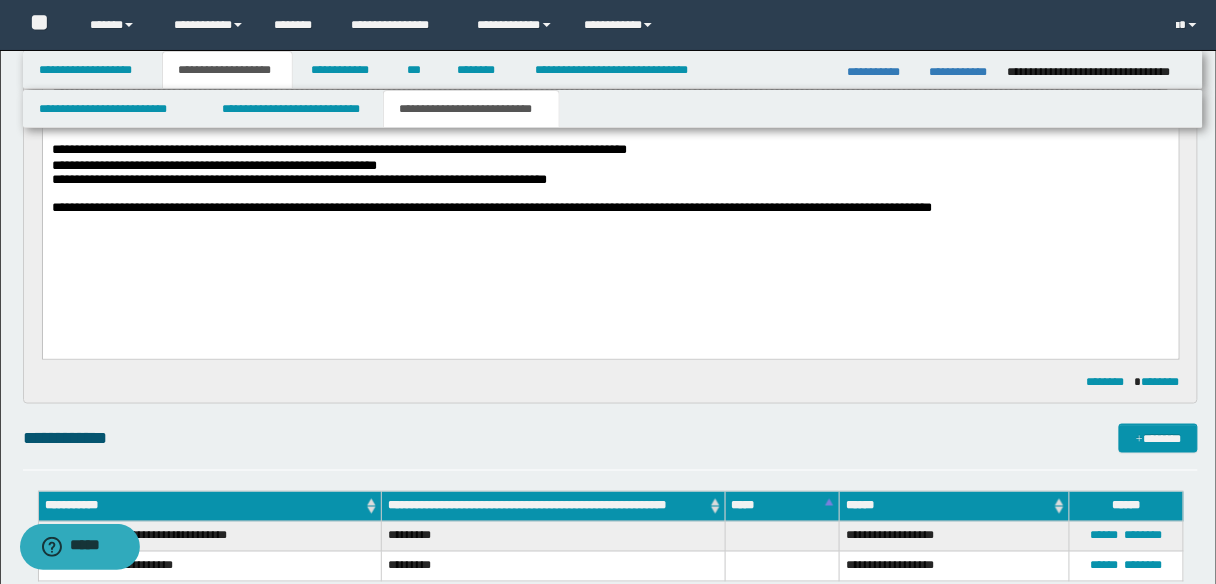 scroll, scrollTop: 320, scrollLeft: 0, axis: vertical 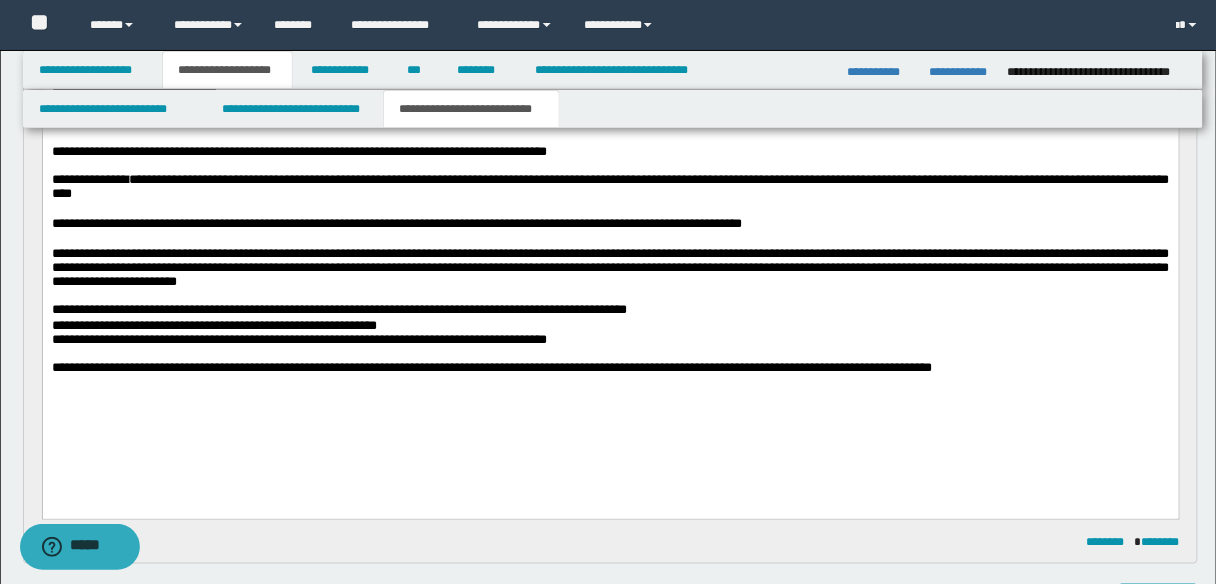 click on "**********" at bounding box center [610, 325] 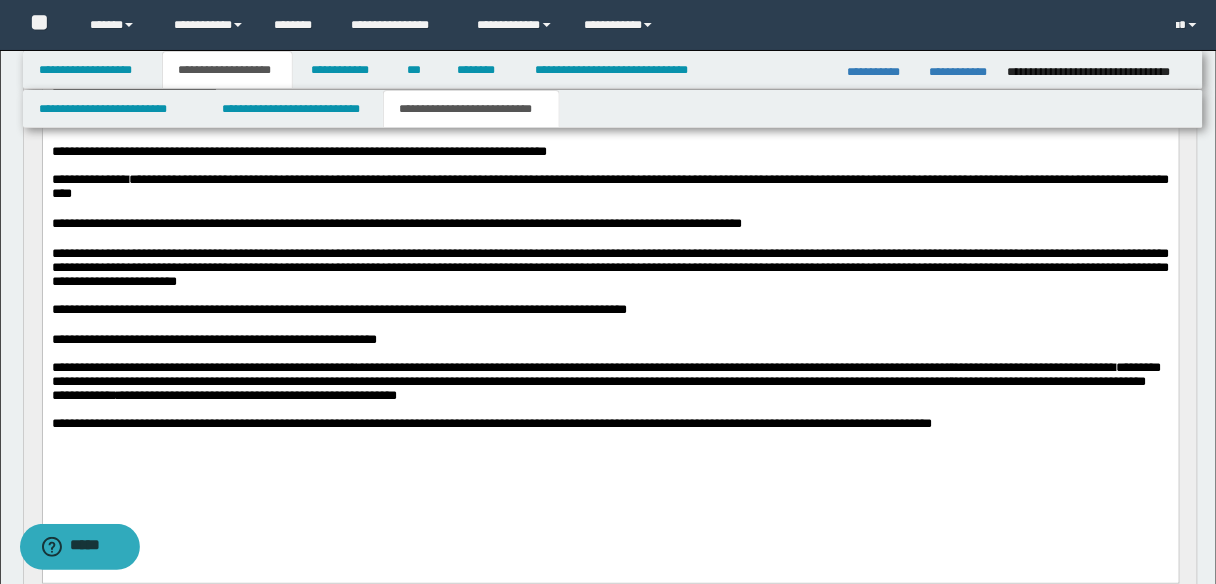 click on "**********" at bounding box center (606, 380) 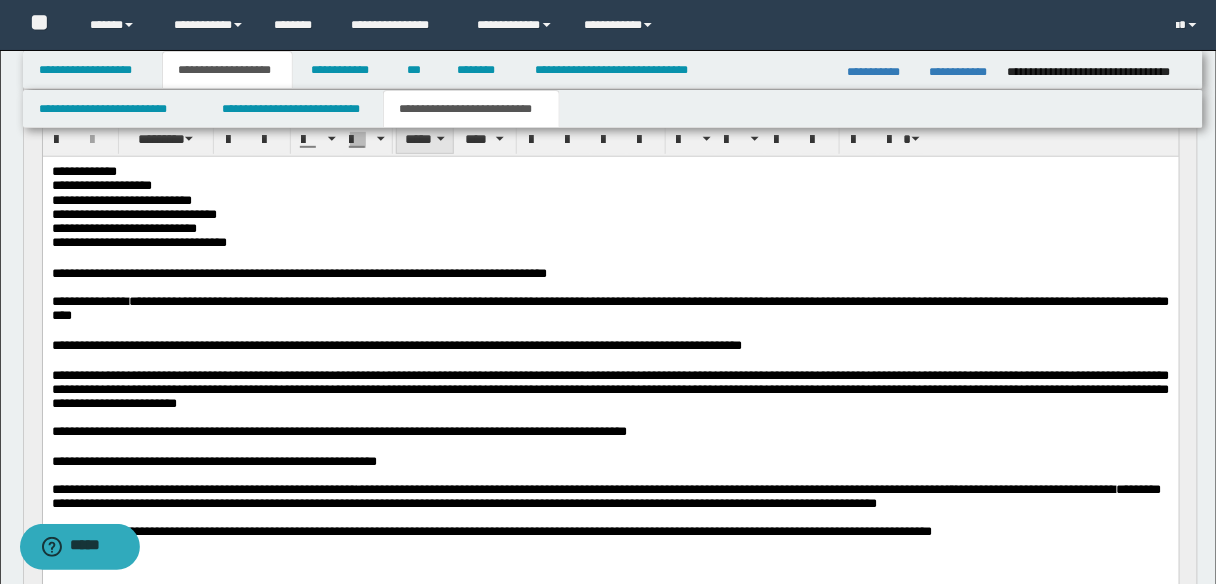 scroll, scrollTop: 0, scrollLeft: 0, axis: both 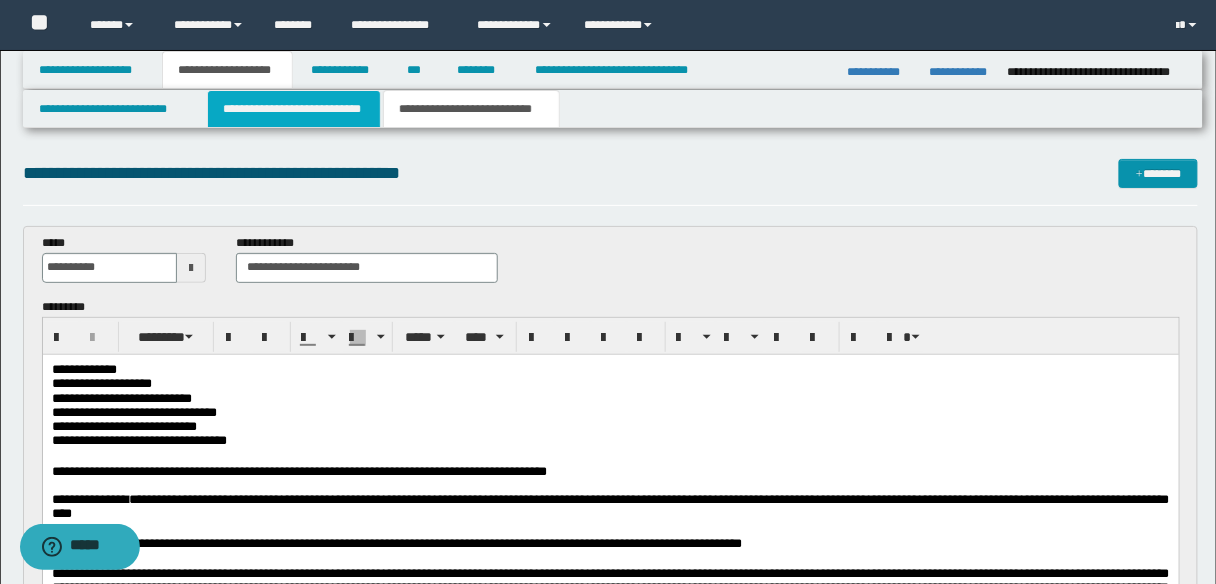 click on "**********" at bounding box center (294, 109) 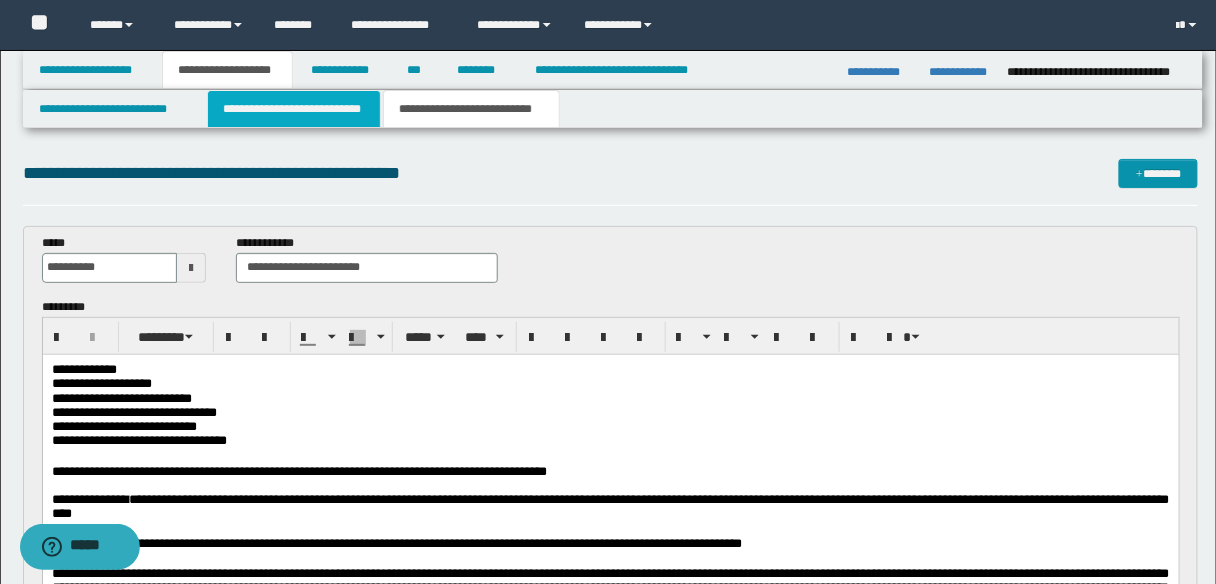 type 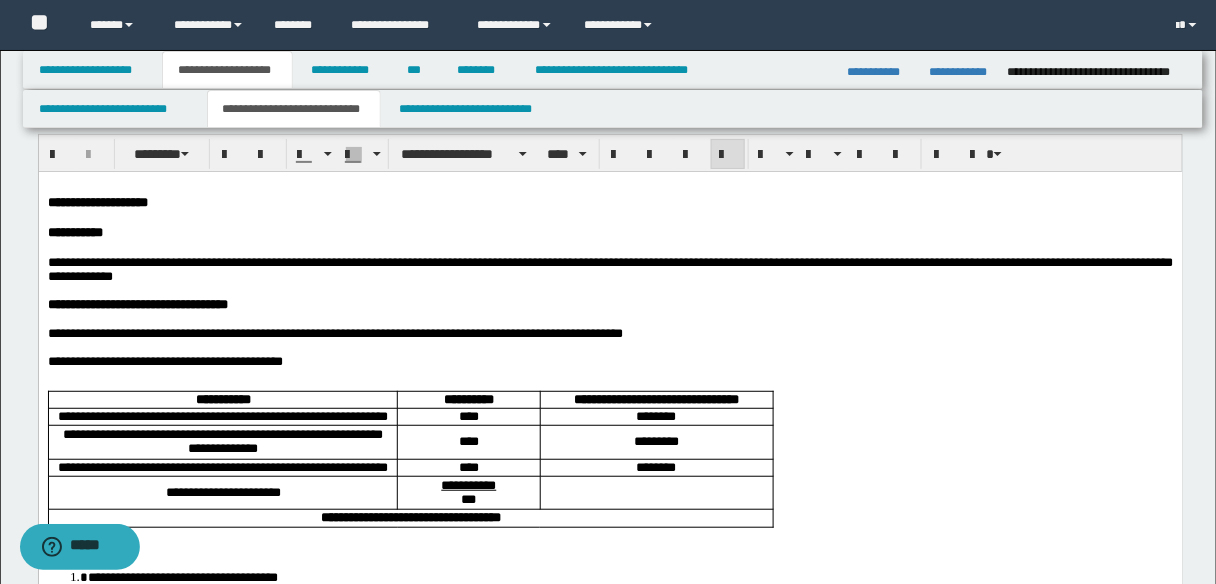 scroll, scrollTop: 80, scrollLeft: 0, axis: vertical 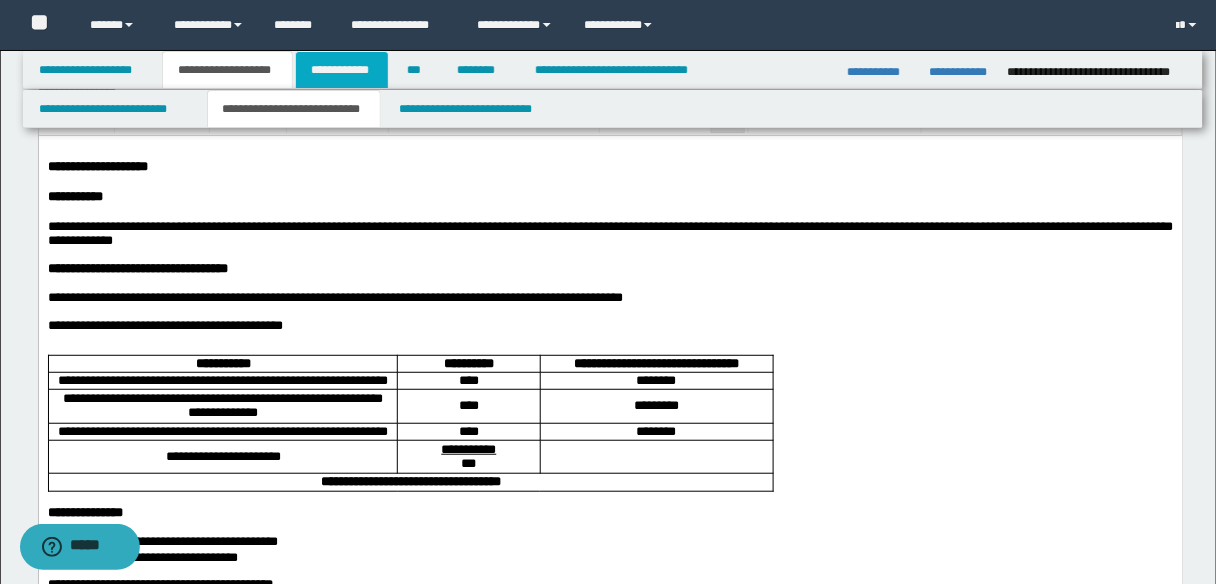 click on "**********" at bounding box center [342, 70] 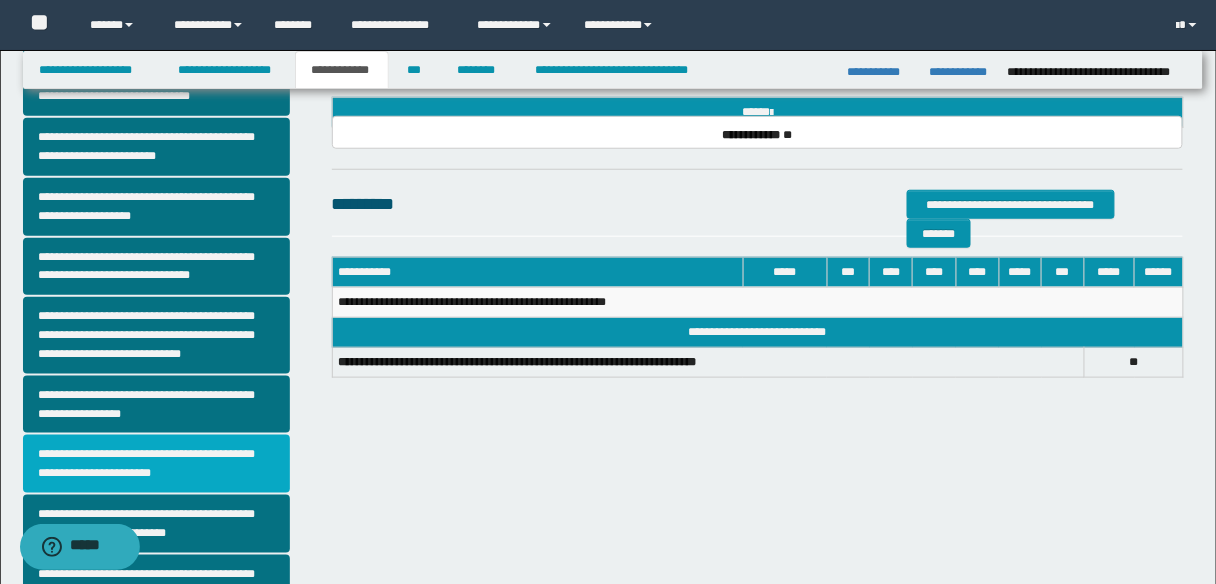 scroll, scrollTop: 564, scrollLeft: 0, axis: vertical 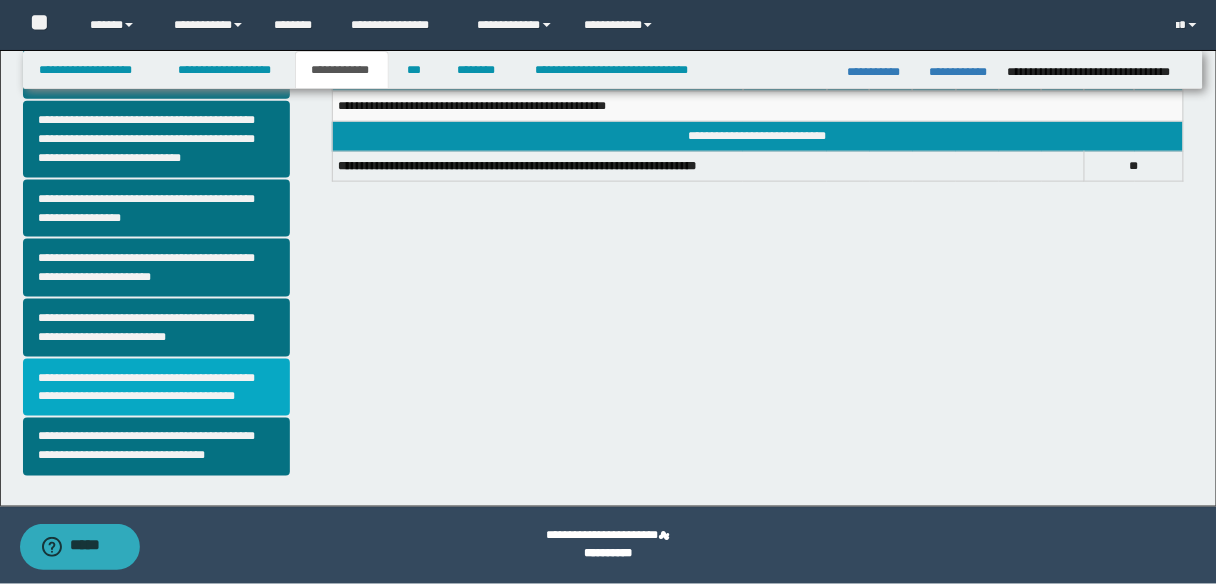 click on "**********" at bounding box center (156, 388) 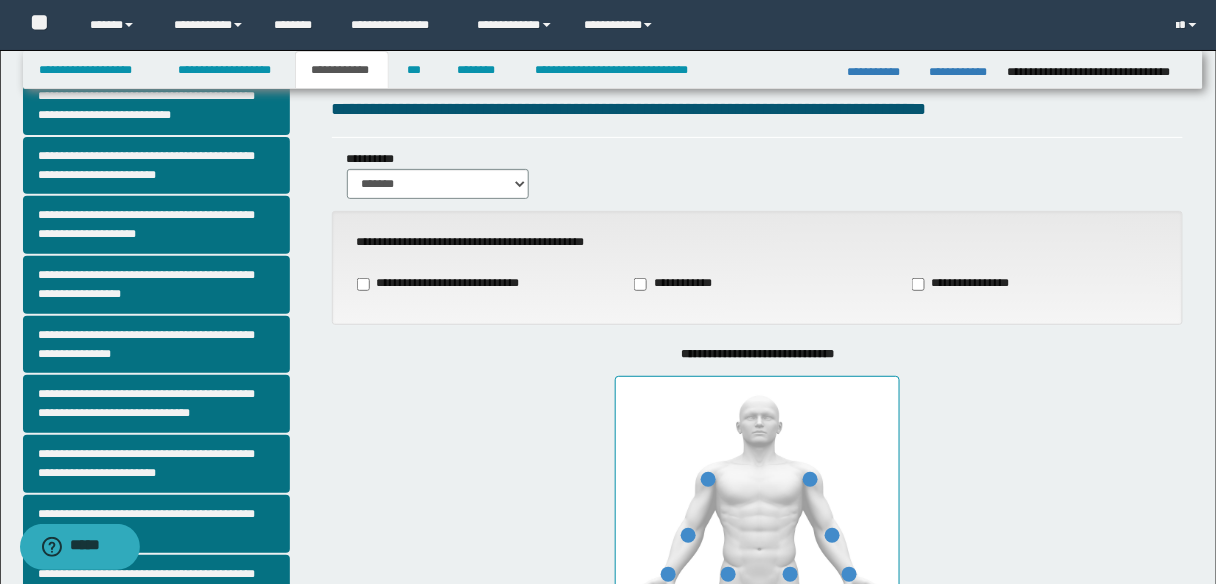 scroll, scrollTop: 80, scrollLeft: 0, axis: vertical 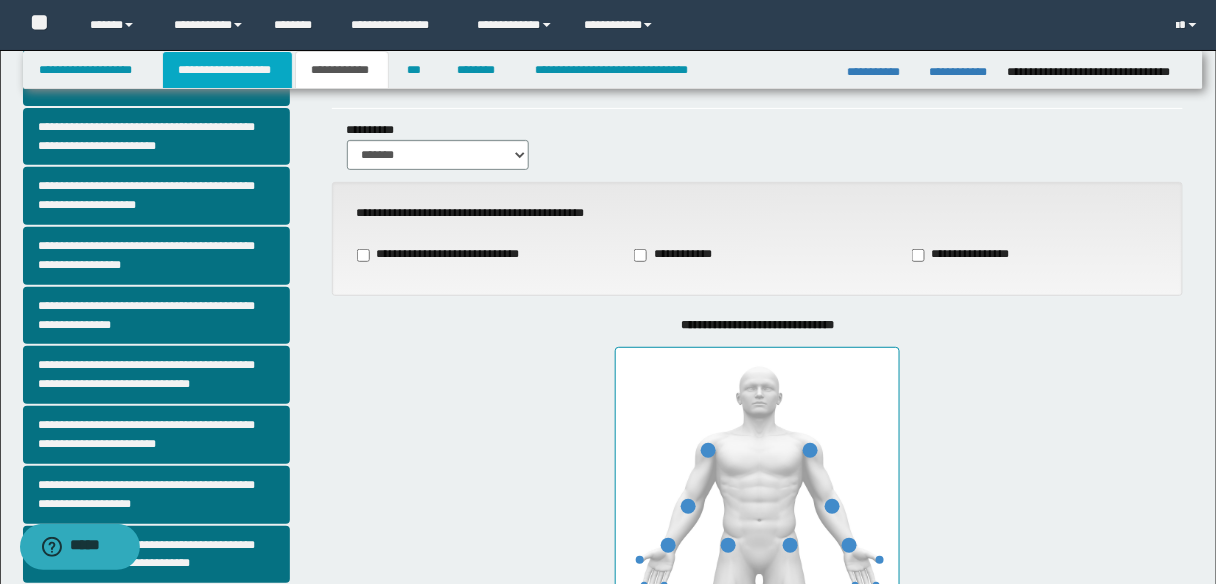 click on "**********" at bounding box center [227, 70] 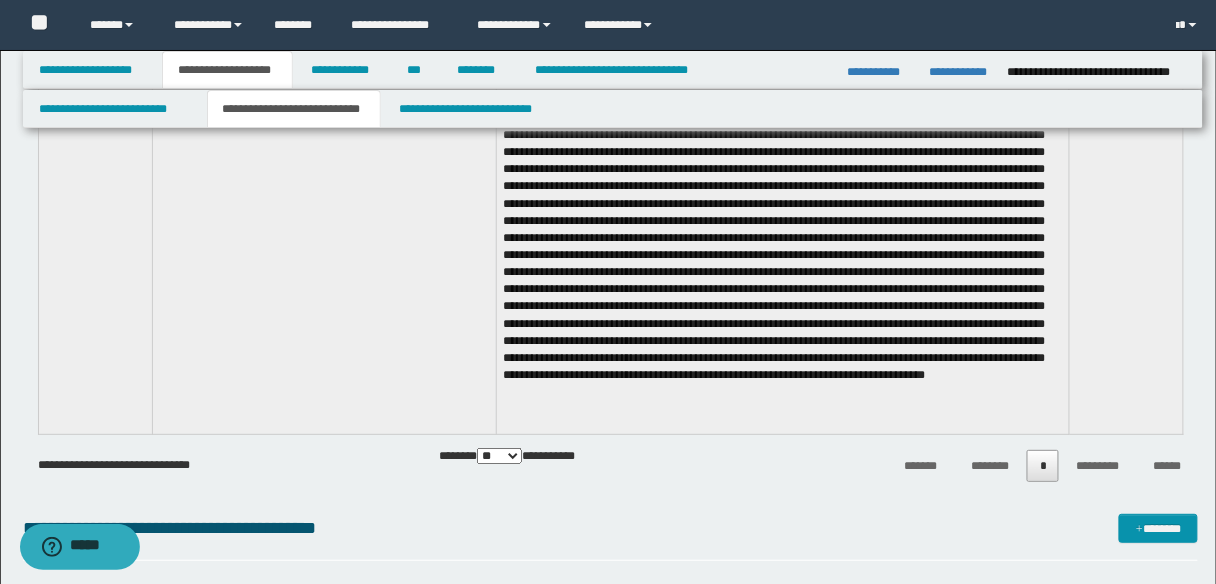 scroll, scrollTop: 3711, scrollLeft: 0, axis: vertical 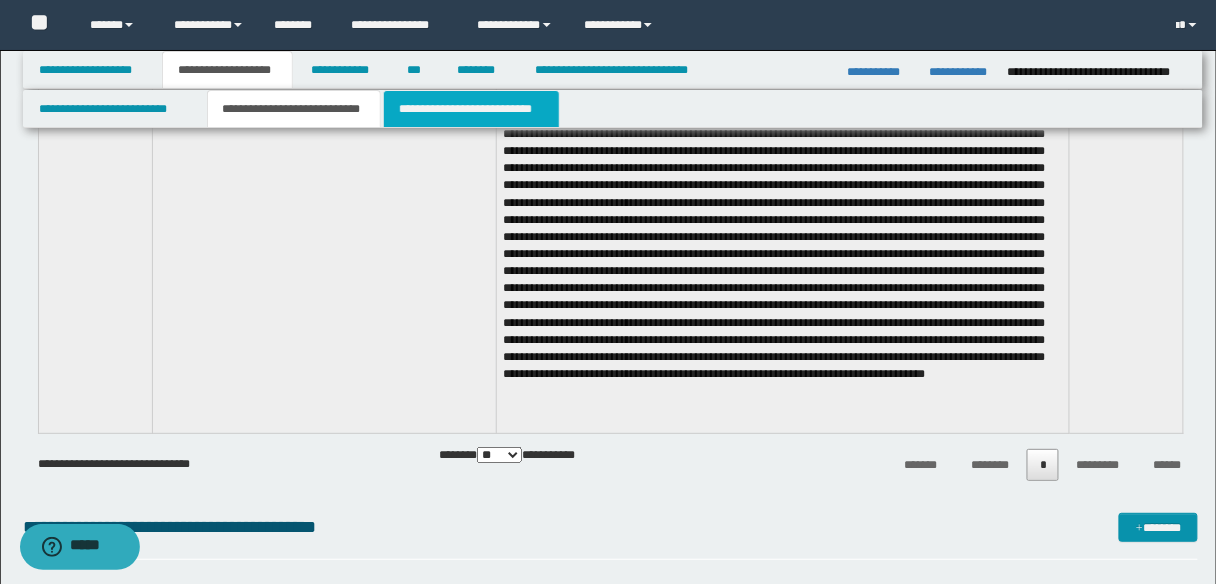 click on "**********" at bounding box center [471, 109] 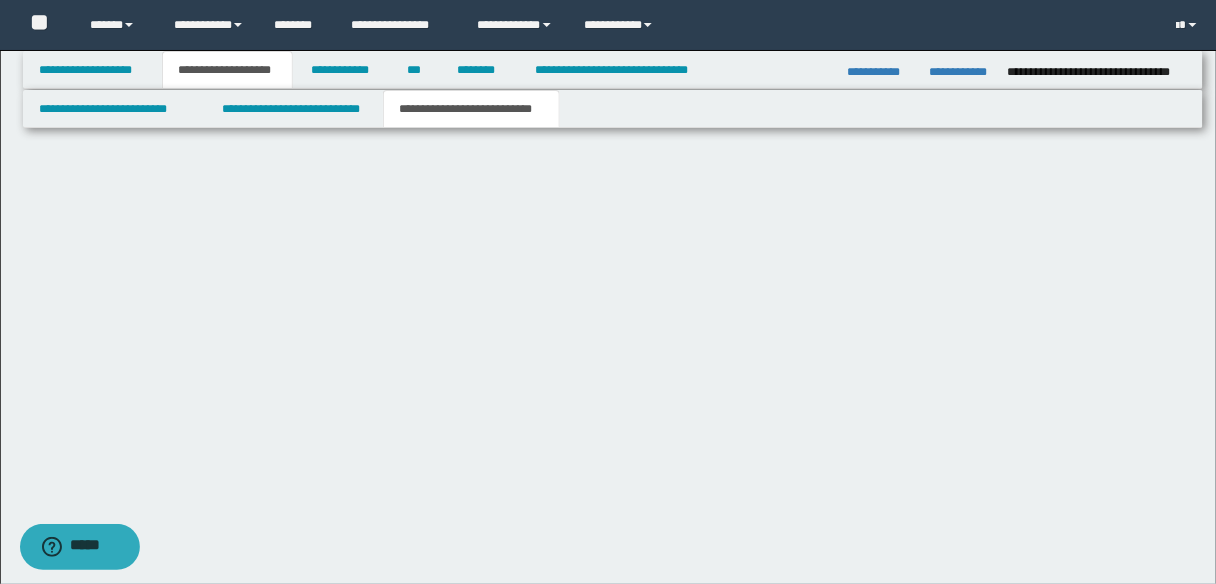 scroll, scrollTop: 1352, scrollLeft: 0, axis: vertical 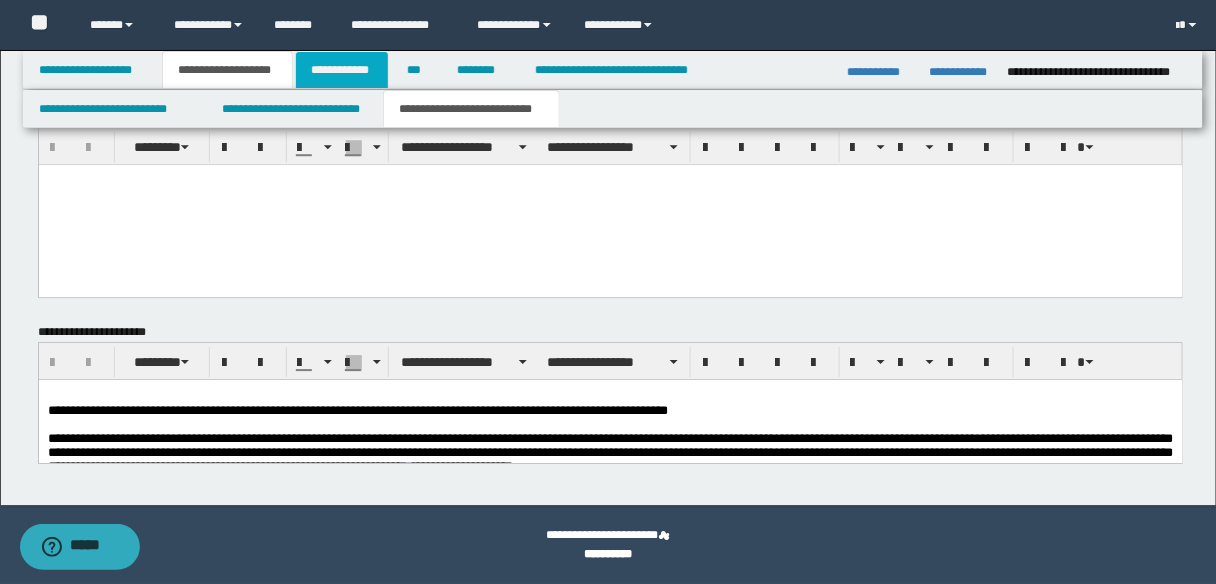 click on "**********" at bounding box center (342, 70) 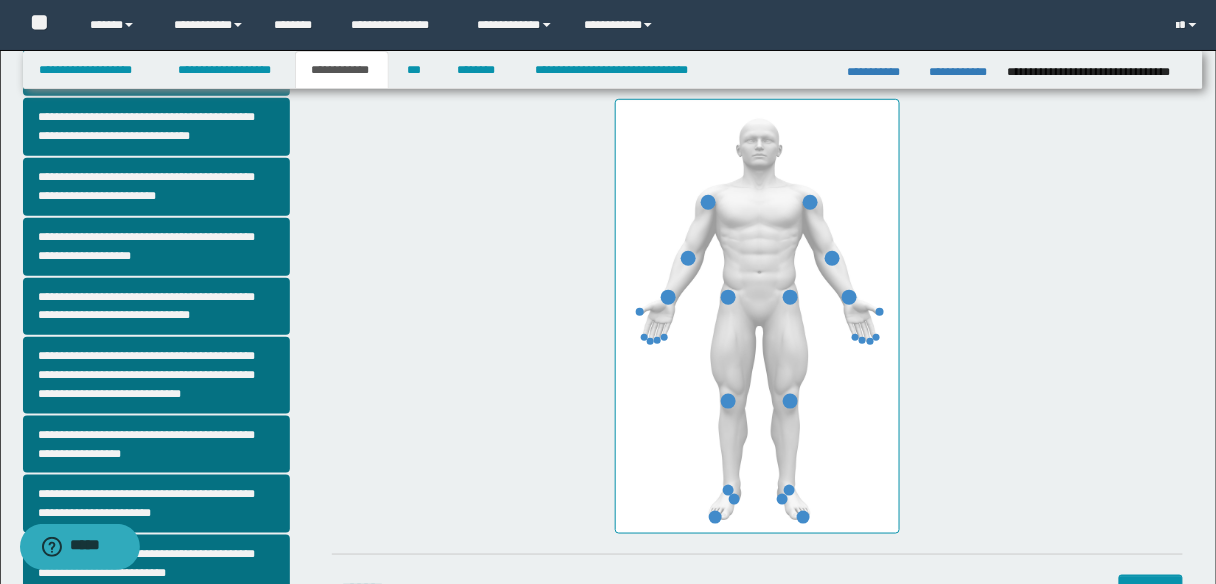 scroll, scrollTop: 233, scrollLeft: 0, axis: vertical 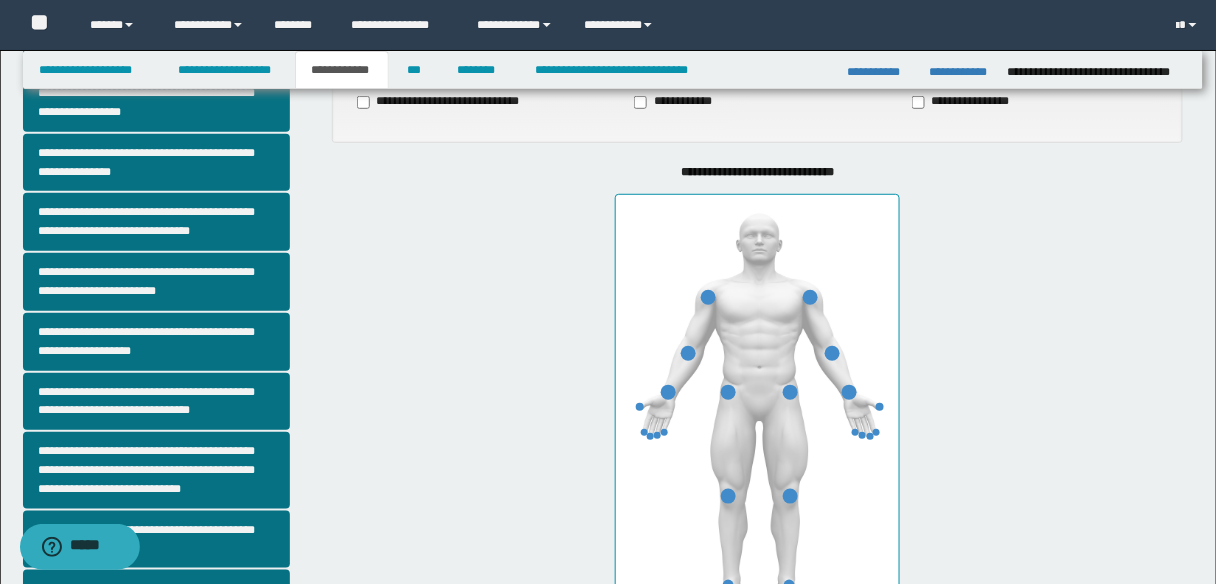 click at bounding box center (757, 411) 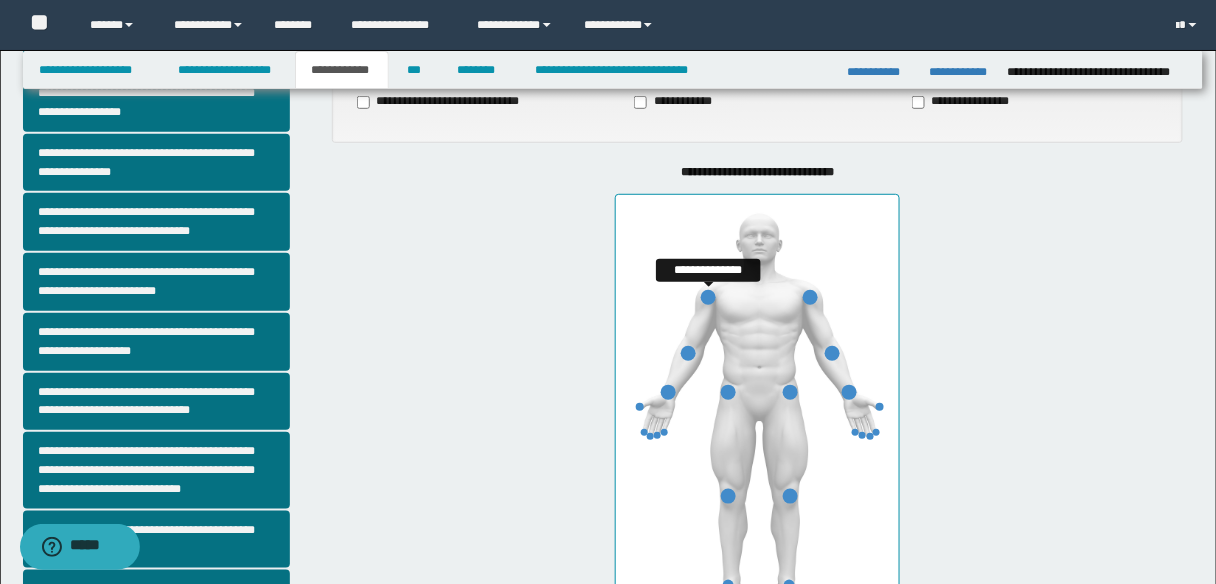 click at bounding box center [708, 297] 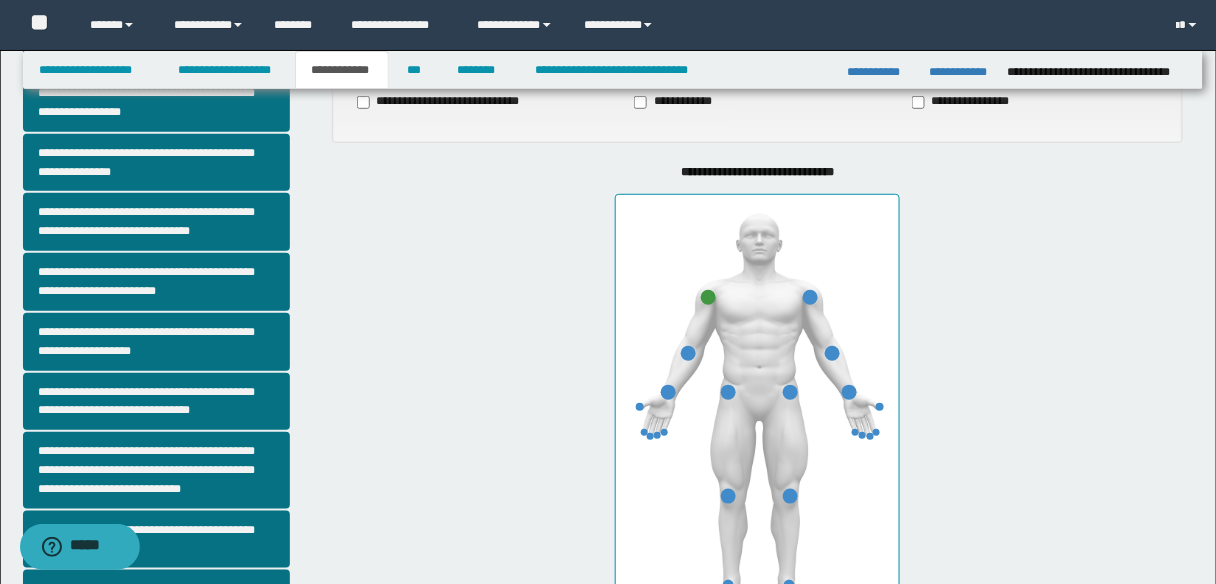 click at bounding box center (757, 411) 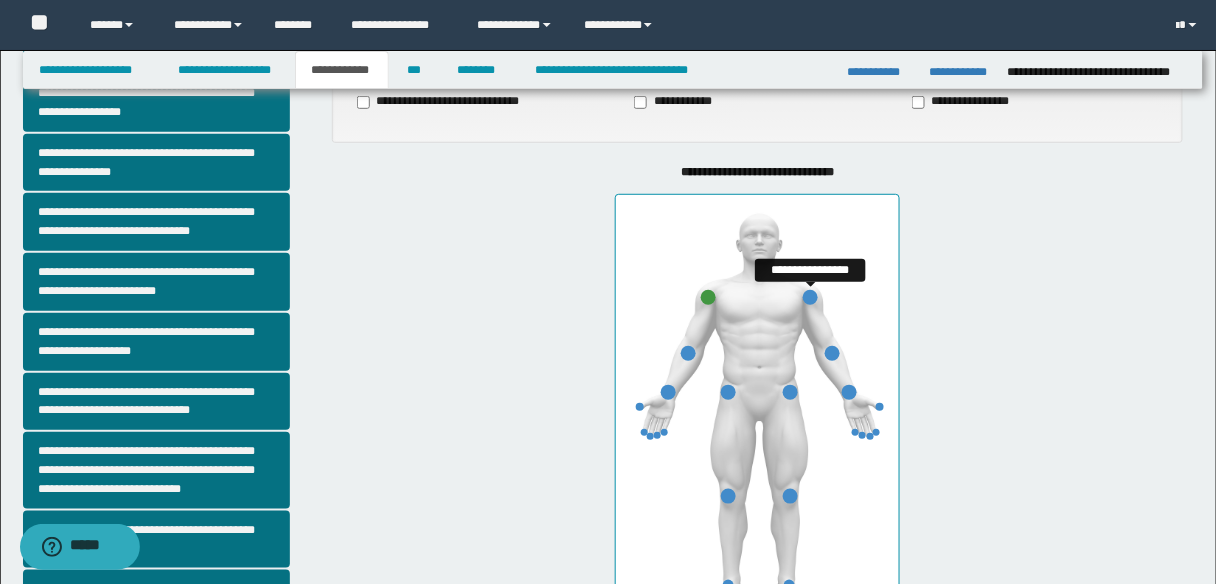 click at bounding box center [810, 297] 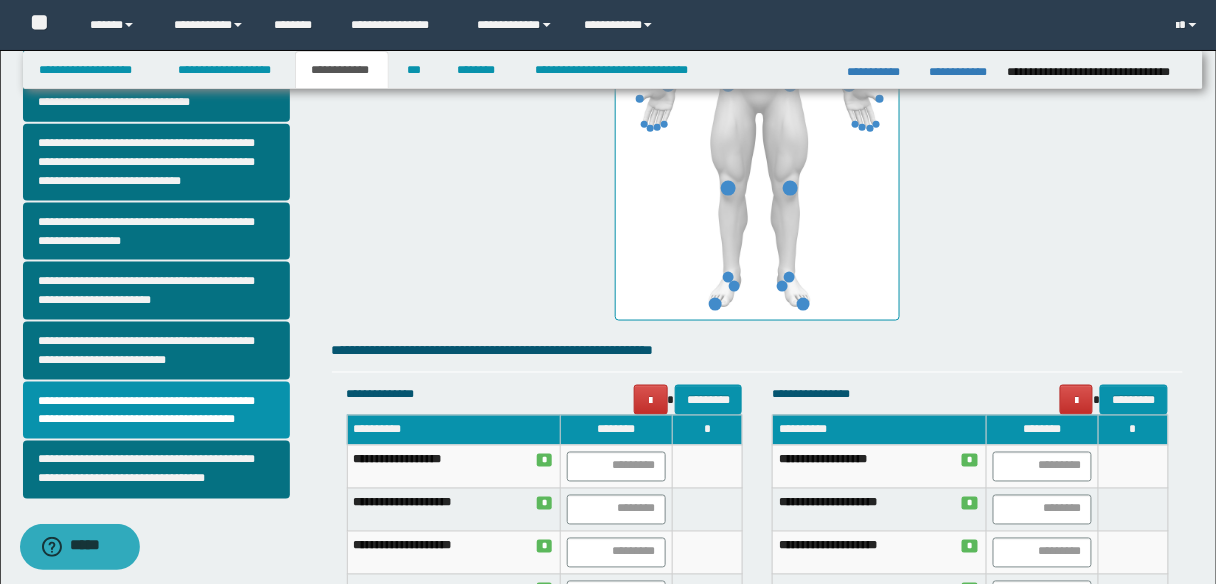scroll, scrollTop: 633, scrollLeft: 0, axis: vertical 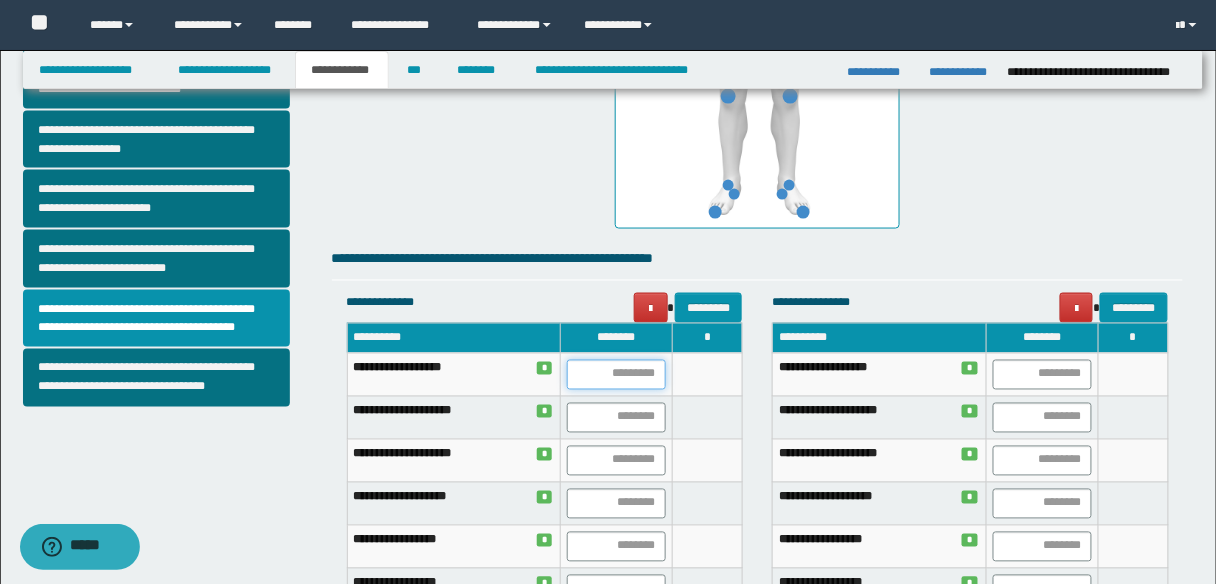 click at bounding box center (616, 375) 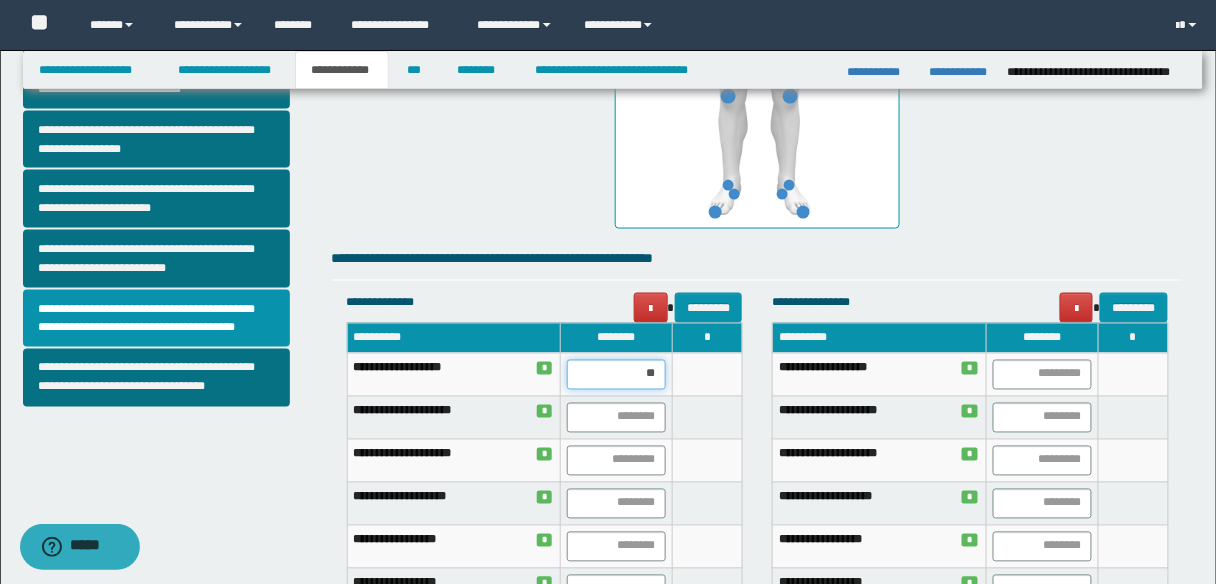 type on "***" 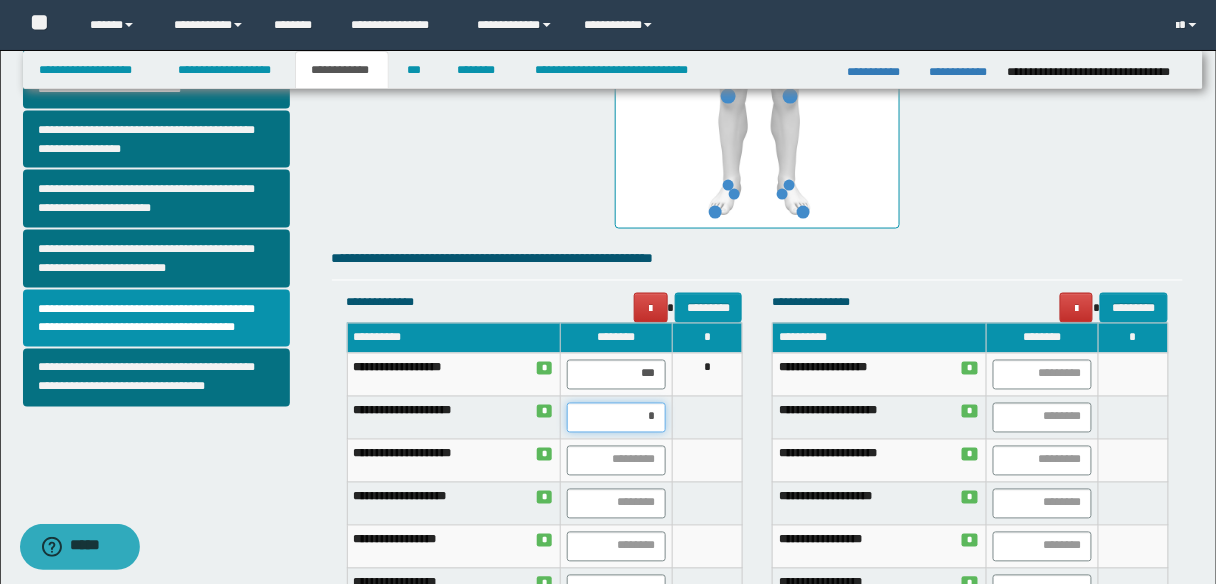 type on "**" 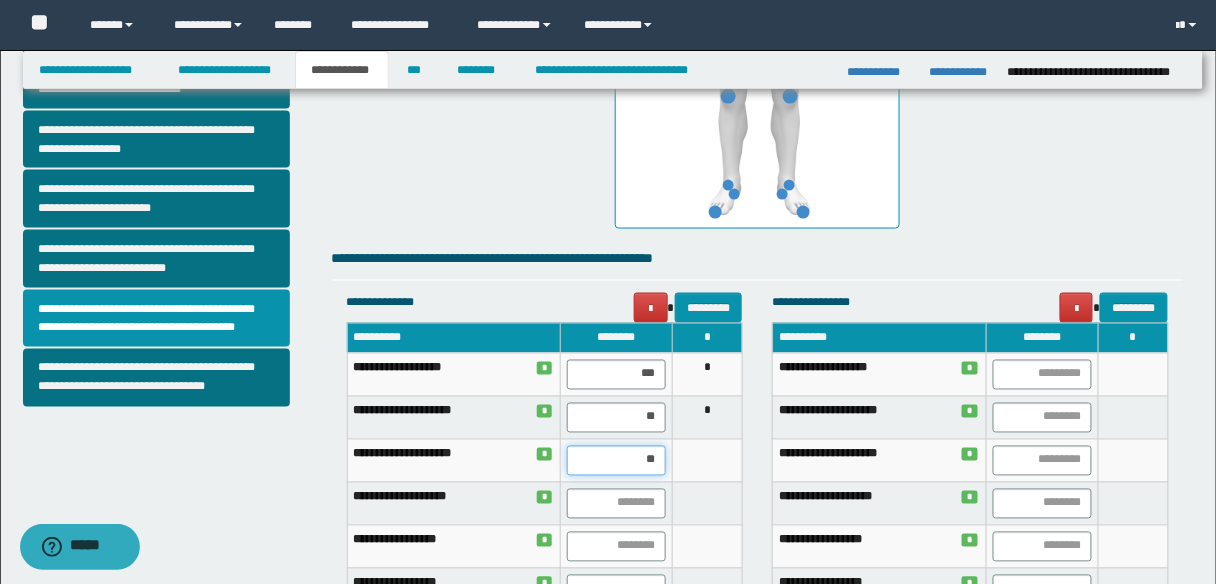 type on "***" 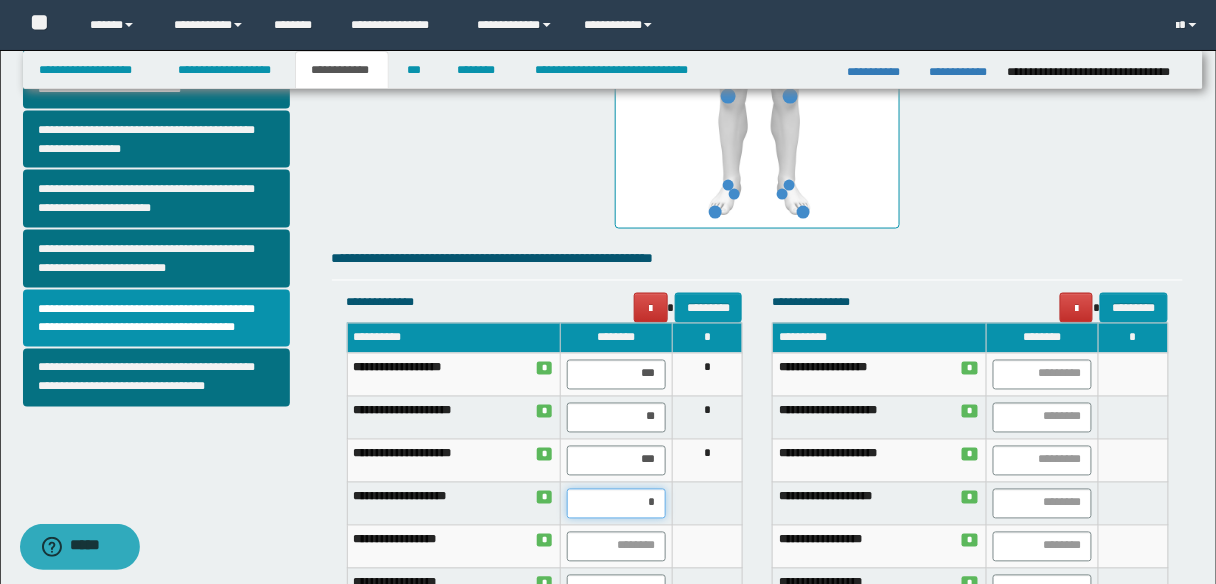 type on "**" 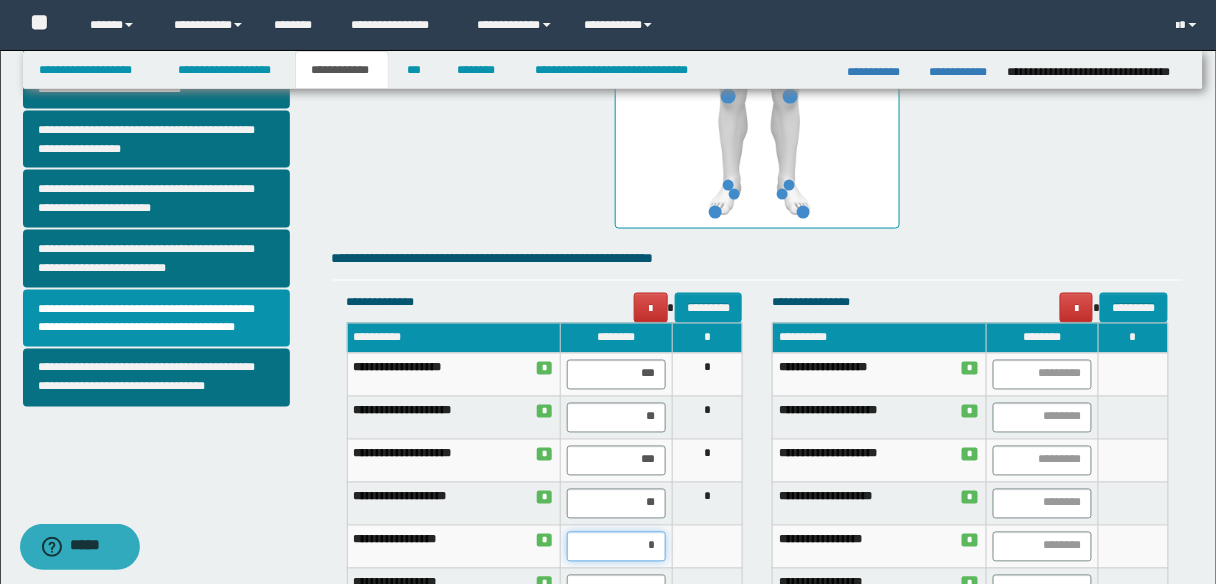 type on "**" 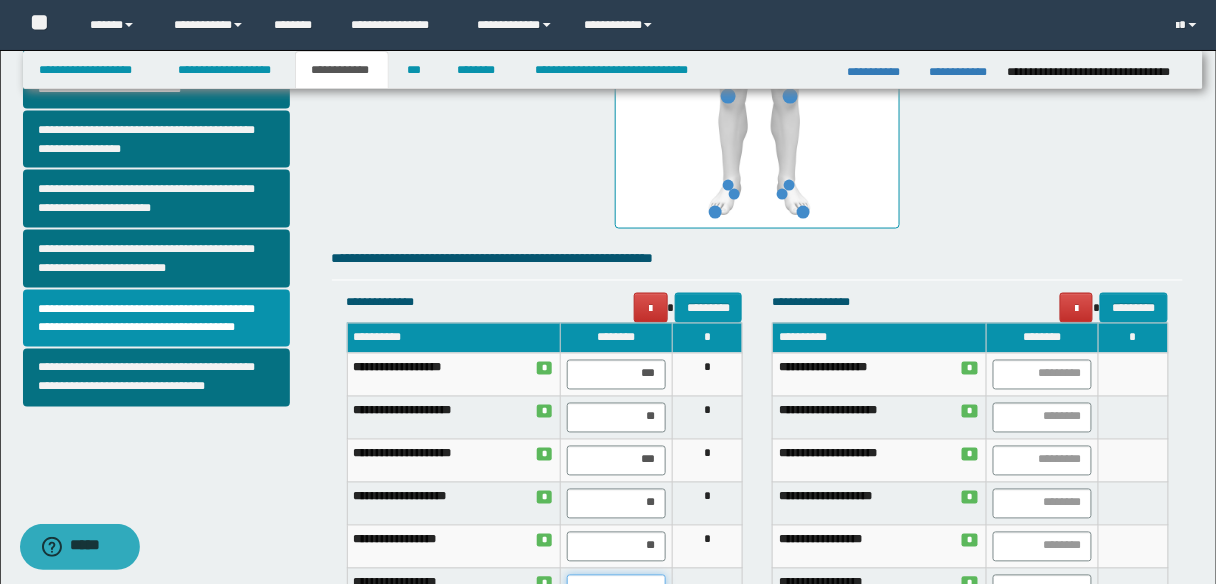 scroll, scrollTop: 651, scrollLeft: 0, axis: vertical 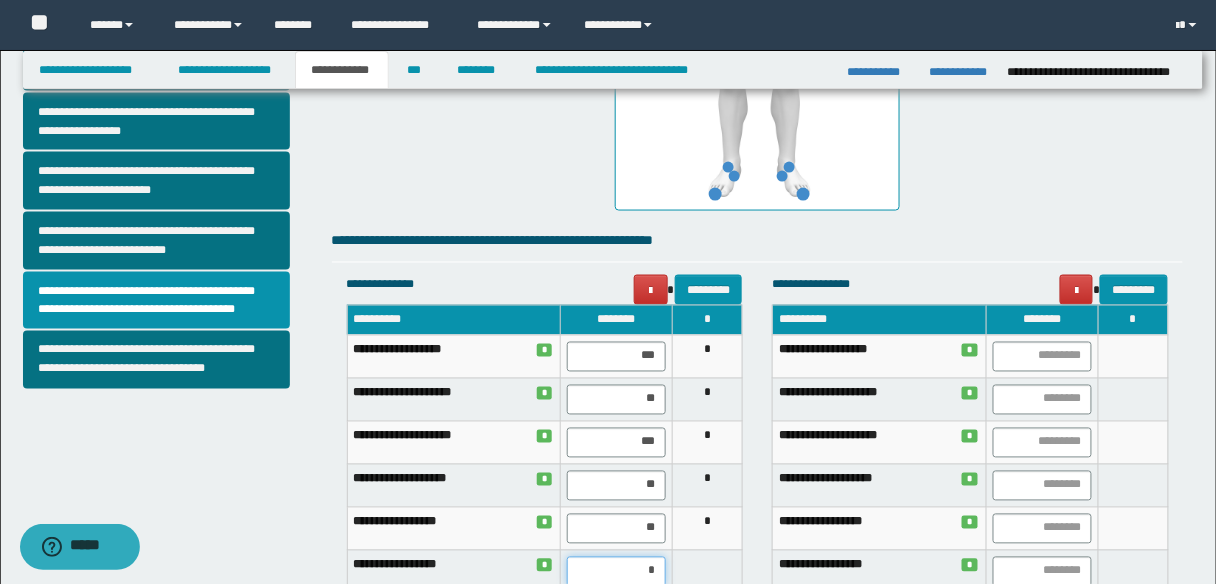 type on "**" 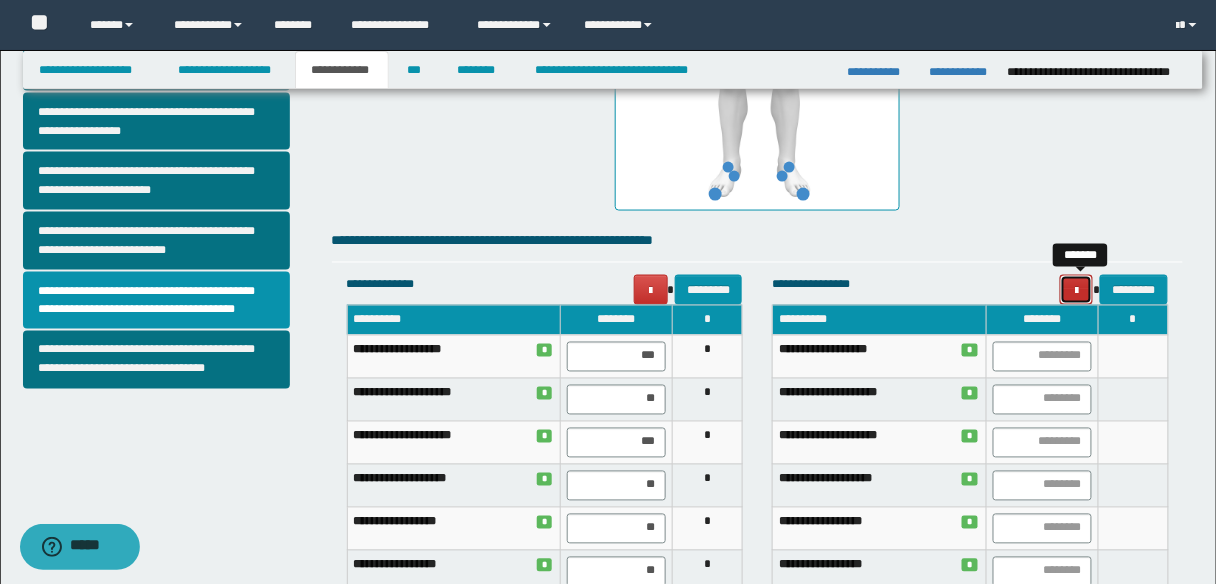 type 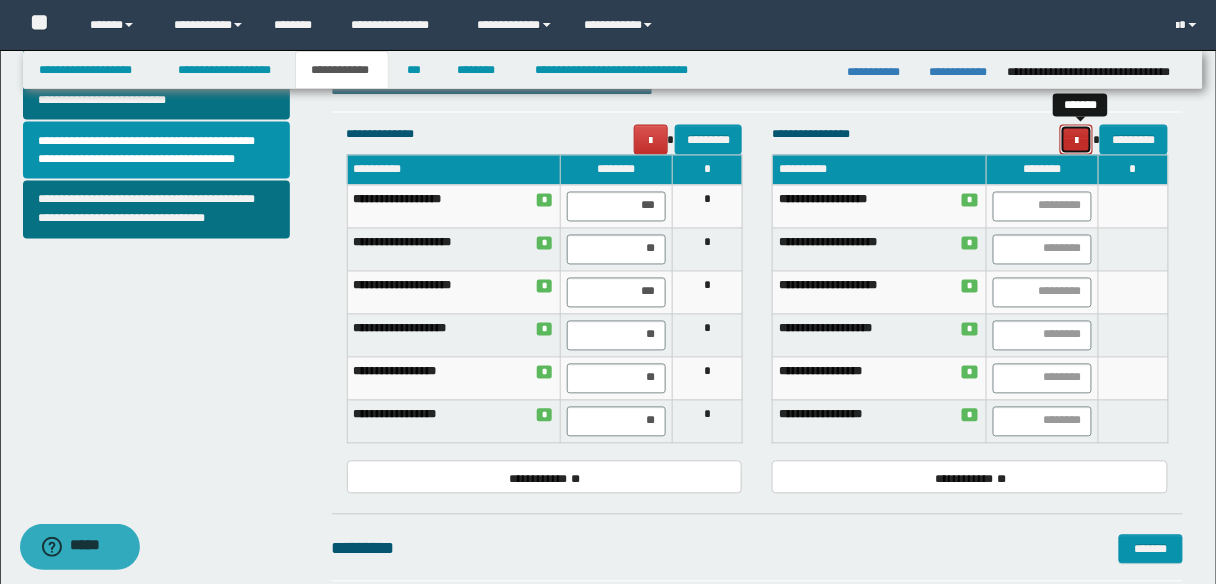 scroll, scrollTop: 811, scrollLeft: 0, axis: vertical 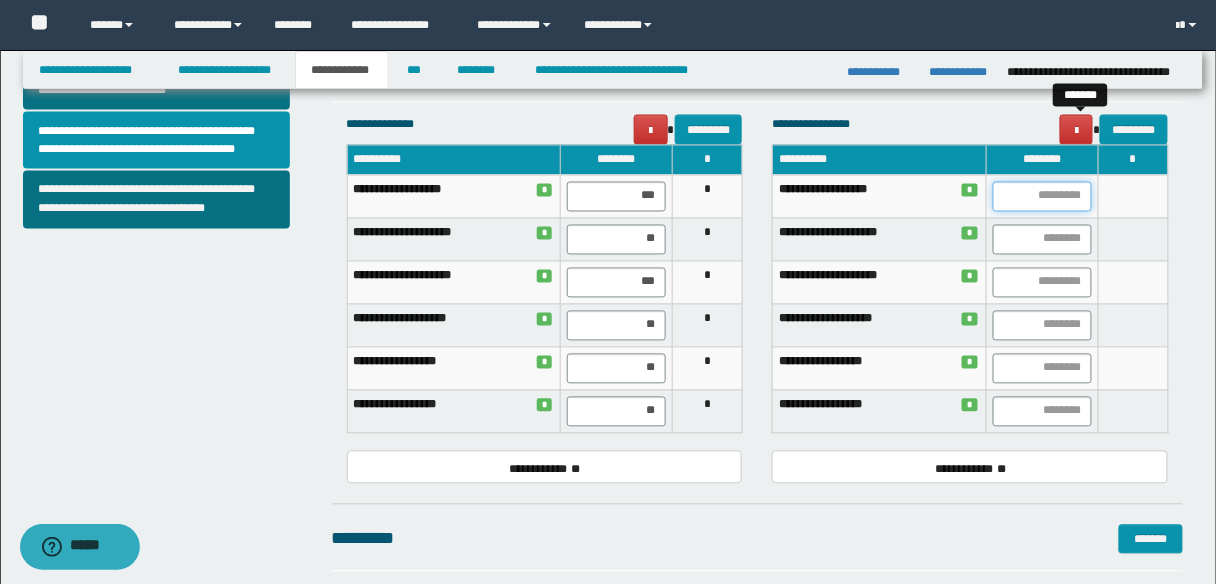 click at bounding box center (1042, 197) 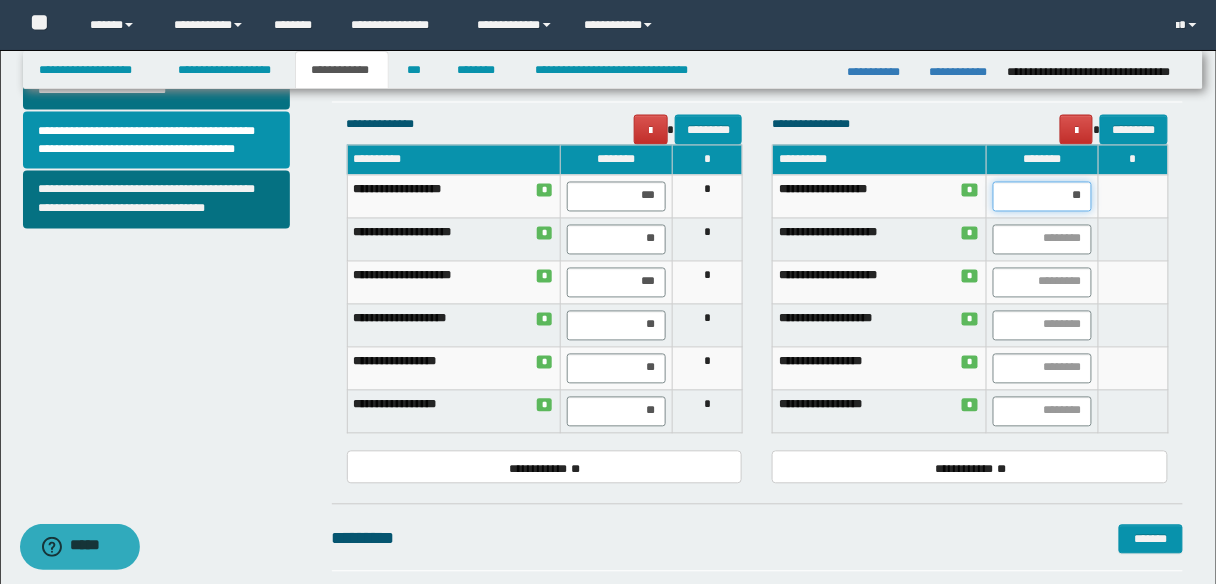 type on "***" 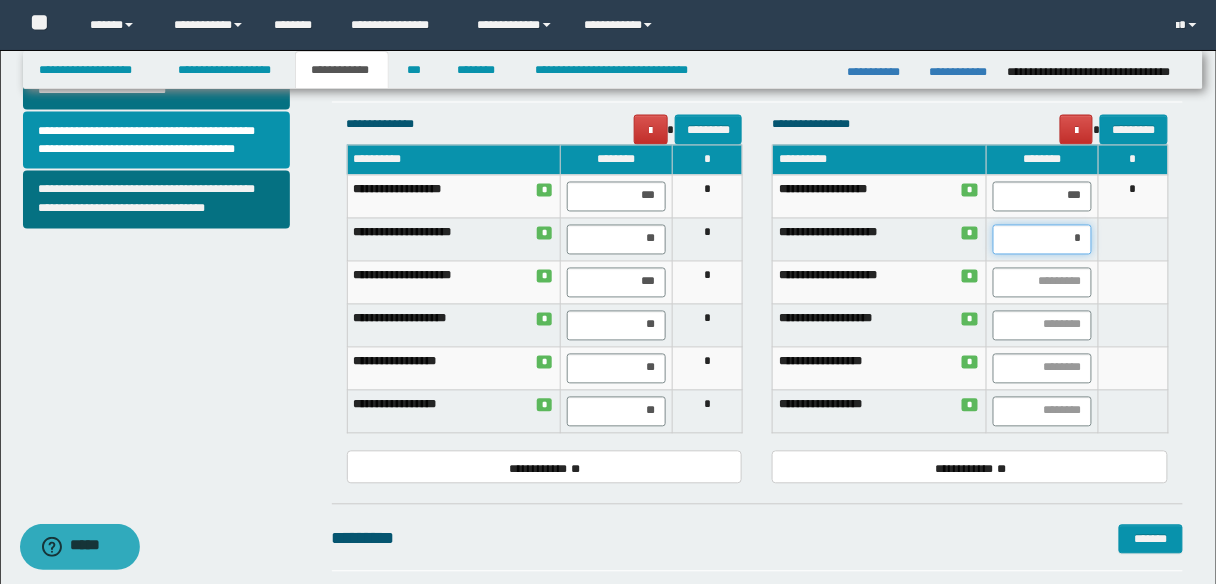 type on "**" 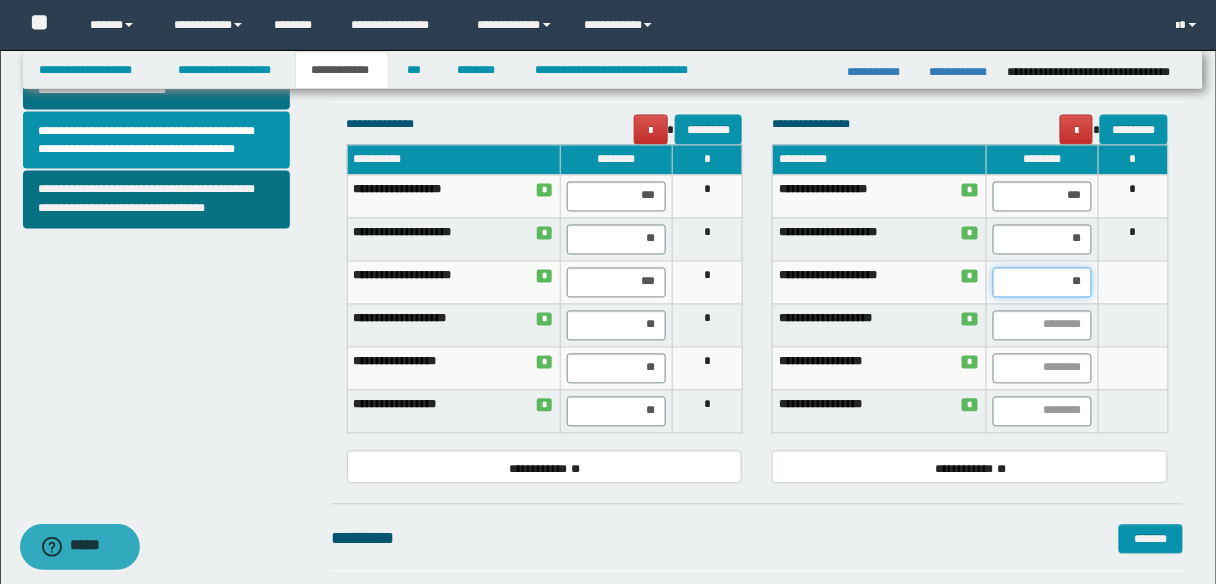 type on "***" 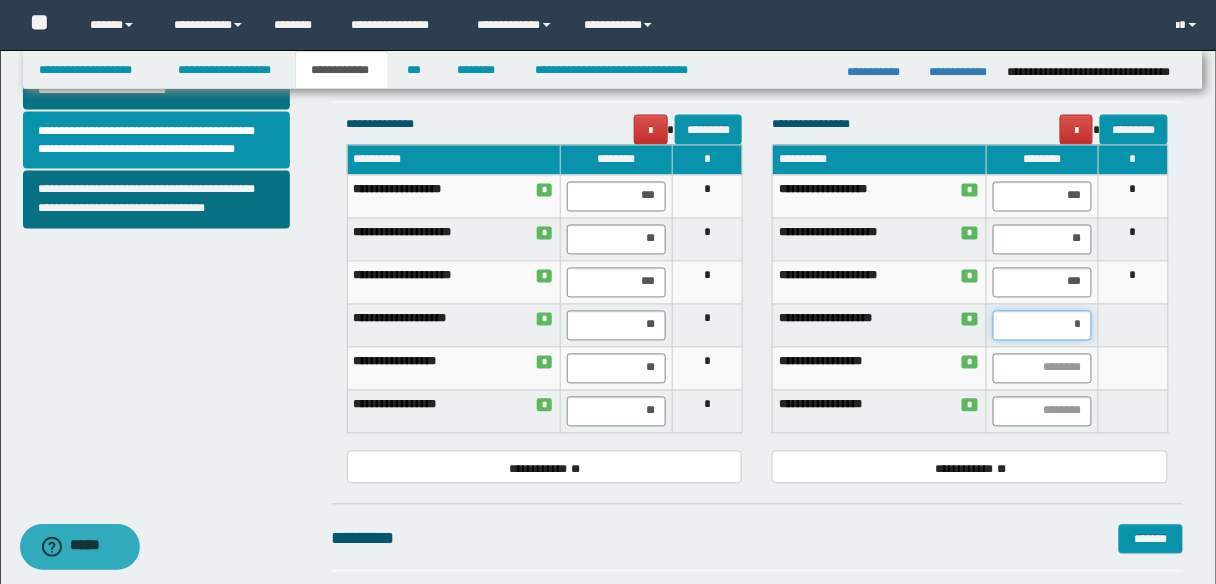 type on "**" 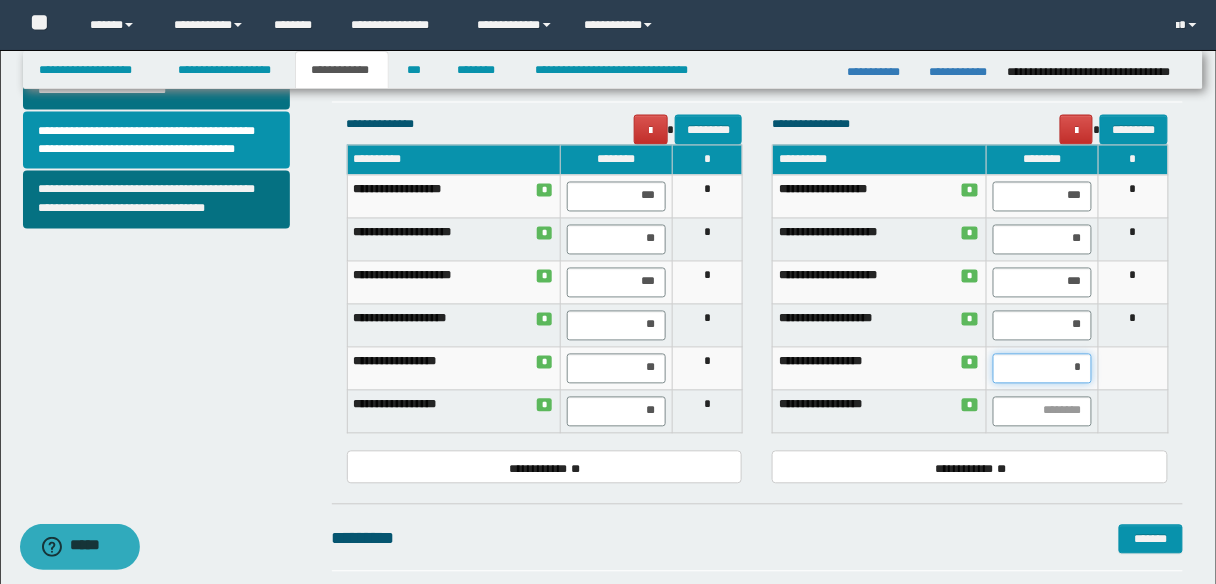 type on "**" 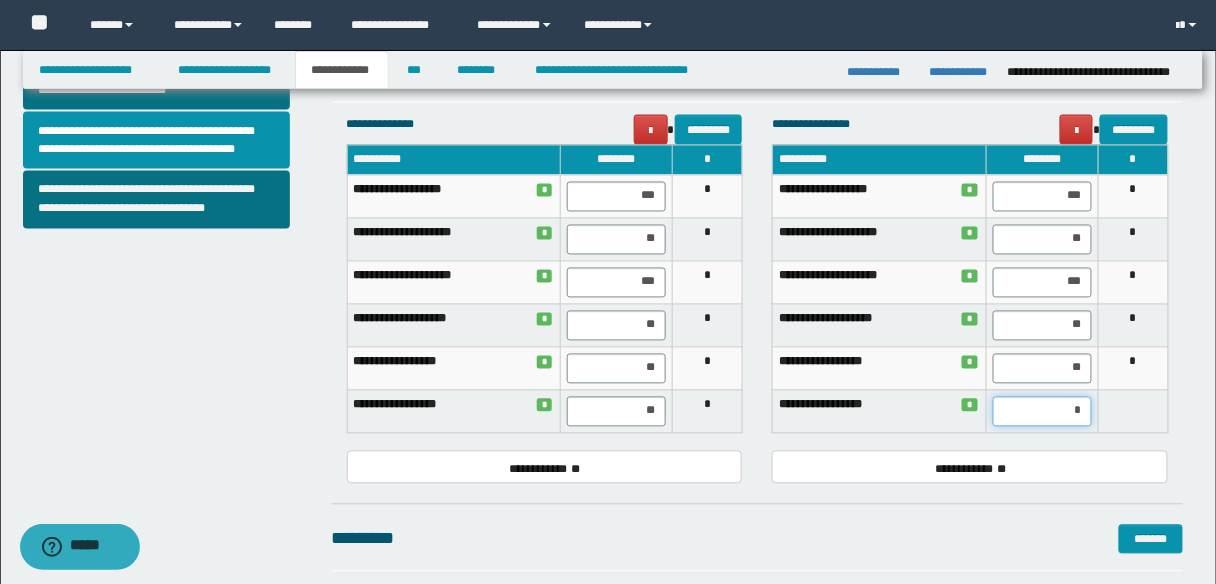 type on "**" 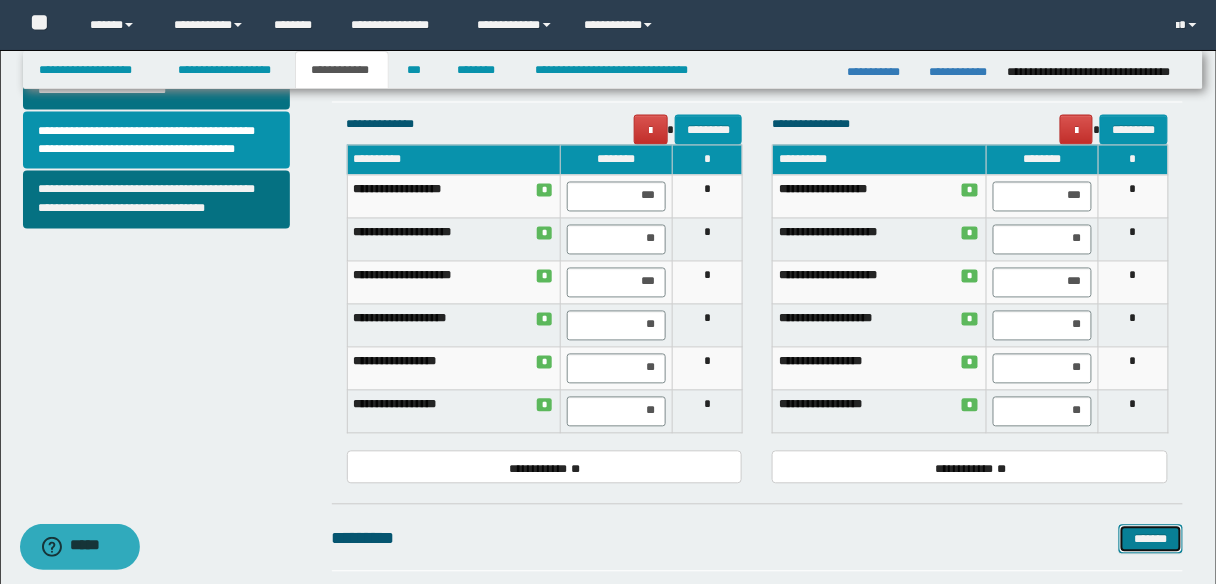 type 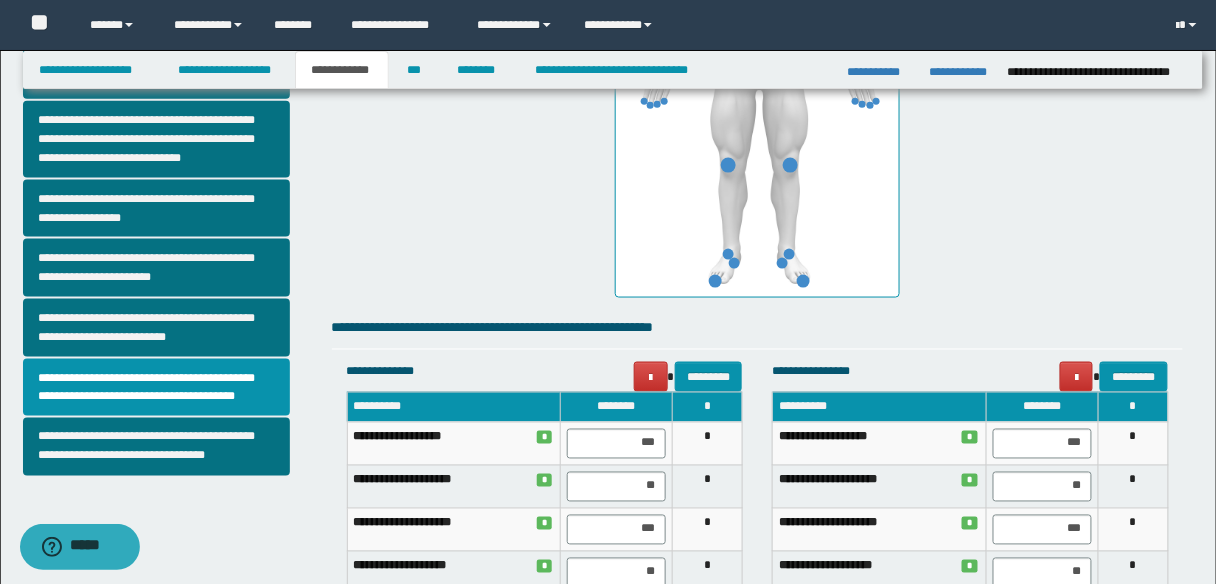 scroll, scrollTop: 561, scrollLeft: 0, axis: vertical 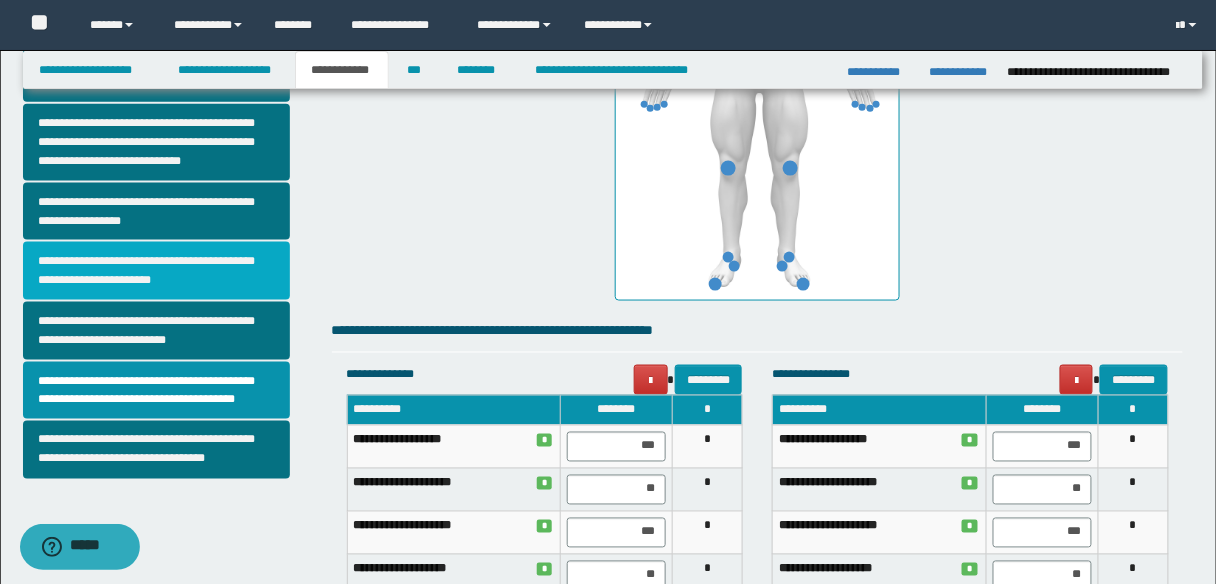 click on "**********" at bounding box center [156, 271] 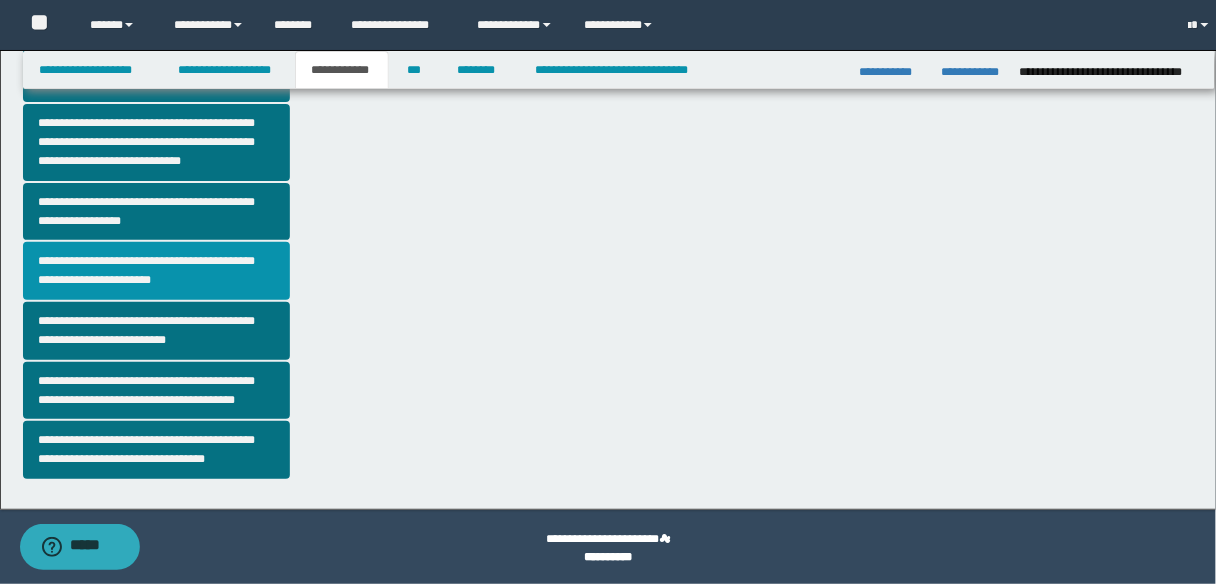 scroll, scrollTop: 0, scrollLeft: 0, axis: both 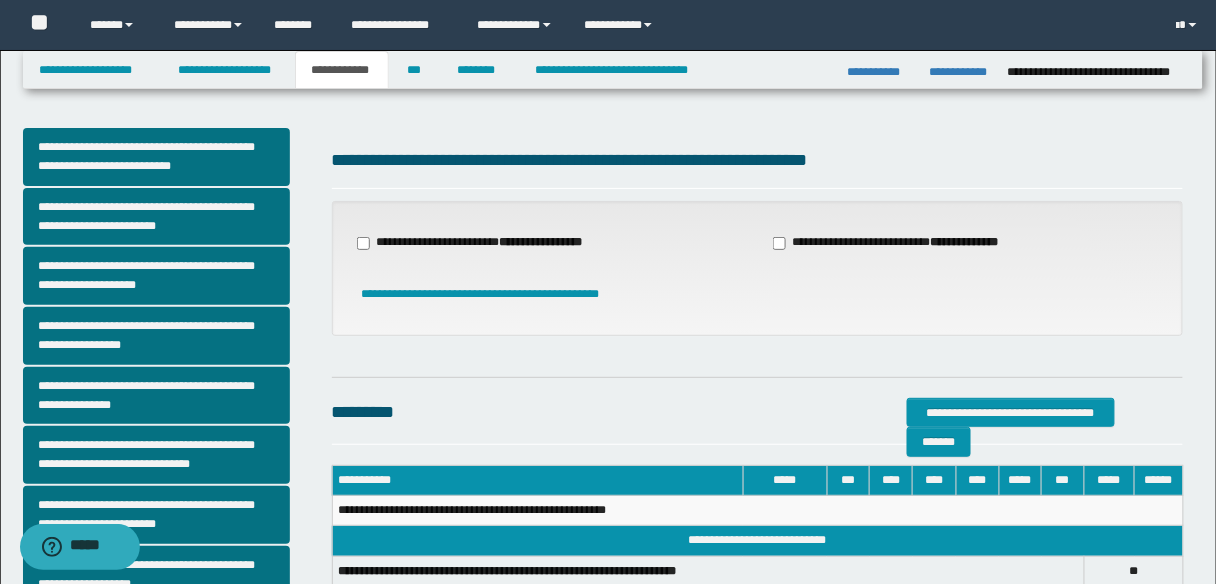 click on "**********" at bounding box center (966, 243) 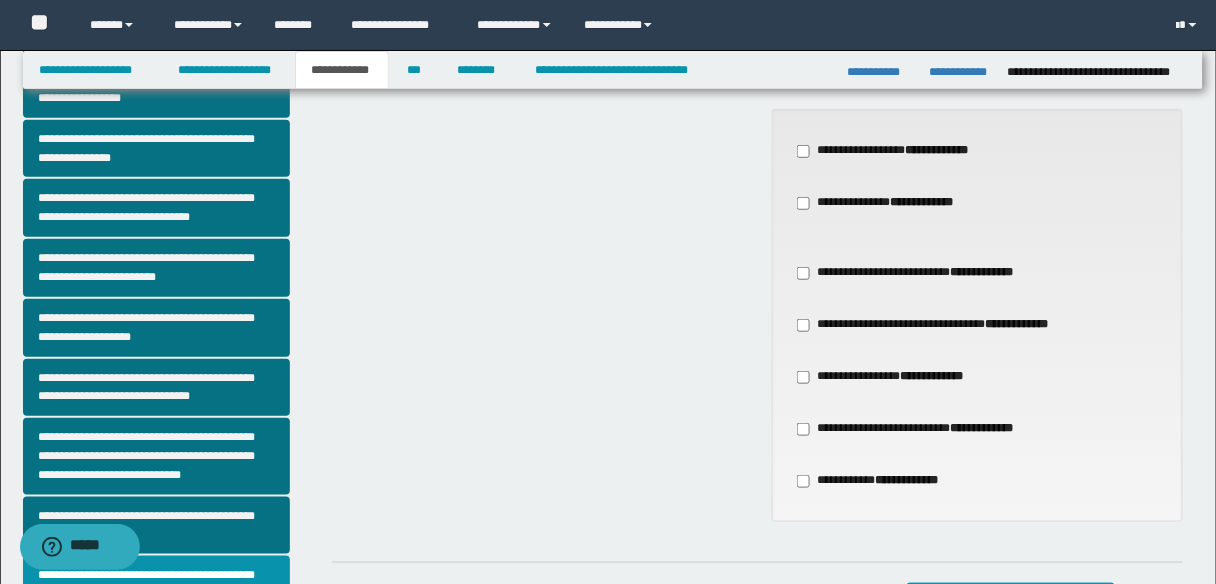 scroll, scrollTop: 160, scrollLeft: 0, axis: vertical 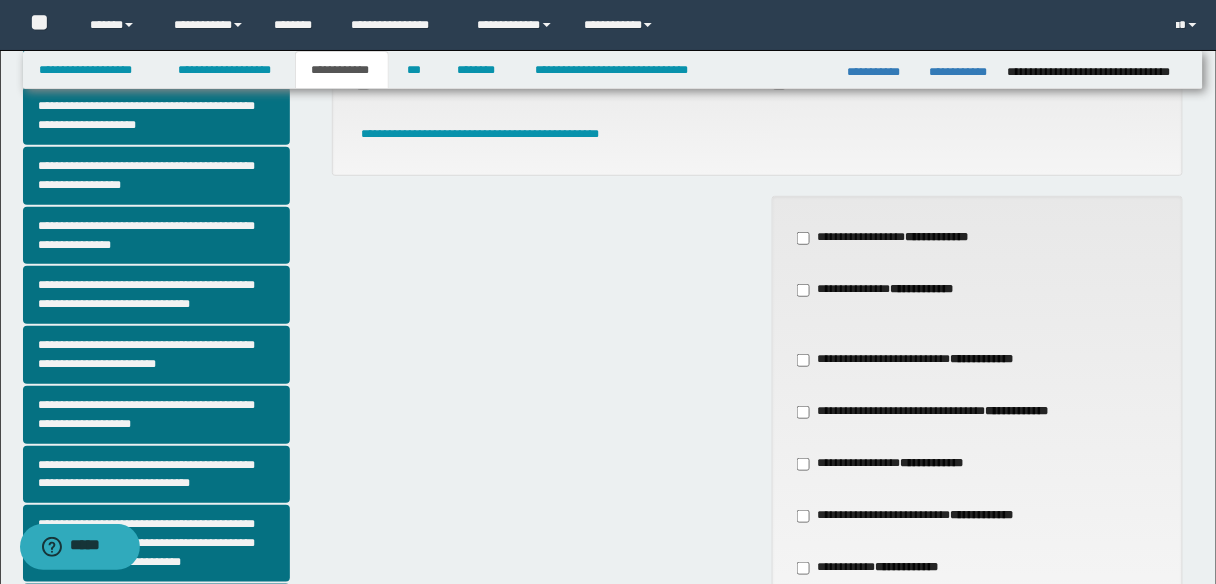 click on "**********" at bounding box center (917, 360) 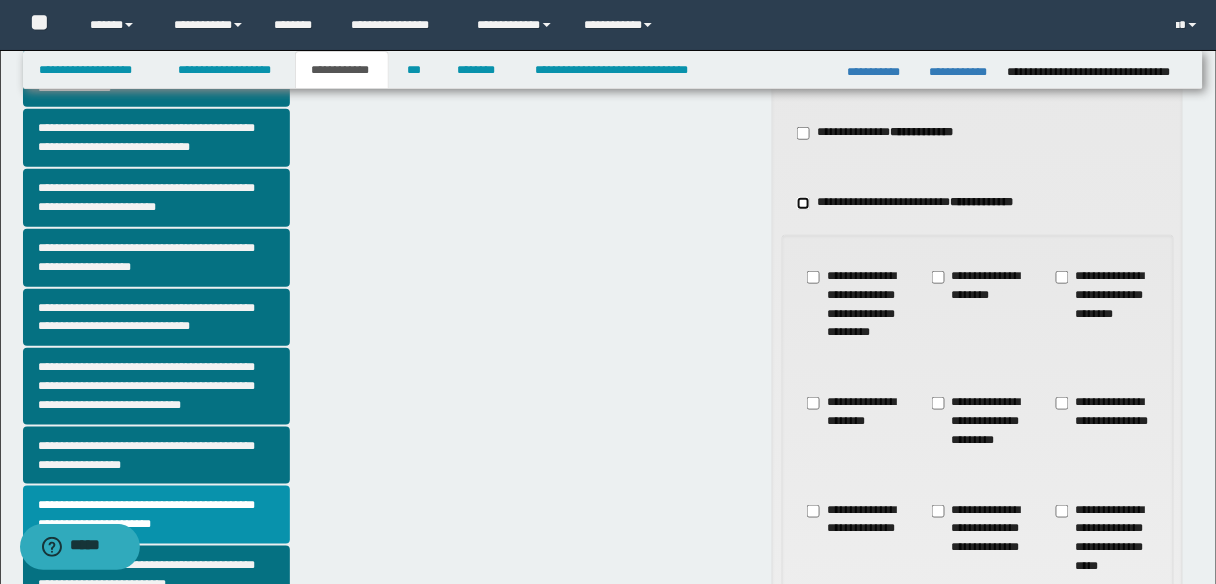 scroll, scrollTop: 320, scrollLeft: 0, axis: vertical 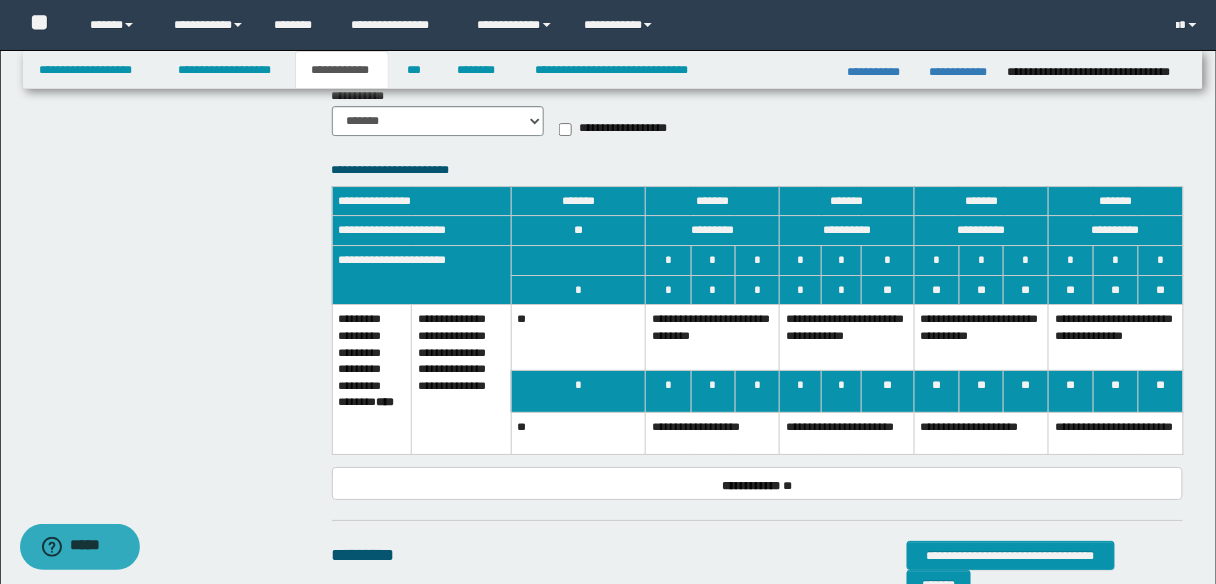 click on "**********" at bounding box center (847, 433) 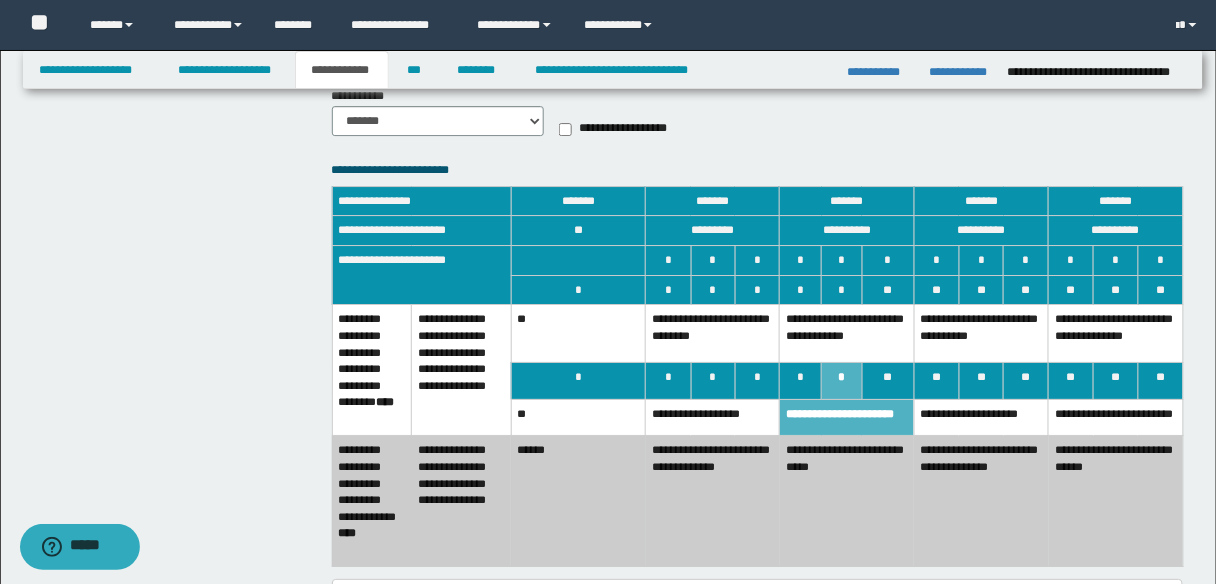 click on "**********" at bounding box center (847, 501) 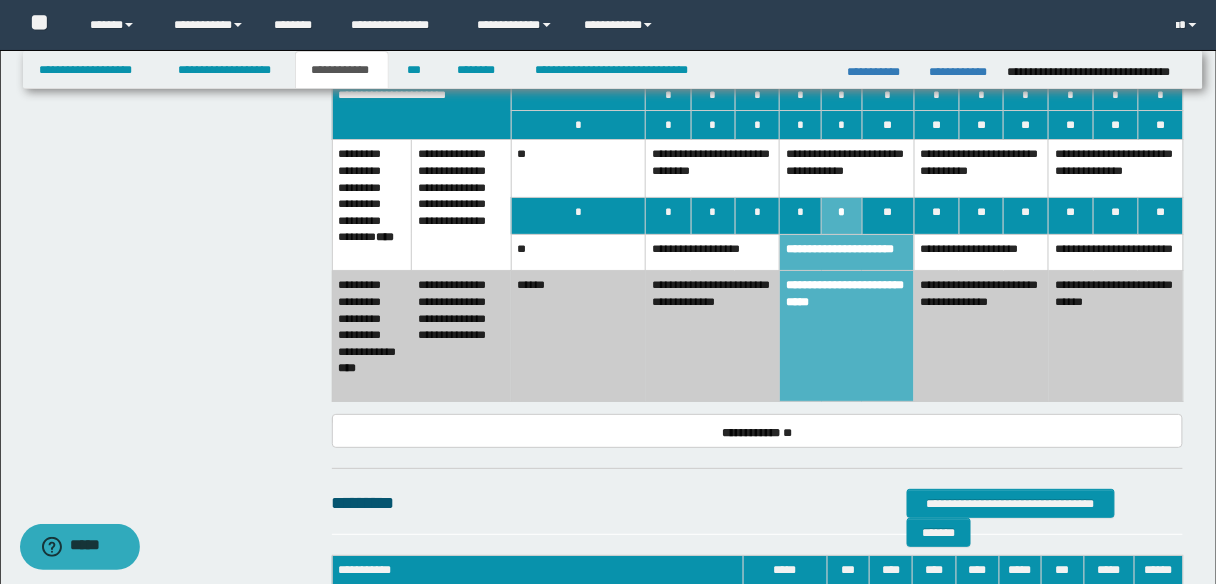 scroll, scrollTop: 1680, scrollLeft: 0, axis: vertical 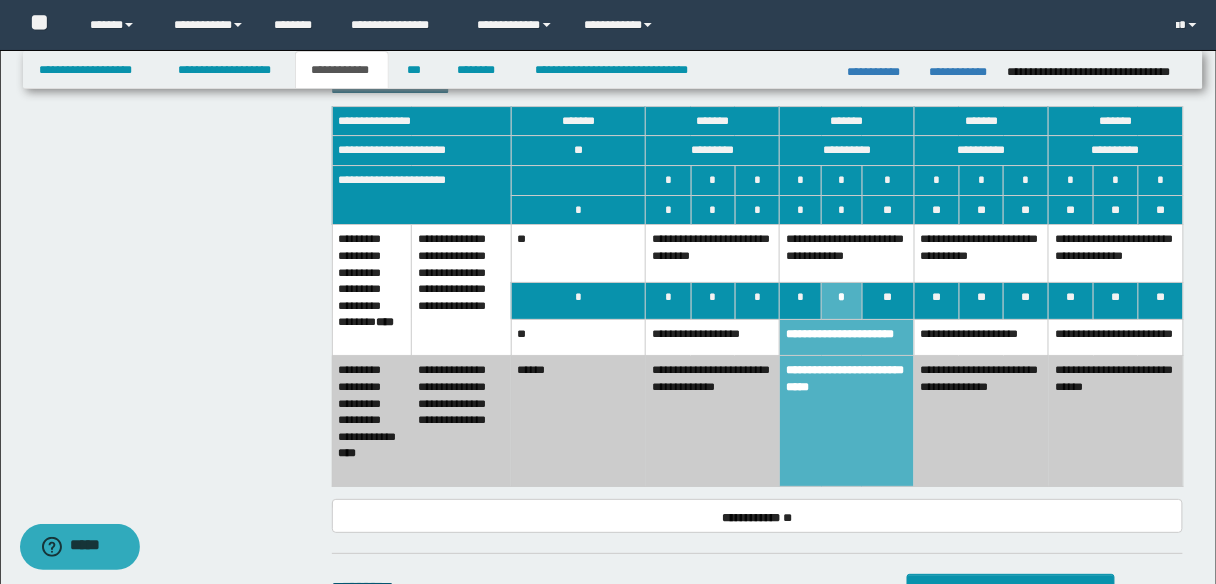 click on "**********" at bounding box center [713, 421] 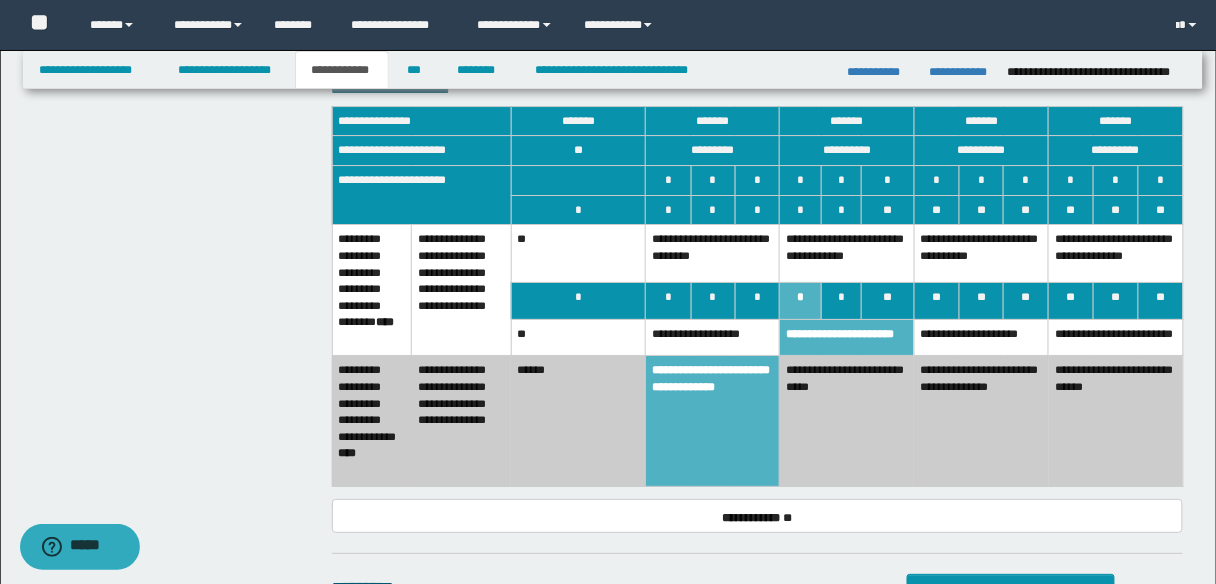click on "**********" at bounding box center (847, 253) 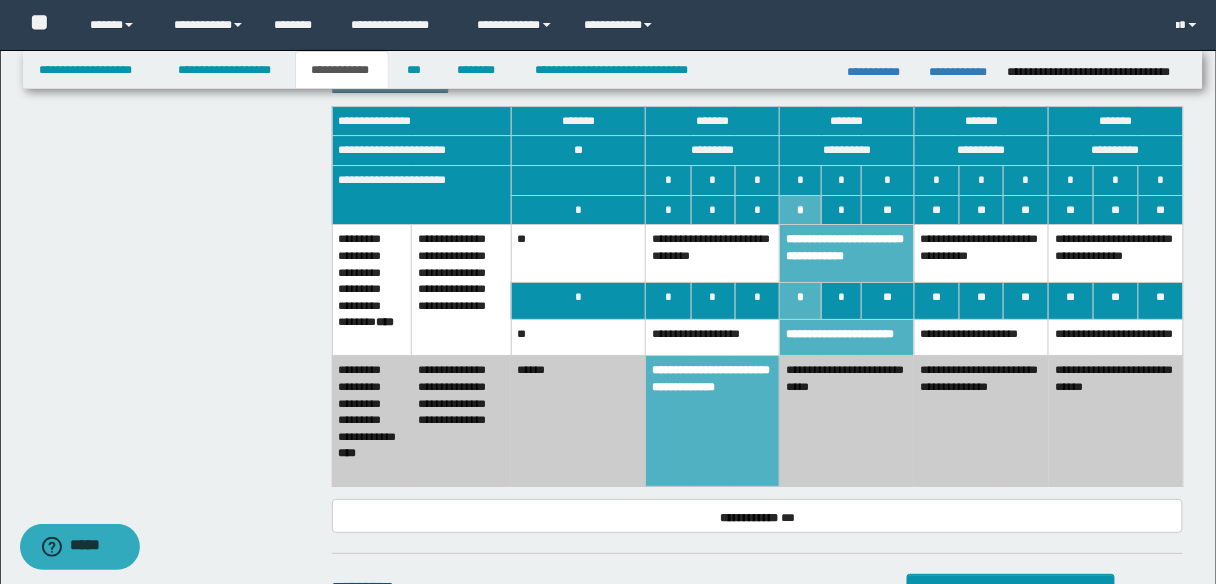 click on "**********" at bounding box center [847, 421] 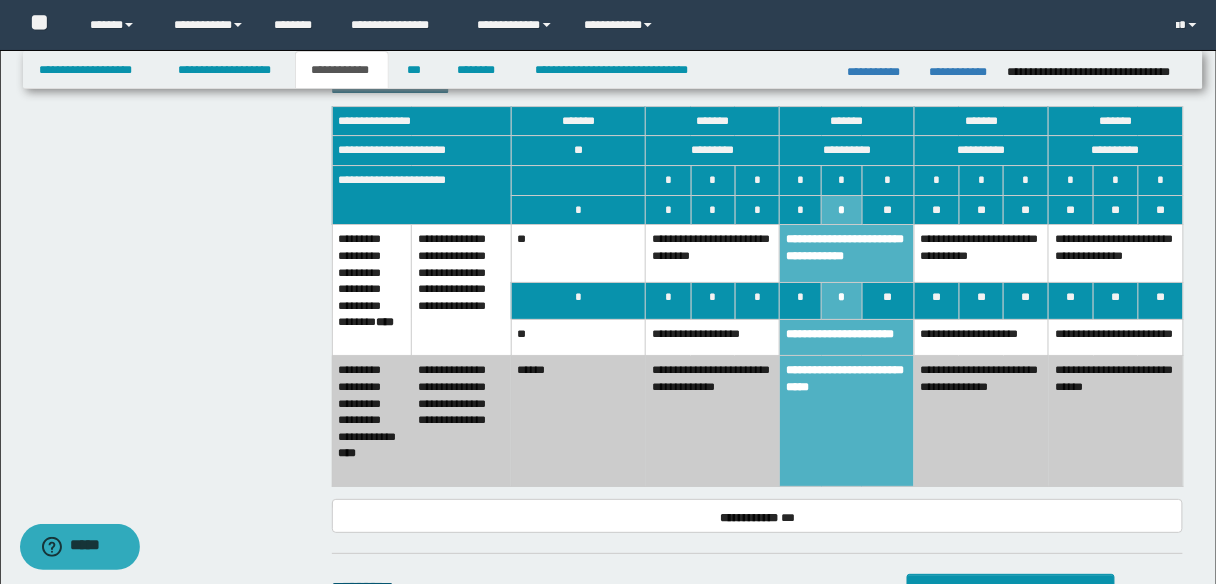 click on "**********" at bounding box center [713, 421] 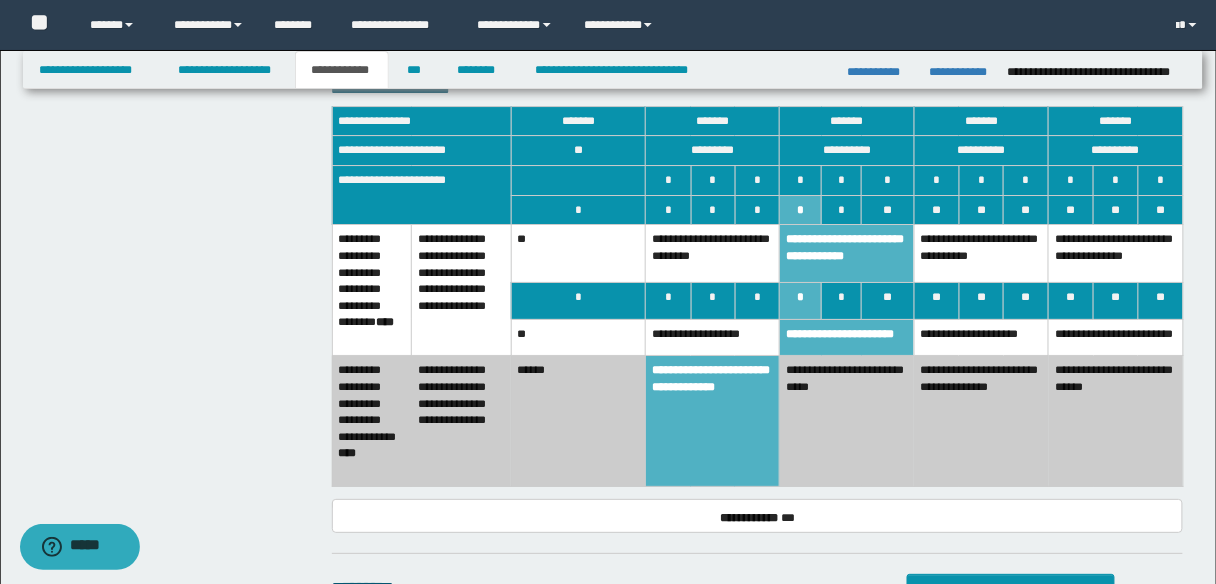 click on "**********" at bounding box center (713, 337) 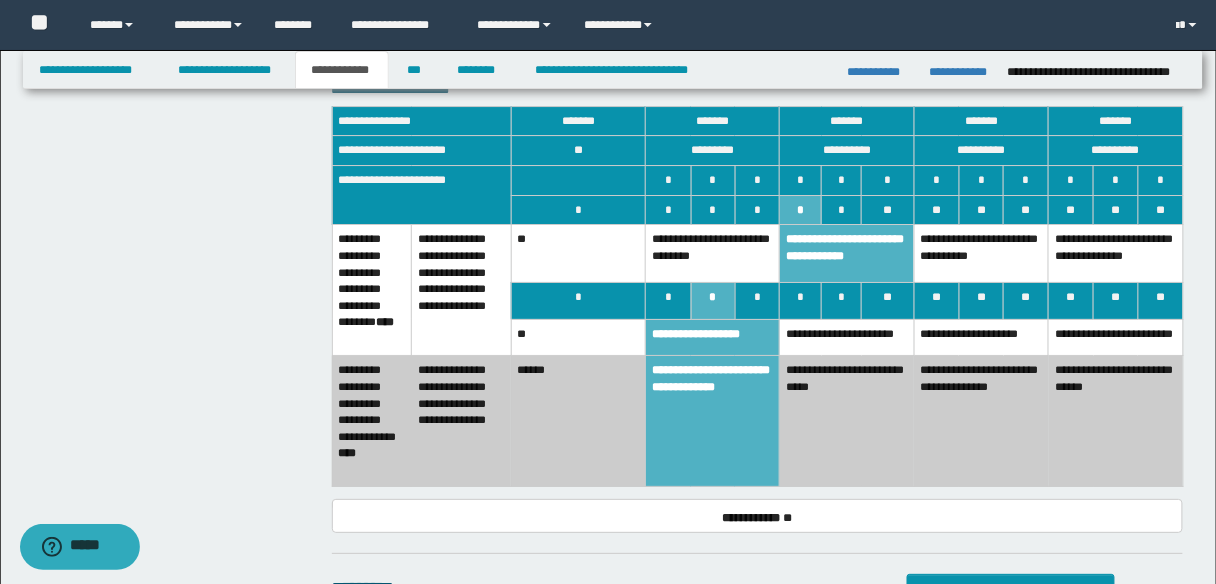 click on "**********" at bounding box center [713, 253] 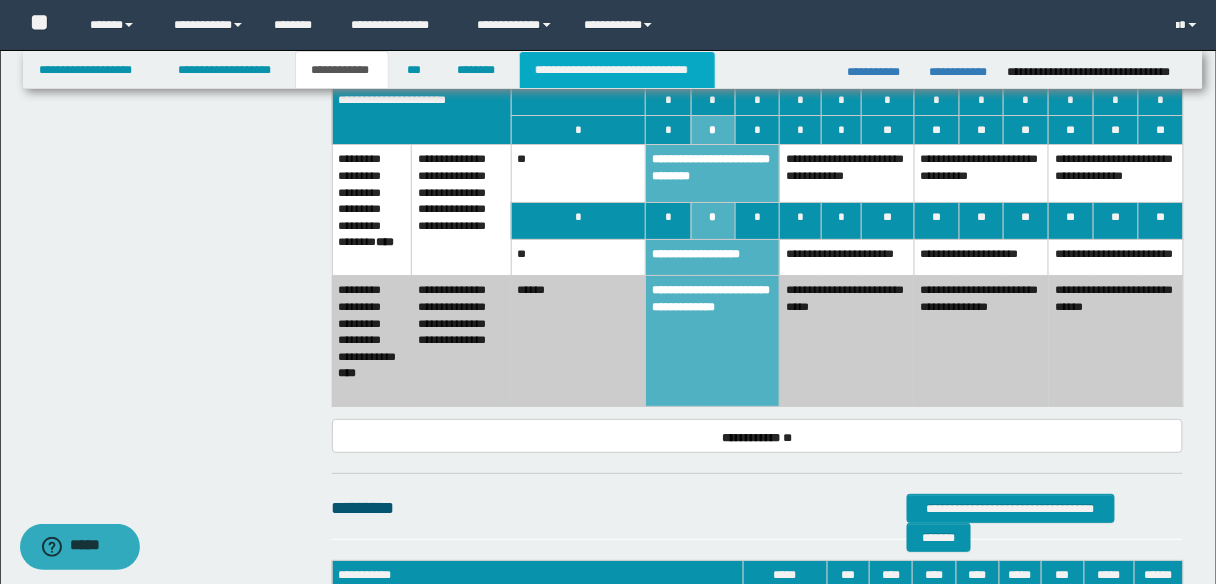 click on "**********" at bounding box center (617, 70) 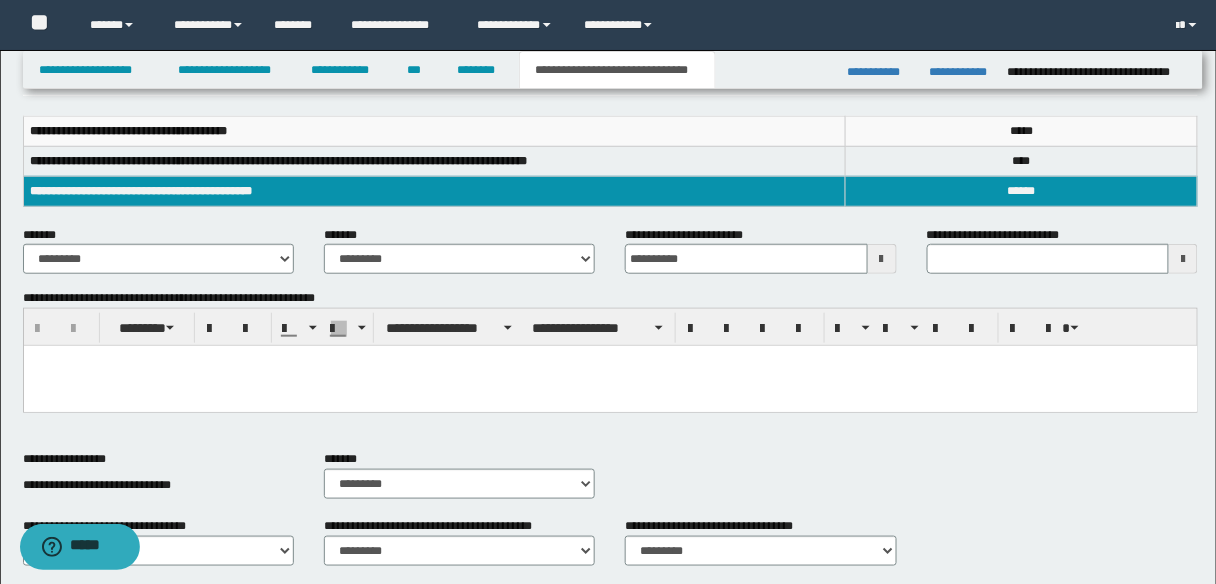 scroll, scrollTop: 164, scrollLeft: 0, axis: vertical 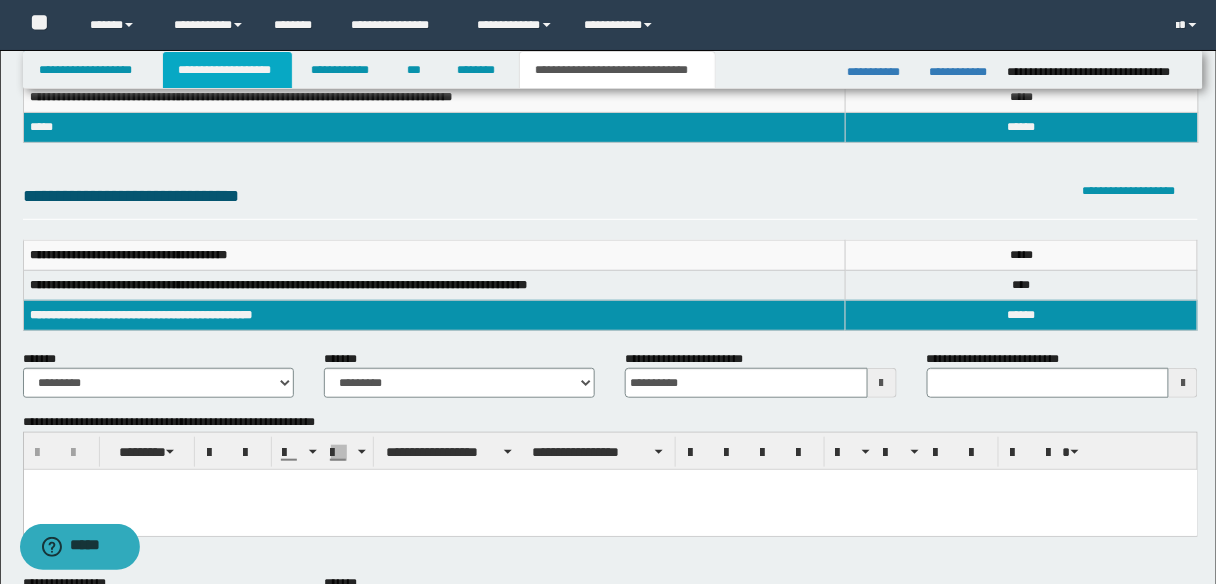 click on "**********" at bounding box center (227, 70) 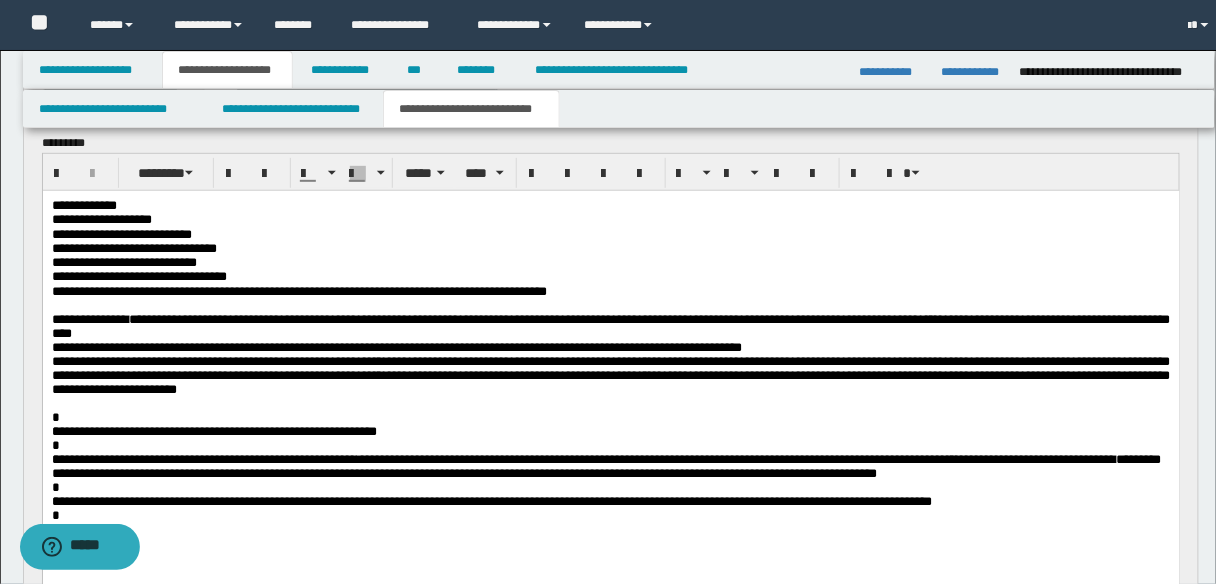 scroll, scrollTop: 195, scrollLeft: 0, axis: vertical 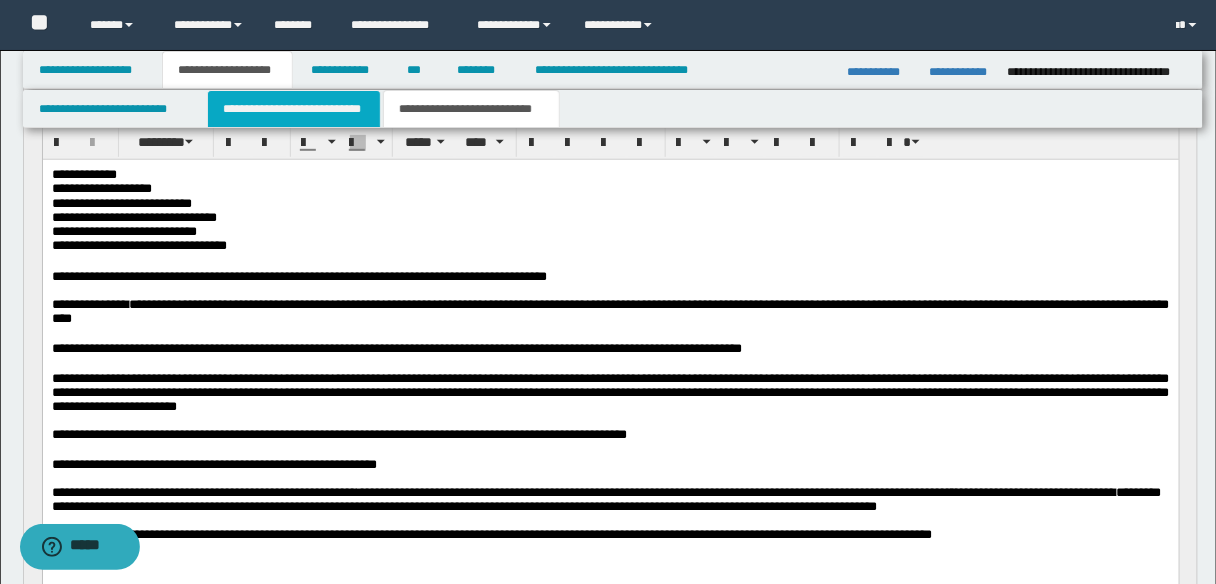 click on "**********" at bounding box center [294, 109] 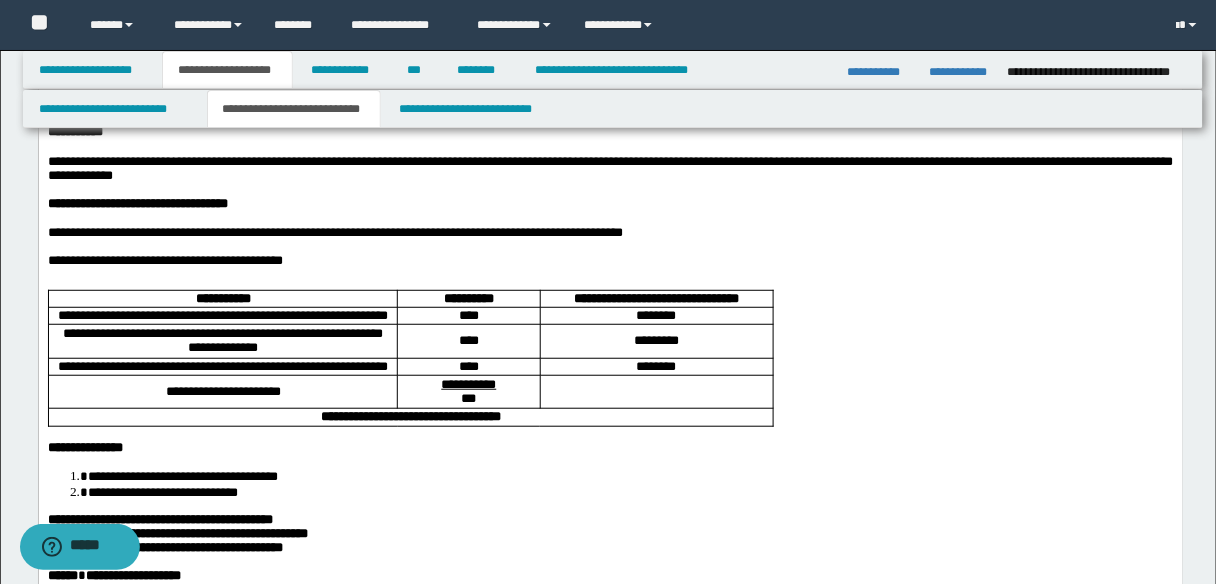 scroll, scrollTop: 115, scrollLeft: 0, axis: vertical 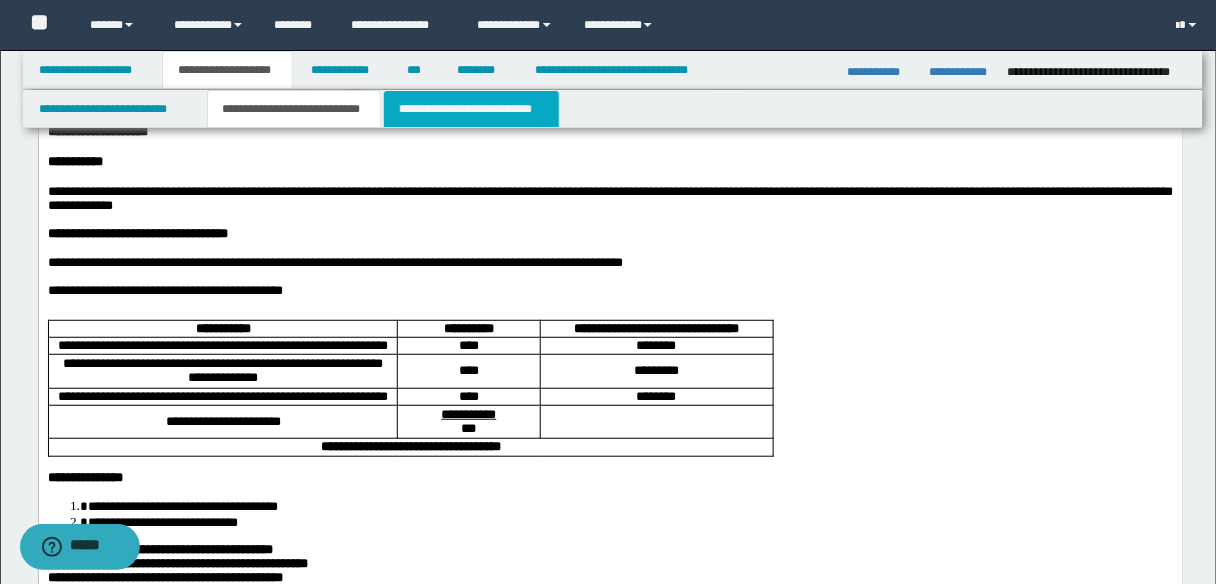 click on "**********" at bounding box center [471, 109] 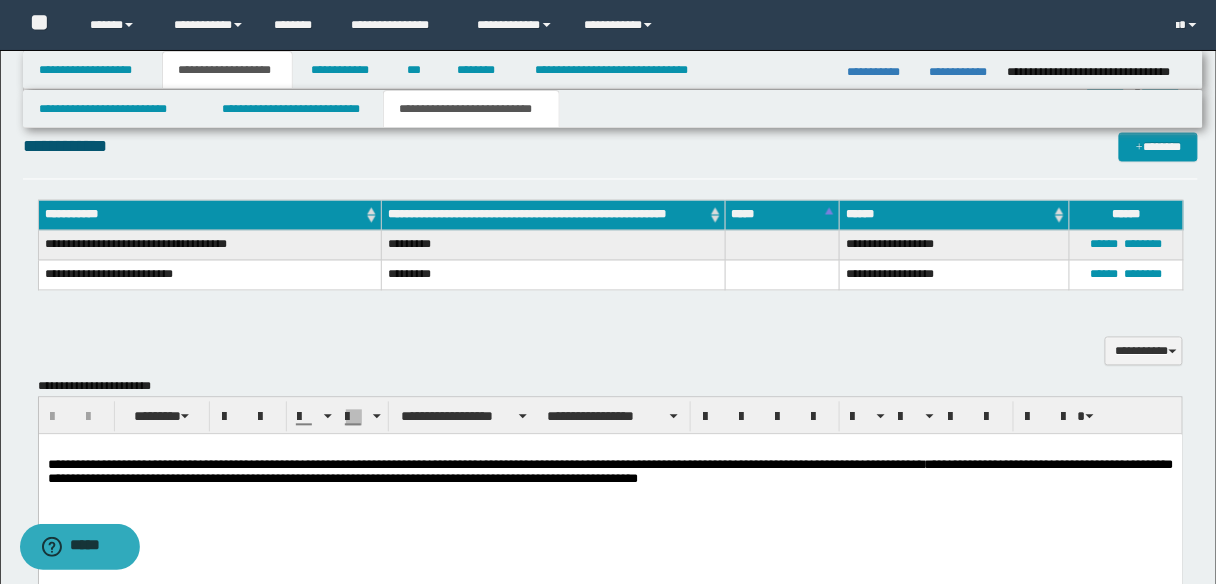 scroll, scrollTop: 1075, scrollLeft: 0, axis: vertical 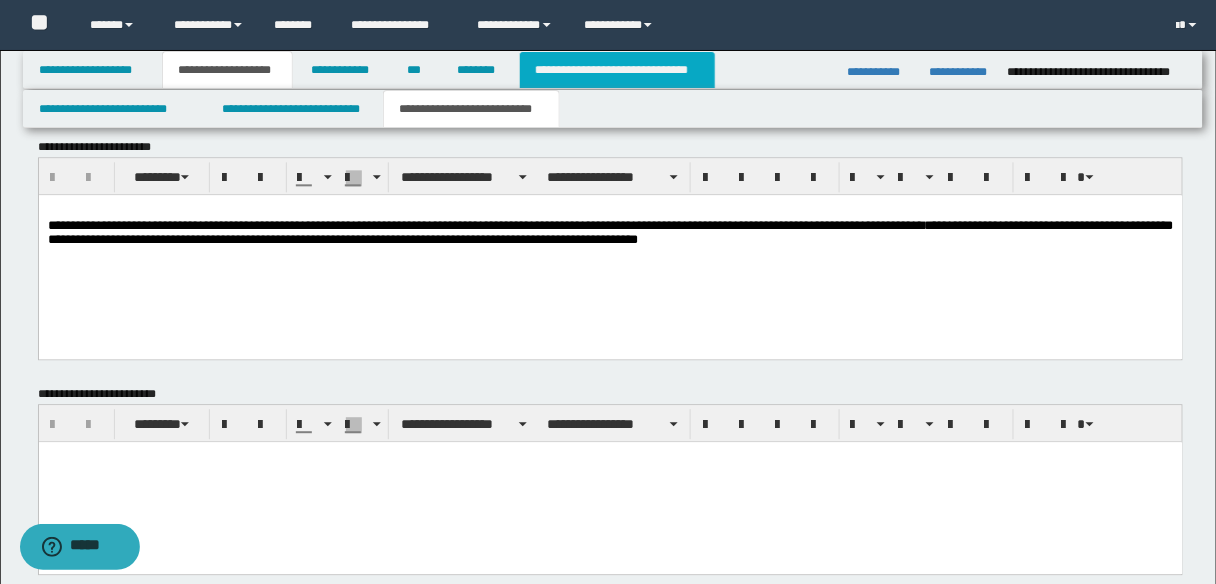click on "**********" at bounding box center (617, 70) 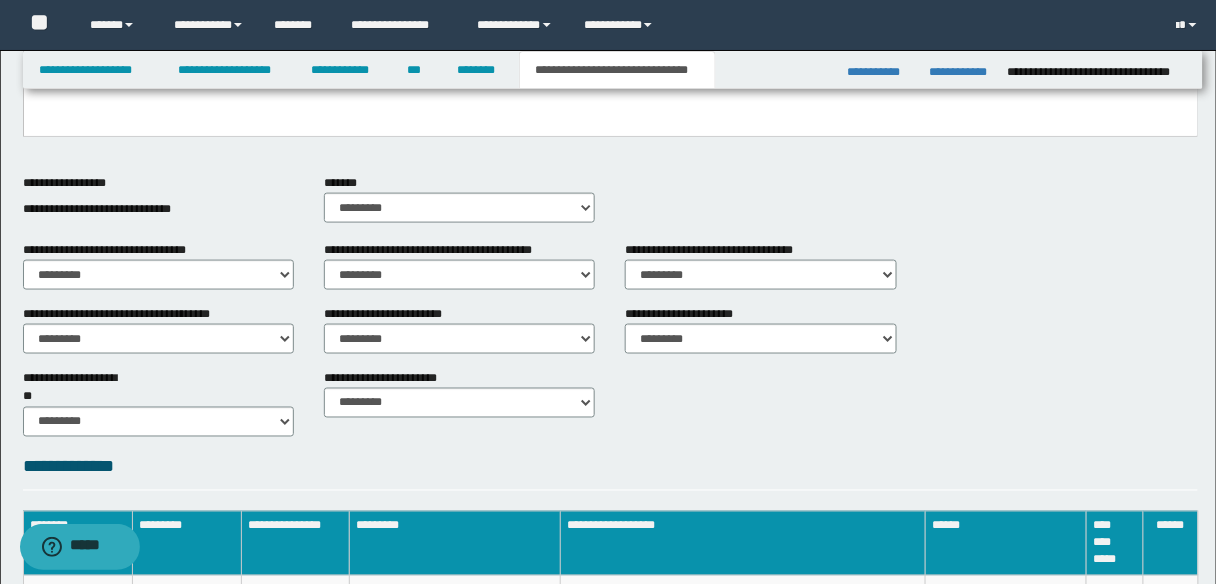 scroll, scrollTop: 164, scrollLeft: 0, axis: vertical 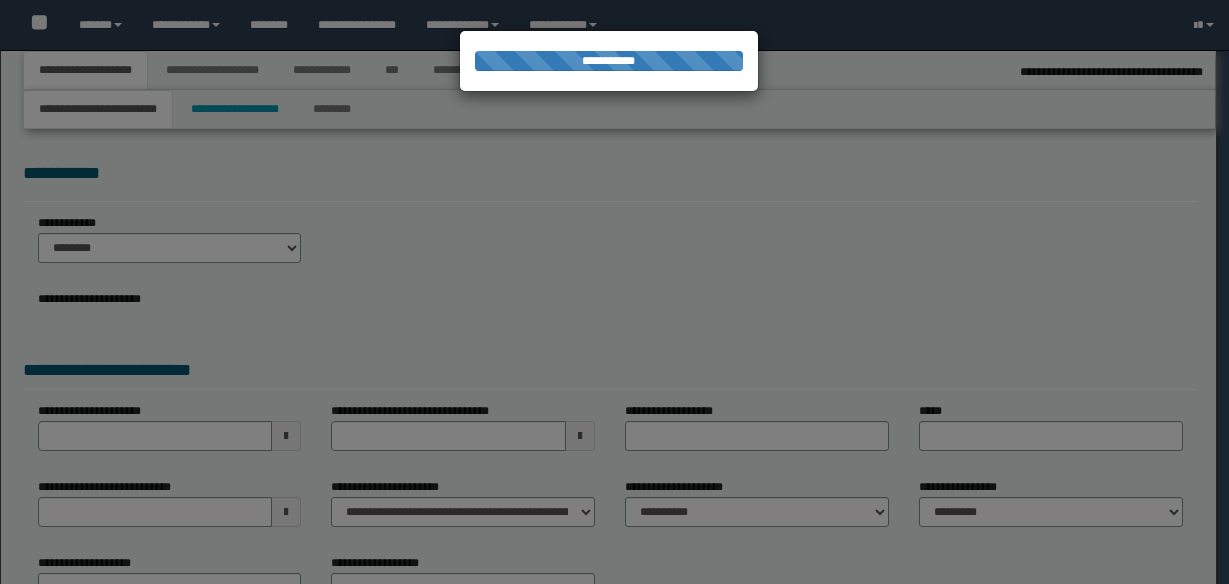 select on "*" 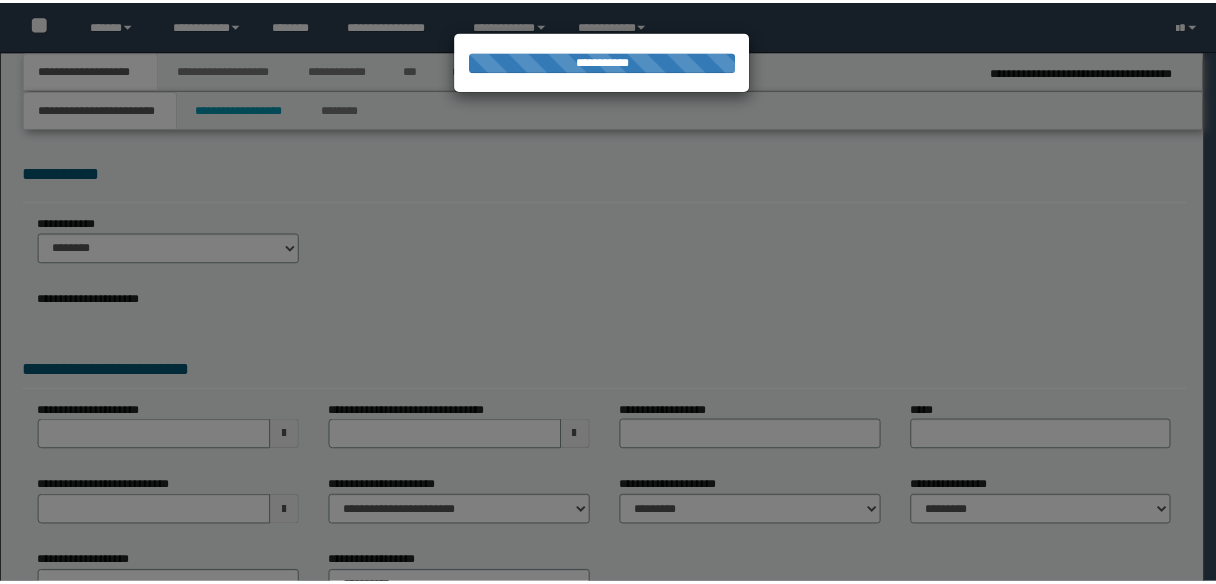 scroll, scrollTop: 0, scrollLeft: 0, axis: both 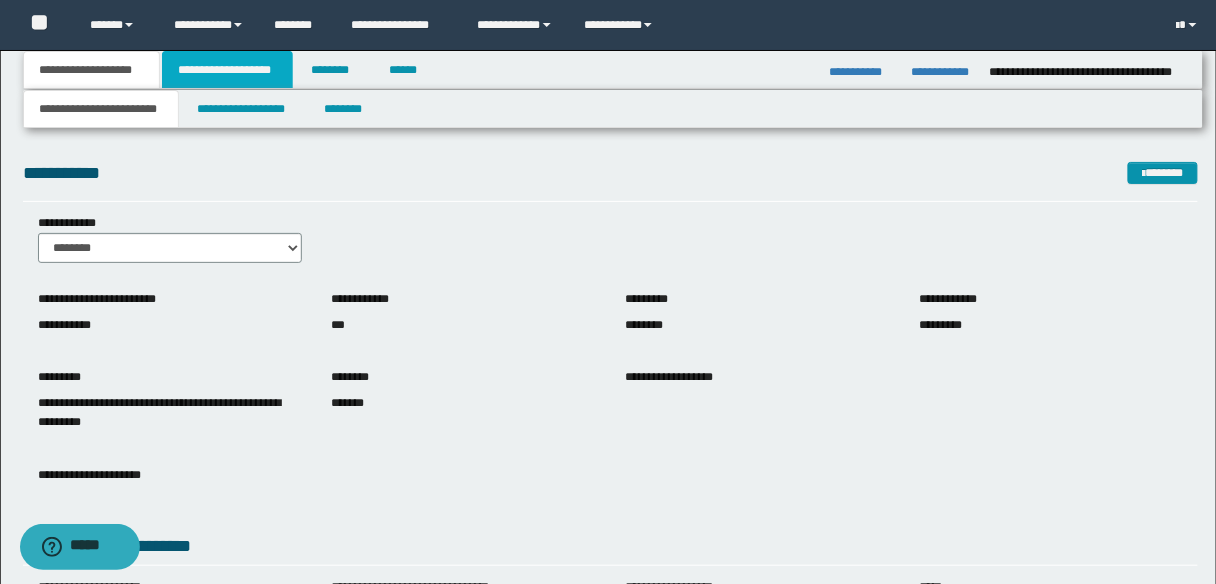 click on "**********" at bounding box center [227, 70] 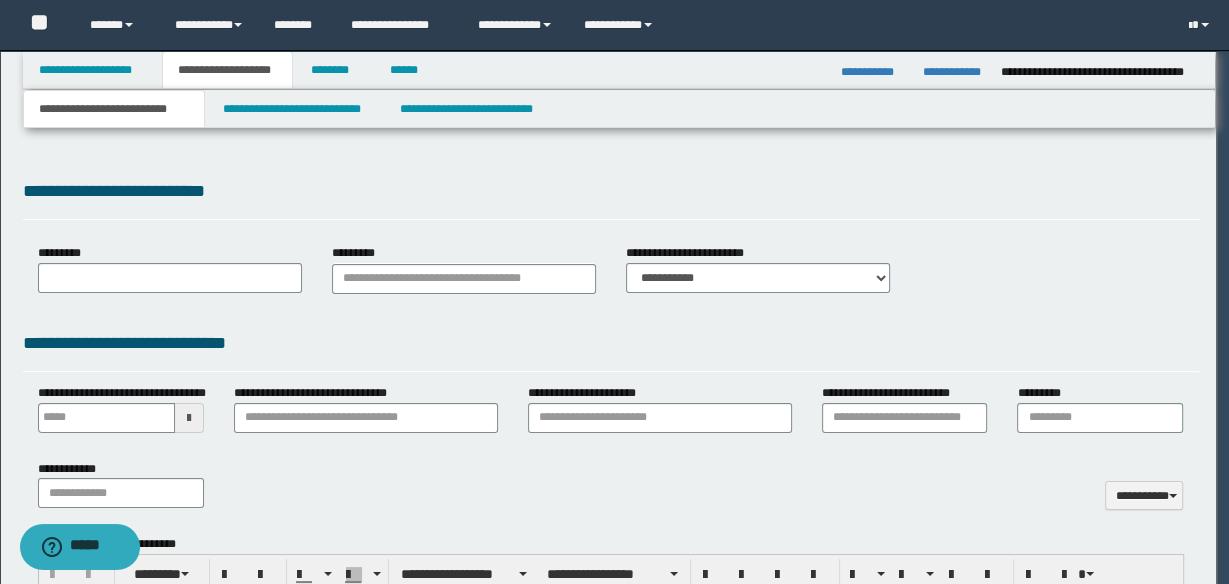 type 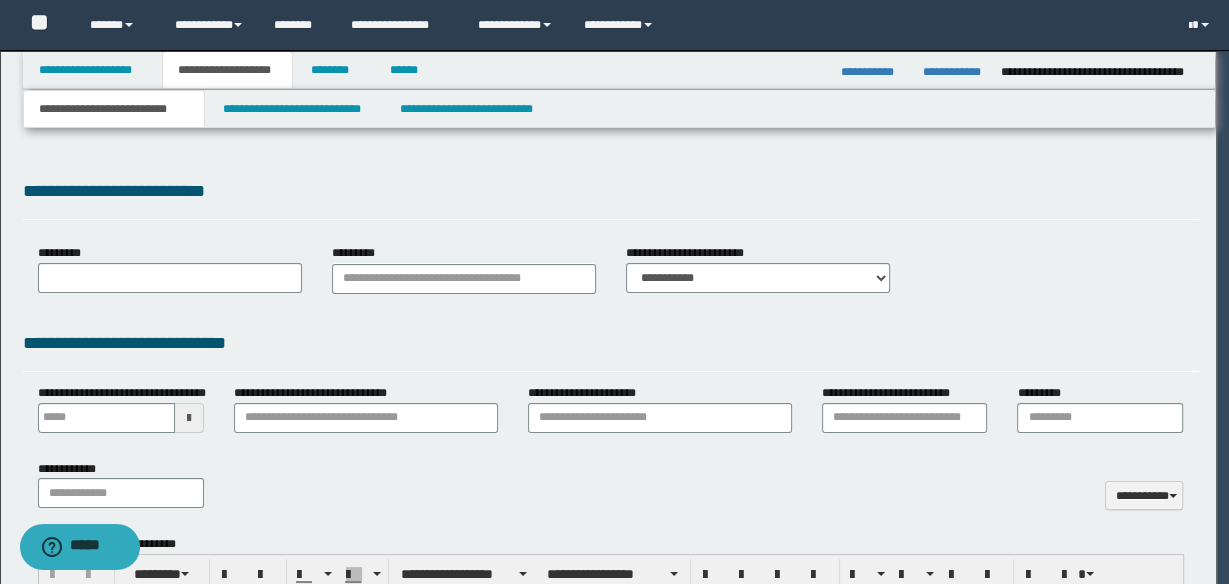 select on "*" 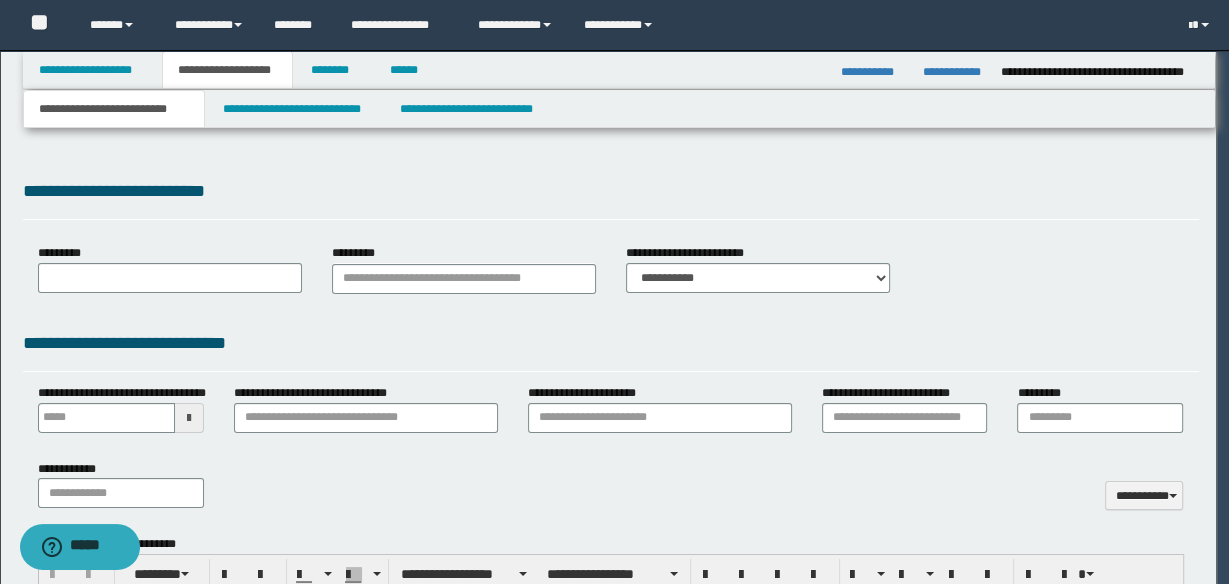 type 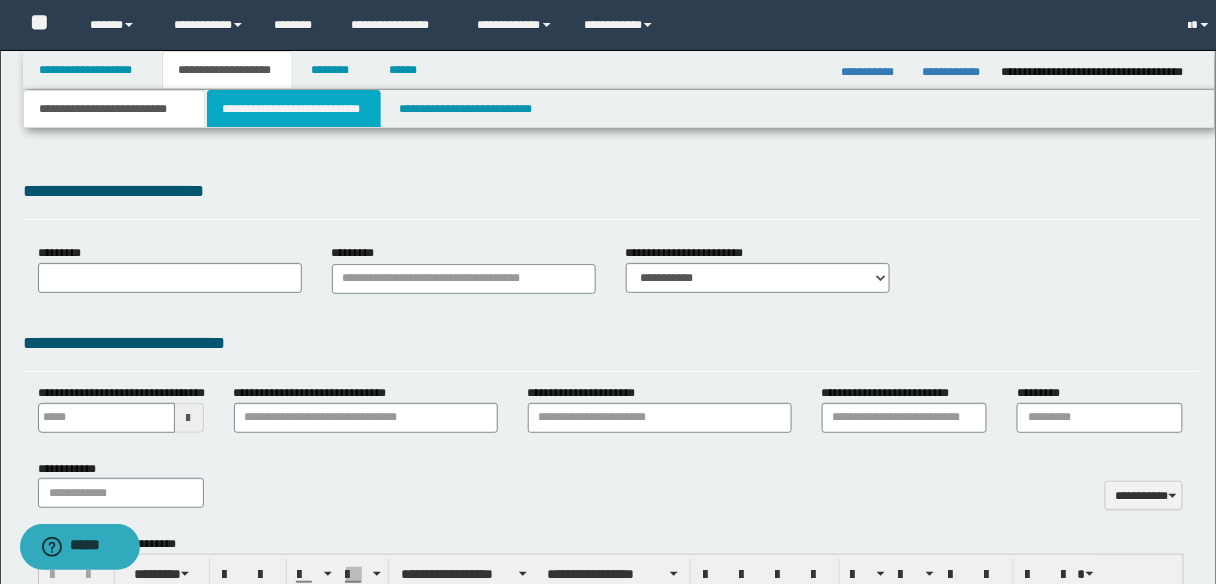click on "**********" at bounding box center [294, 109] 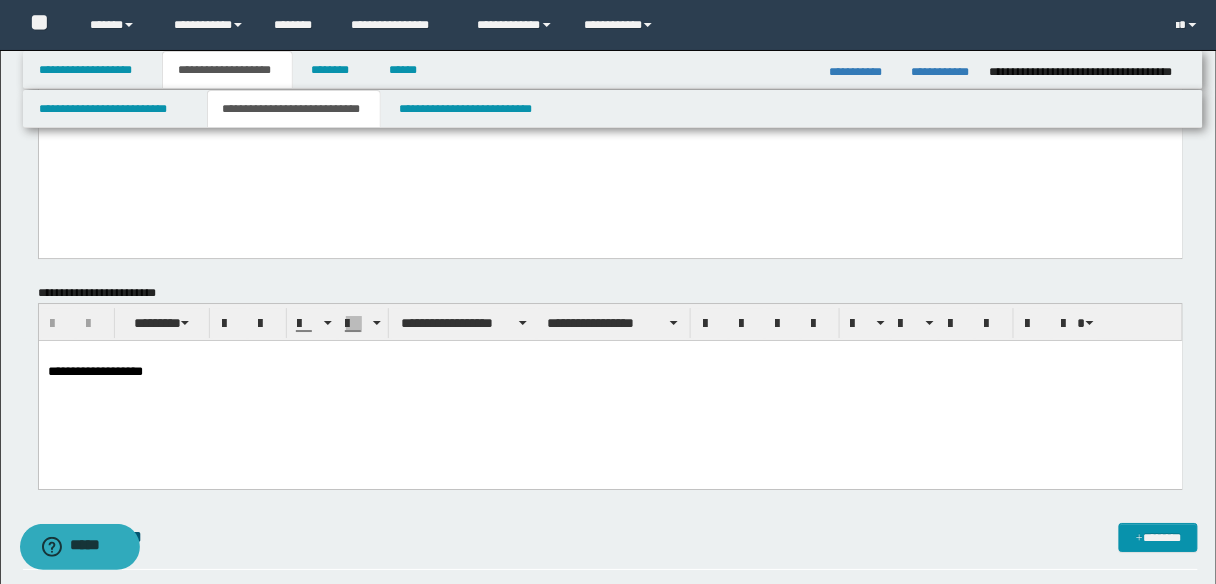 scroll, scrollTop: 1600, scrollLeft: 0, axis: vertical 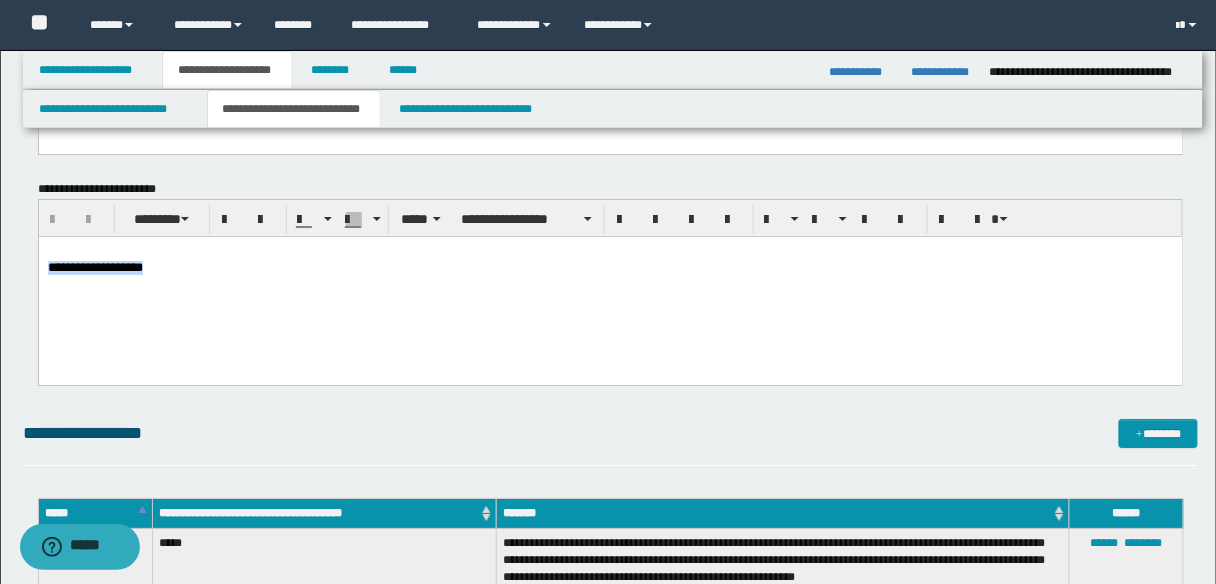 drag, startPoint x: 176, startPoint y: 274, endPoint x: 27, endPoint y: 276, distance: 149.01343 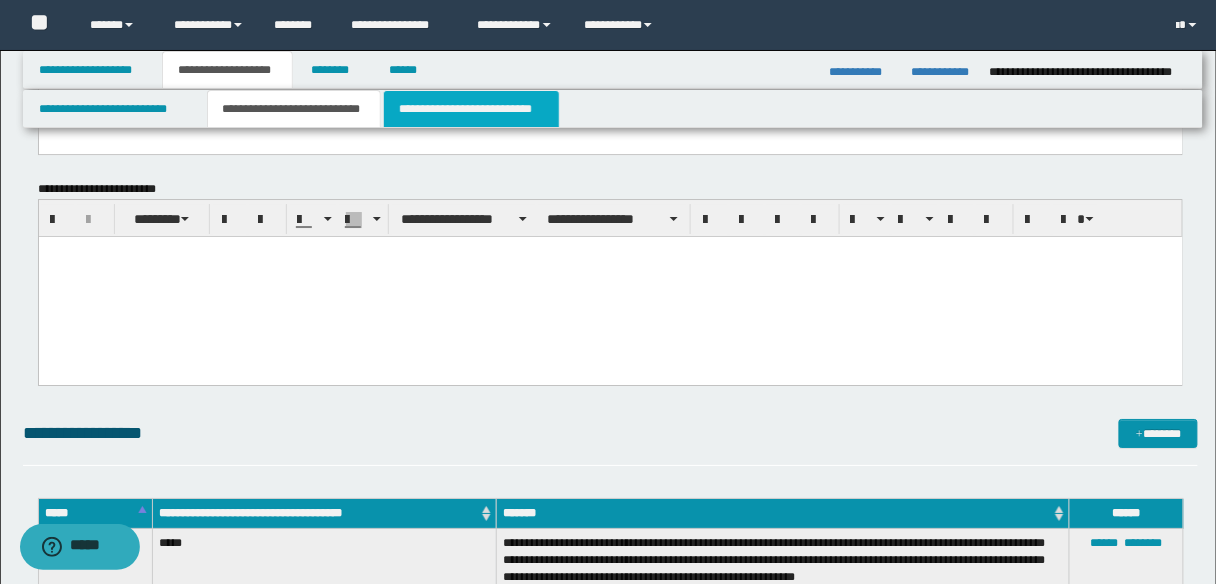 click on "**********" at bounding box center (471, 109) 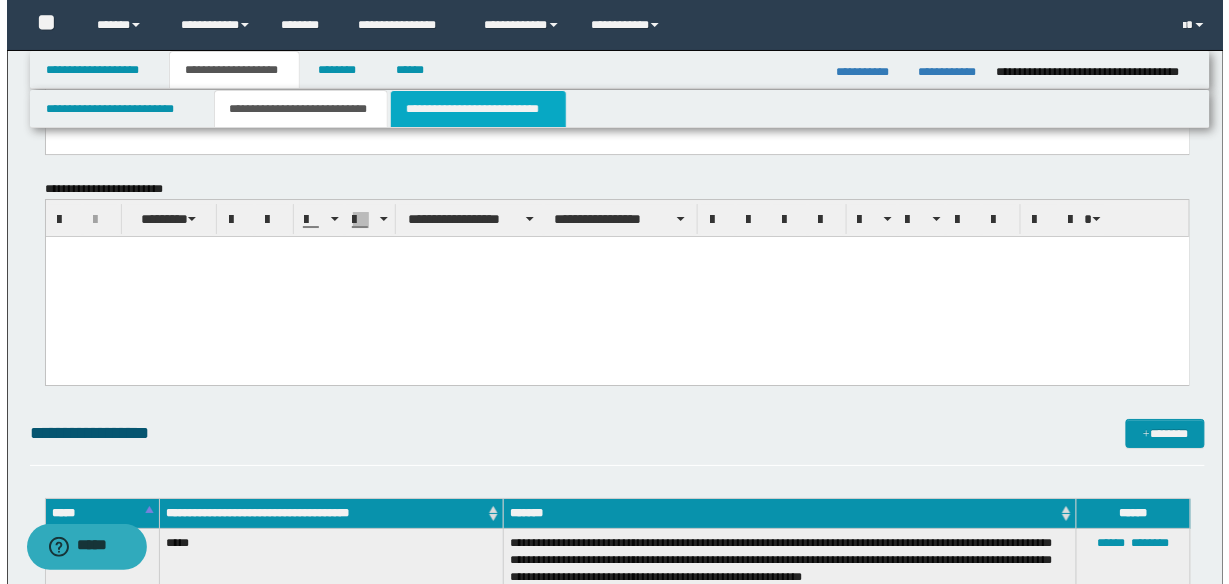 scroll, scrollTop: 0, scrollLeft: 0, axis: both 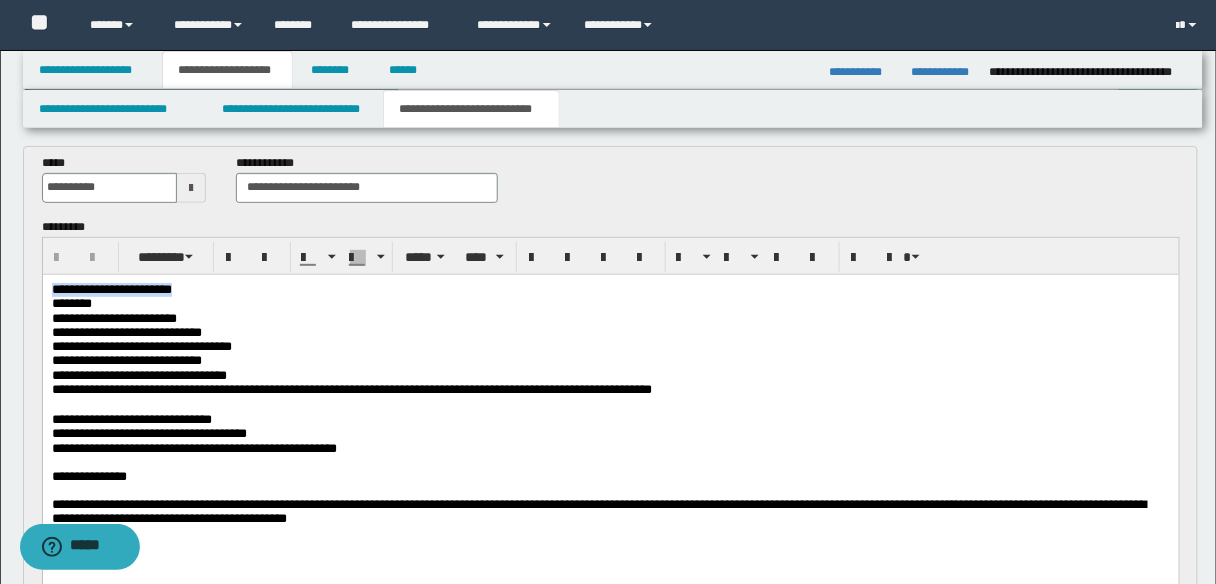 drag, startPoint x: 210, startPoint y: 292, endPoint x: 47, endPoint y: 288, distance: 163.04907 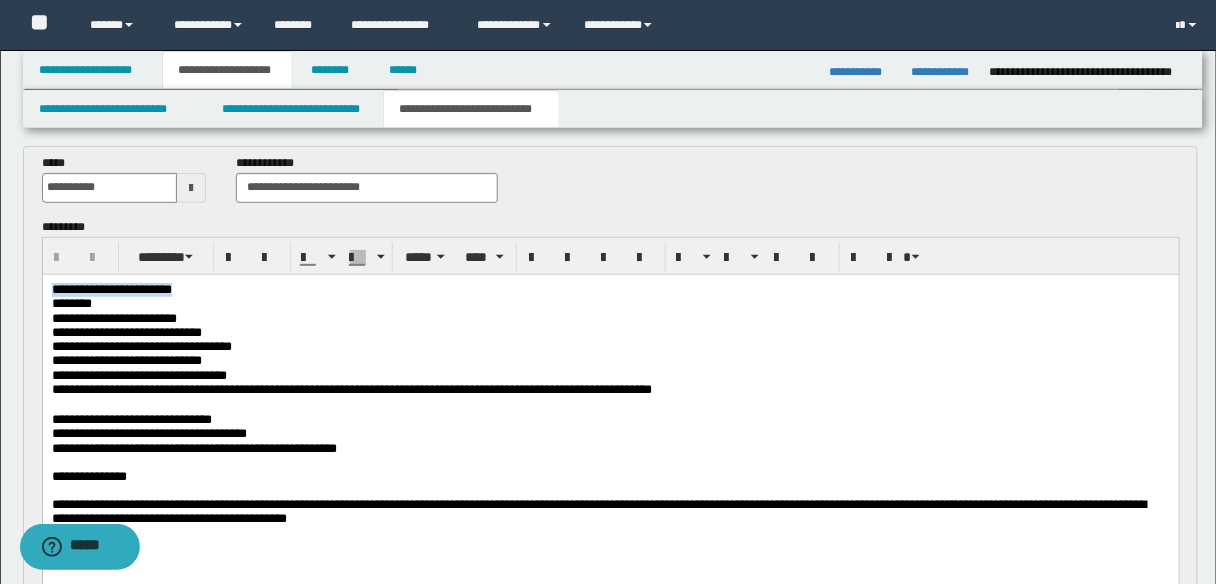 click on "**********" at bounding box center [610, 444] 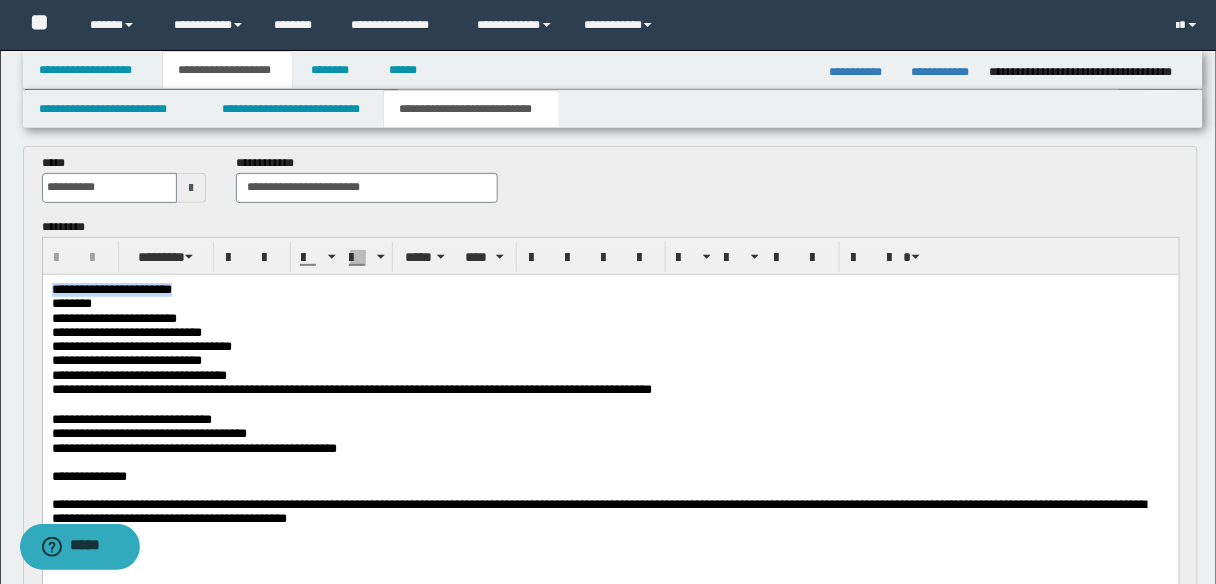type 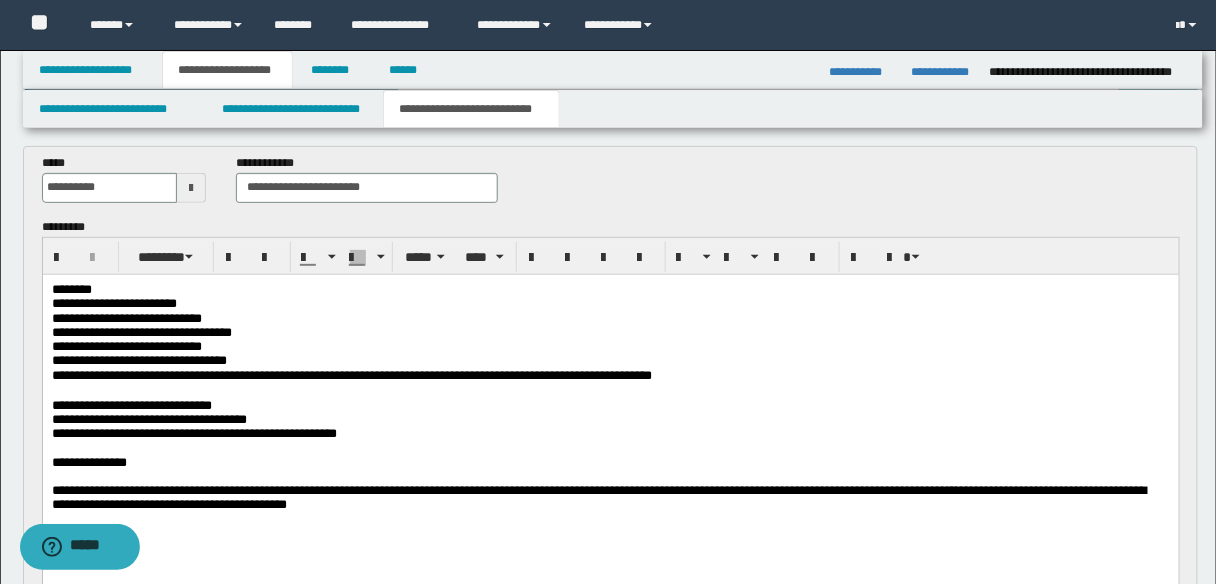 click on "********" at bounding box center (610, 289) 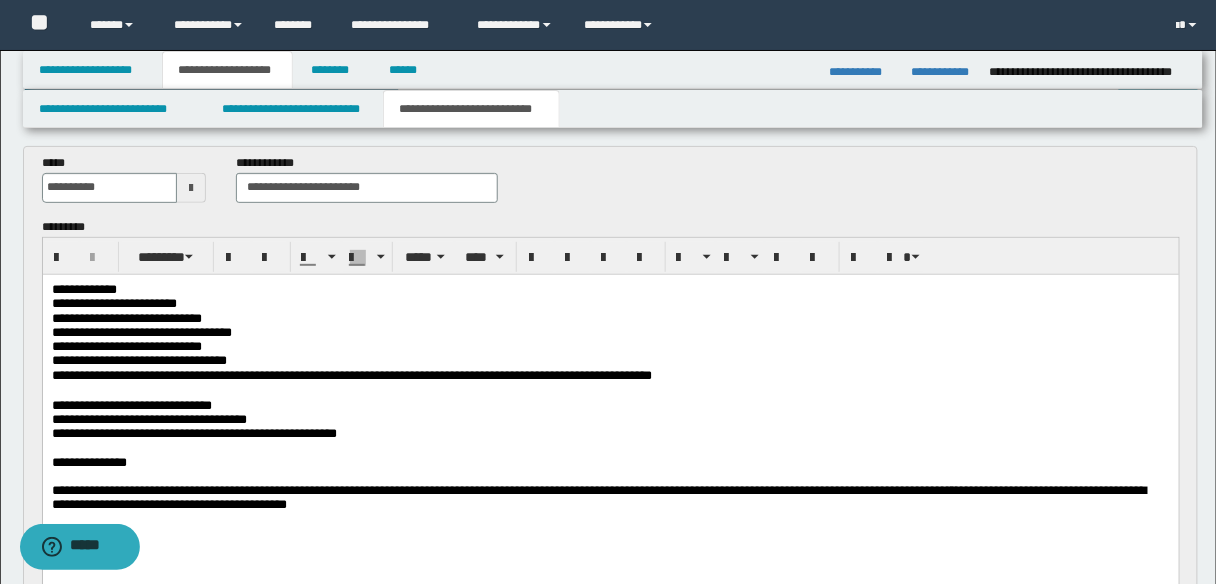click on "**********" at bounding box center [610, 360] 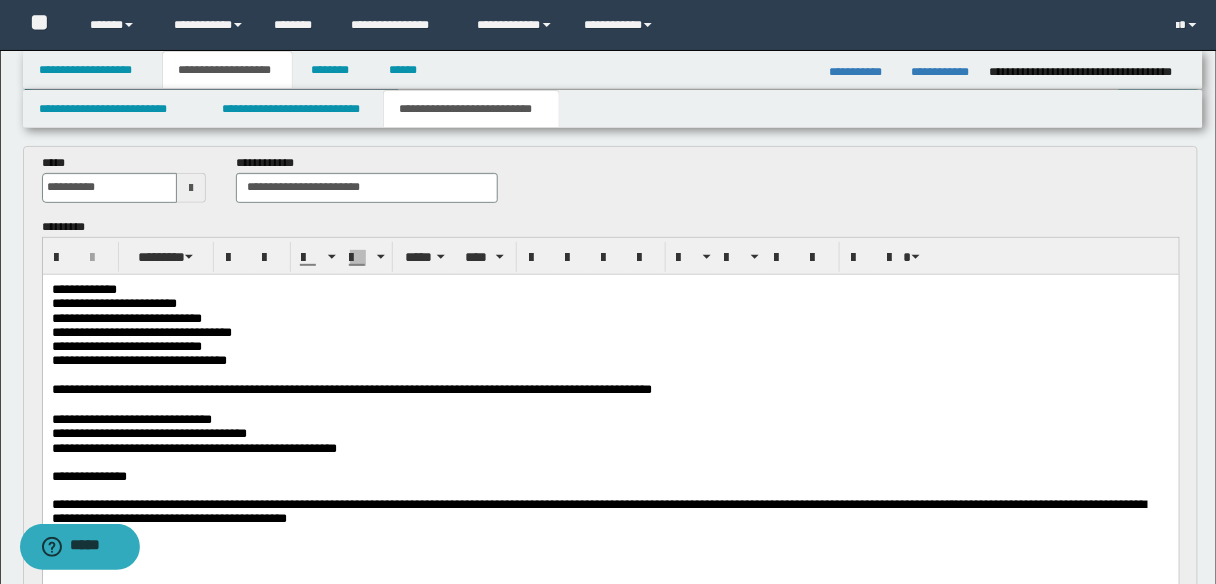 click on "**********" at bounding box center (351, 388) 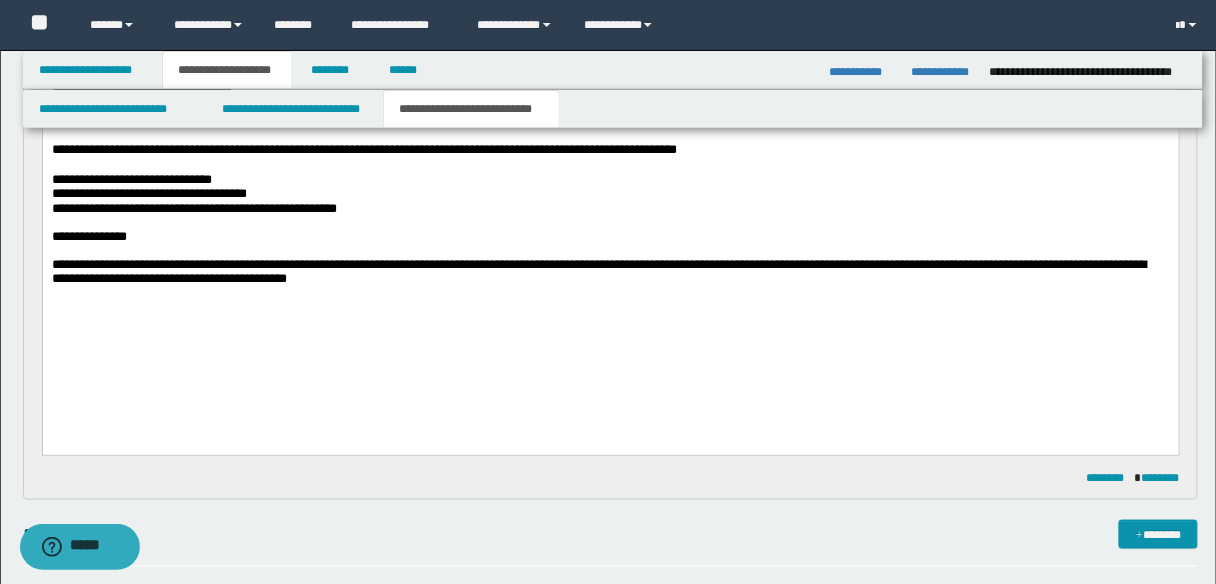 scroll, scrollTop: 80, scrollLeft: 0, axis: vertical 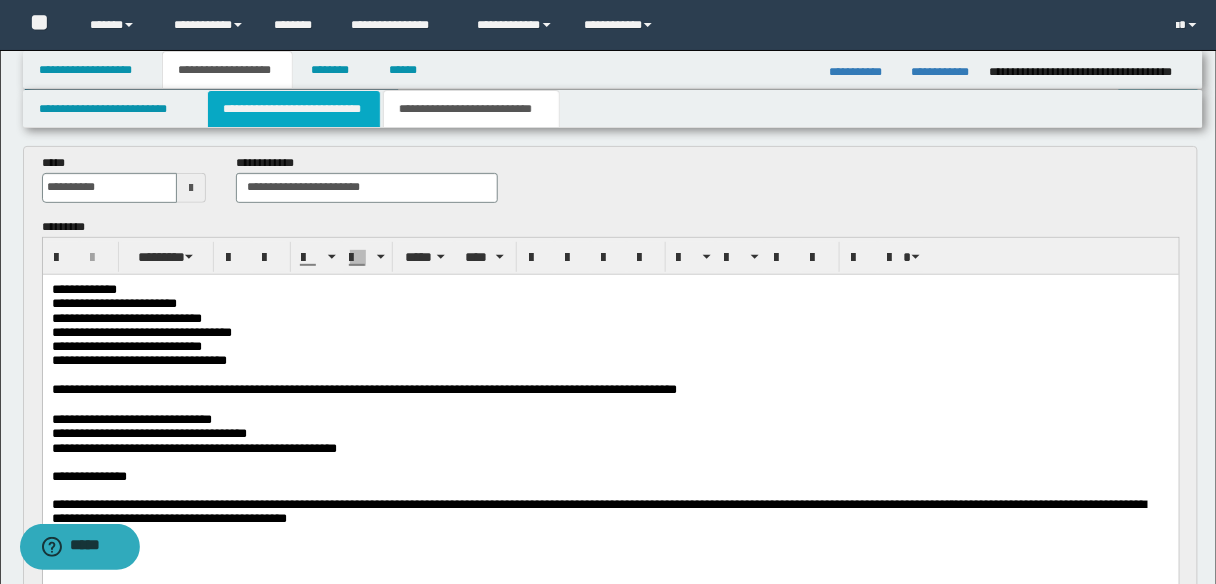 click on "**********" at bounding box center [294, 109] 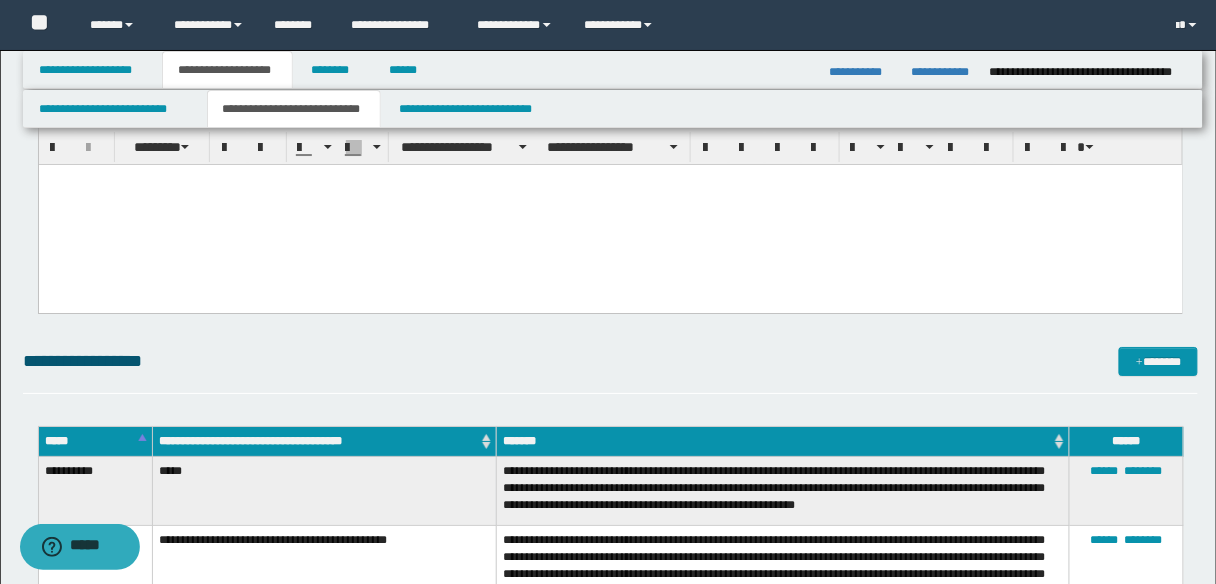 scroll, scrollTop: 1760, scrollLeft: 0, axis: vertical 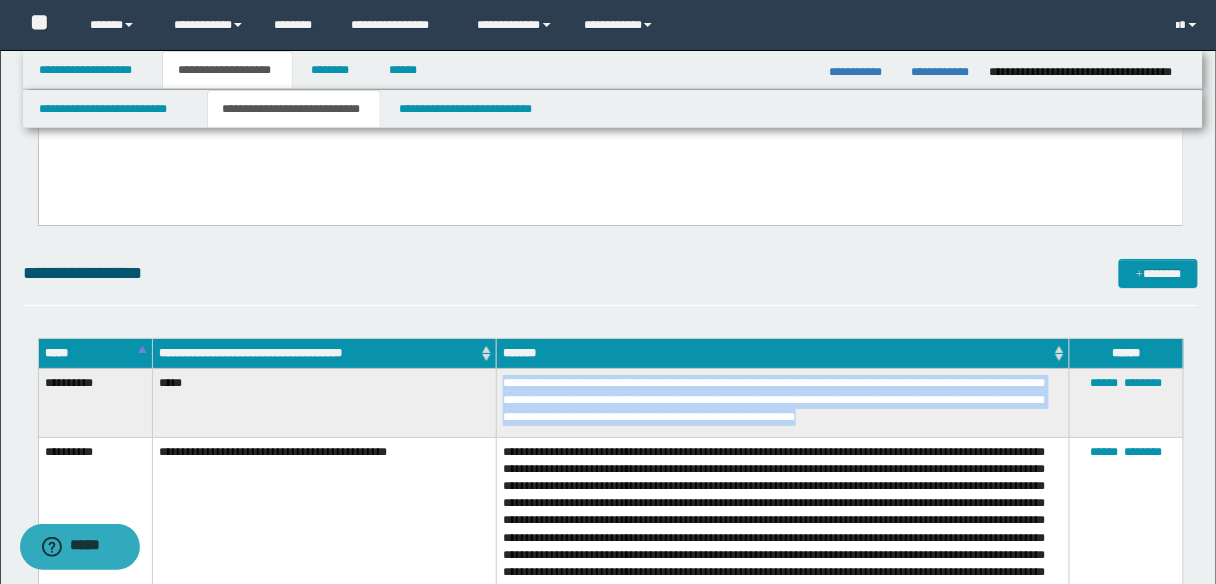 drag, startPoint x: 503, startPoint y: 382, endPoint x: 888, endPoint y: 415, distance: 386.4117 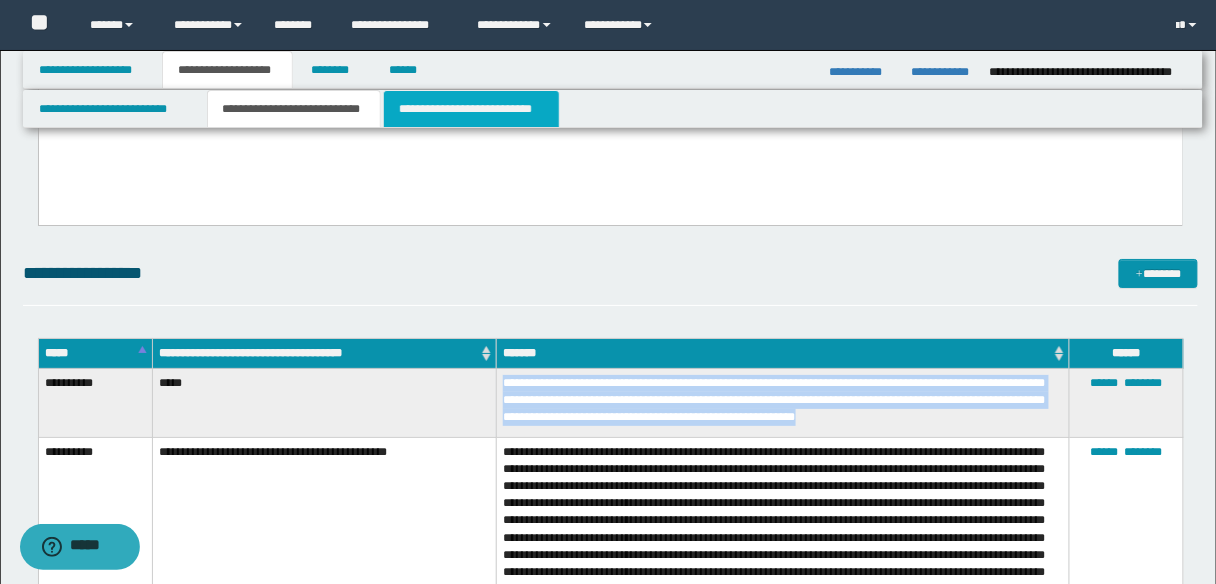 click on "**********" at bounding box center (471, 109) 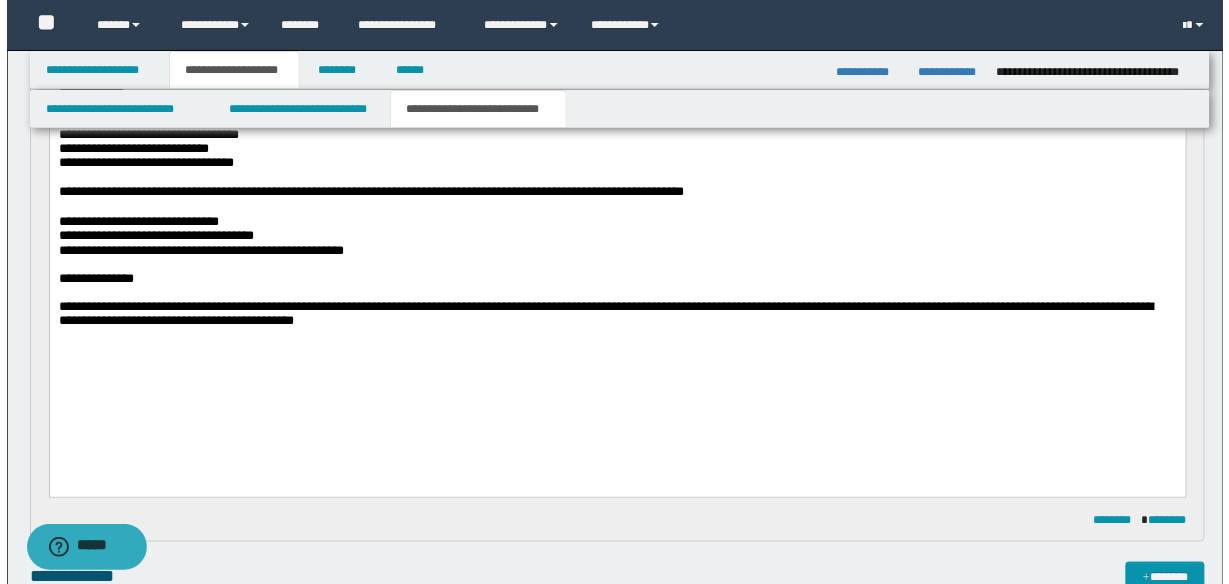 scroll, scrollTop: 250, scrollLeft: 0, axis: vertical 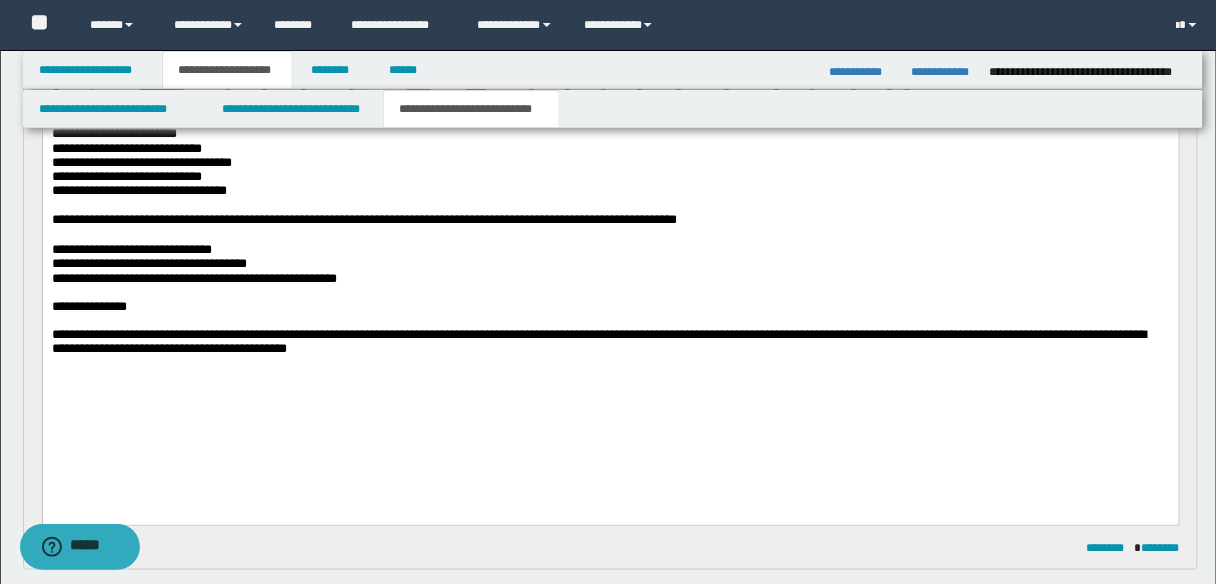 click on "**********" at bounding box center (131, 248) 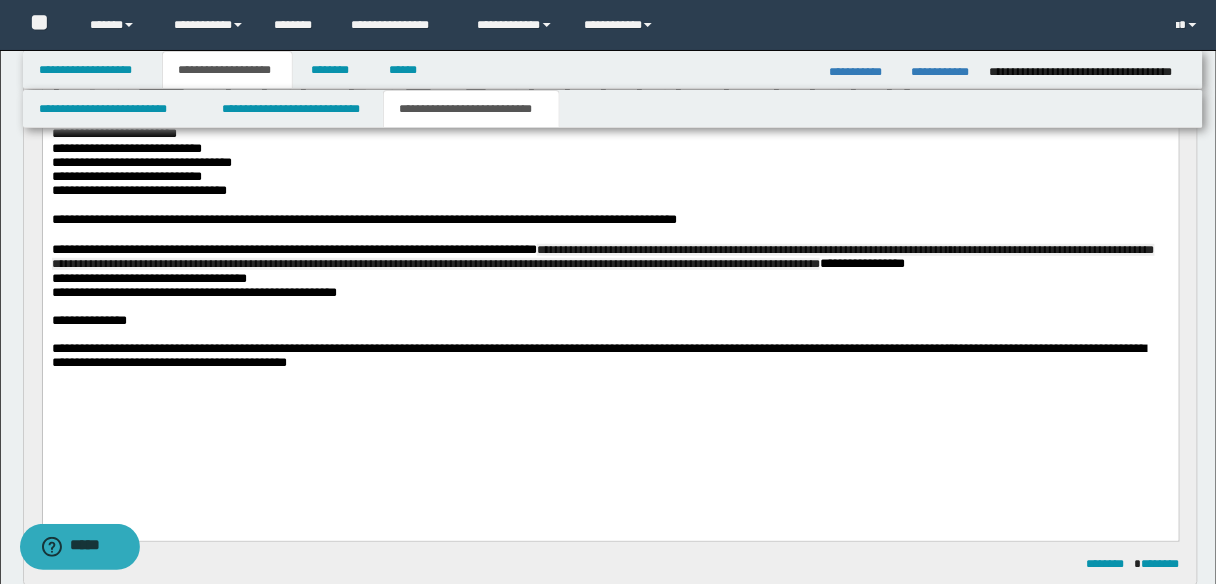 click on "**********" at bounding box center [602, 255] 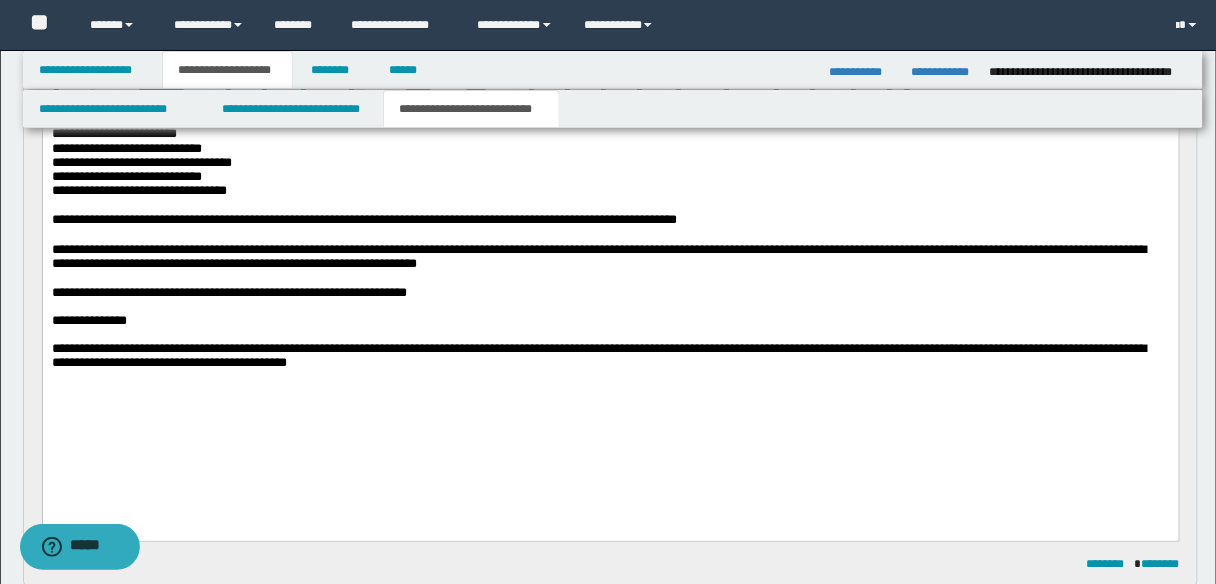 click on "**********" at bounding box center [363, 218] 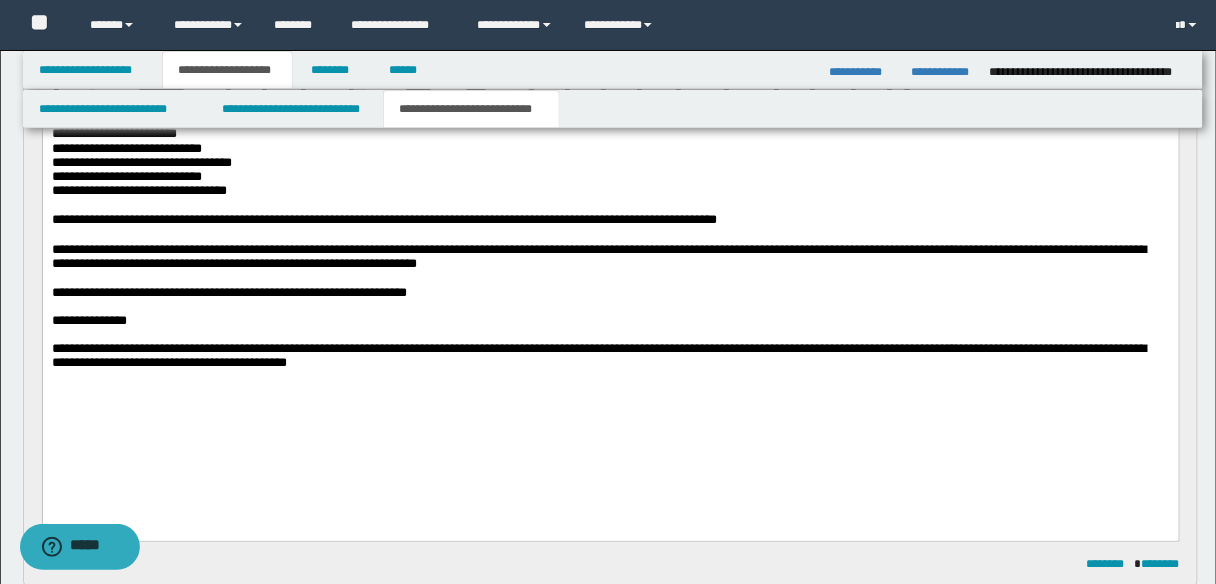 click on "**********" at bounding box center [610, 133] 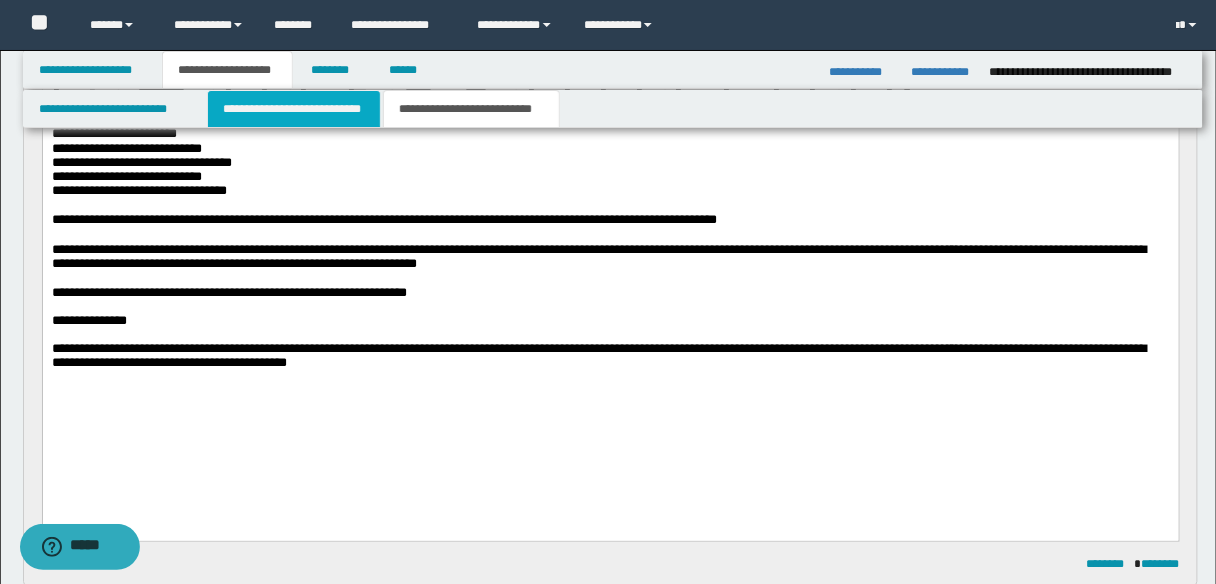 click on "**********" at bounding box center [294, 109] 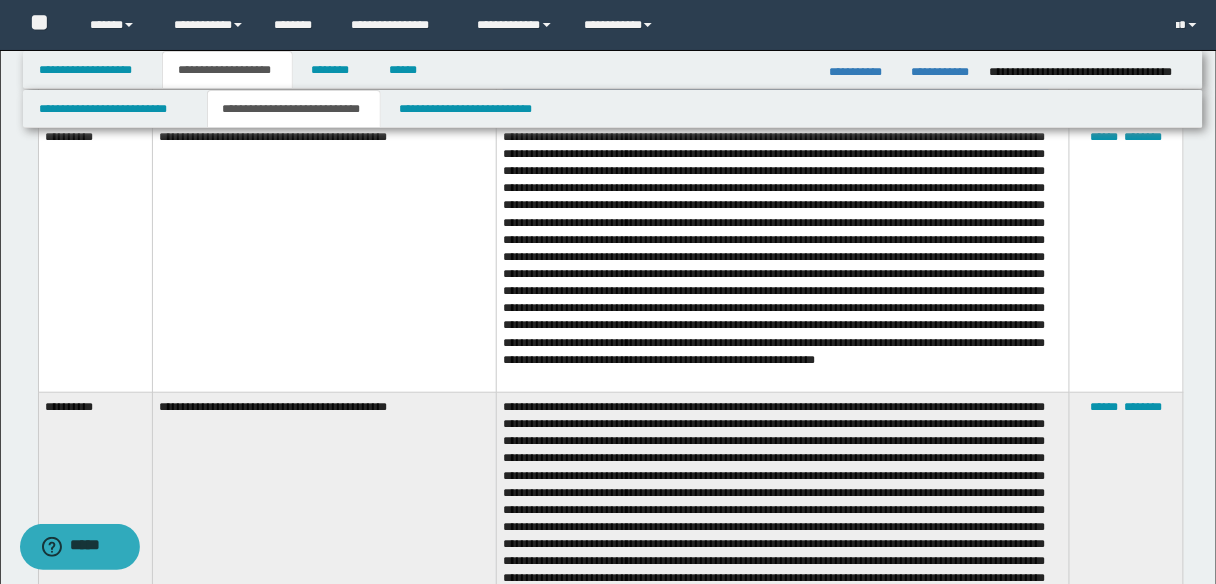 scroll, scrollTop: 2170, scrollLeft: 0, axis: vertical 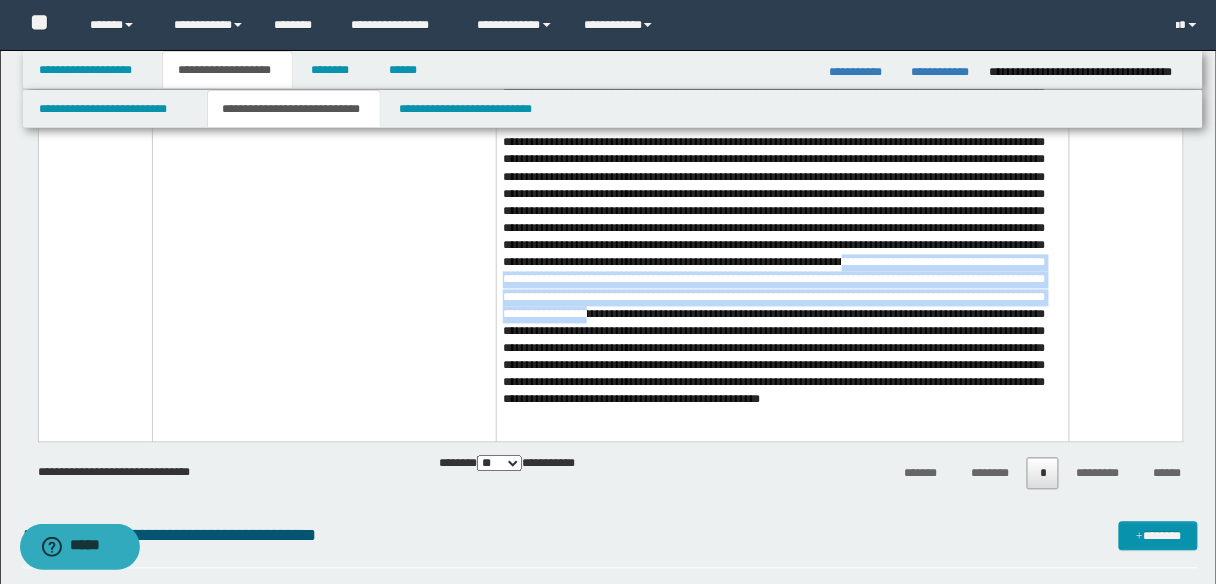 drag, startPoint x: 737, startPoint y: 292, endPoint x: 551, endPoint y: 345, distance: 193.40372 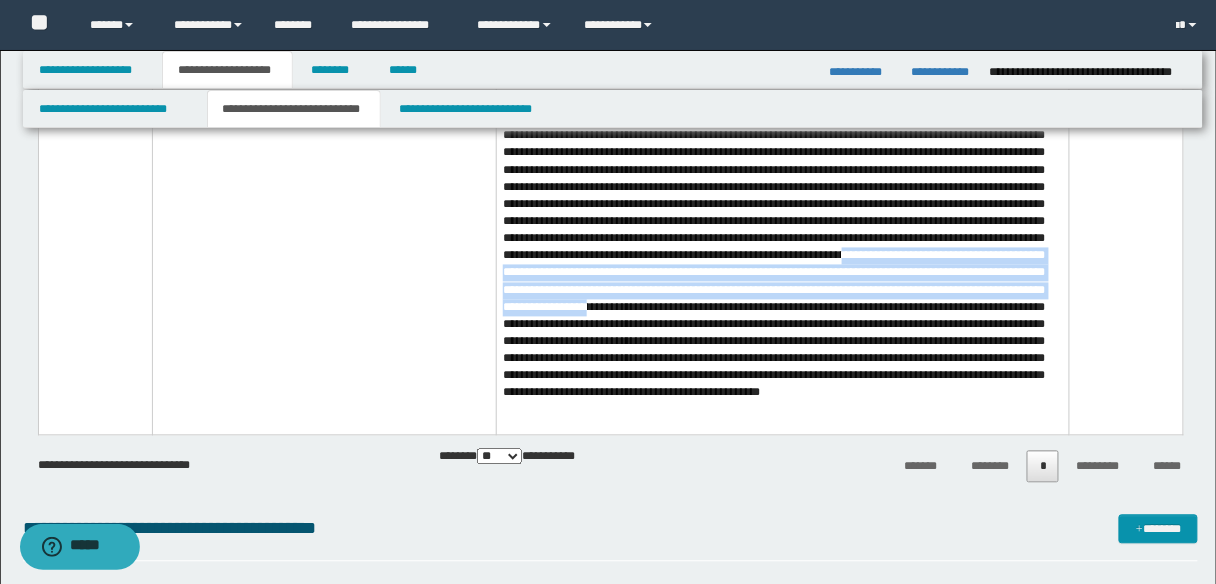 scroll, scrollTop: 3050, scrollLeft: 0, axis: vertical 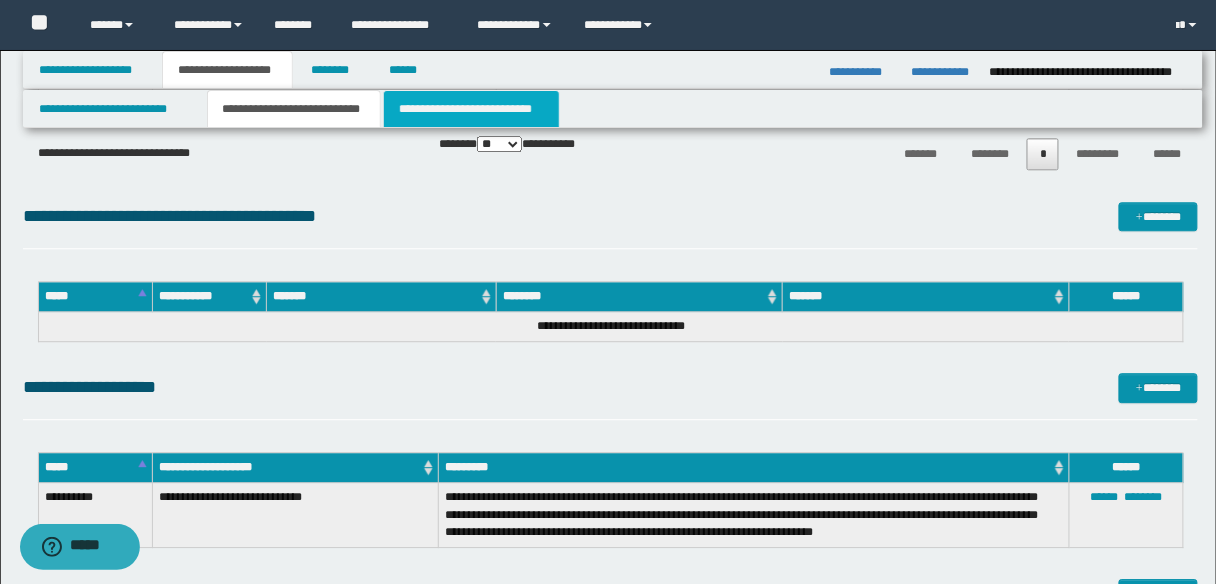 click on "**********" at bounding box center [471, 109] 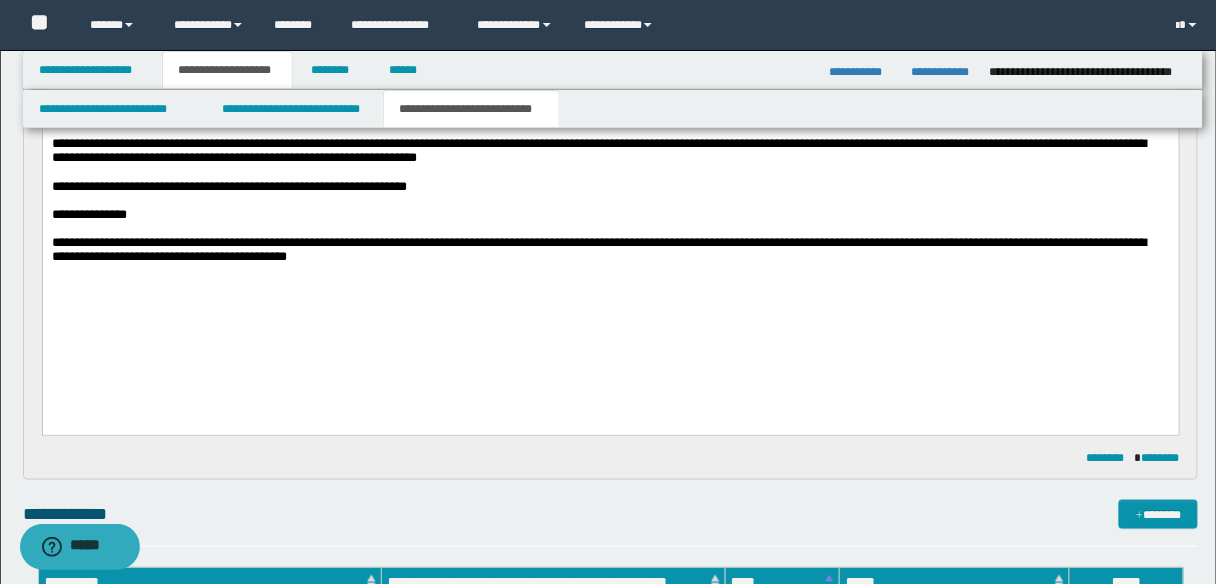 scroll, scrollTop: 186, scrollLeft: 0, axis: vertical 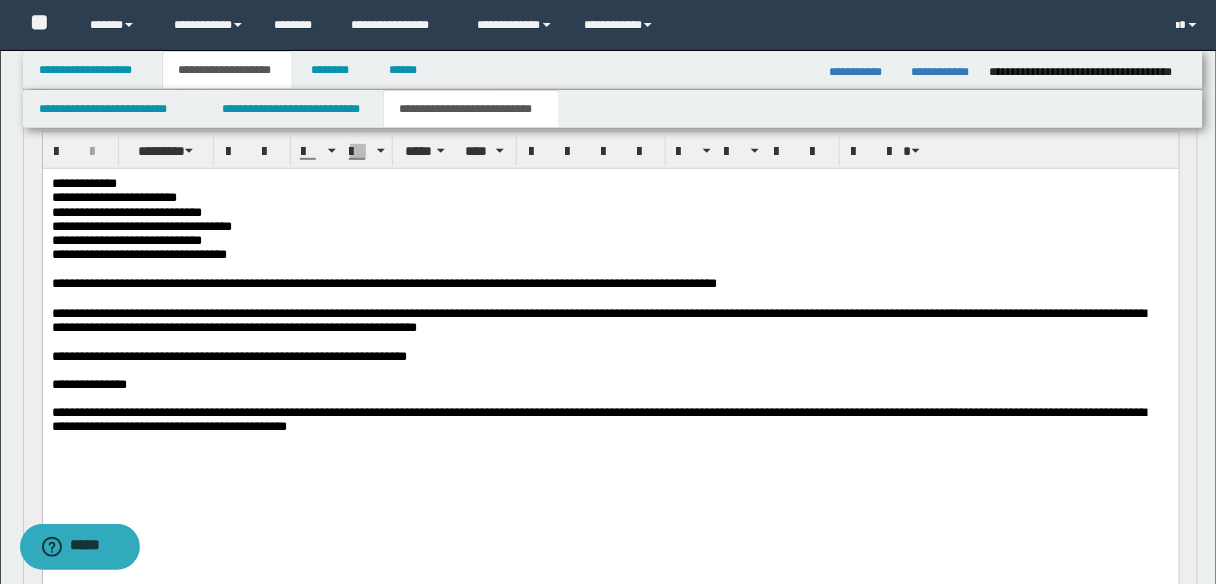 click on "**********" at bounding box center [610, 356] 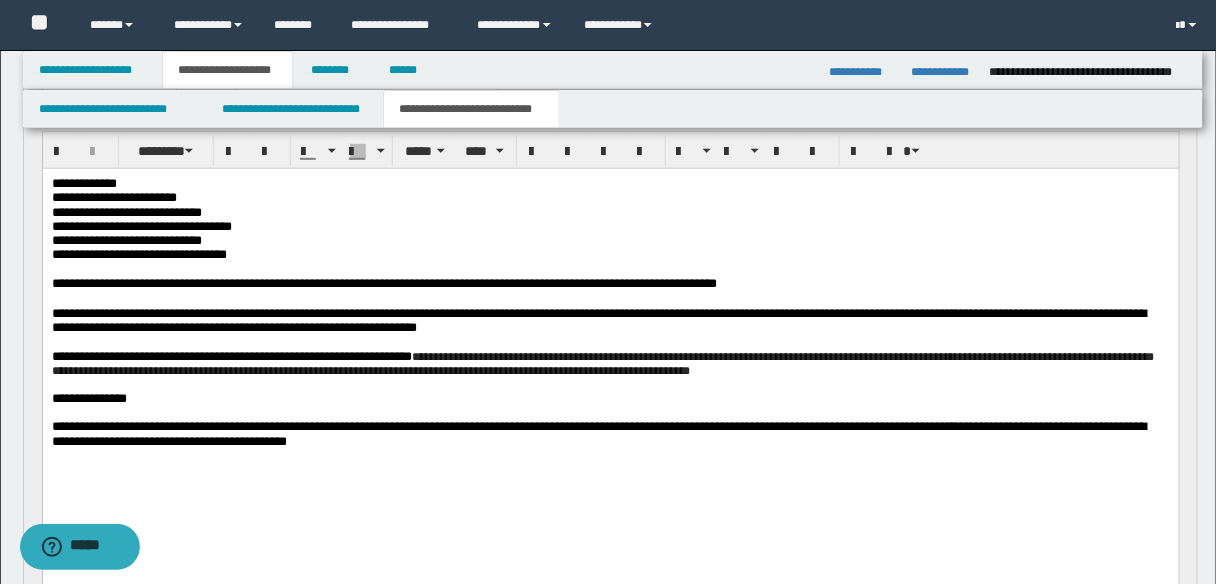 click on "**********" at bounding box center (602, 363) 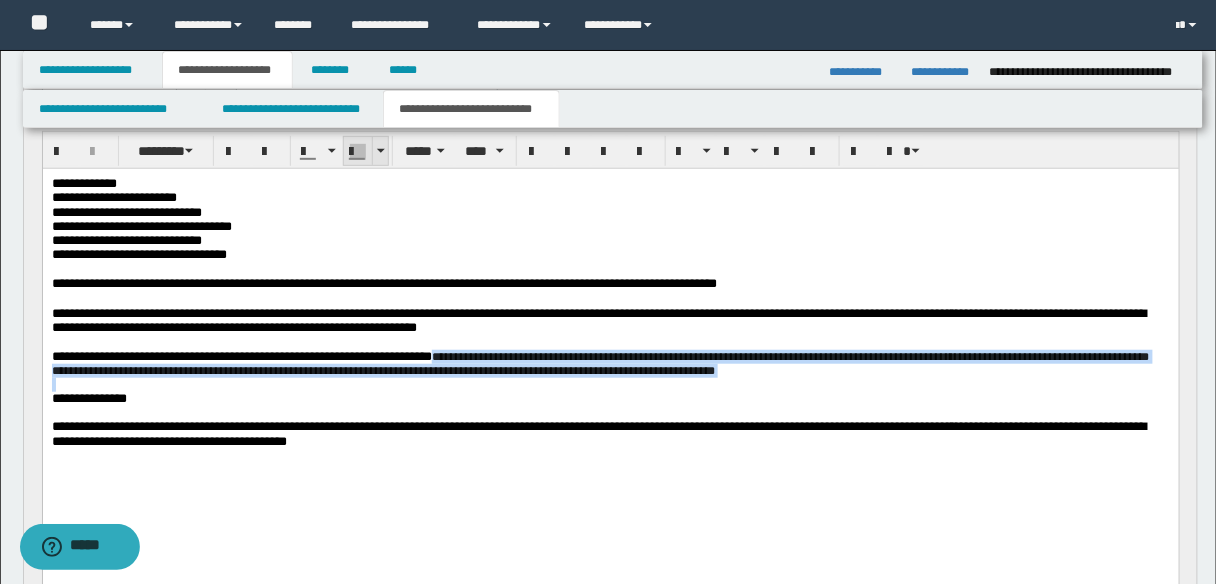 click at bounding box center (380, 151) 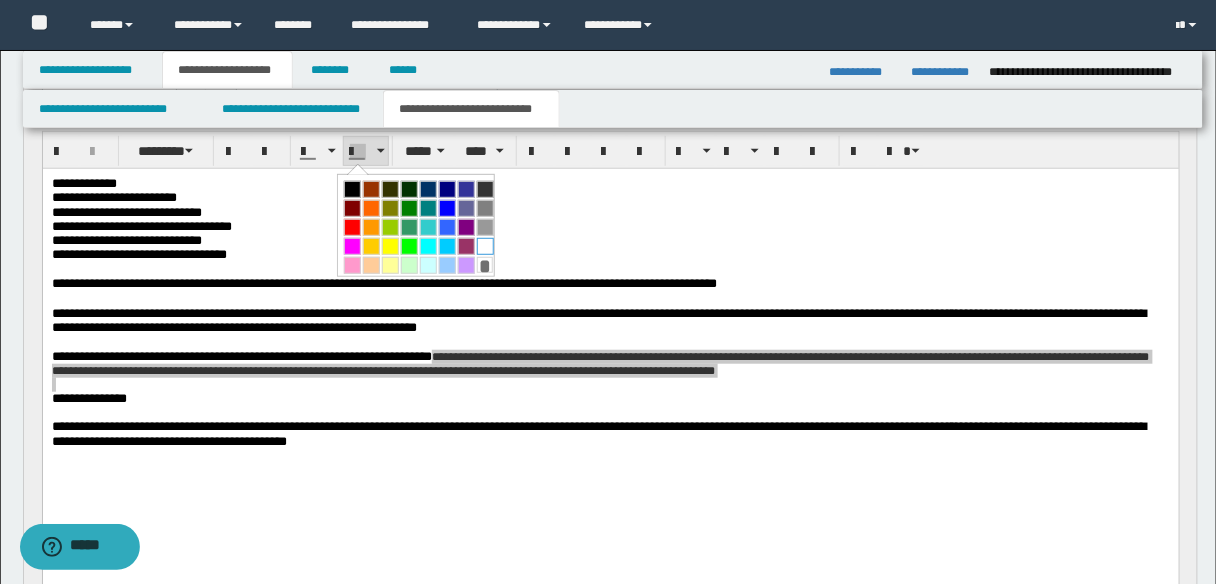 click at bounding box center (485, 246) 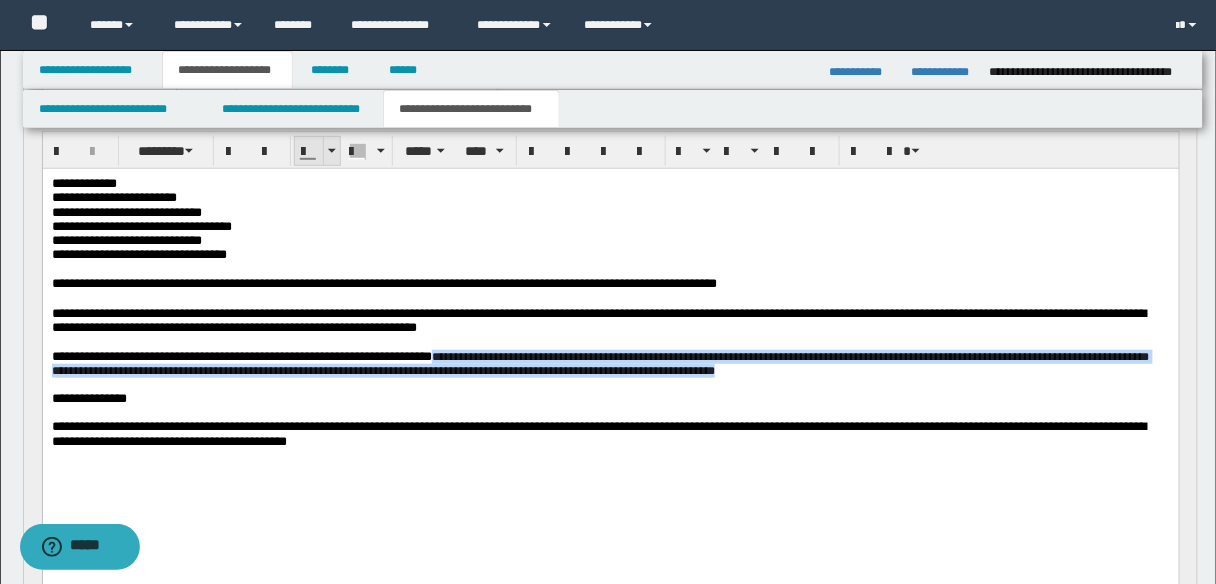 click at bounding box center (331, 151) 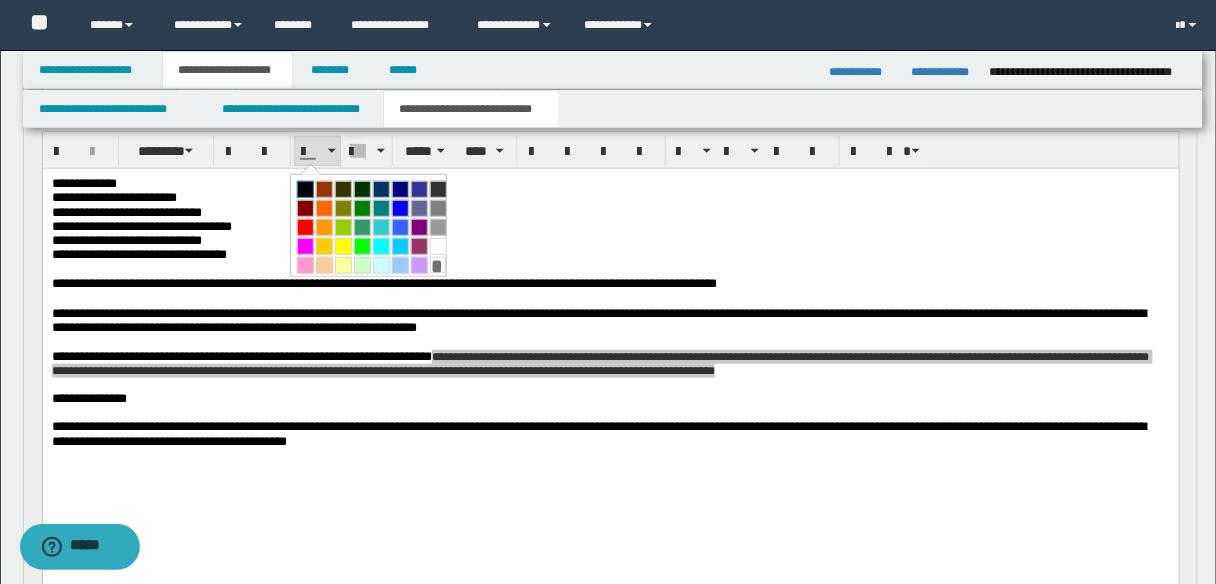 click at bounding box center [305, 189] 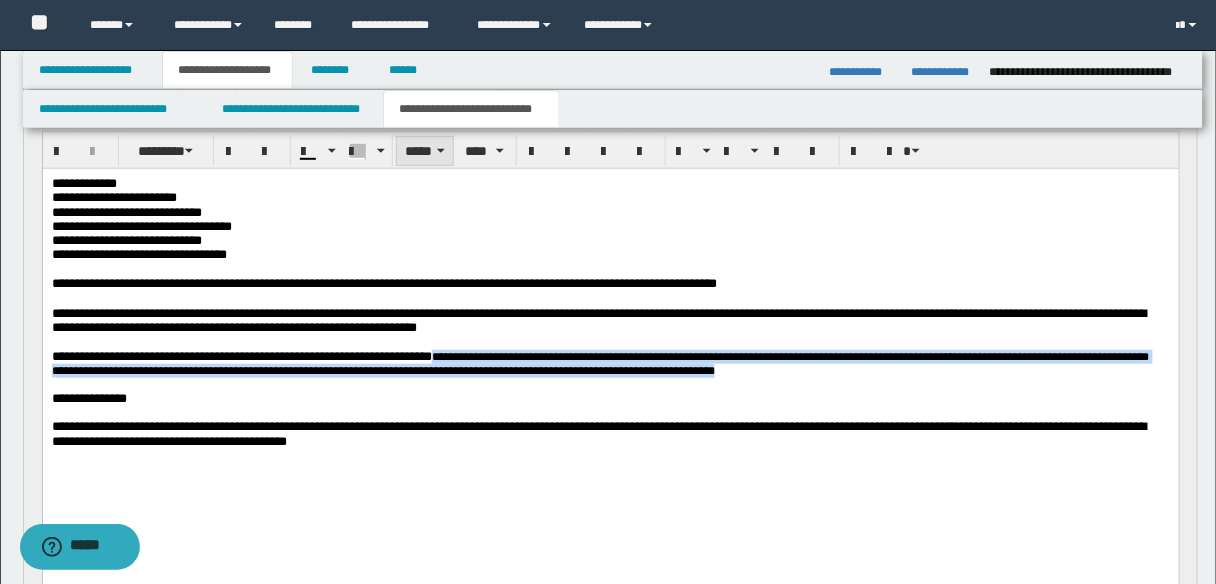 click on "*****" at bounding box center [425, 151] 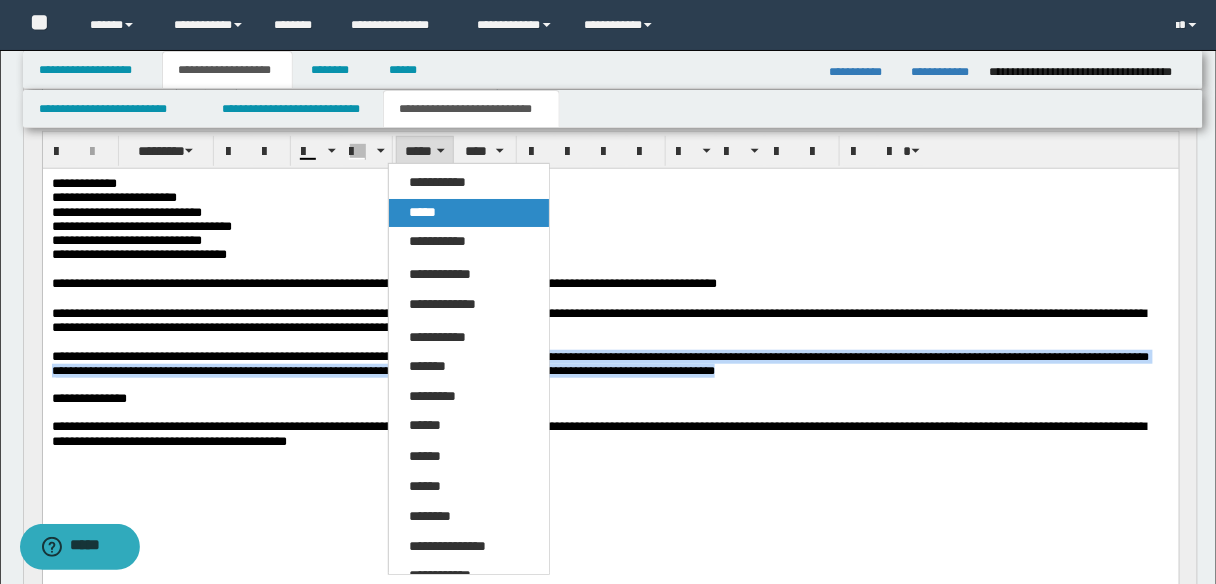 click on "*****" at bounding box center (422, 212) 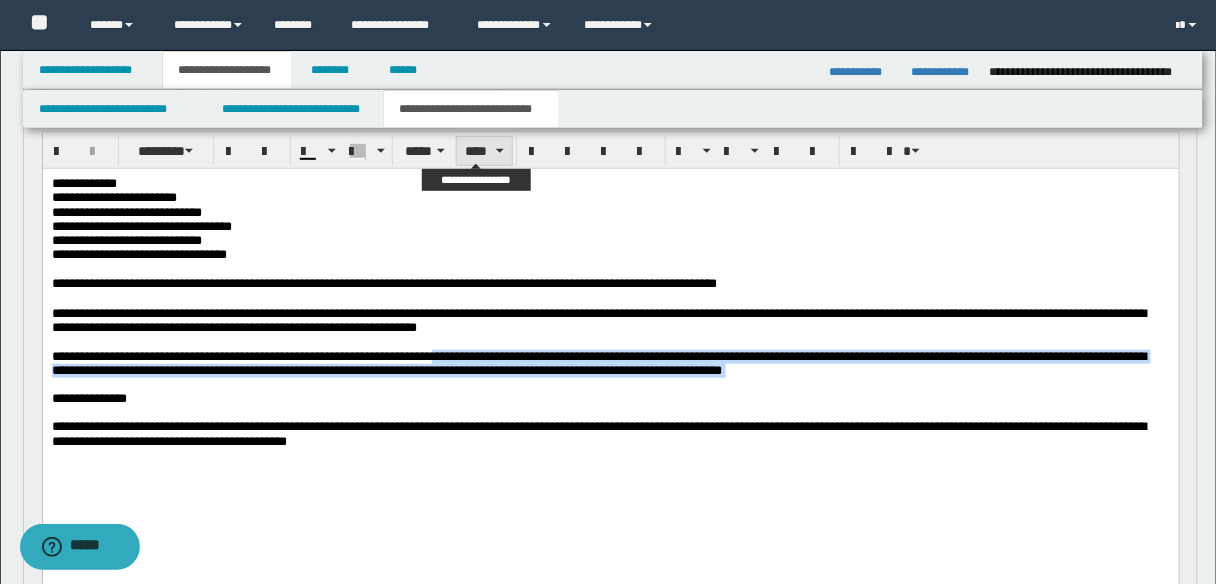 click on "****" at bounding box center [484, 151] 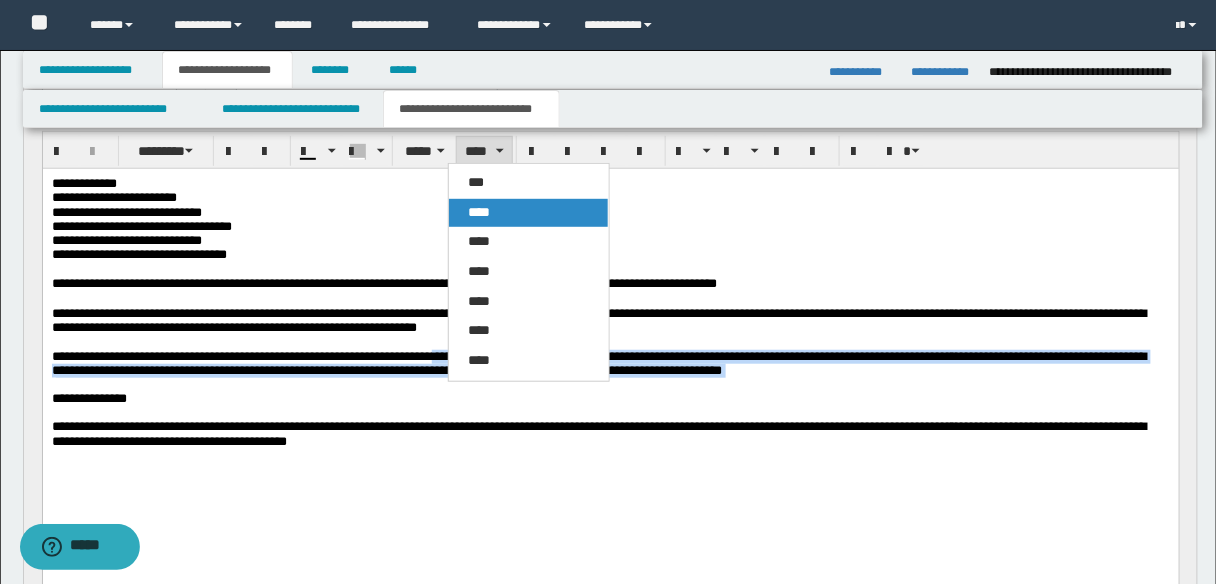click on "****" at bounding box center (480, 212) 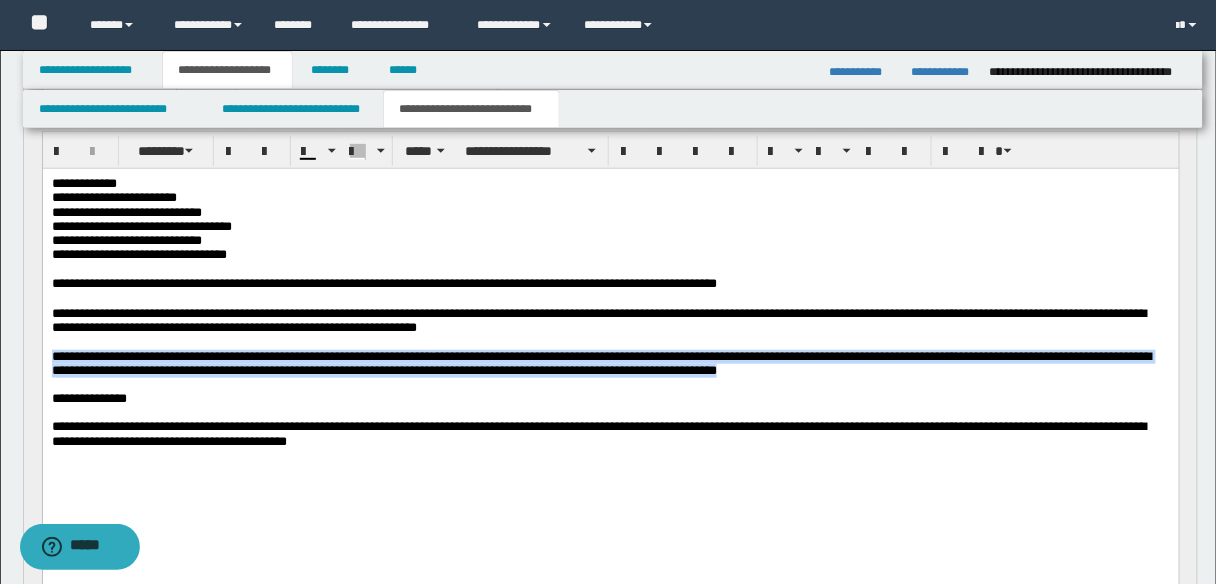 click on "**********" at bounding box center [601, 362] 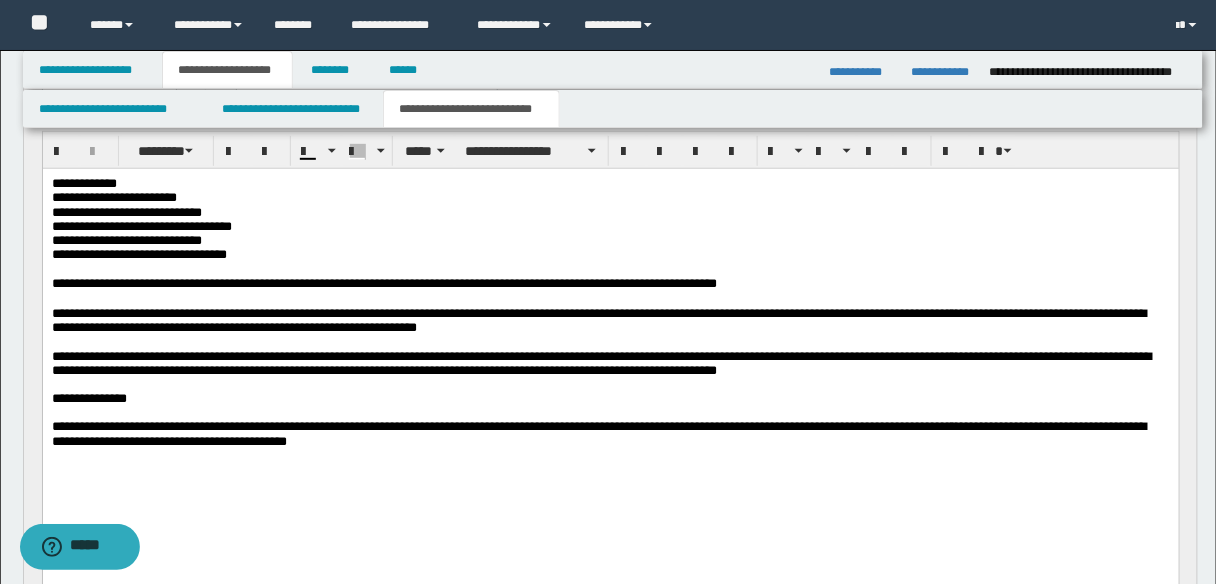 click on "**********" at bounding box center [601, 362] 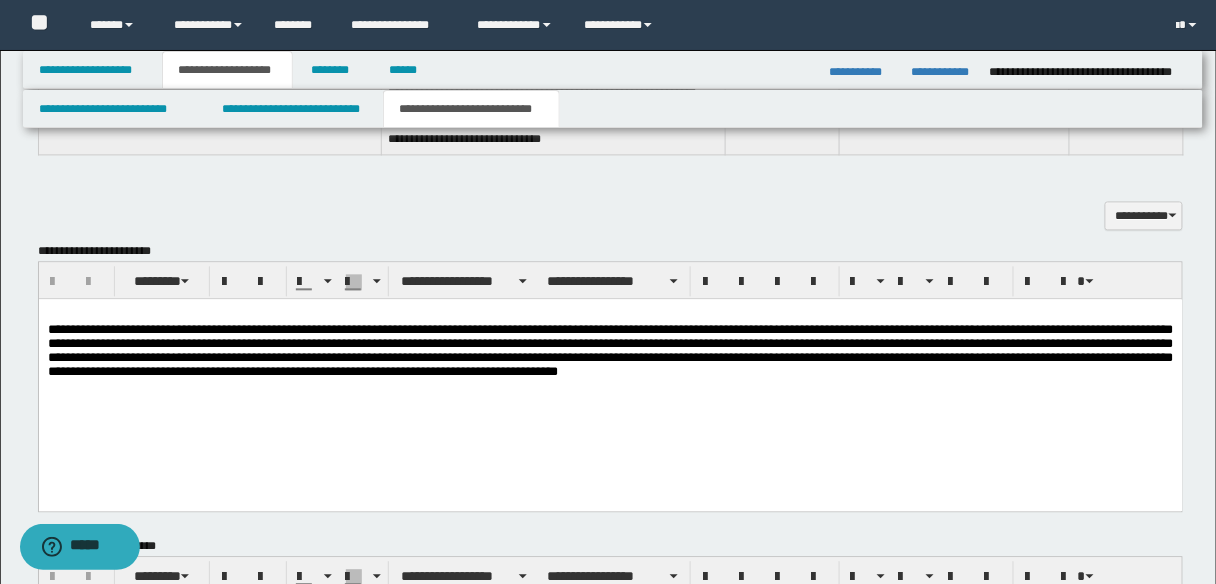 scroll, scrollTop: 986, scrollLeft: 0, axis: vertical 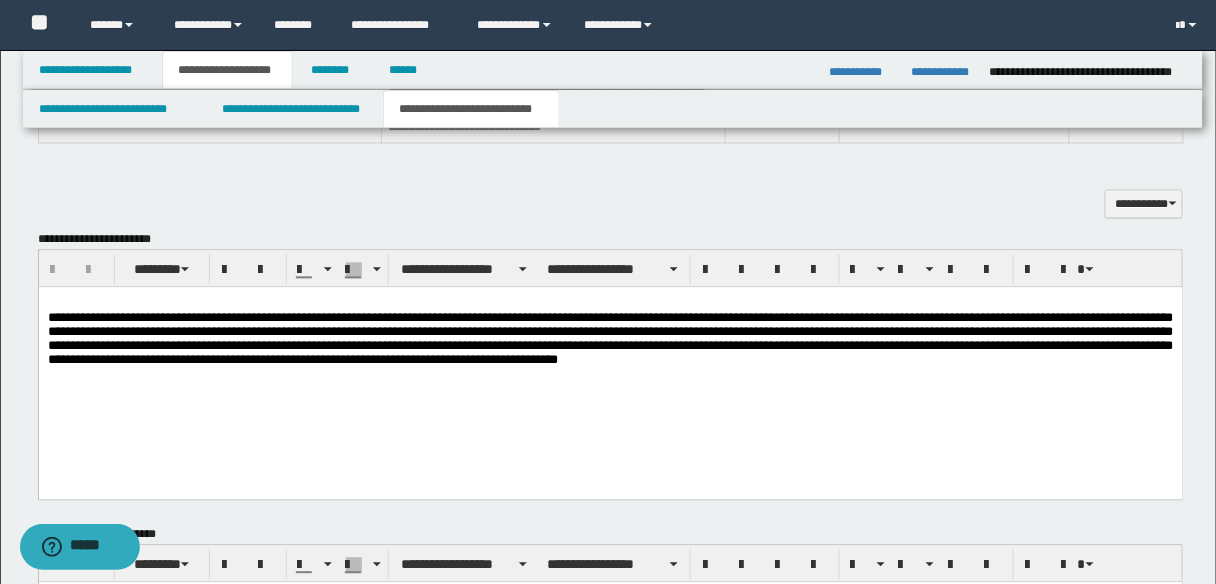 click on "**********" at bounding box center (610, 337) 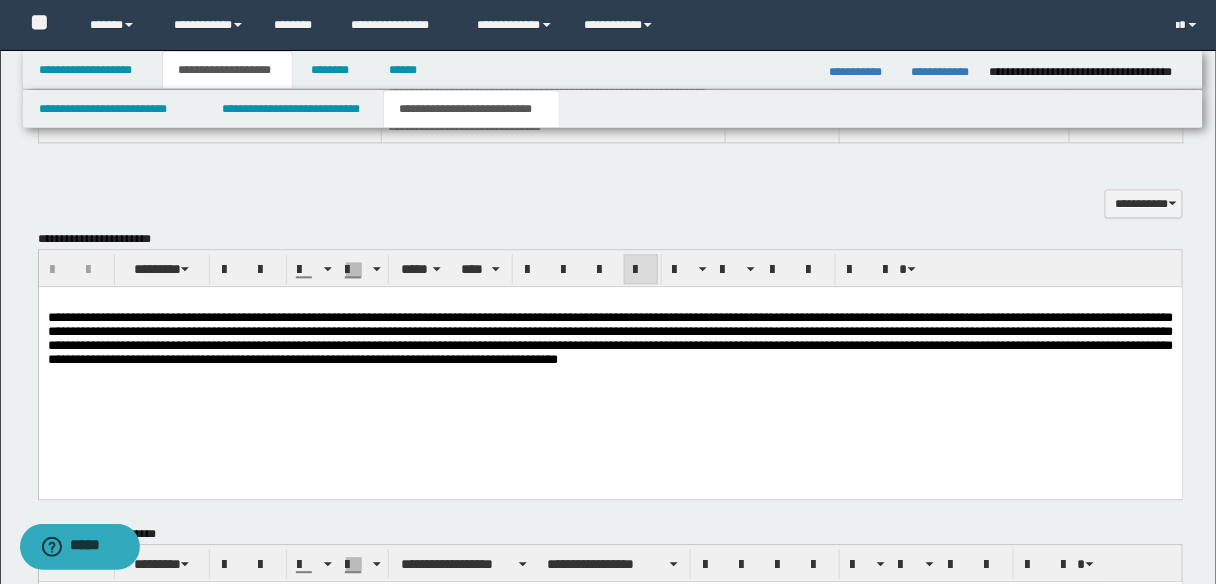 type 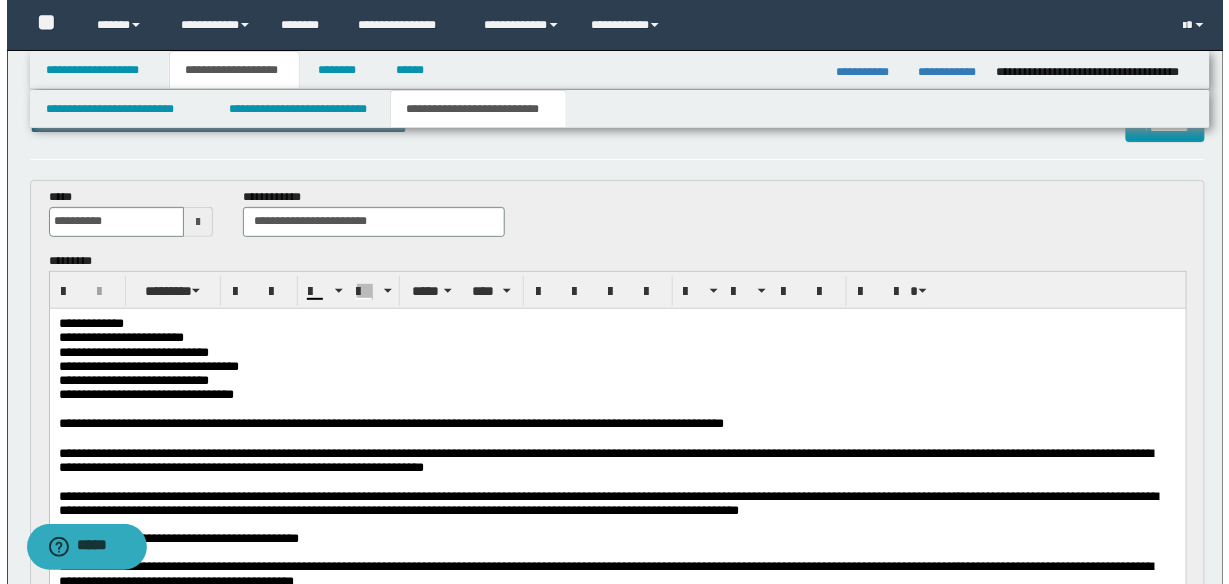 scroll, scrollTop: 0, scrollLeft: 0, axis: both 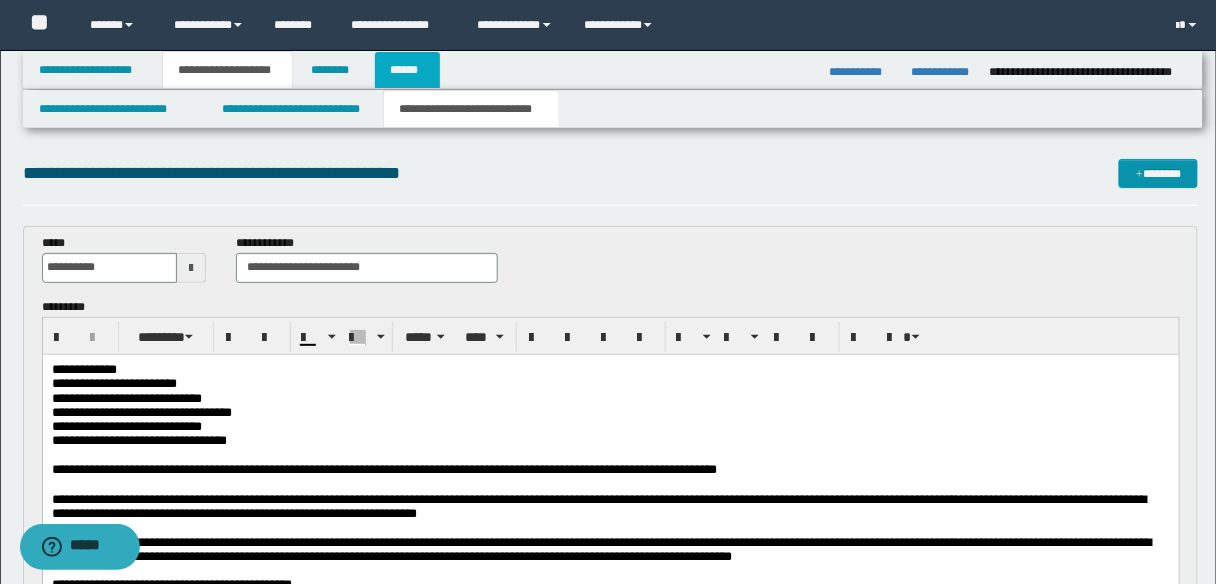 click on "******" at bounding box center (408, 70) 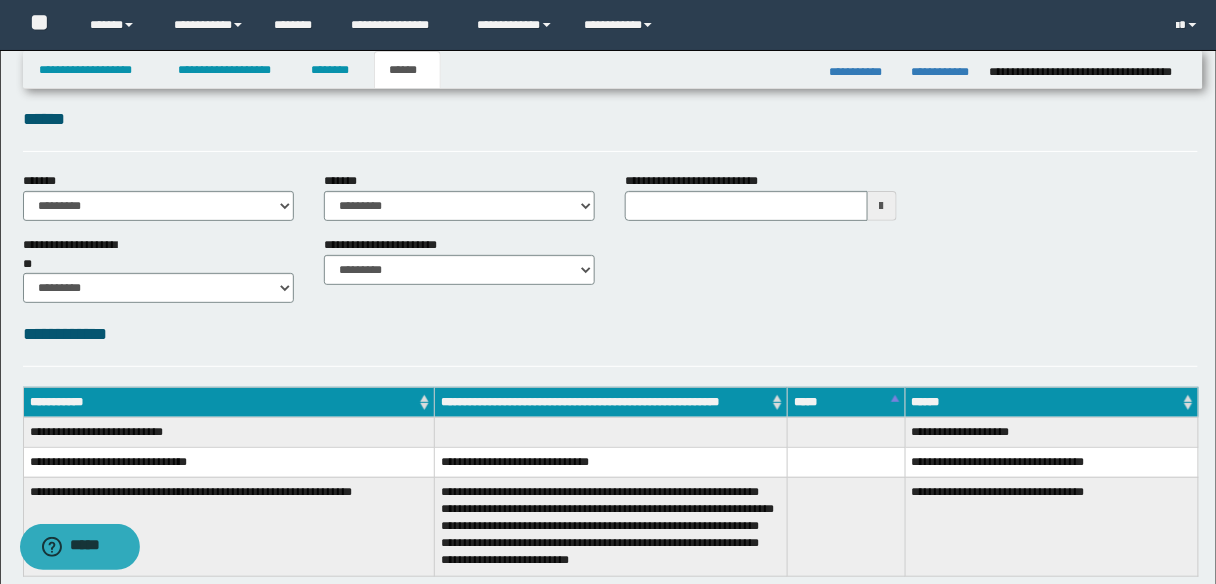scroll, scrollTop: 0, scrollLeft: 0, axis: both 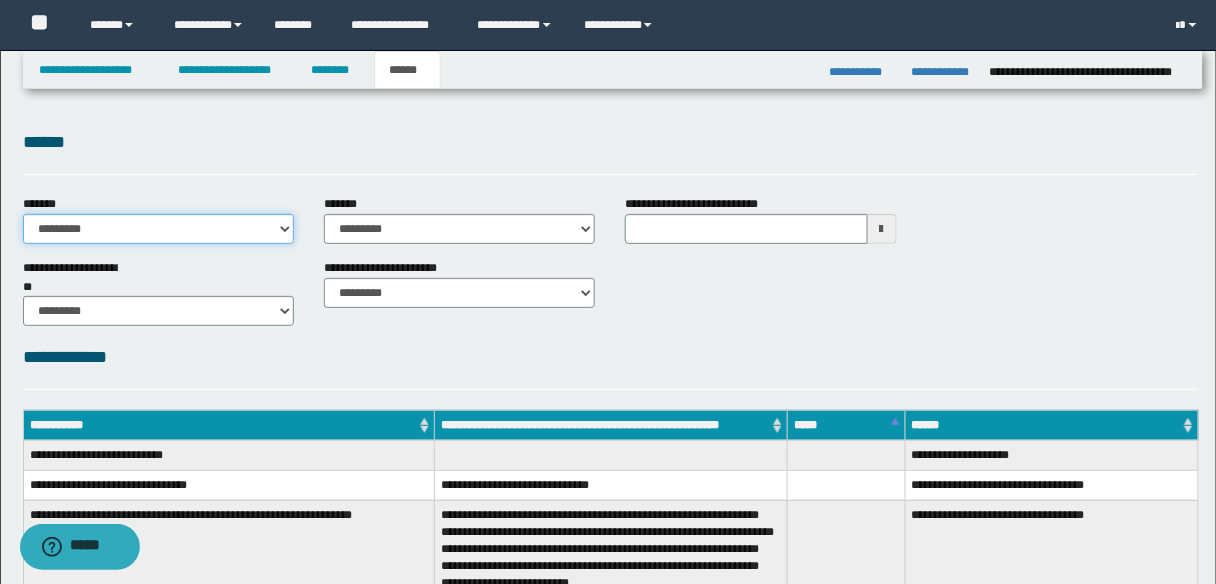 click on "**********" at bounding box center [158, 229] 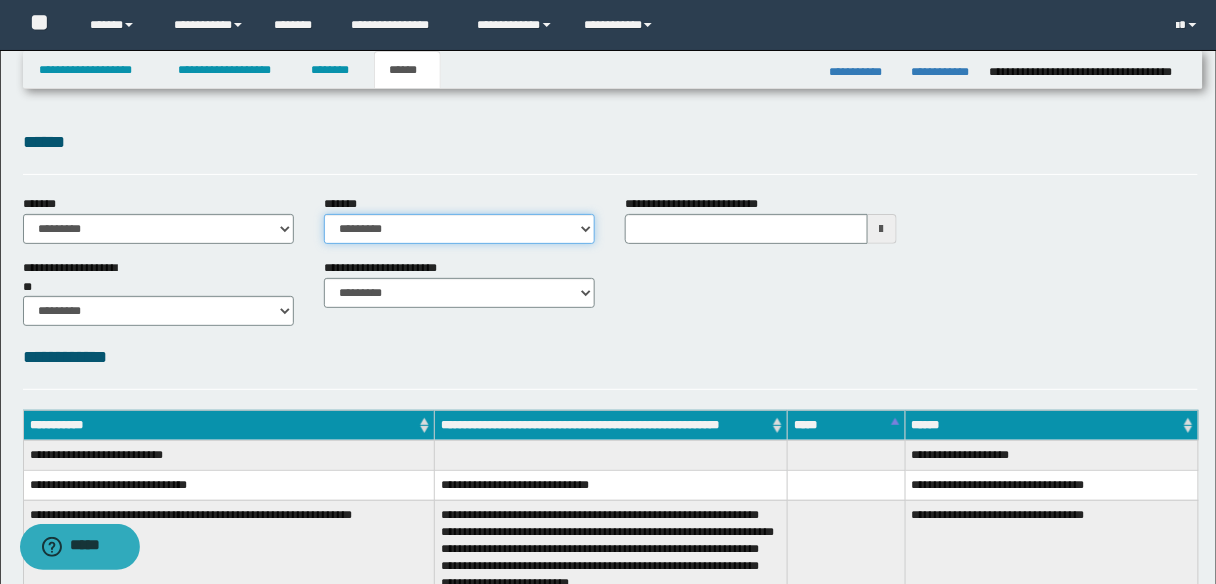 click on "**********" at bounding box center (459, 229) 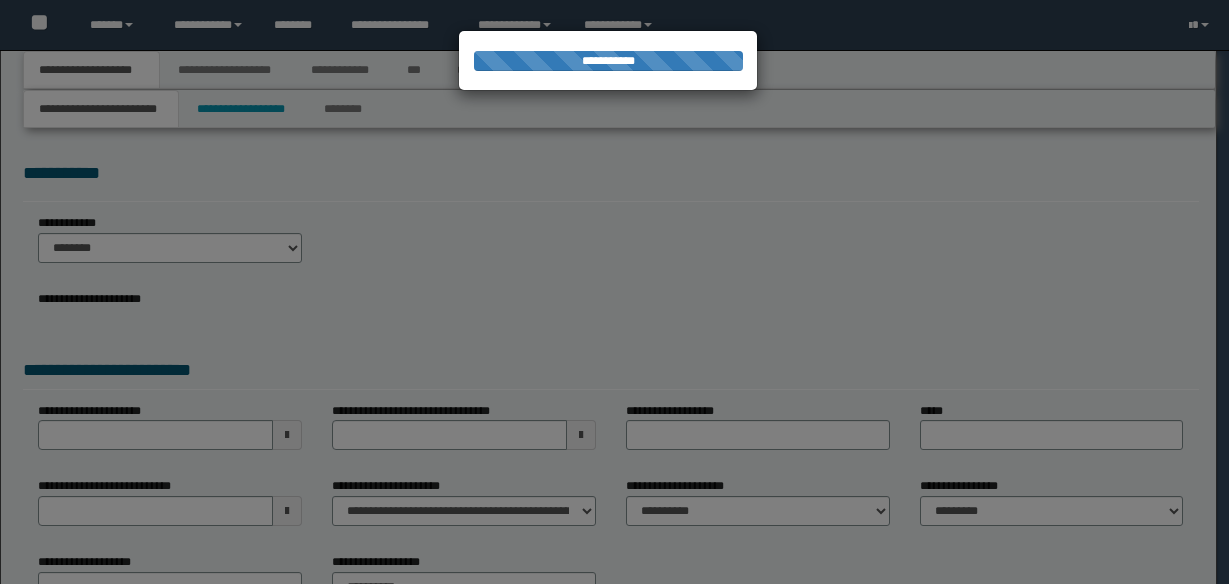 scroll, scrollTop: 0, scrollLeft: 0, axis: both 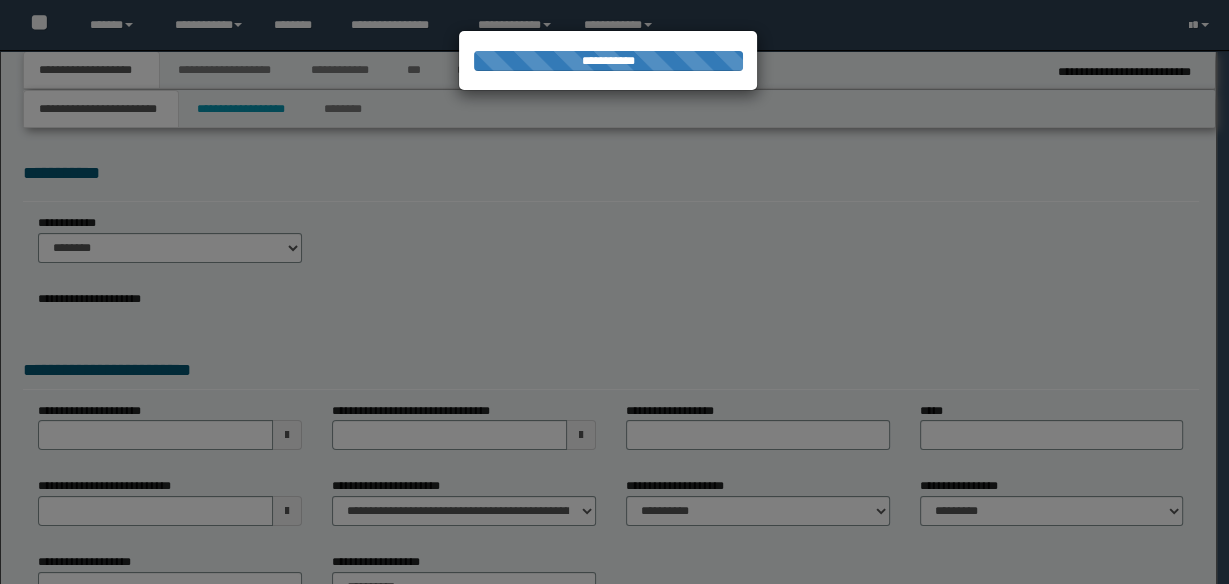 select on "*" 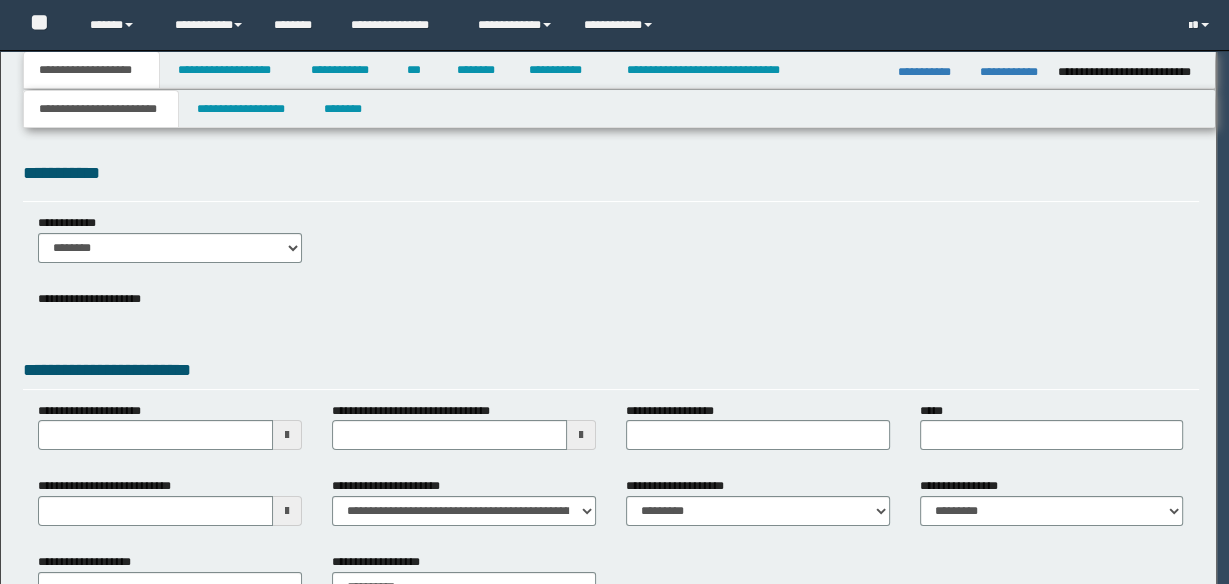 scroll, scrollTop: 0, scrollLeft: 0, axis: both 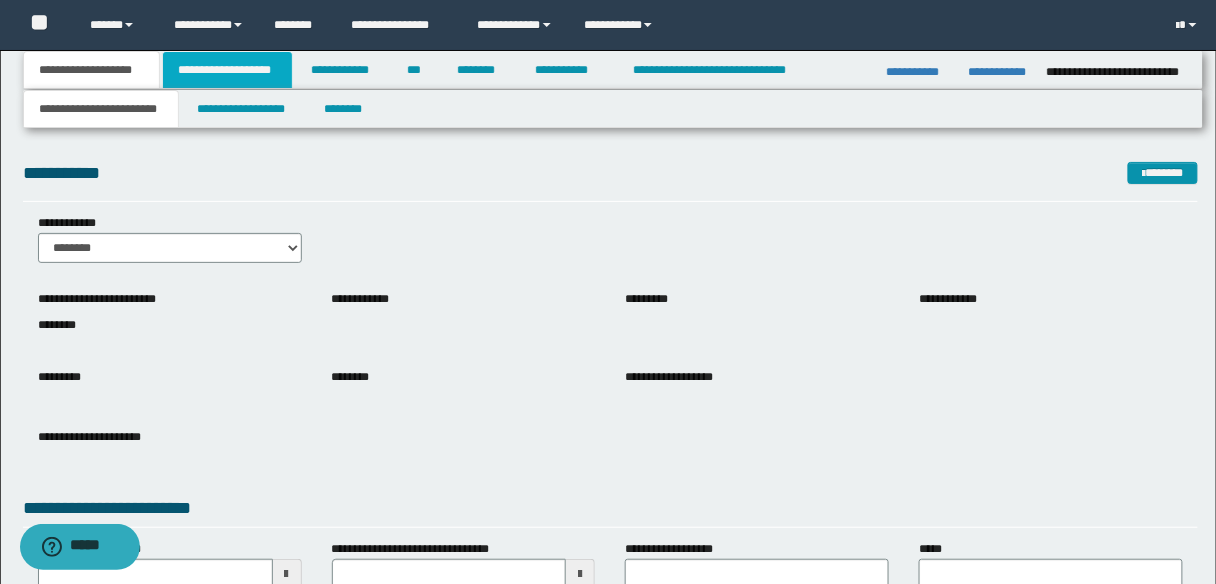 click on "**********" at bounding box center [227, 70] 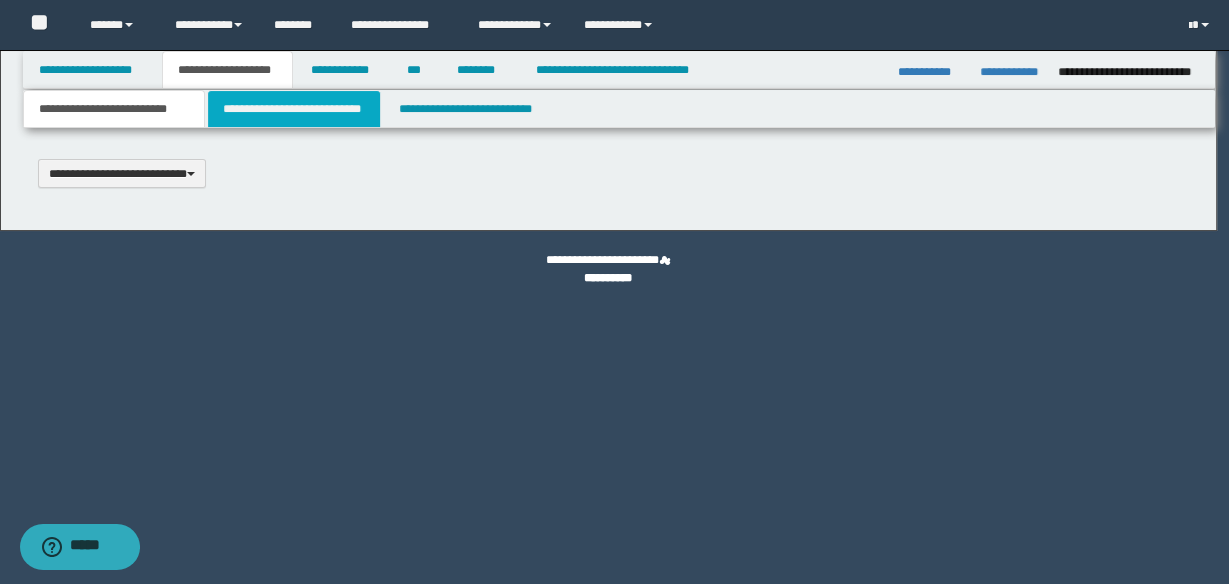scroll, scrollTop: 0, scrollLeft: 0, axis: both 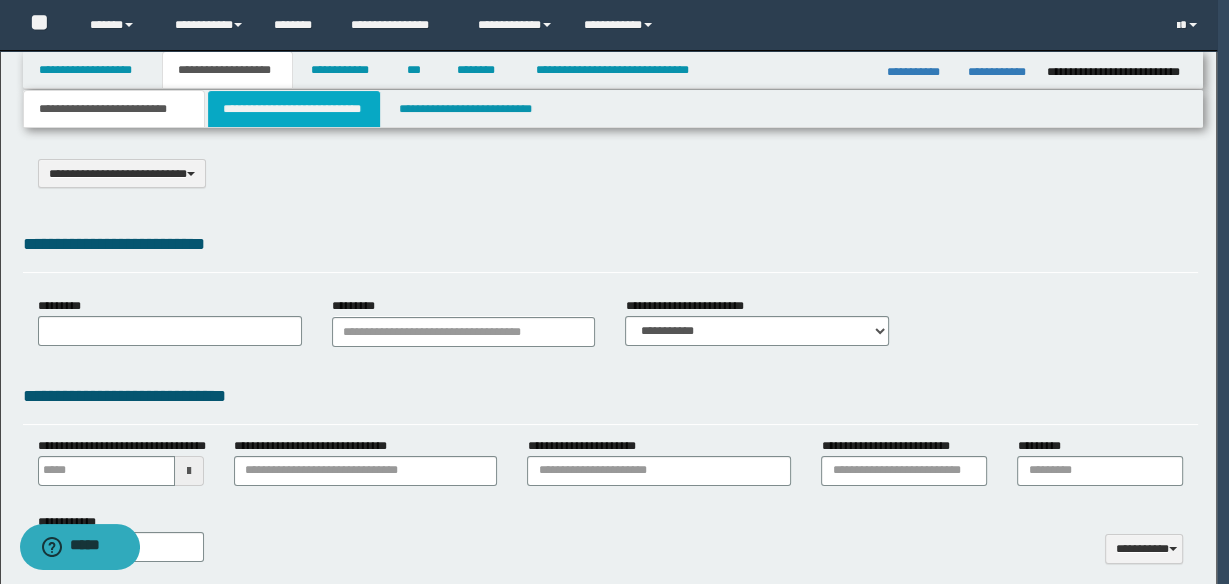 select on "*" 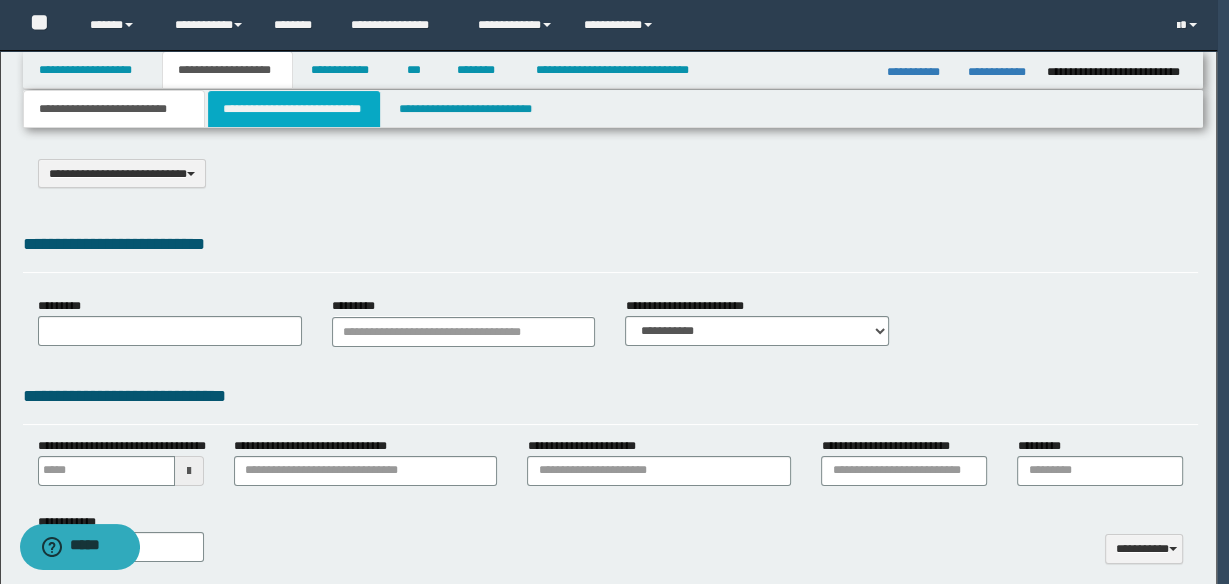 type 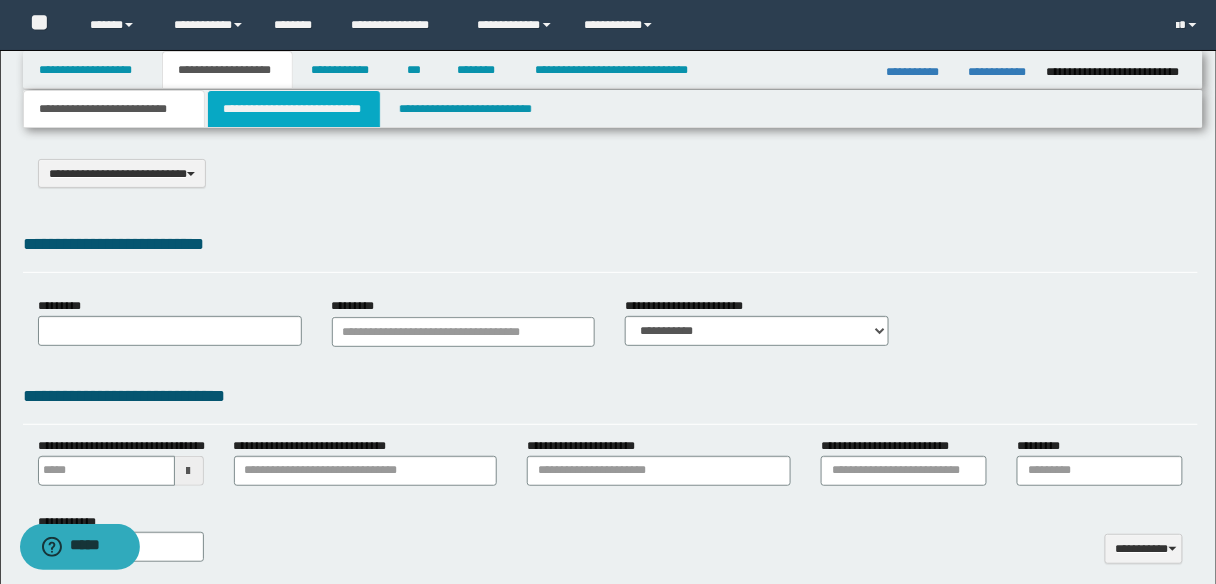 click on "**********" at bounding box center [294, 109] 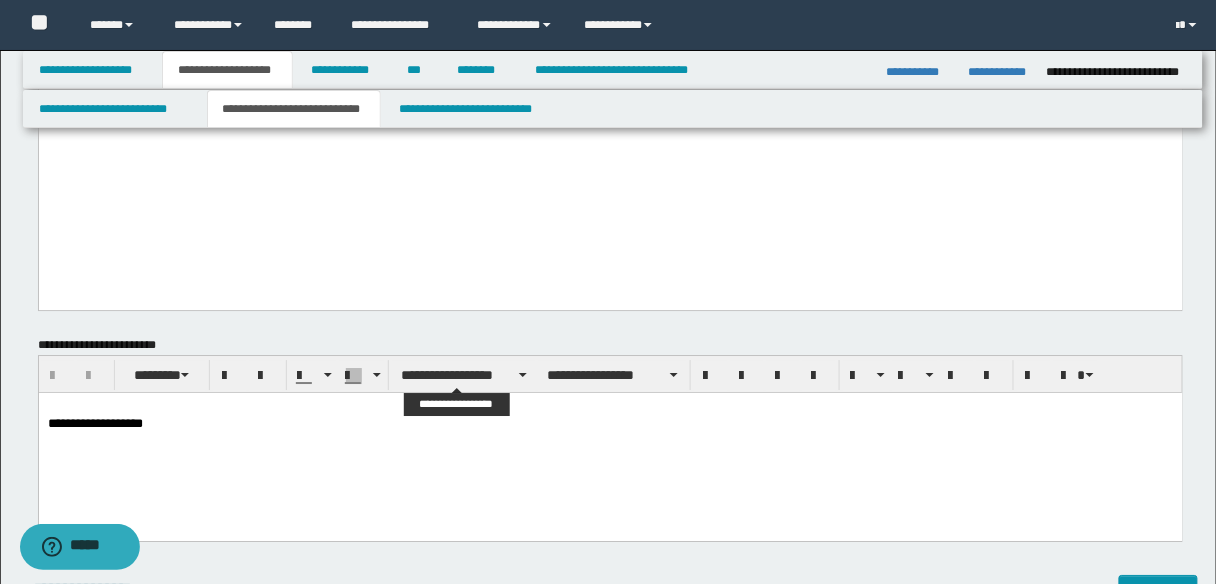 scroll, scrollTop: 1520, scrollLeft: 0, axis: vertical 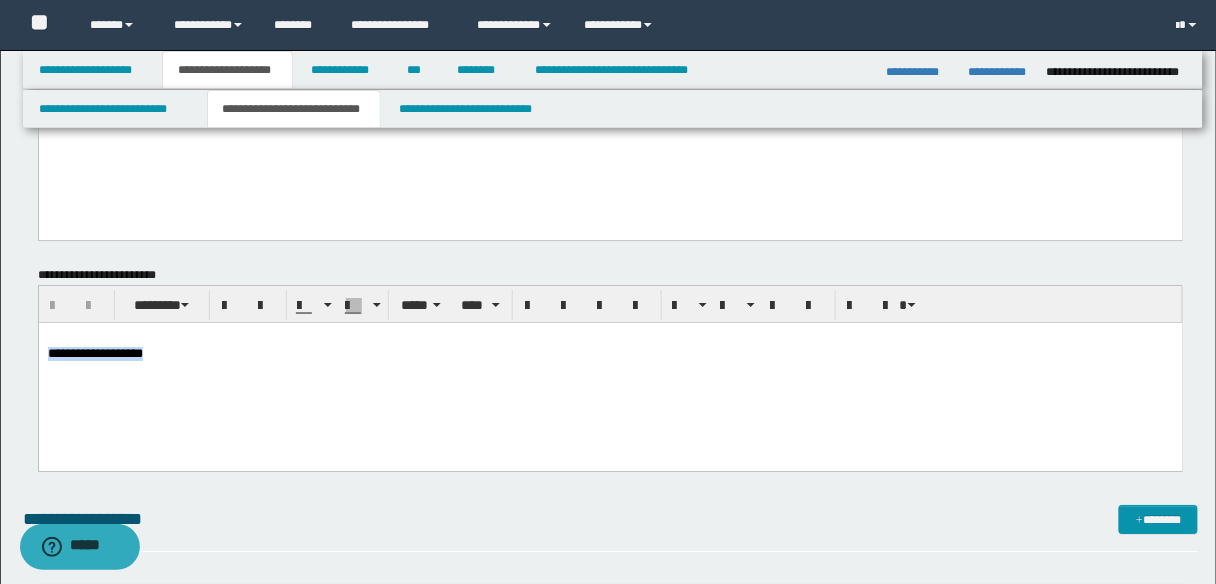 drag, startPoint x: 184, startPoint y: 351, endPoint x: 35, endPoint y: 360, distance: 149.27156 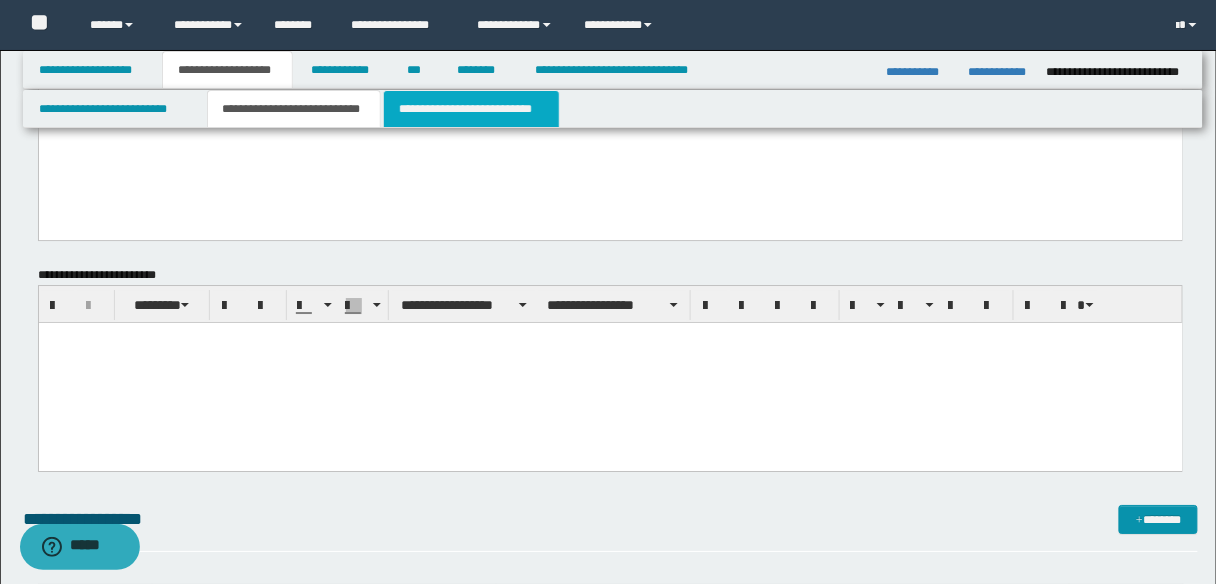 click on "**********" at bounding box center (471, 109) 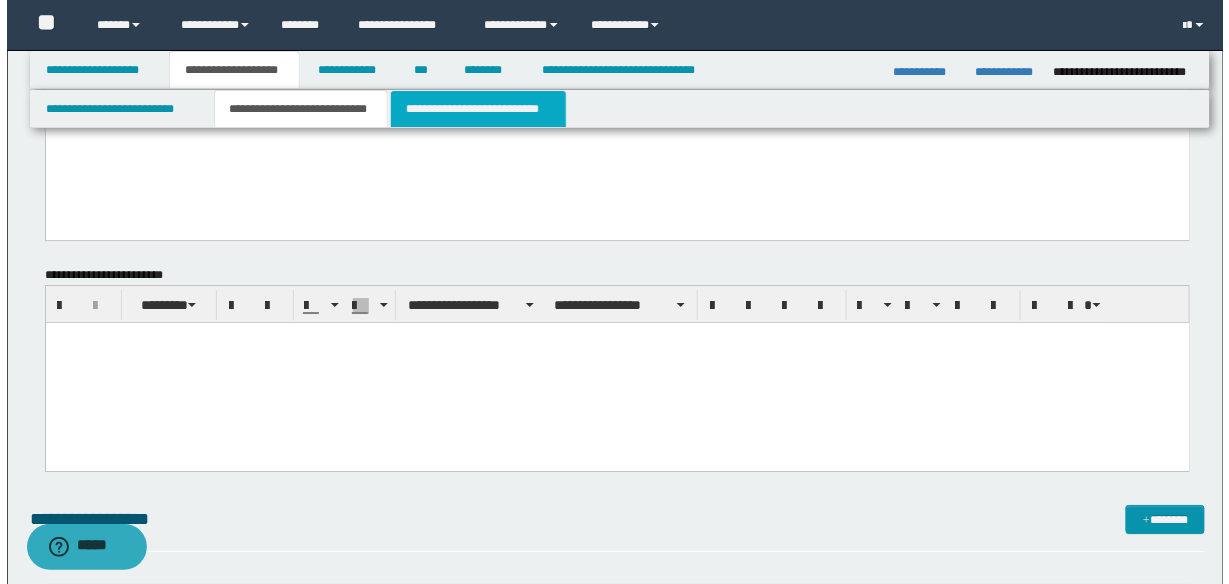 scroll, scrollTop: 0, scrollLeft: 0, axis: both 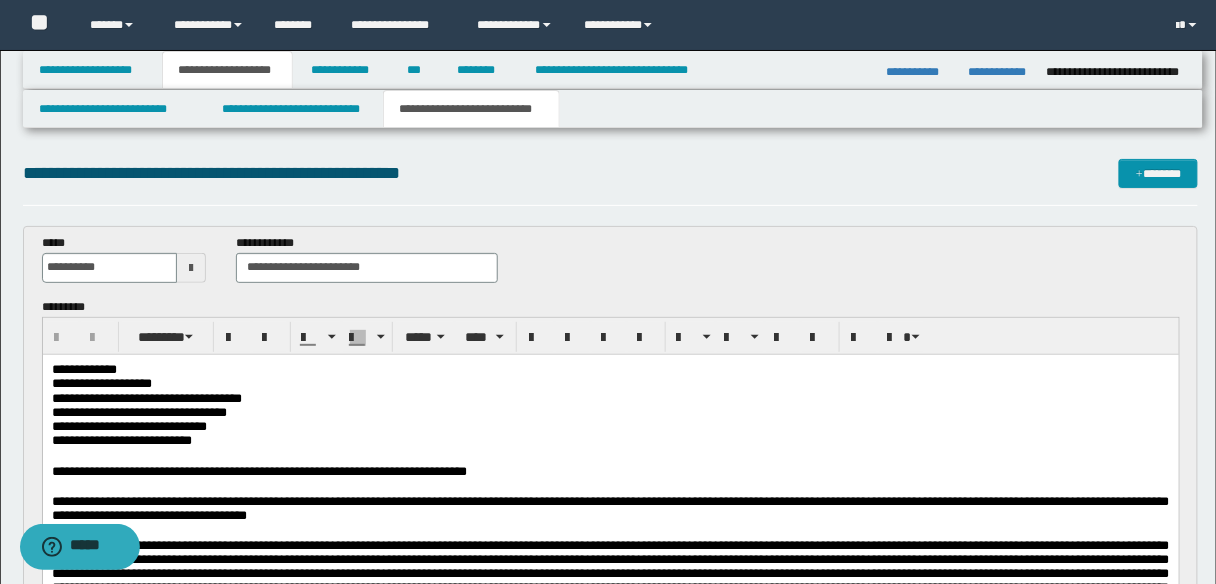 click on "**********" at bounding box center (146, 397) 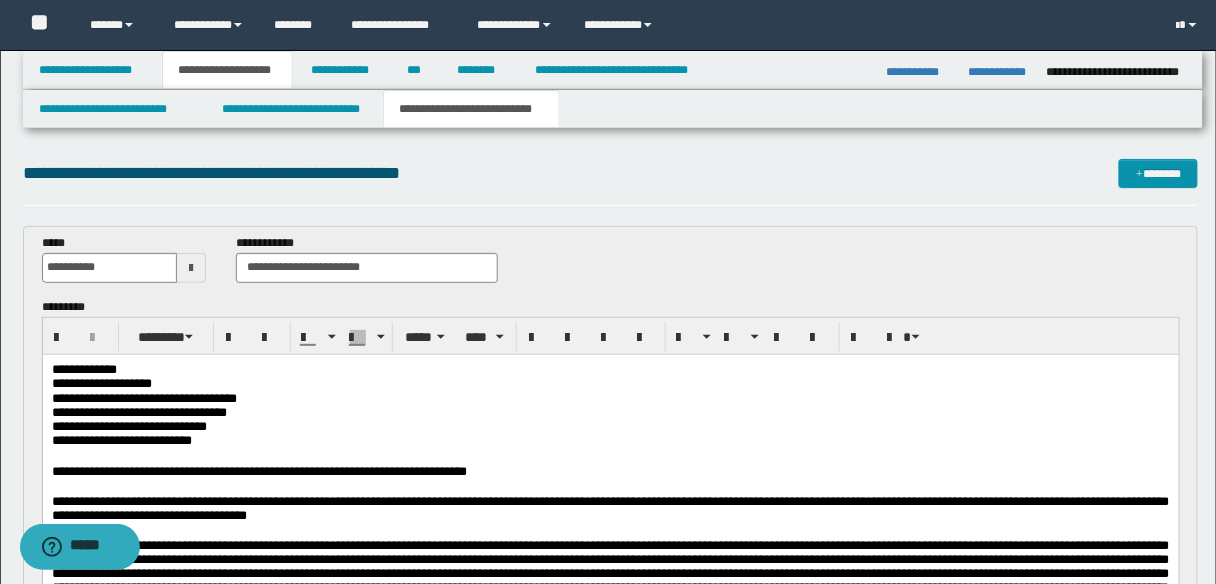 click on "**********" at bounding box center [143, 397] 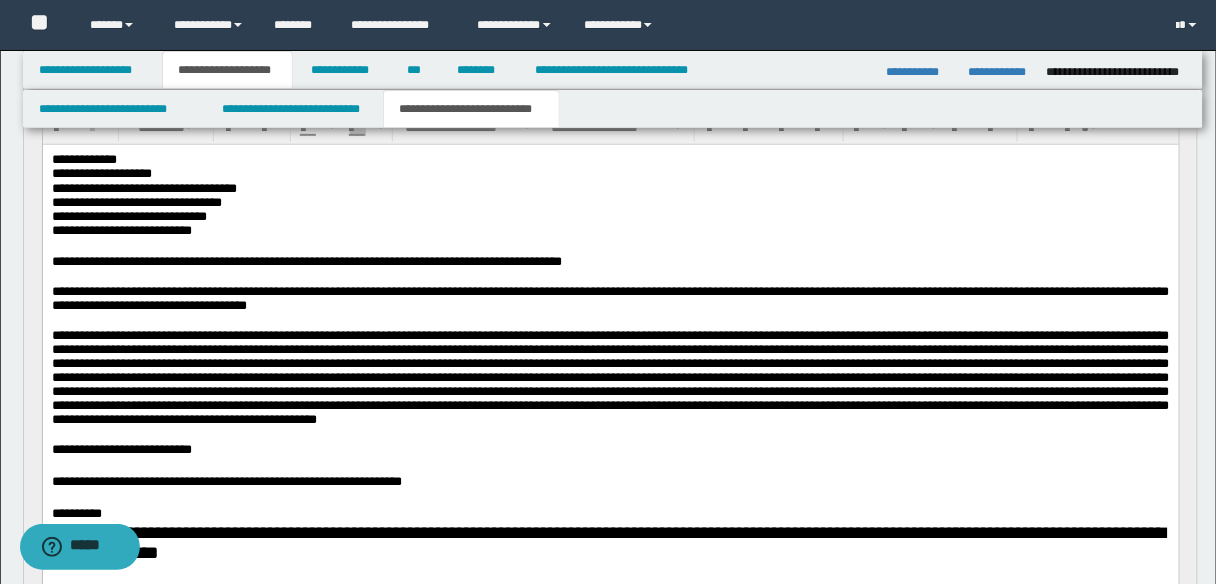 scroll, scrollTop: 240, scrollLeft: 0, axis: vertical 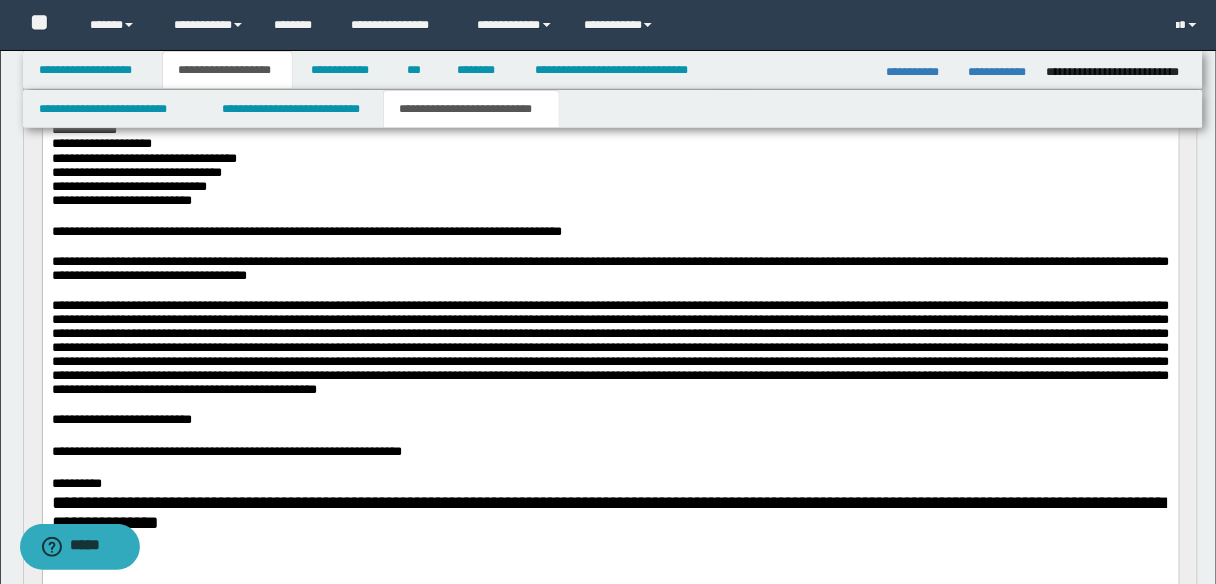 click on "**********" at bounding box center [610, 267] 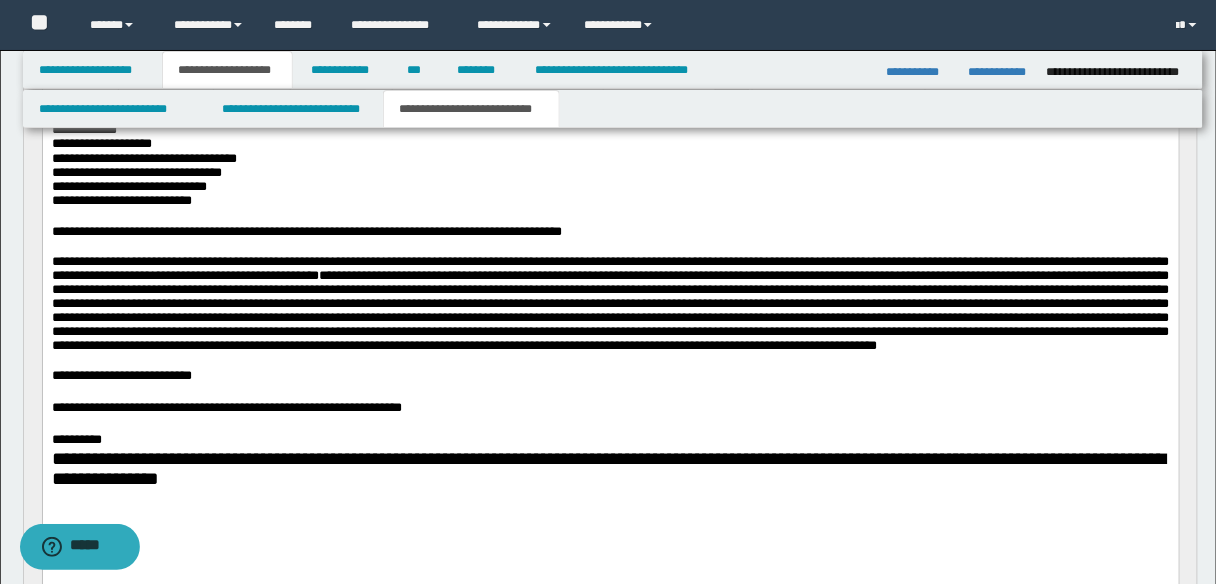 click on "**********" at bounding box center (610, 303) 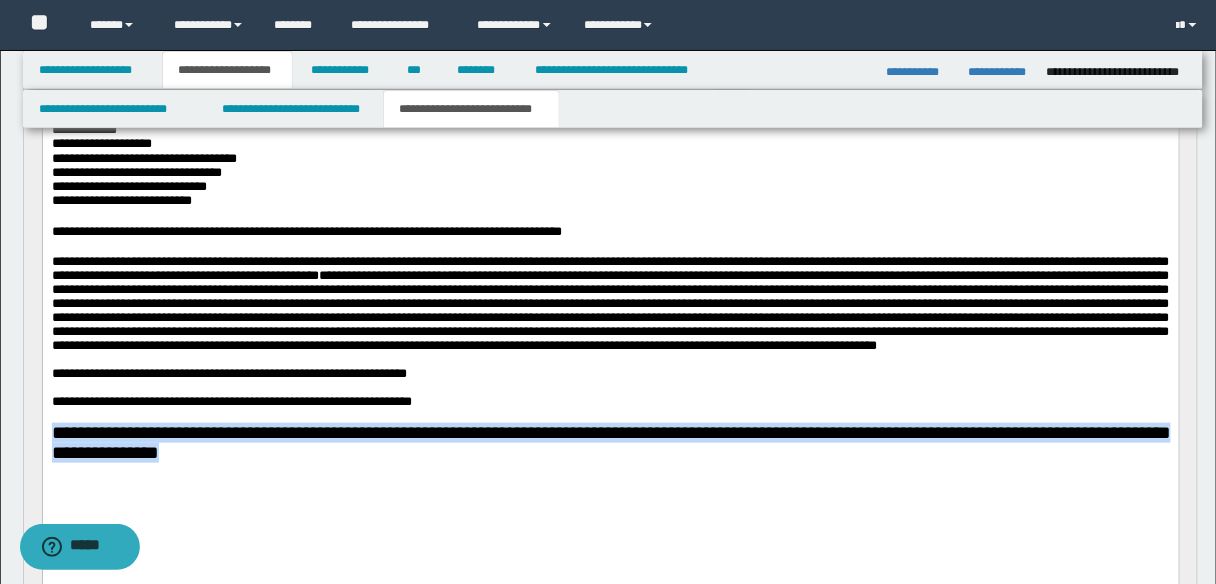 scroll, scrollTop: 80, scrollLeft: 0, axis: vertical 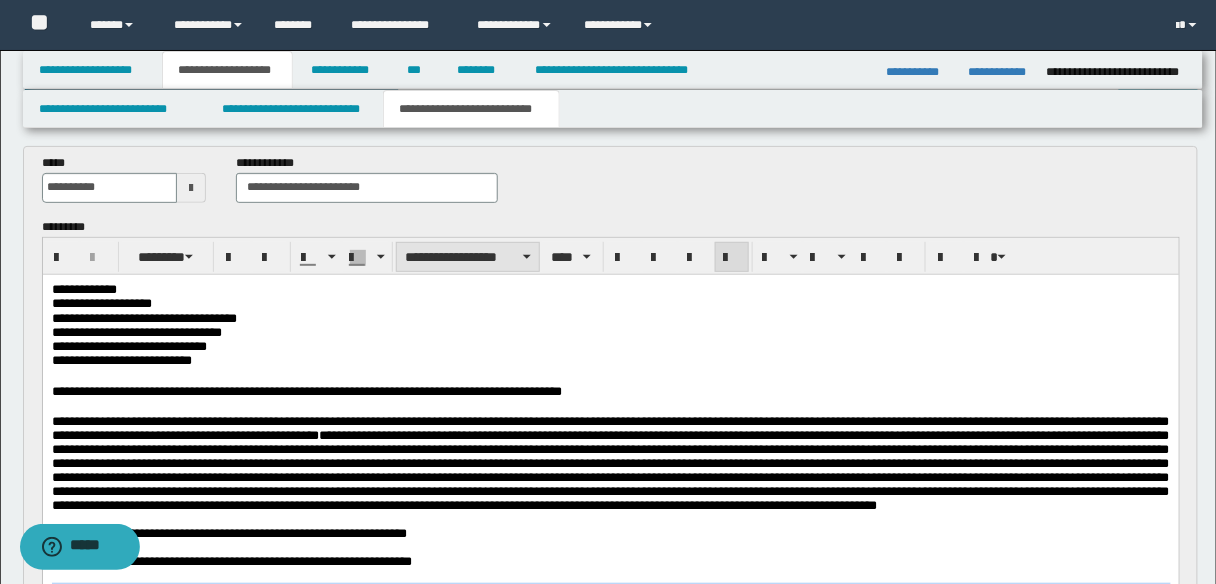 click on "**********" at bounding box center (468, 257) 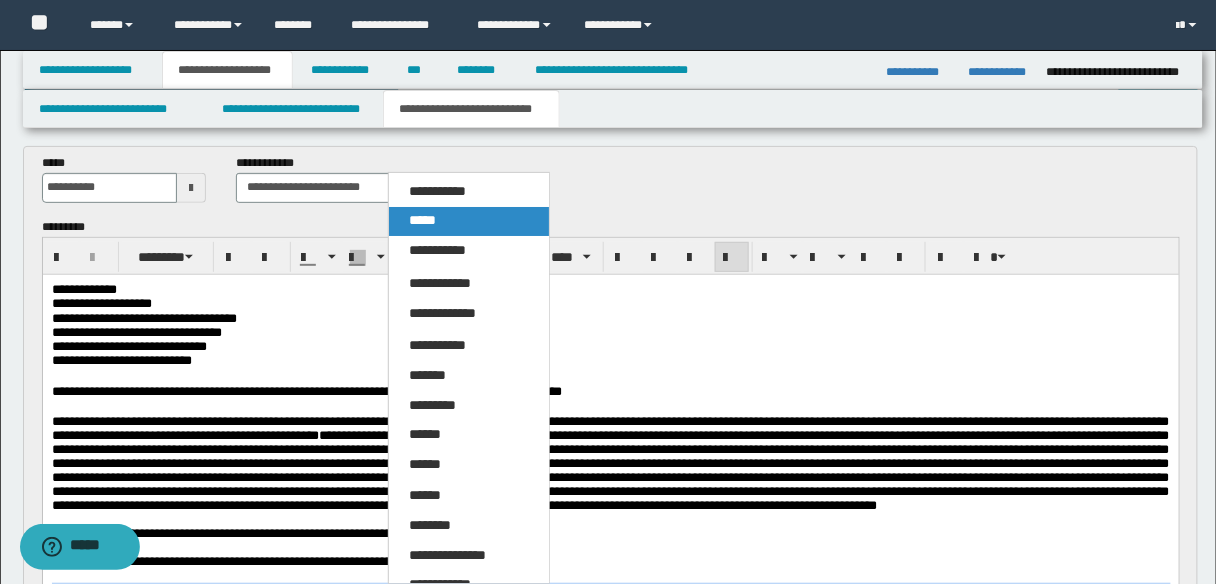click on "*****" at bounding box center (468, 221) 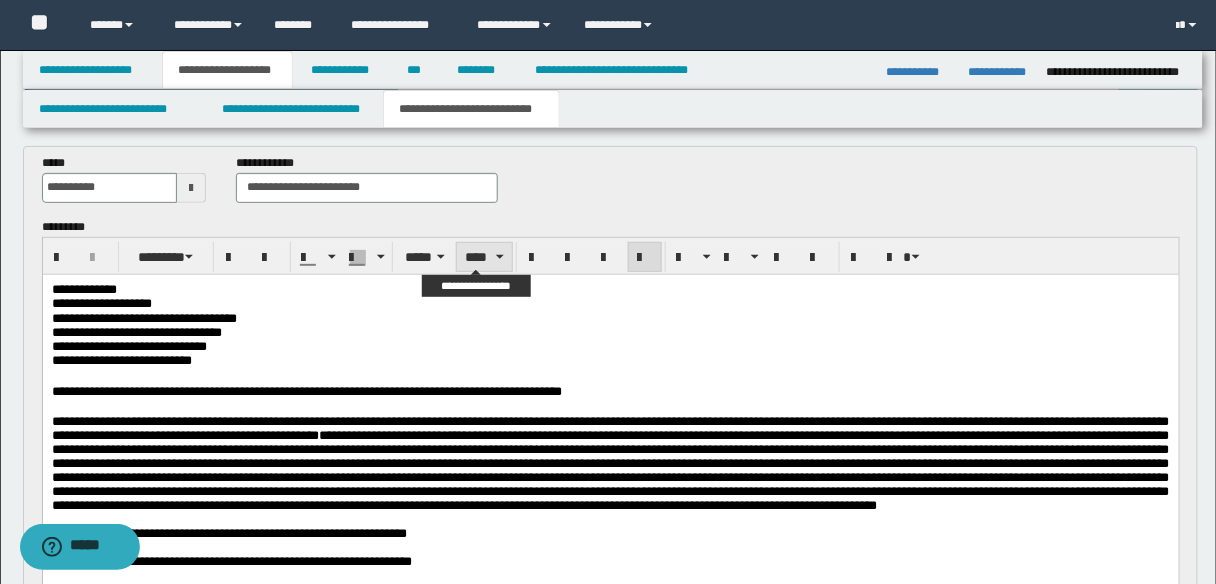click on "****" at bounding box center (484, 257) 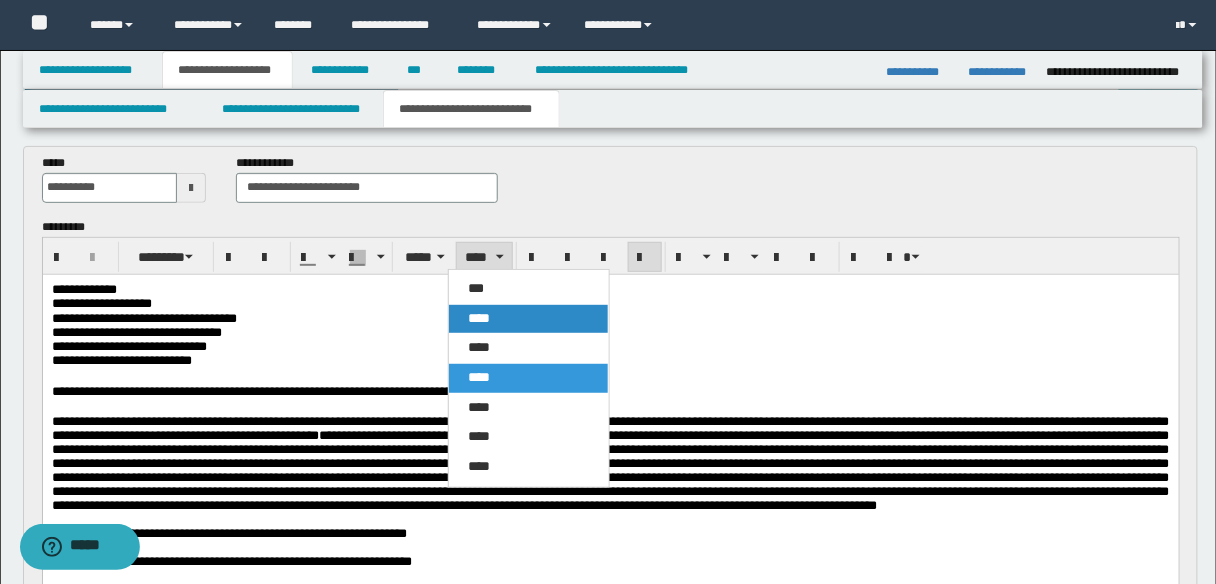 click on "****" at bounding box center [480, 318] 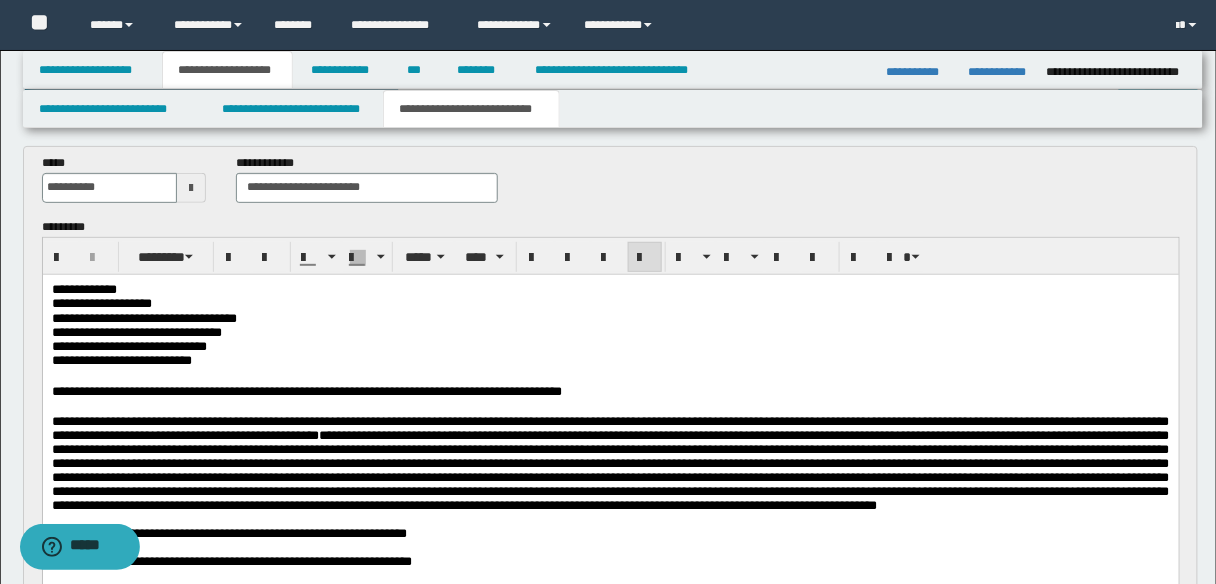 click on "**********" at bounding box center (610, 360) 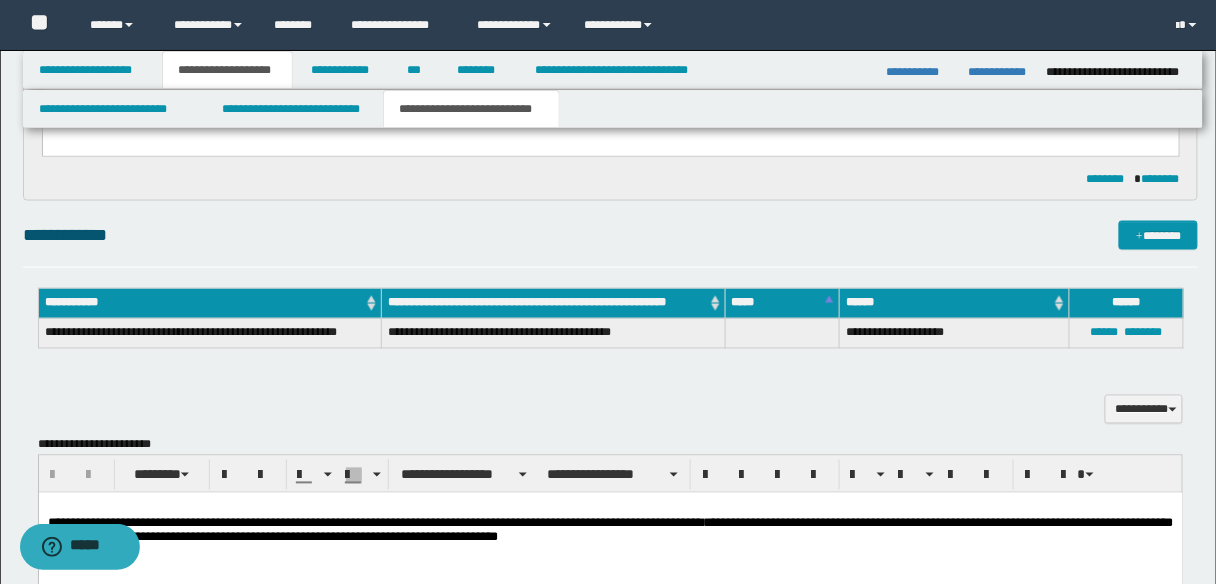 scroll, scrollTop: 720, scrollLeft: 0, axis: vertical 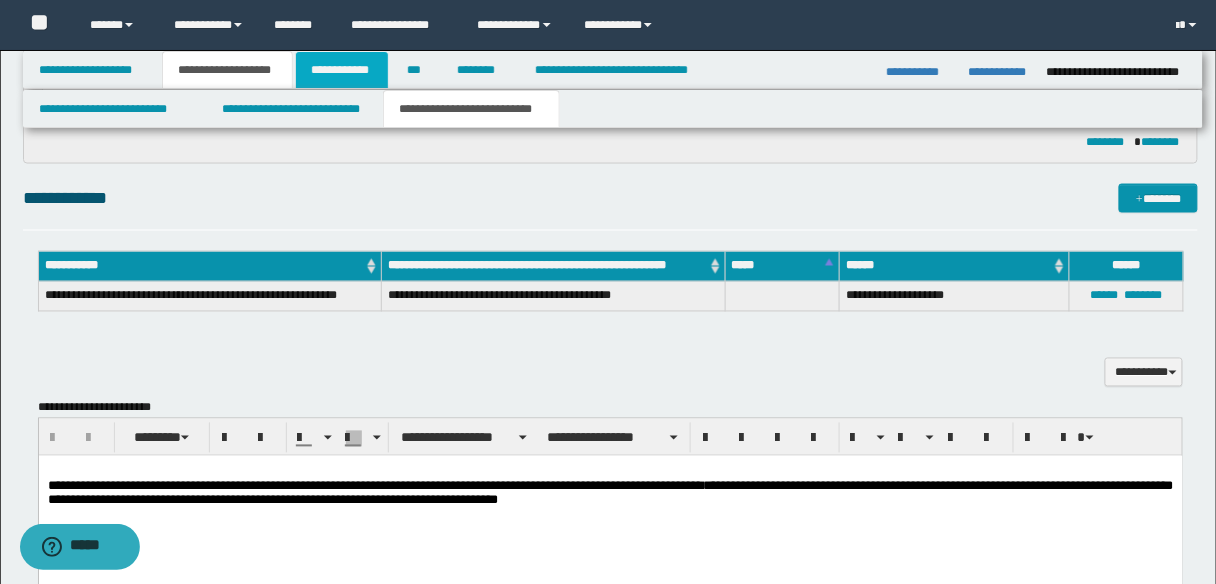 click on "**********" at bounding box center [342, 70] 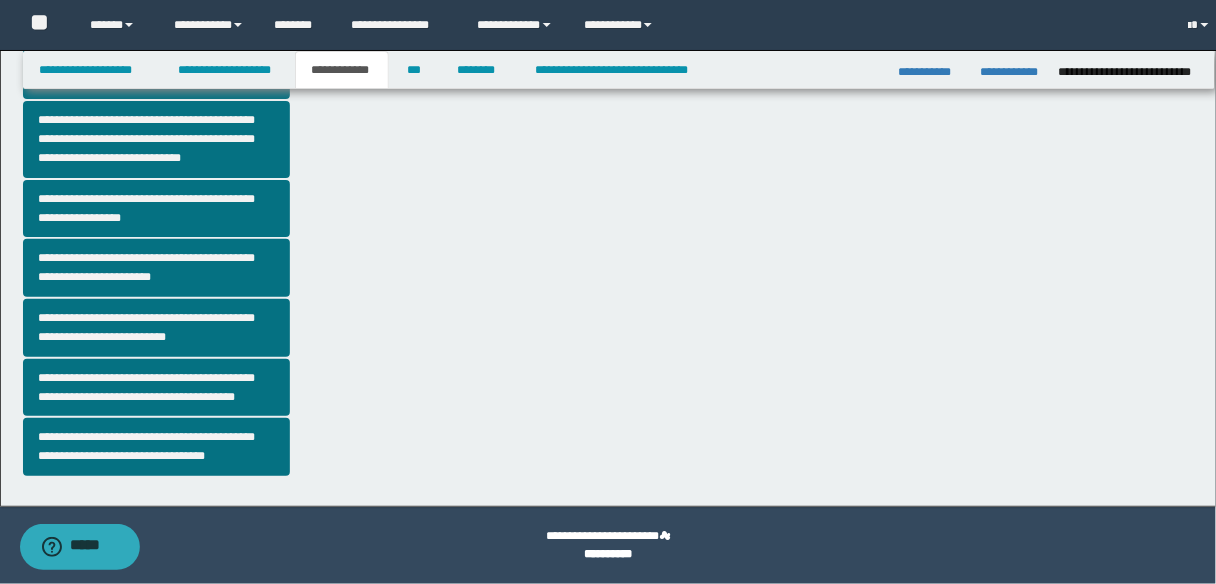 scroll, scrollTop: 564, scrollLeft: 0, axis: vertical 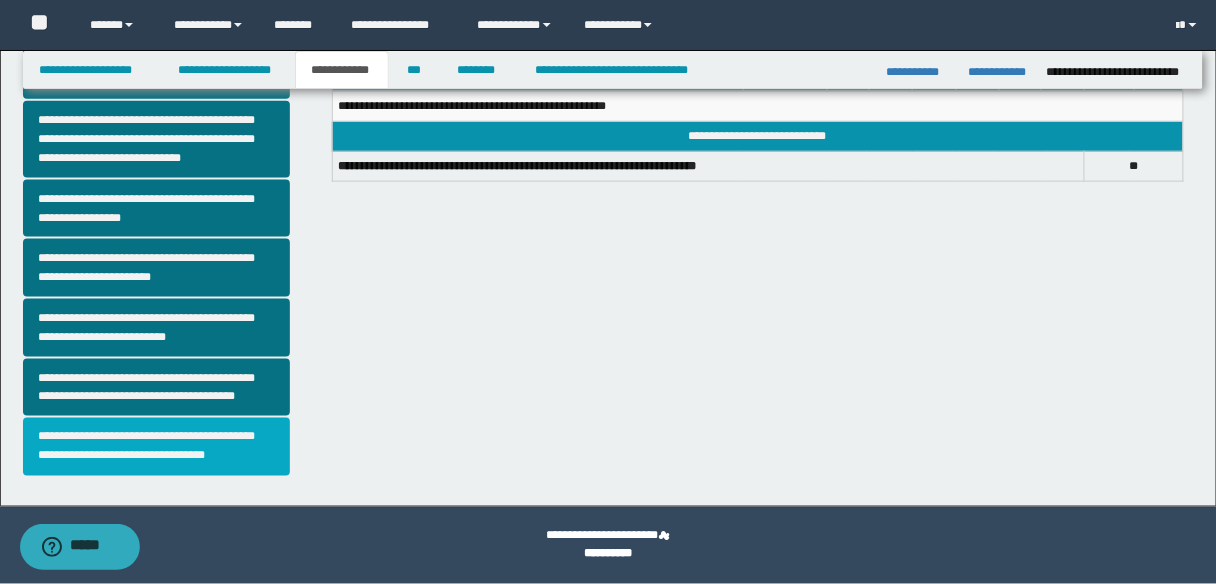 click on "**********" at bounding box center (156, 447) 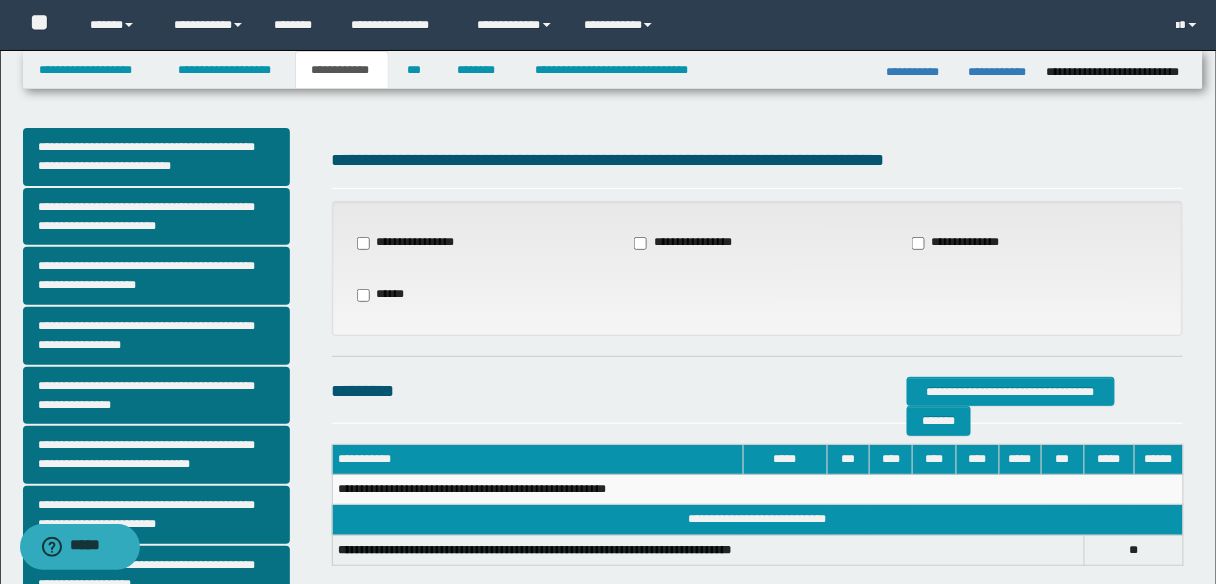 click on "**********" at bounding box center (412, 243) 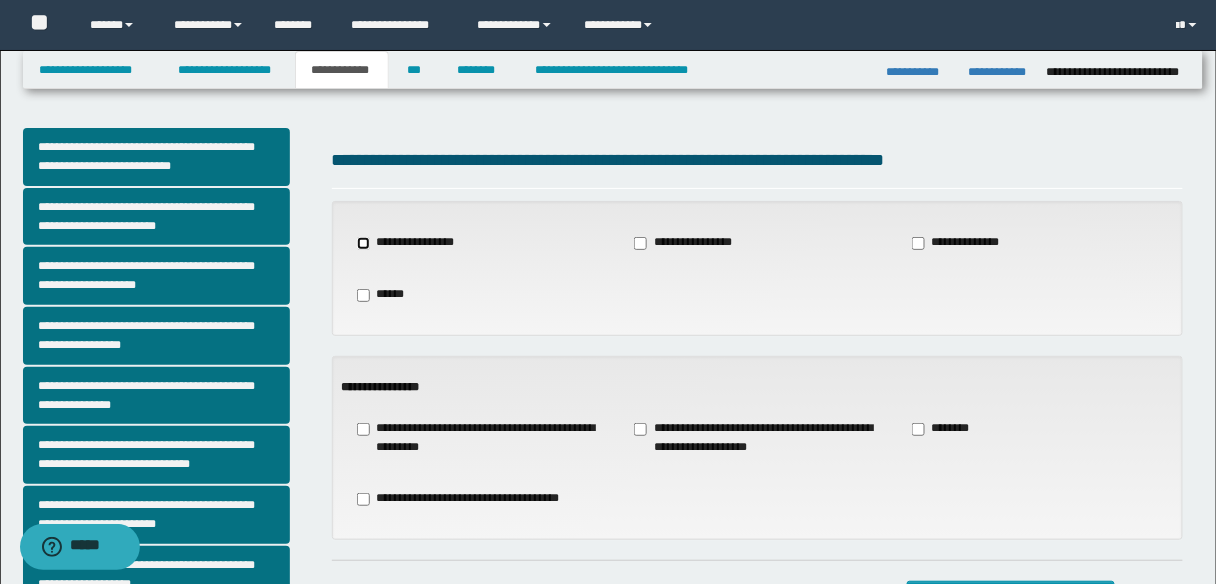 scroll, scrollTop: 80, scrollLeft: 0, axis: vertical 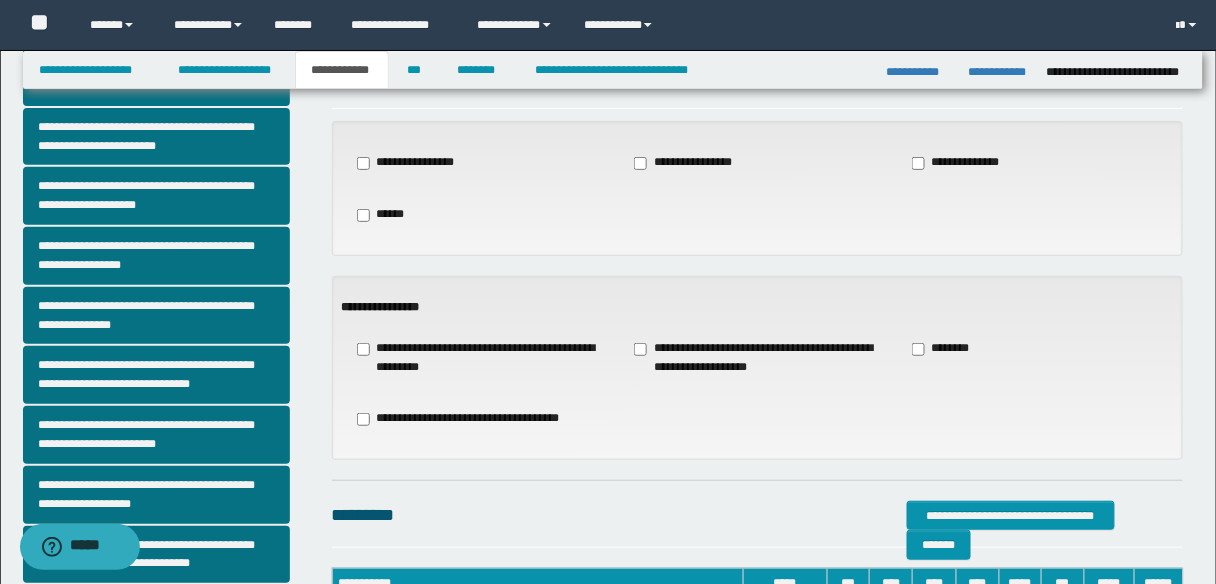 click on "********" at bounding box center (943, 349) 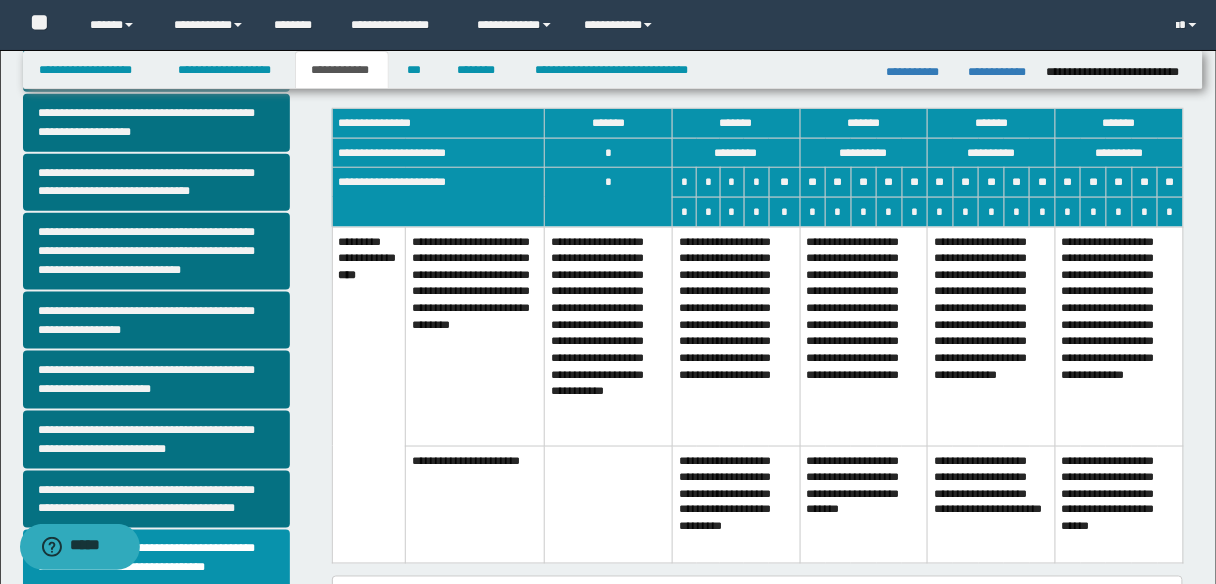 scroll, scrollTop: 480, scrollLeft: 0, axis: vertical 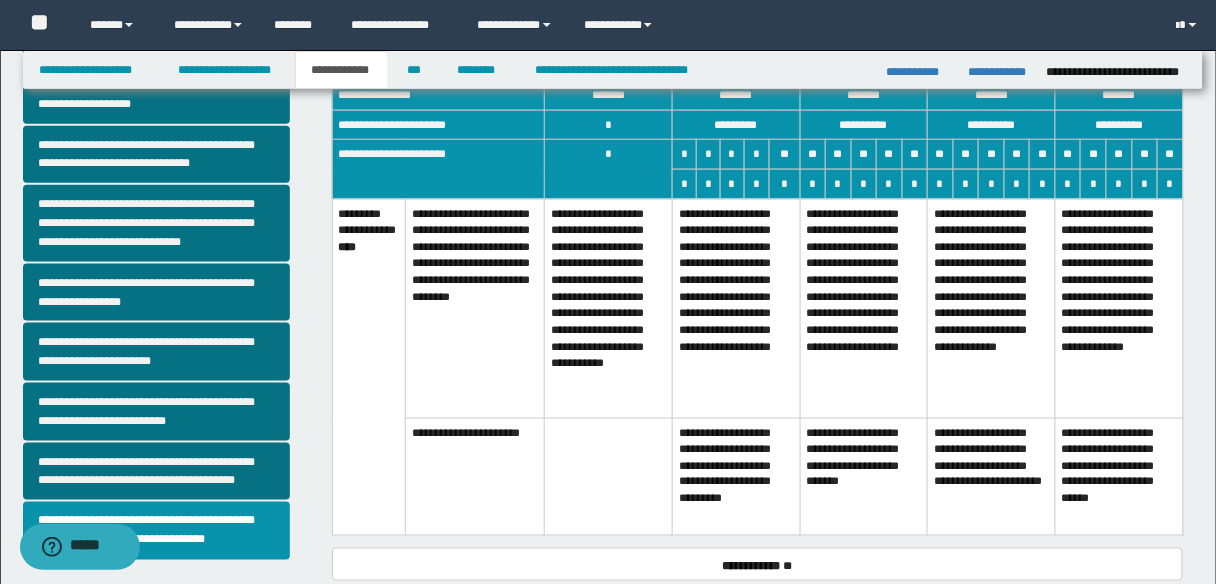 click at bounding box center (609, 476) 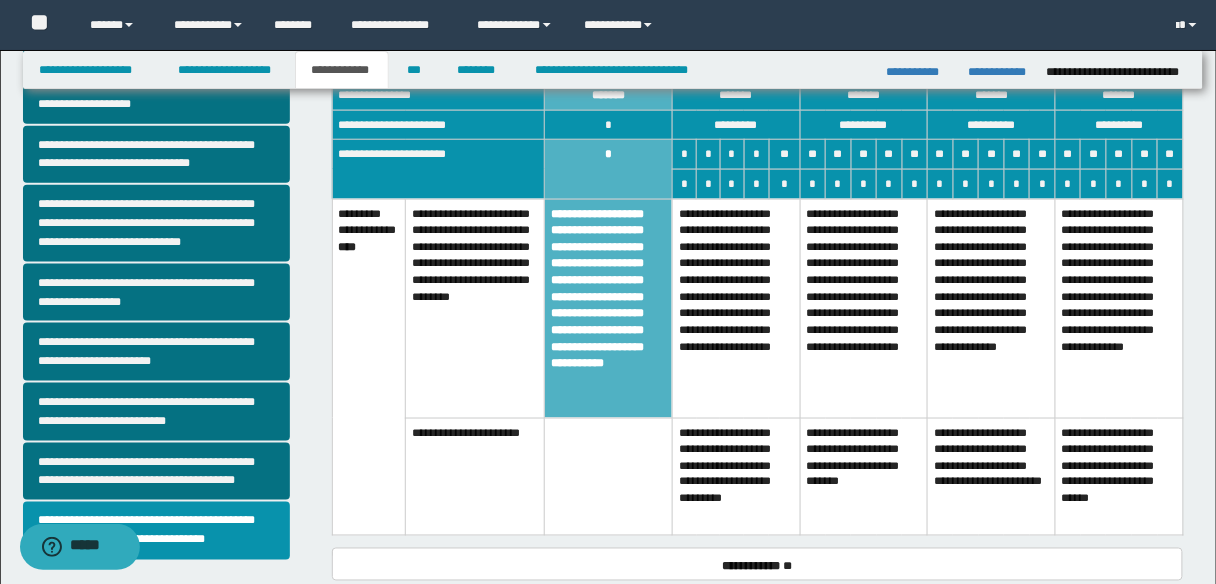 click at bounding box center [609, 476] 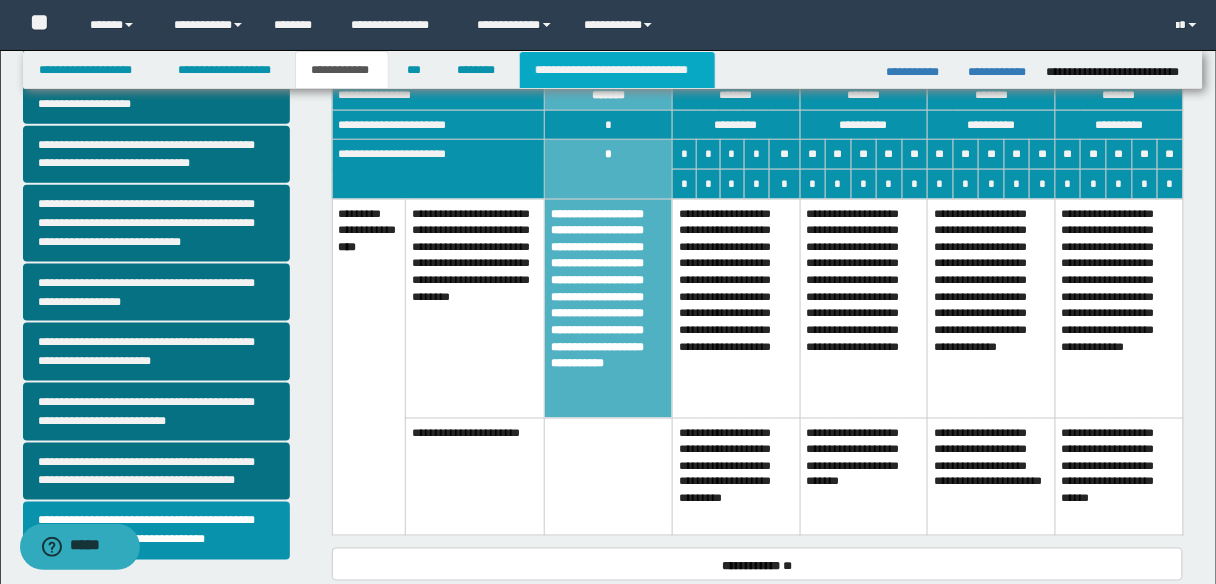 click on "**********" at bounding box center (617, 70) 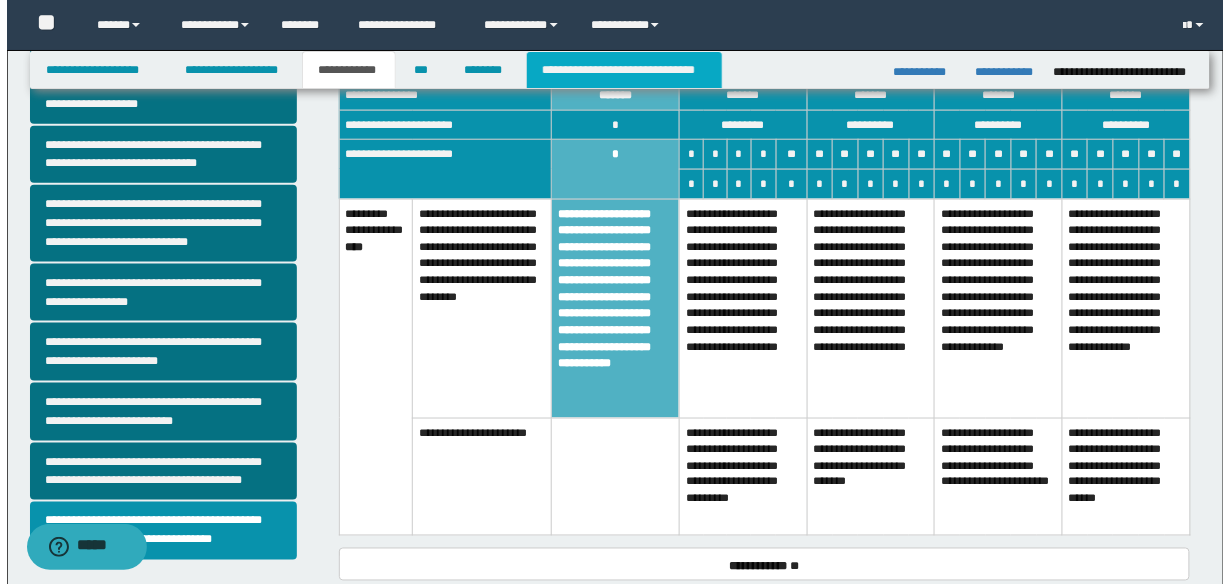 scroll, scrollTop: 0, scrollLeft: 0, axis: both 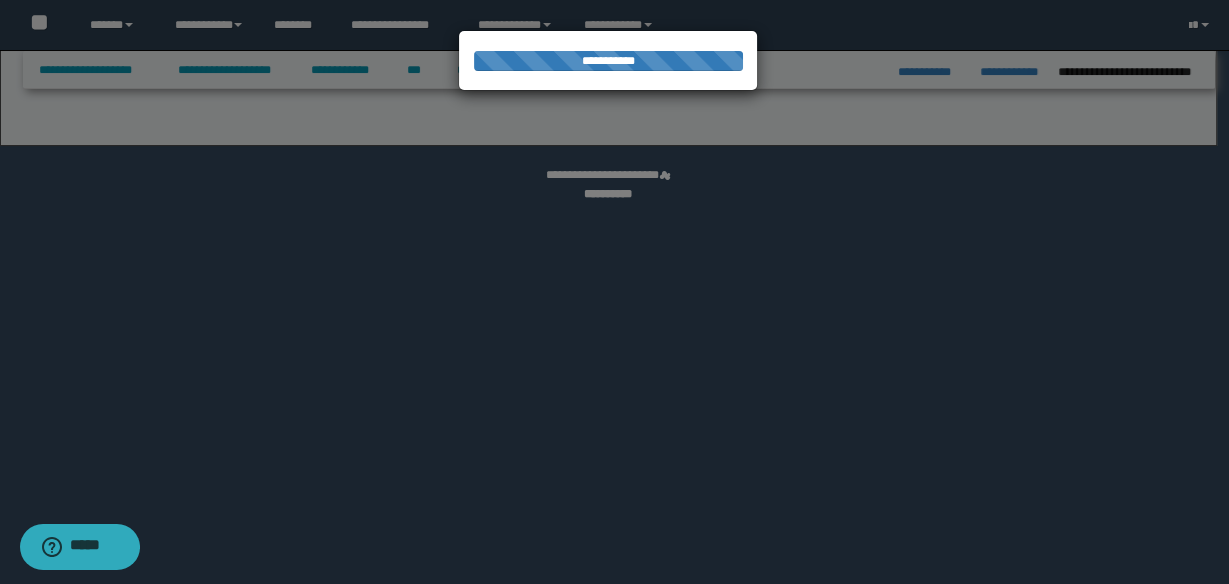 select on "*" 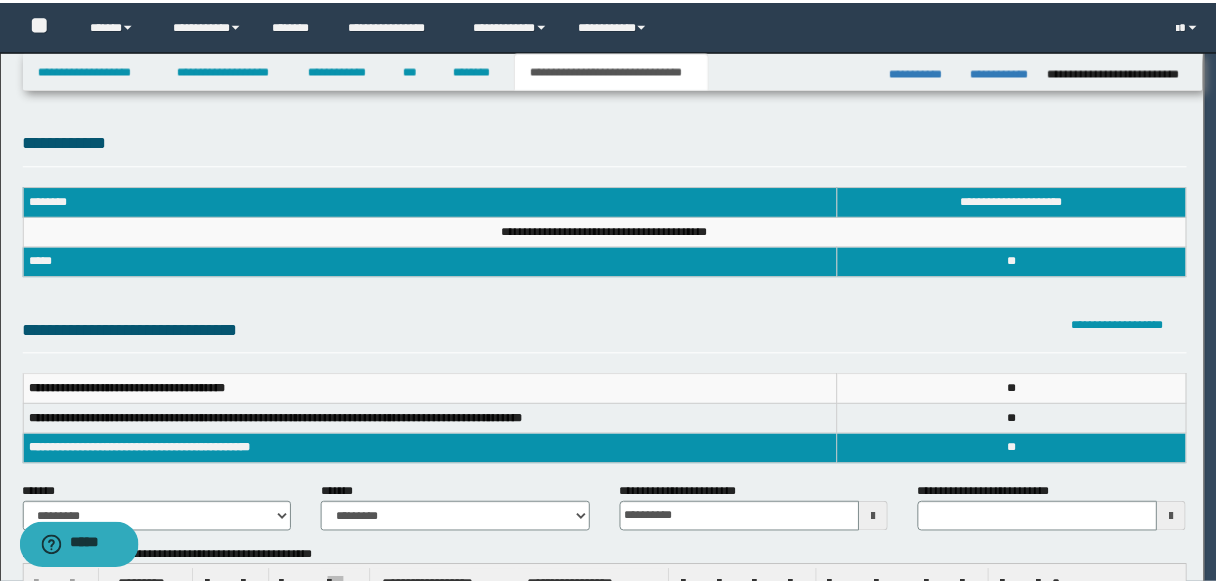 scroll, scrollTop: 0, scrollLeft: 0, axis: both 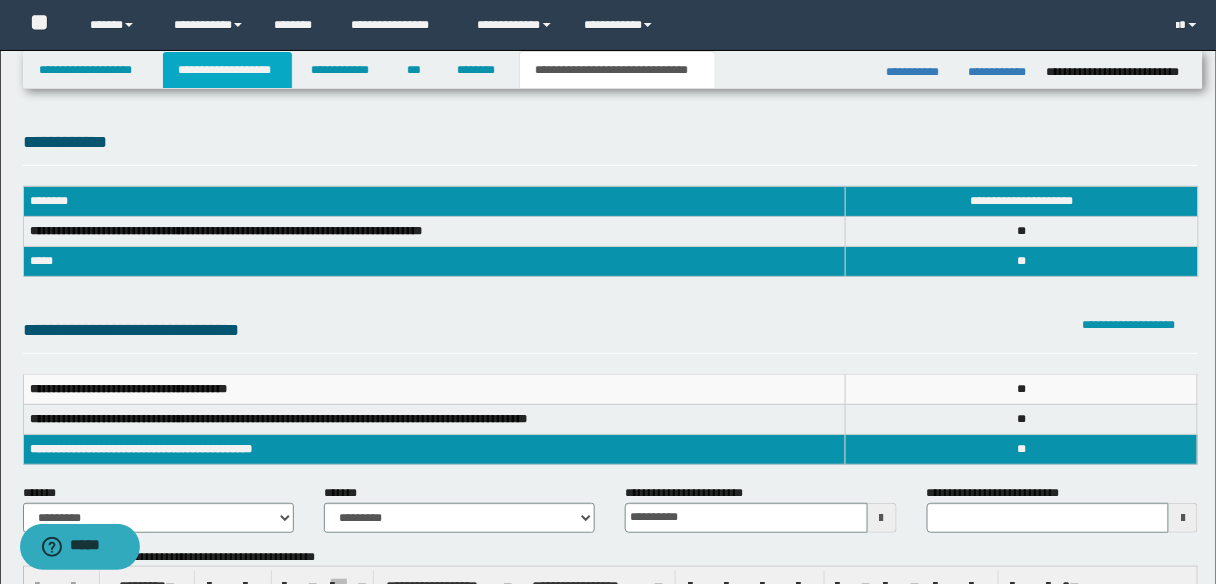 click on "**********" at bounding box center (227, 70) 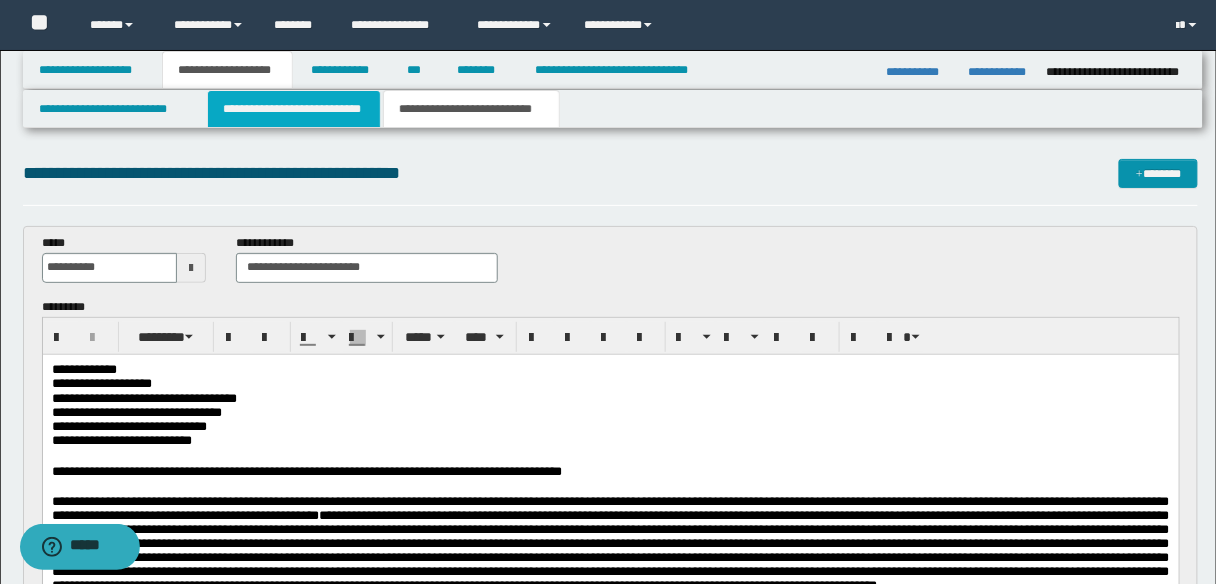 click on "**********" at bounding box center [294, 109] 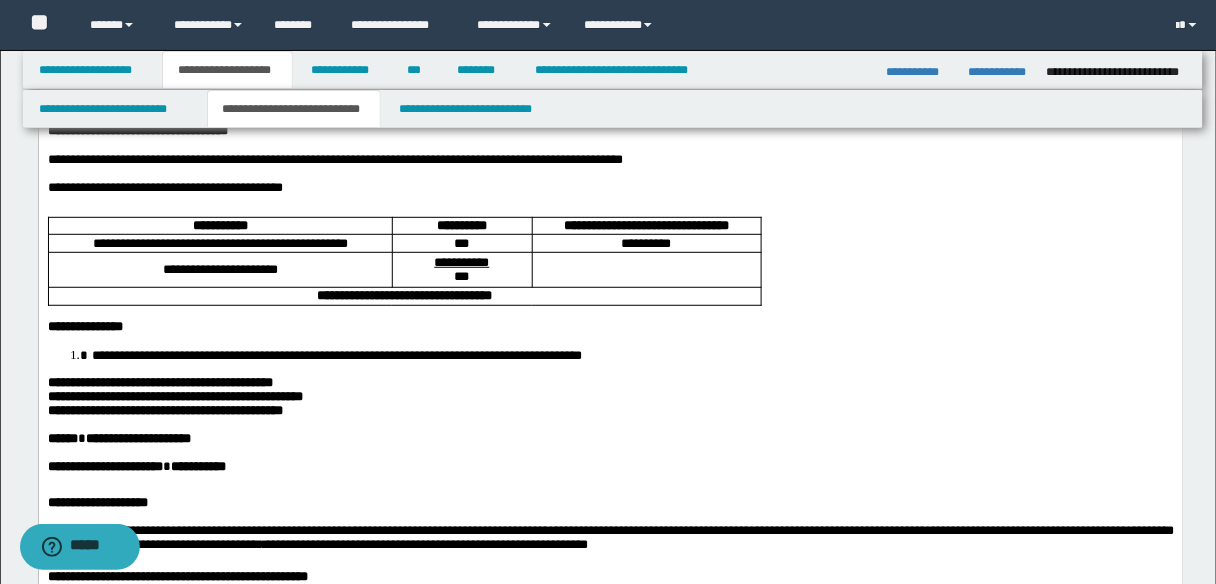 scroll, scrollTop: 240, scrollLeft: 0, axis: vertical 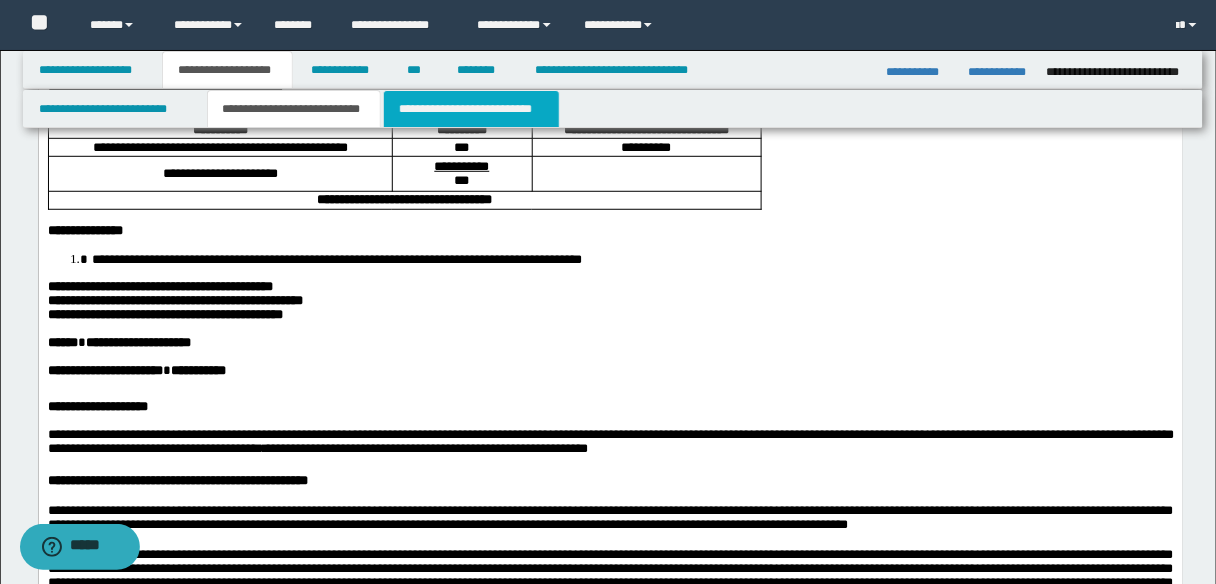 click on "**********" at bounding box center [471, 109] 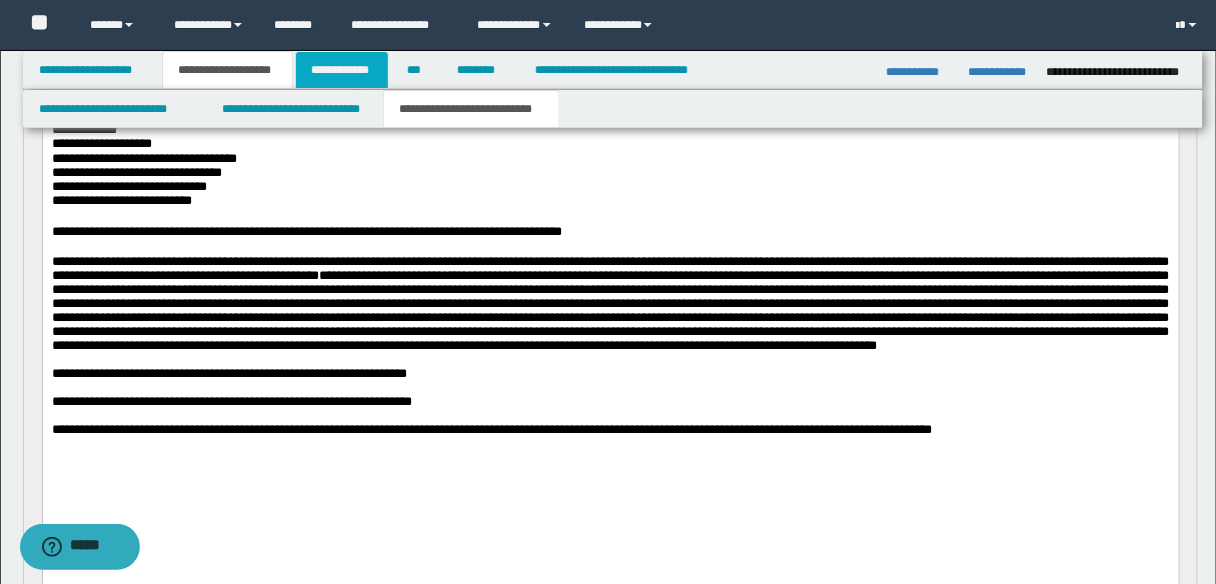 click on "**********" at bounding box center (342, 70) 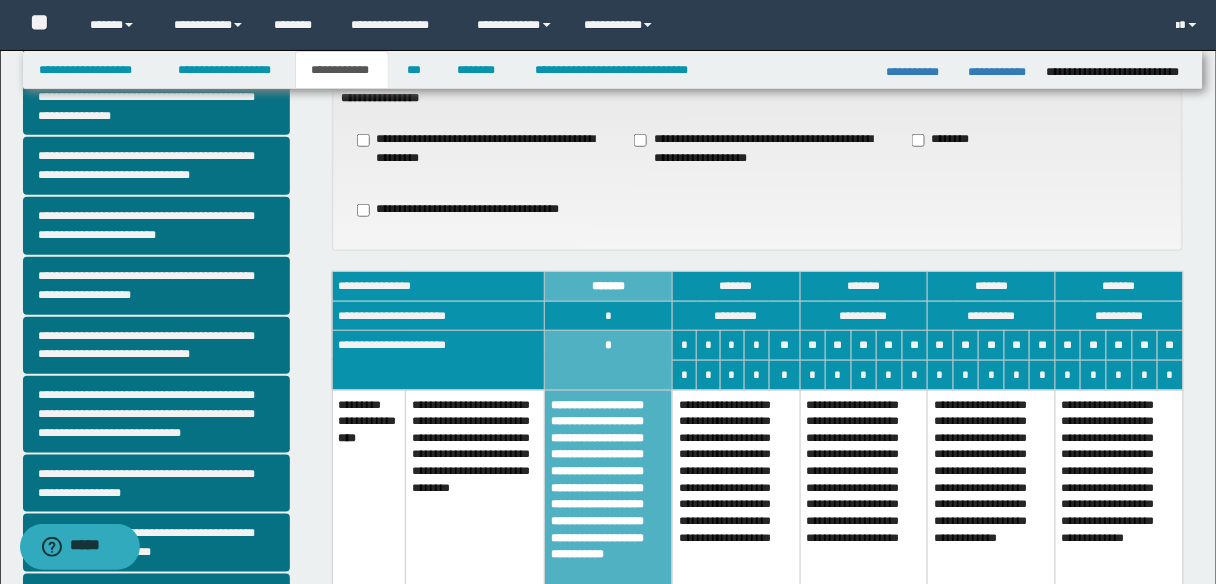 scroll, scrollTop: 448, scrollLeft: 0, axis: vertical 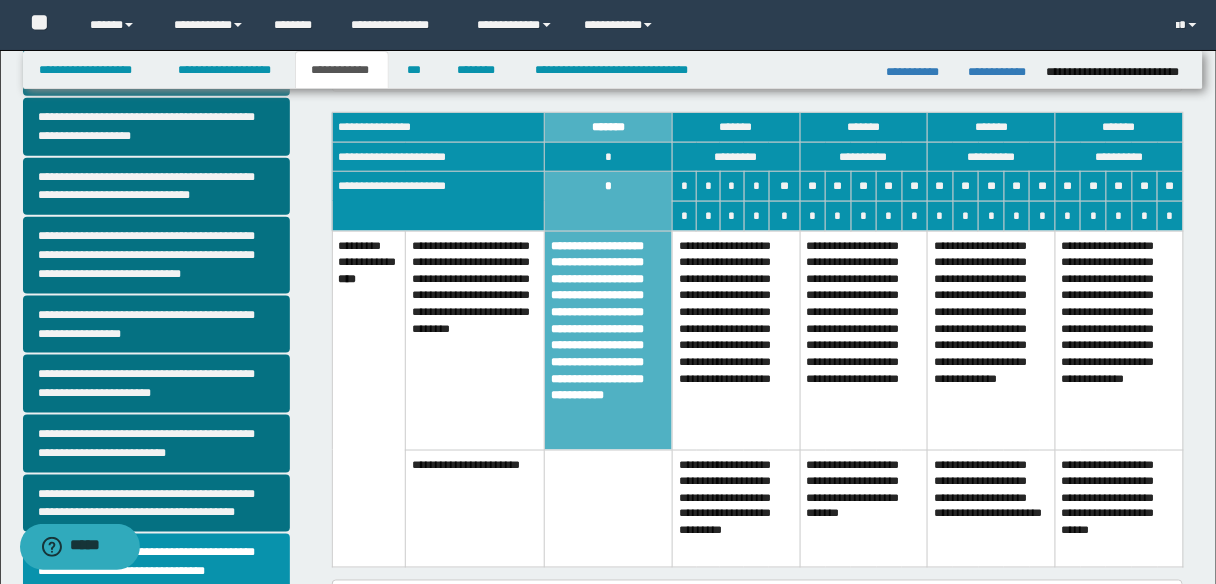 click on "**********" at bounding box center [736, 508] 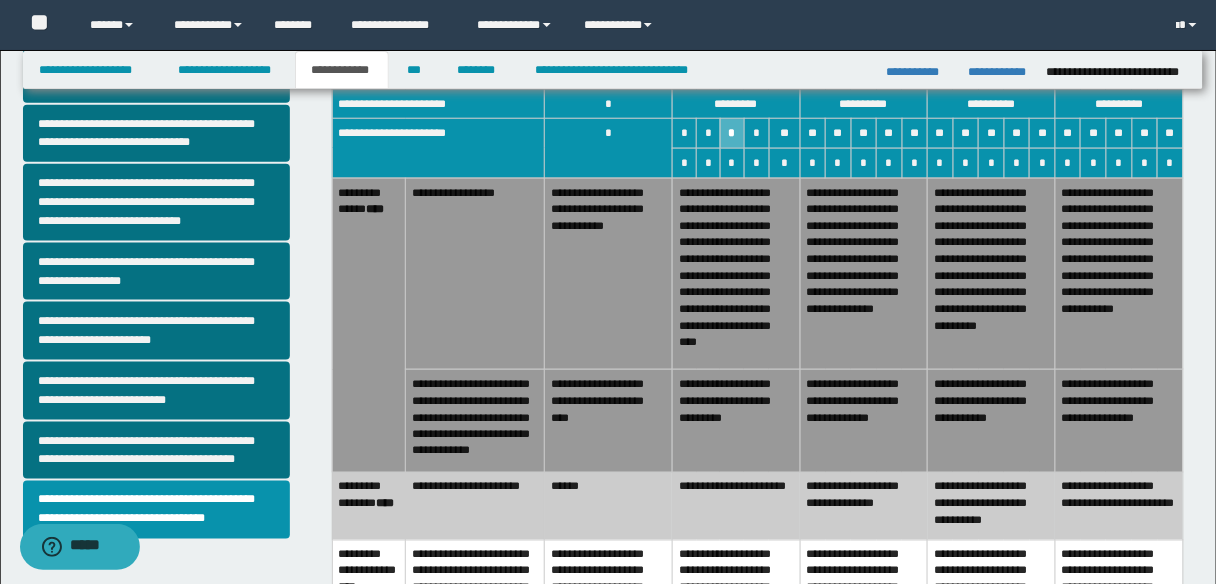 scroll, scrollTop: 528, scrollLeft: 0, axis: vertical 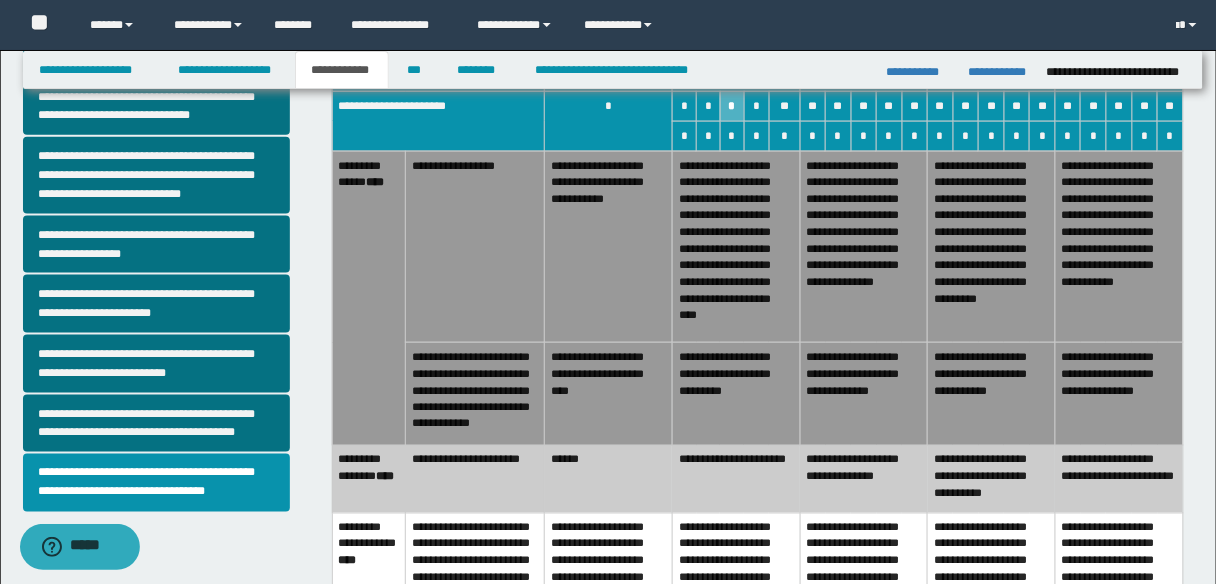 click on "******" at bounding box center (609, 479) 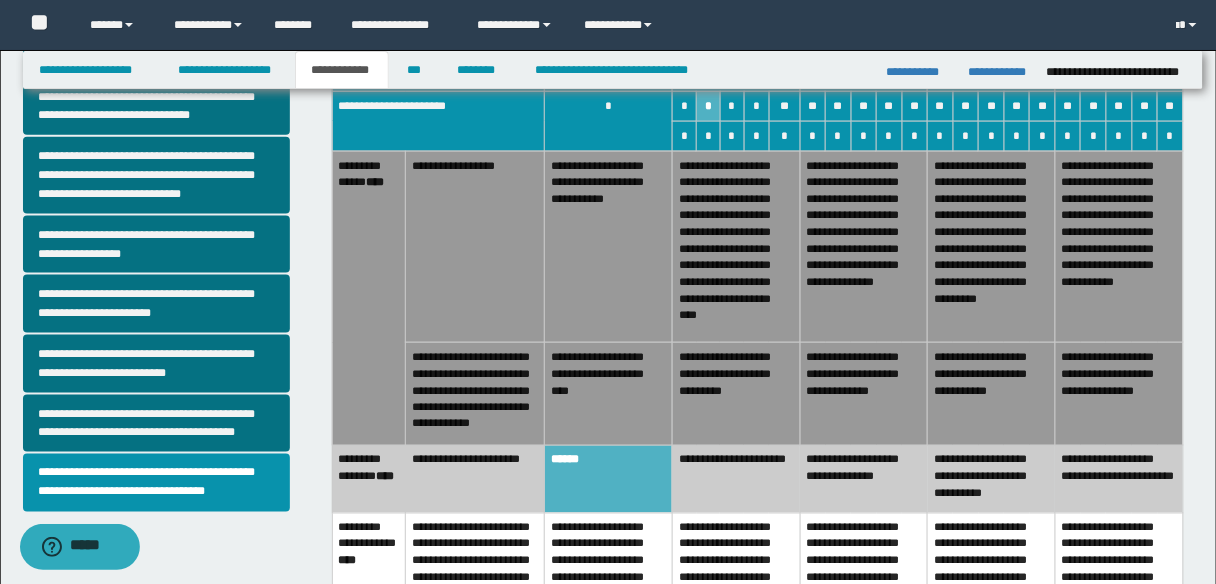 click on "**********" at bounding box center (609, 394) 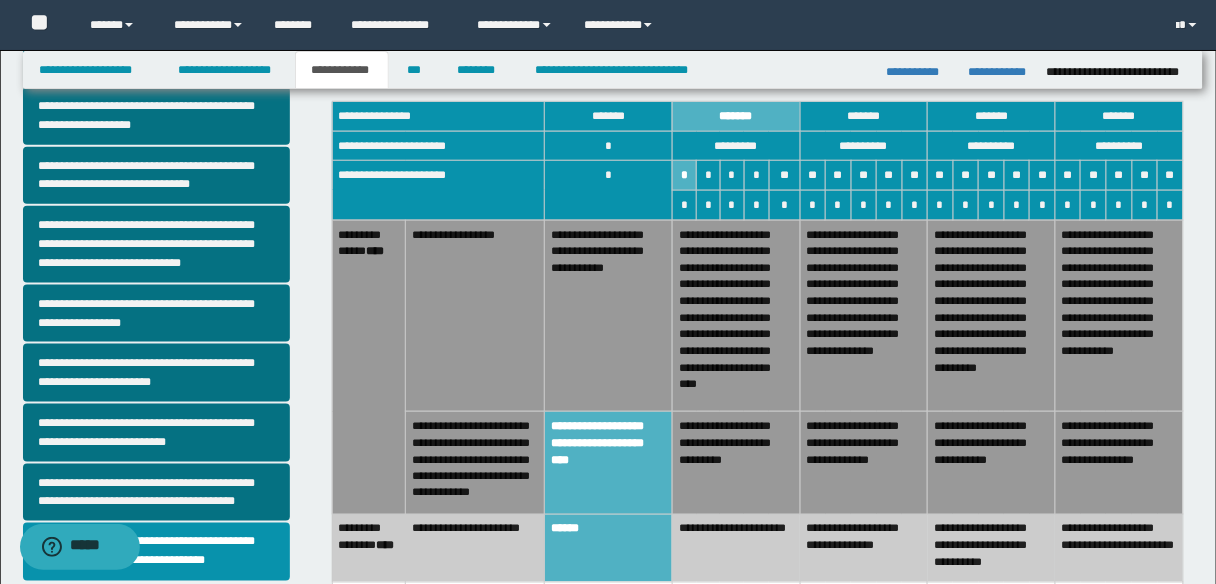 scroll, scrollTop: 368, scrollLeft: 0, axis: vertical 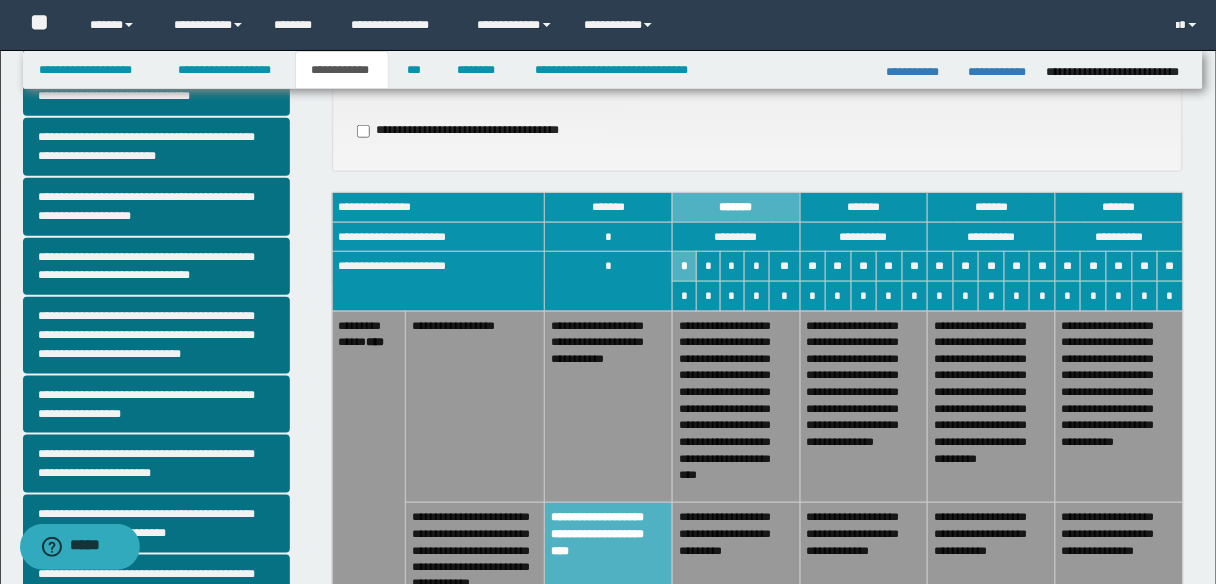 click on "**********" at bounding box center (609, 407) 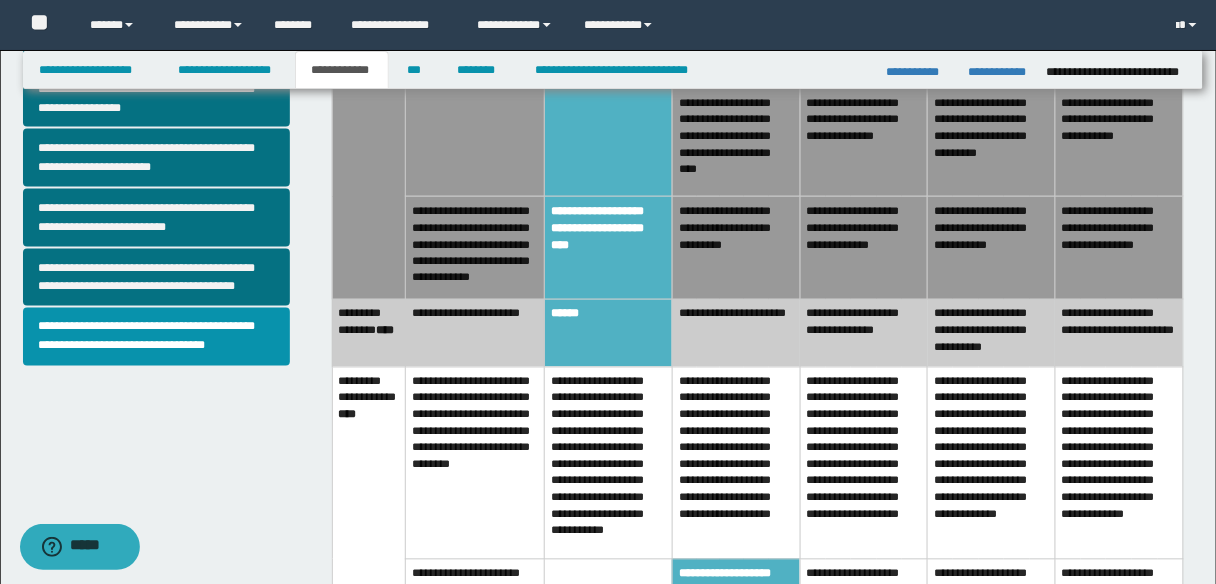 scroll, scrollTop: 768, scrollLeft: 0, axis: vertical 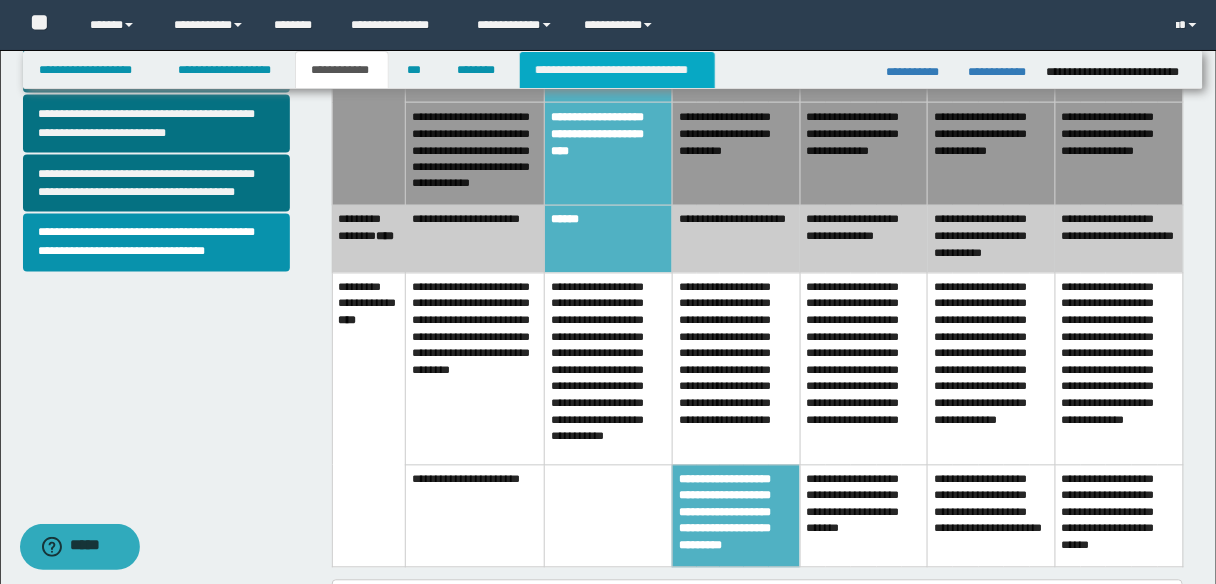 click on "**********" at bounding box center (617, 70) 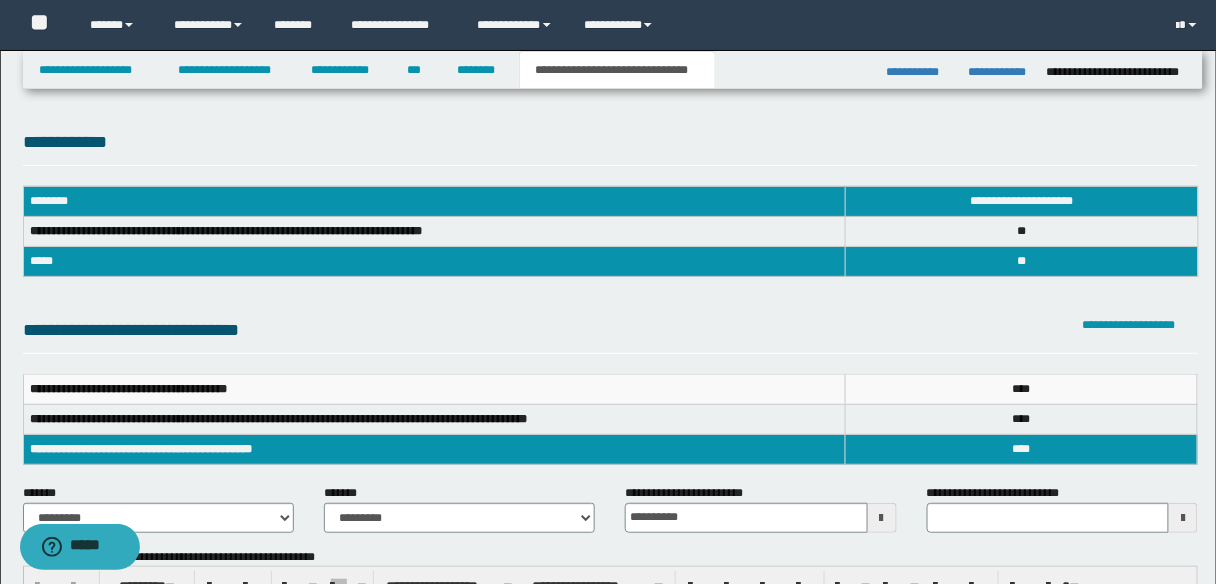 scroll, scrollTop: 0, scrollLeft: 0, axis: both 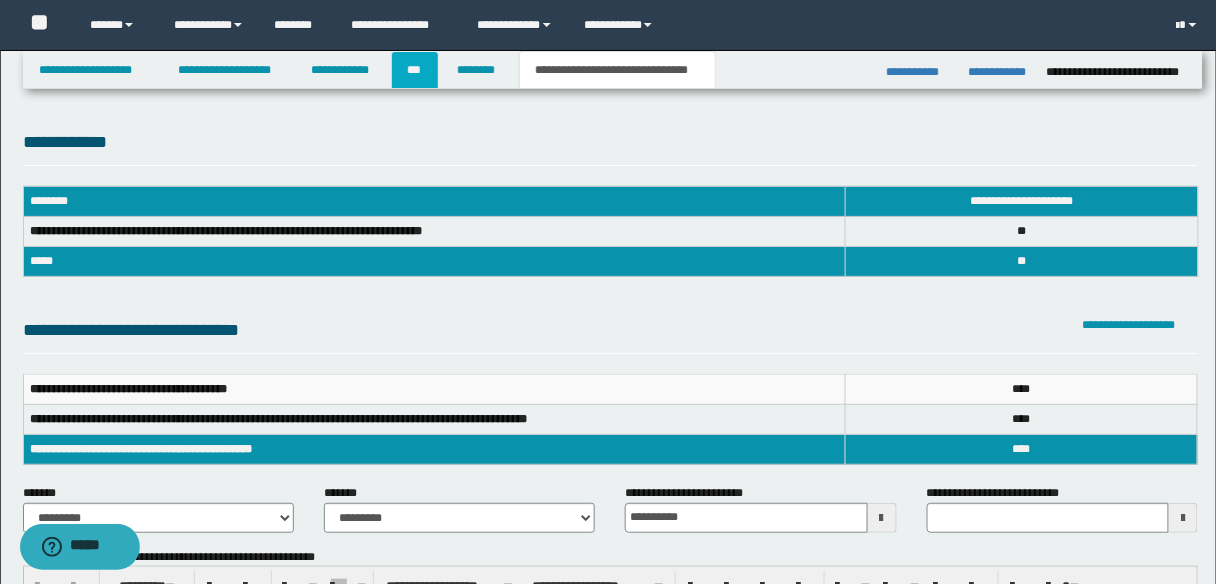 click on "***" at bounding box center [415, 70] 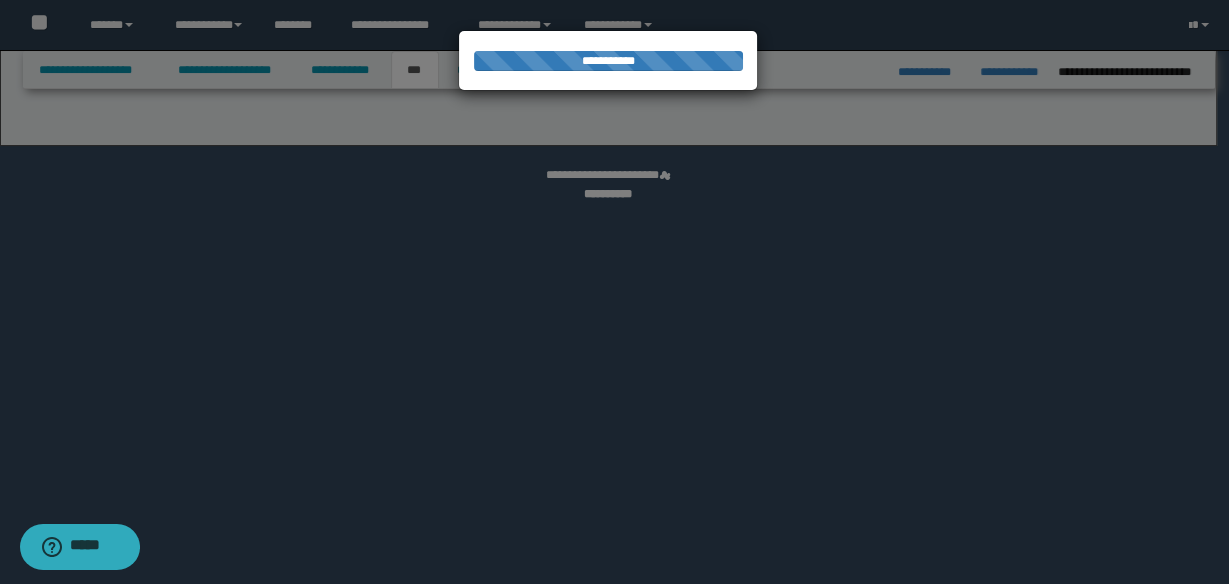select on "*" 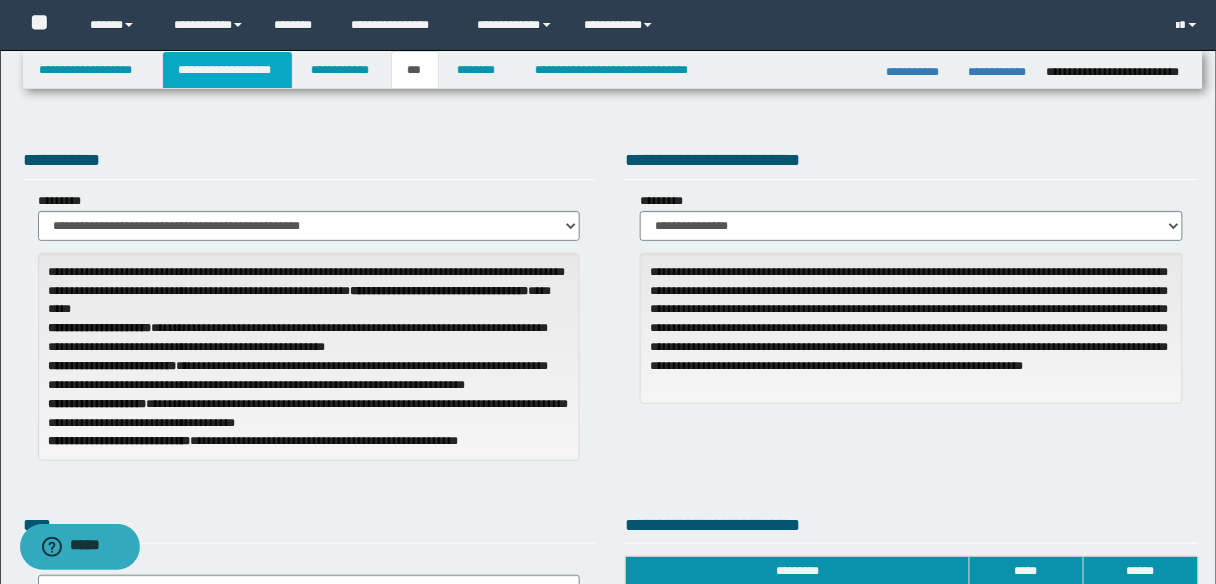 click on "**********" at bounding box center (227, 70) 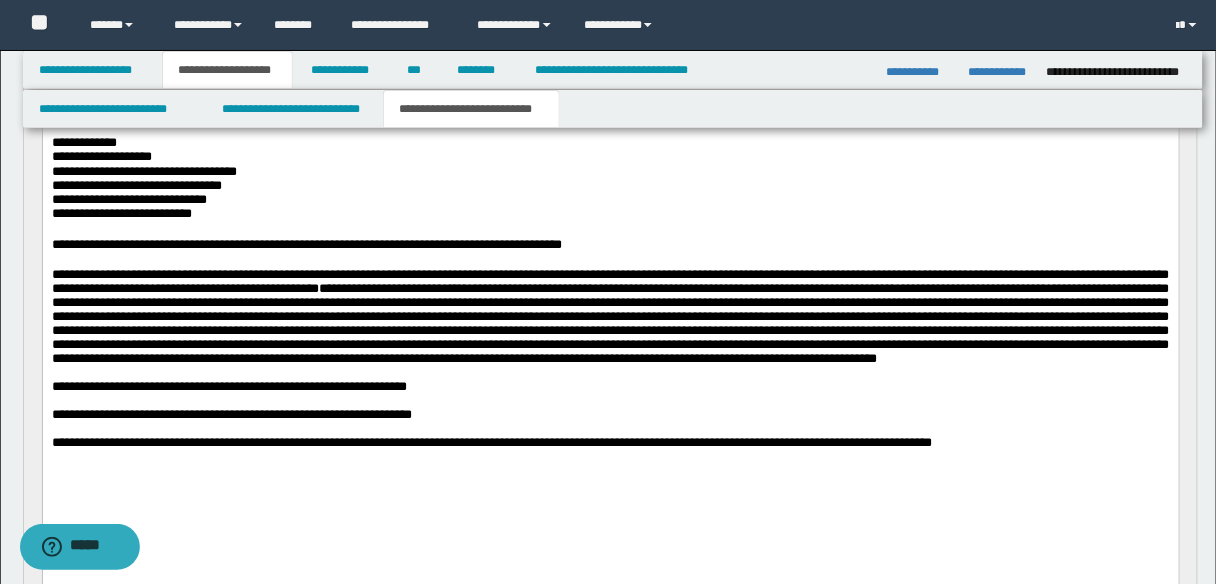 scroll, scrollTop: 240, scrollLeft: 0, axis: vertical 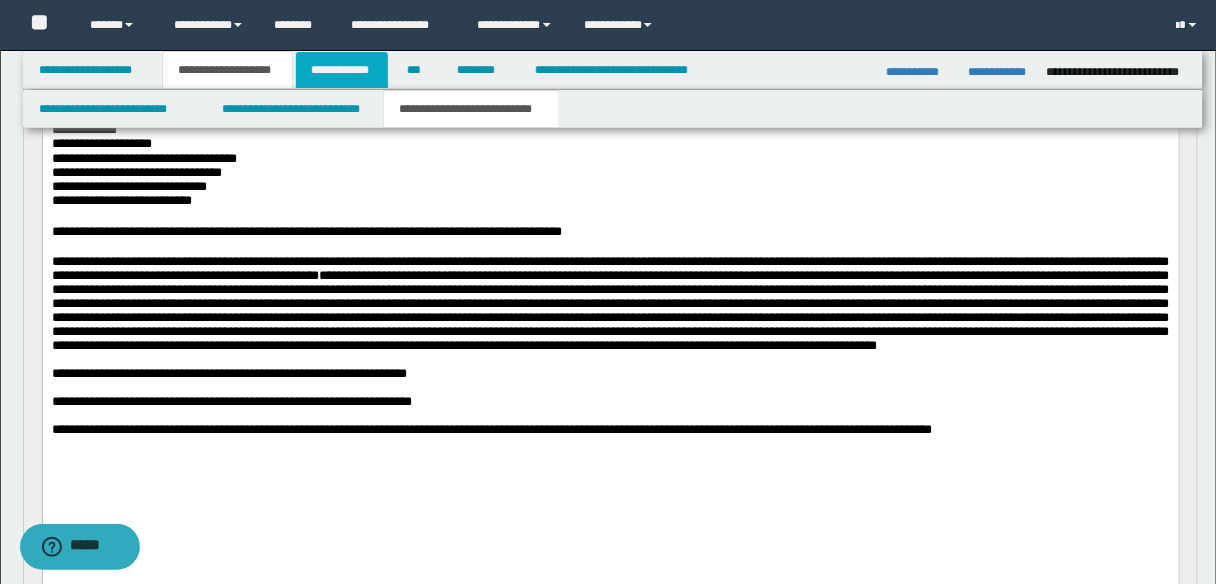click on "**********" at bounding box center (342, 70) 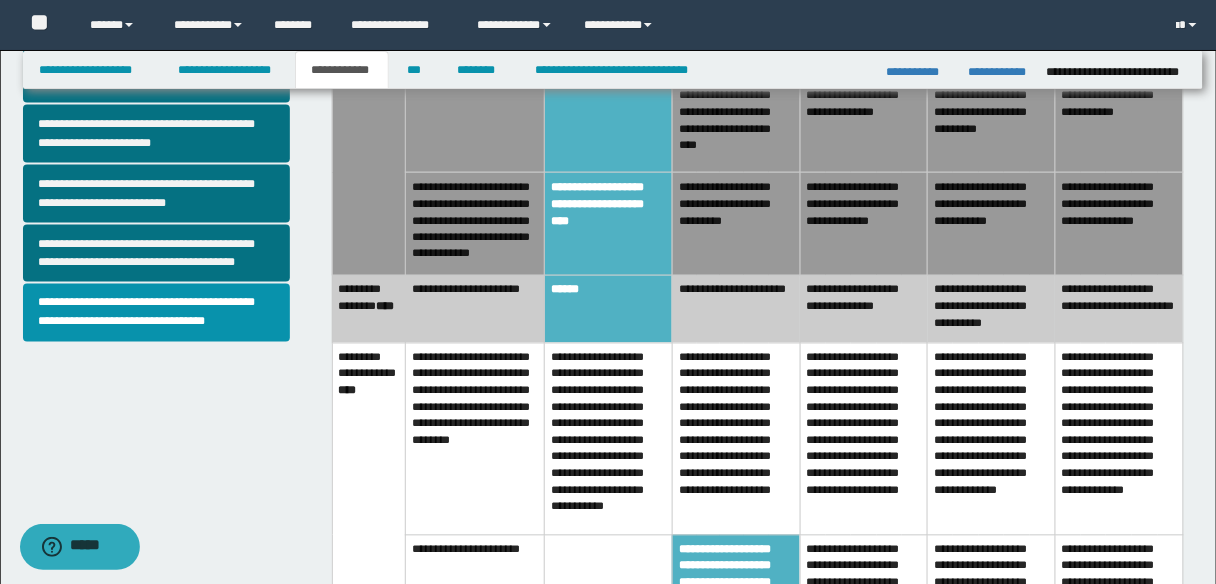 scroll, scrollTop: 608, scrollLeft: 0, axis: vertical 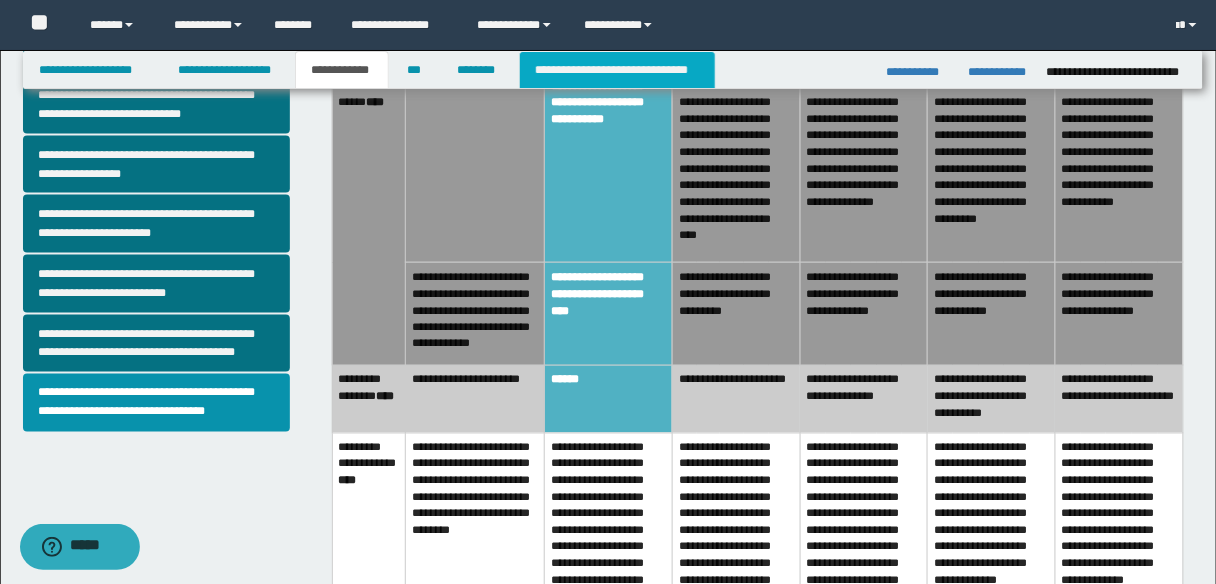 click on "**********" at bounding box center [617, 70] 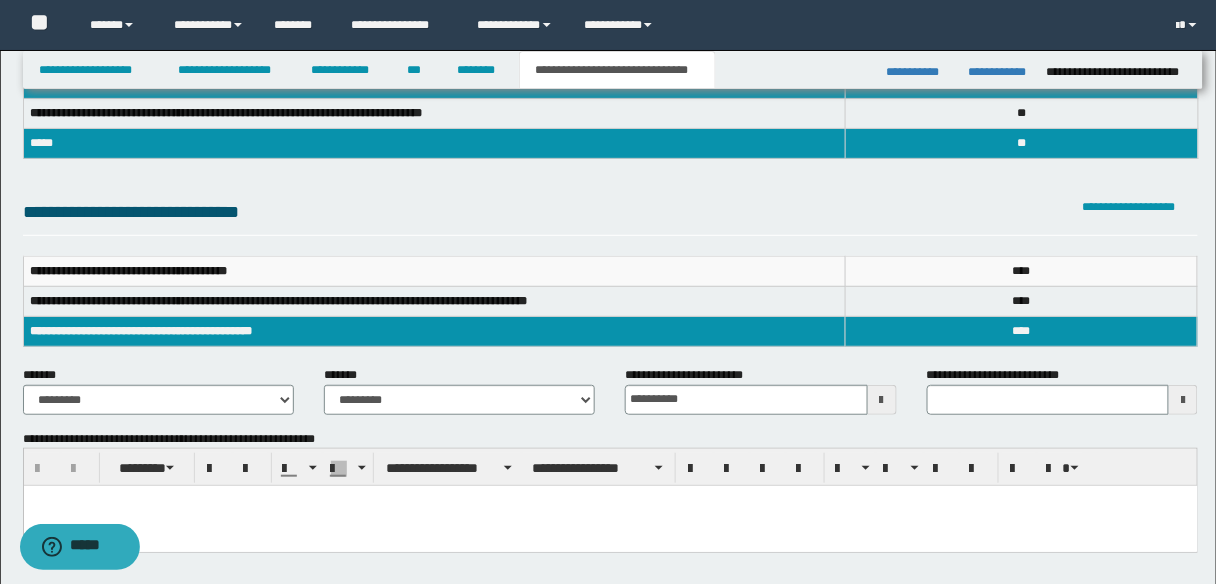 scroll, scrollTop: 0, scrollLeft: 0, axis: both 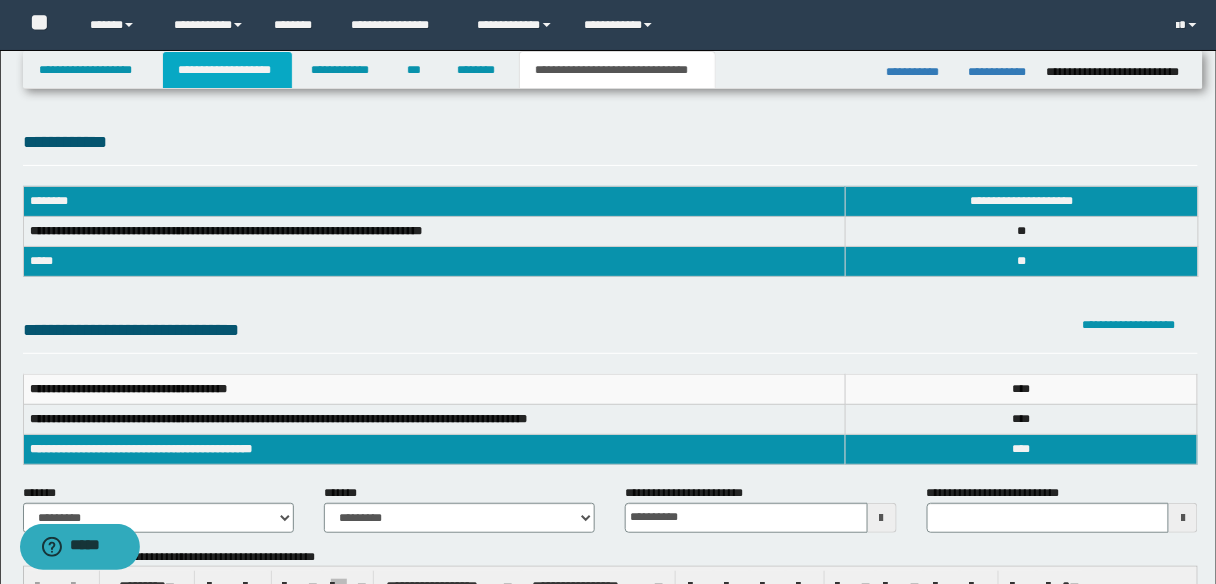 click on "**********" at bounding box center [227, 70] 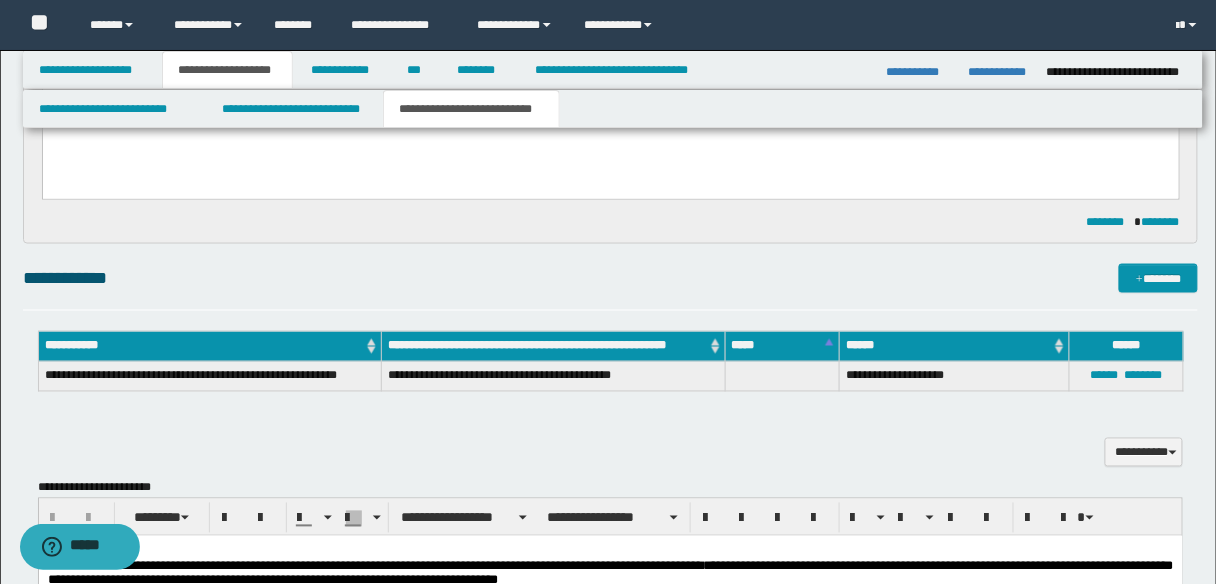 scroll, scrollTop: 960, scrollLeft: 0, axis: vertical 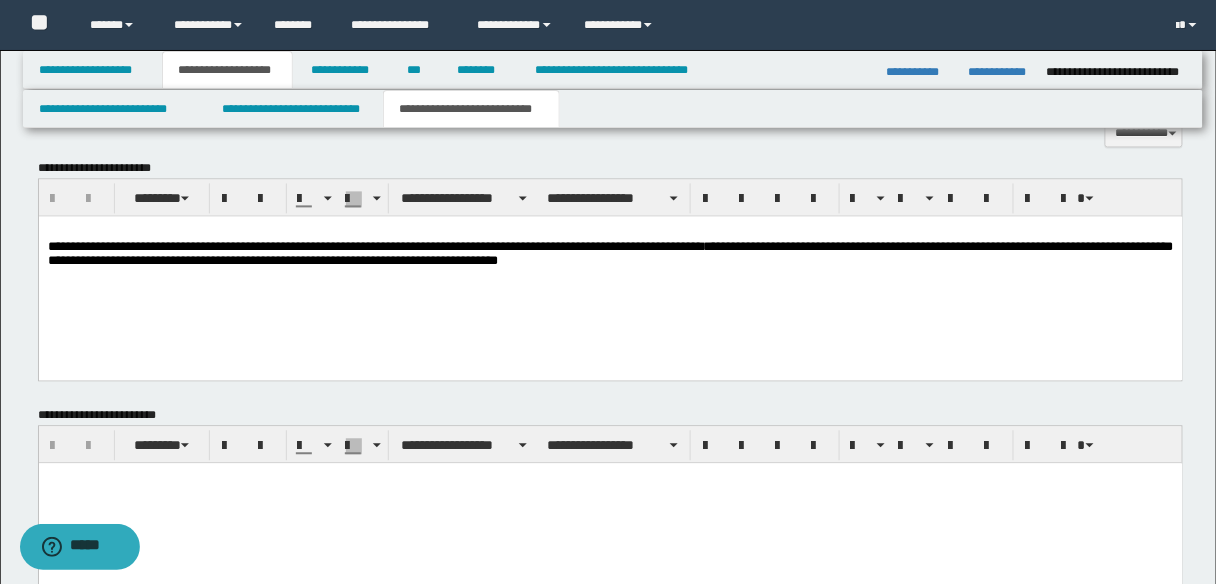 click on "**********" at bounding box center (372, 245) 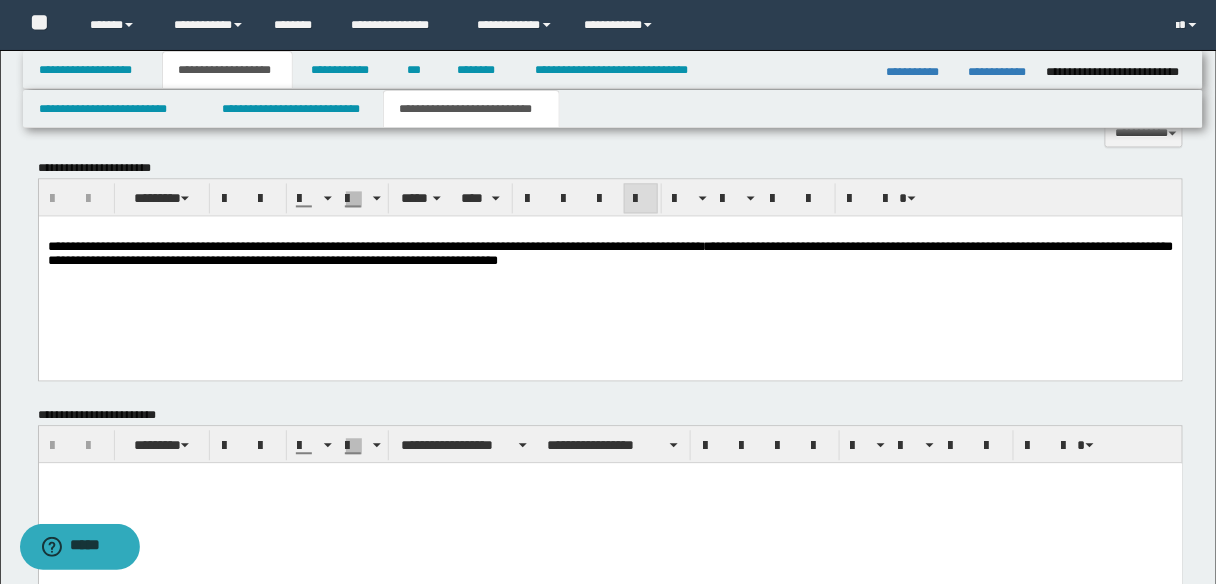 type 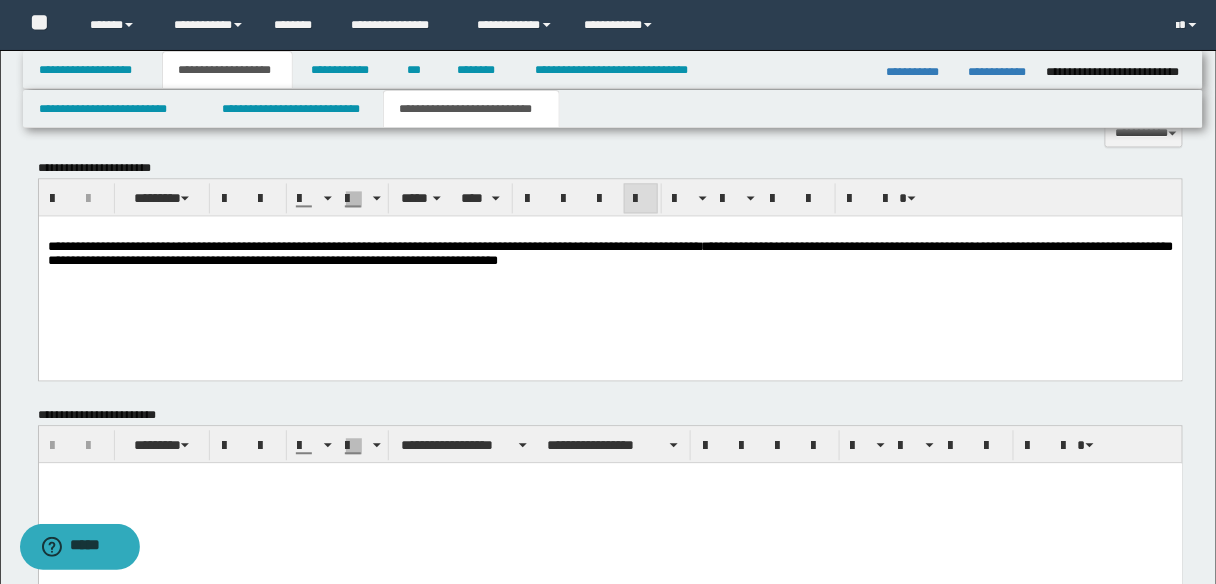 click on "**********" at bounding box center [610, 252] 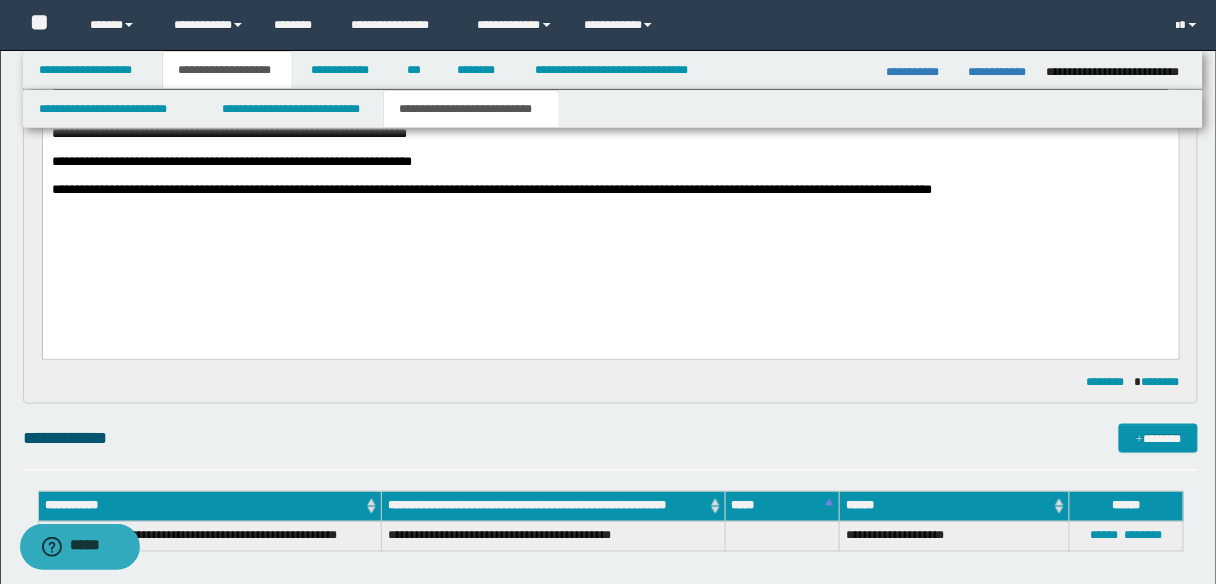 scroll, scrollTop: 320, scrollLeft: 0, axis: vertical 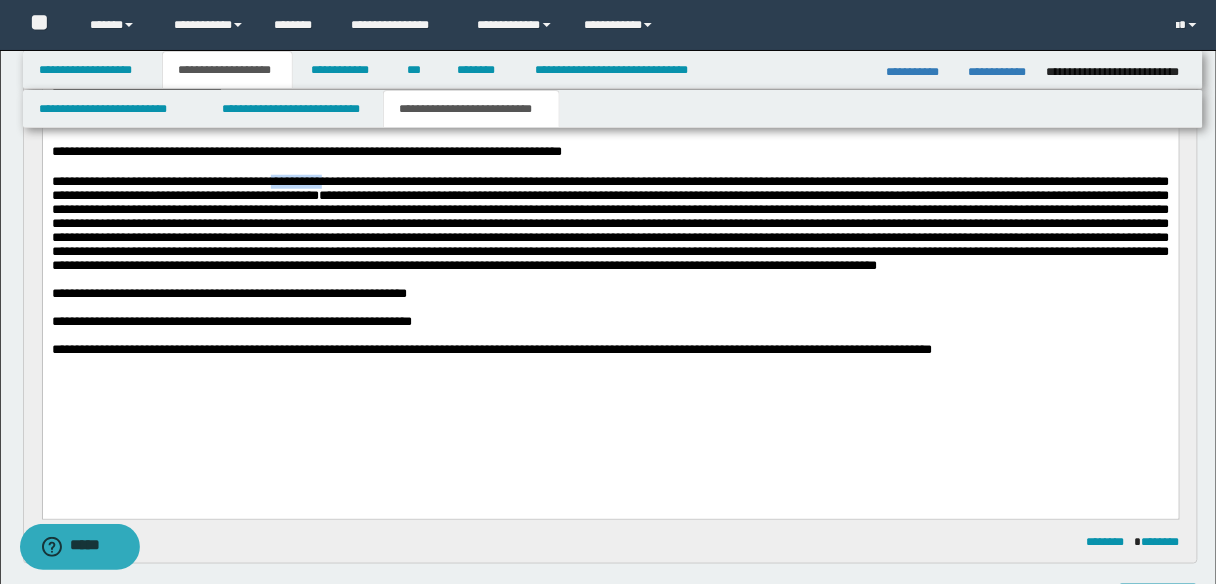 drag, startPoint x: 383, startPoint y: 195, endPoint x: 315, endPoint y: 197, distance: 68.0294 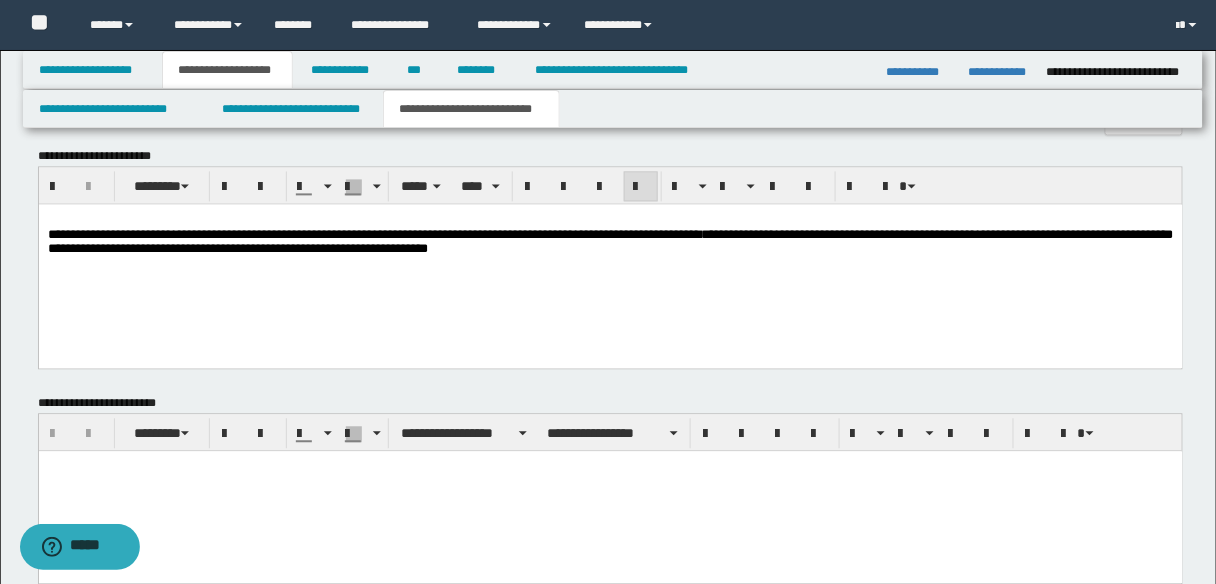 scroll, scrollTop: 1040, scrollLeft: 0, axis: vertical 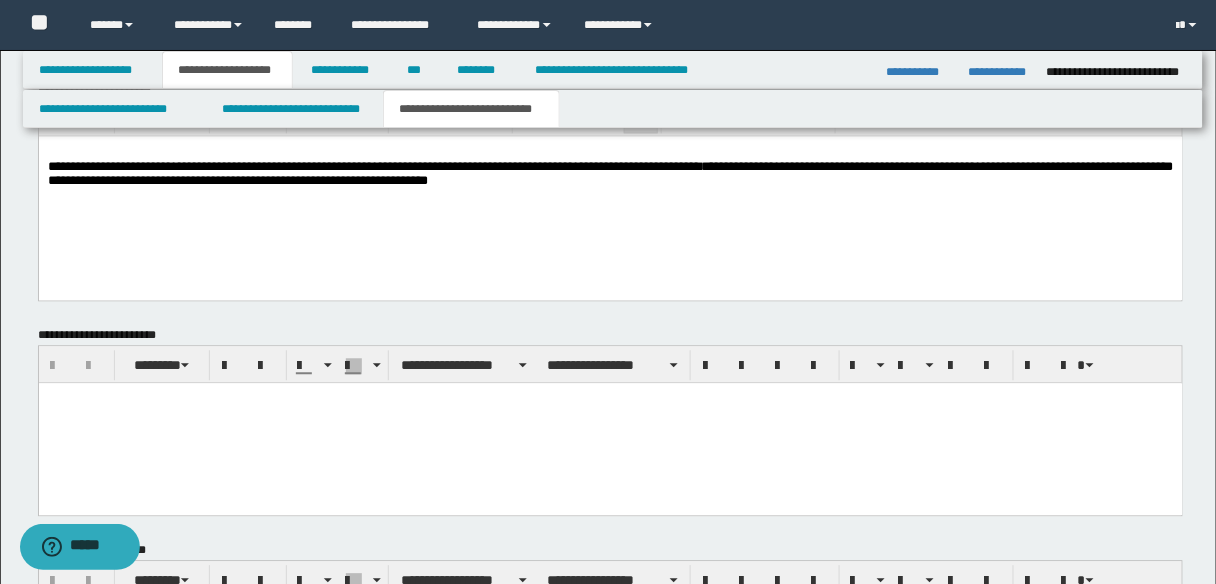 click on "**********" at bounding box center [610, 172] 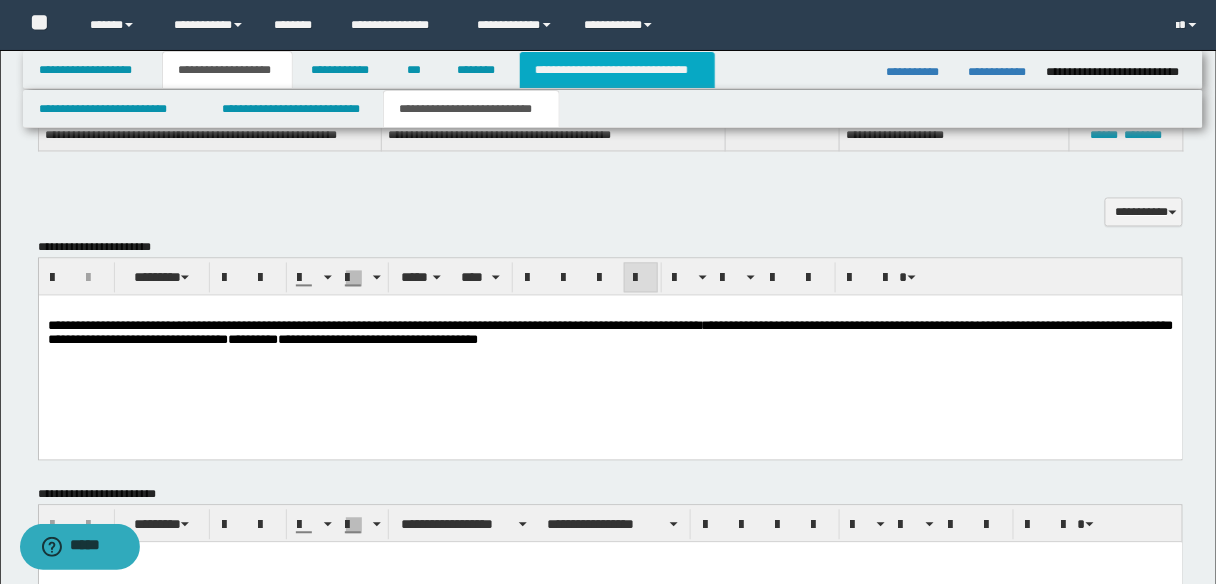 click on "**********" at bounding box center [617, 70] 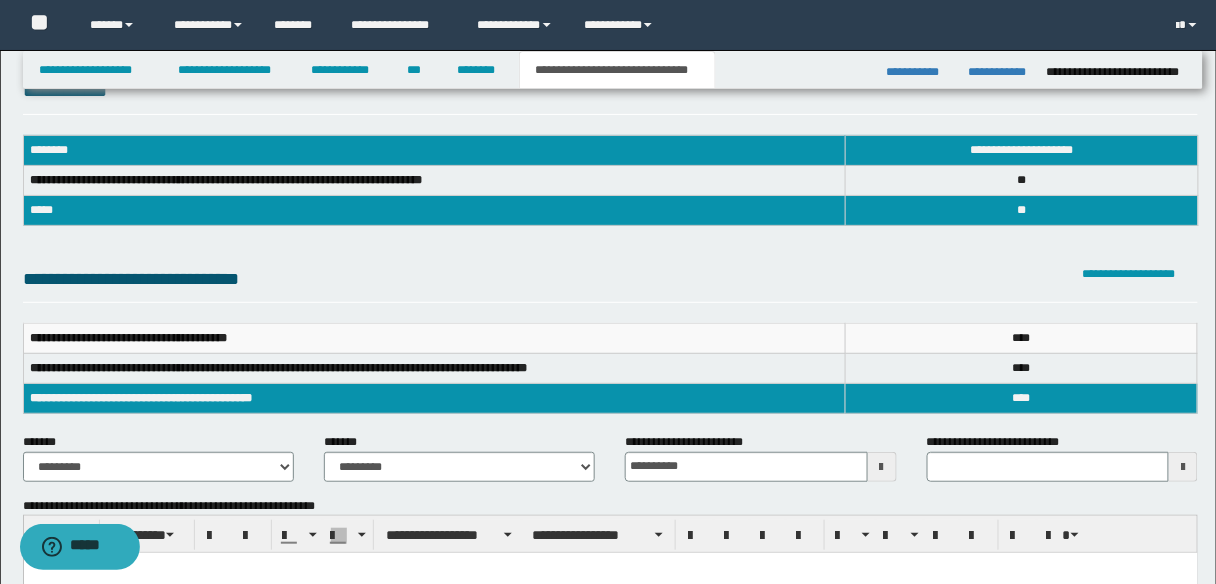 scroll, scrollTop: 0, scrollLeft: 0, axis: both 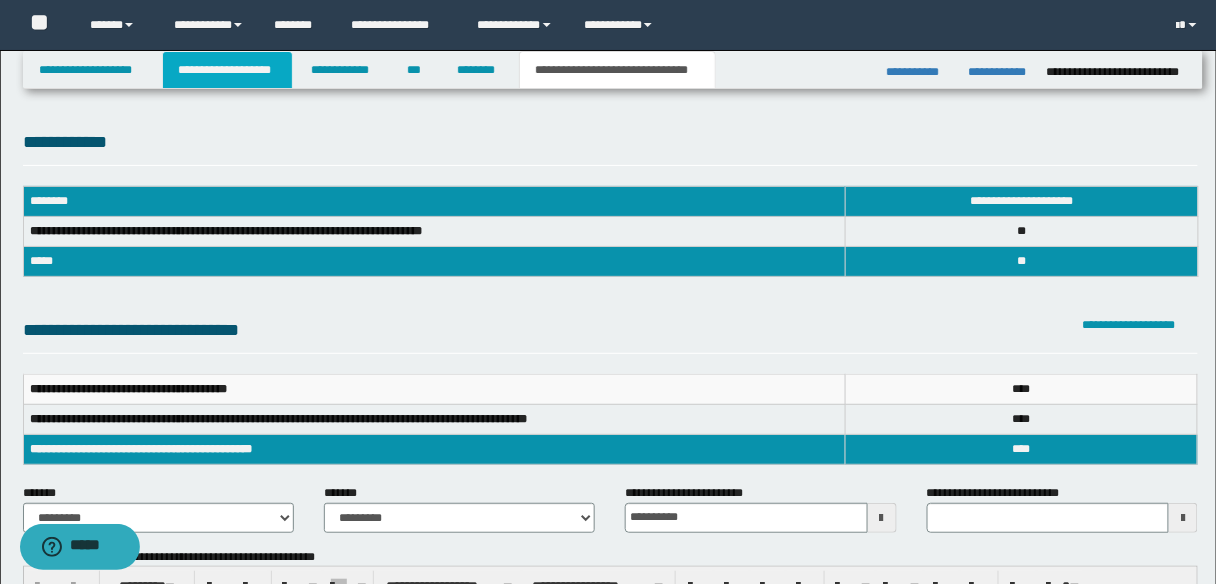click on "**********" at bounding box center [227, 70] 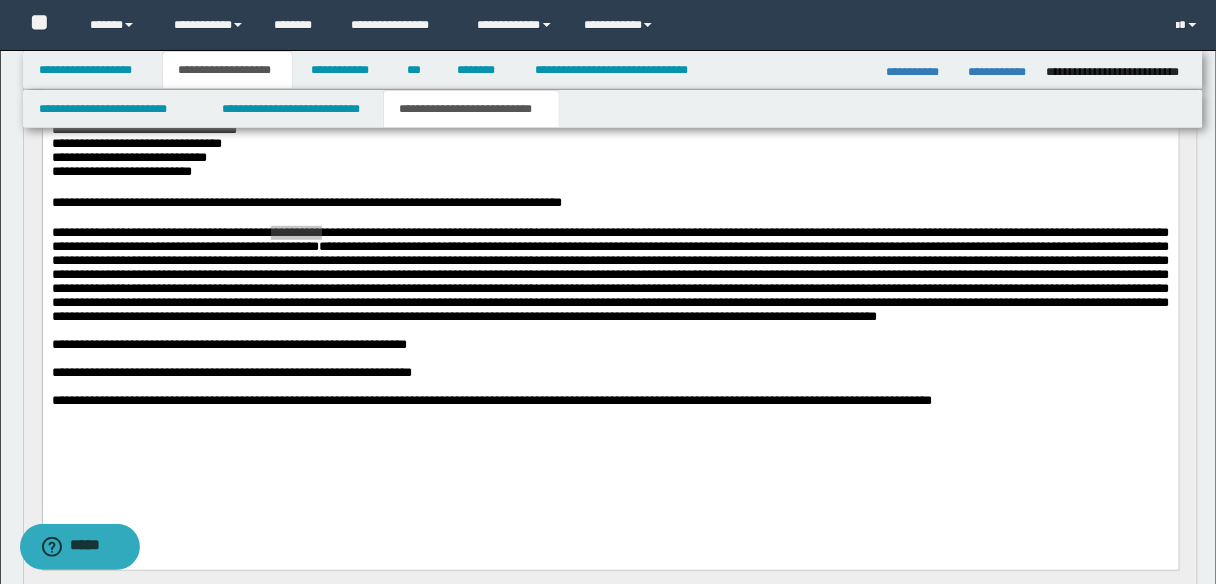 scroll, scrollTop: 160, scrollLeft: 0, axis: vertical 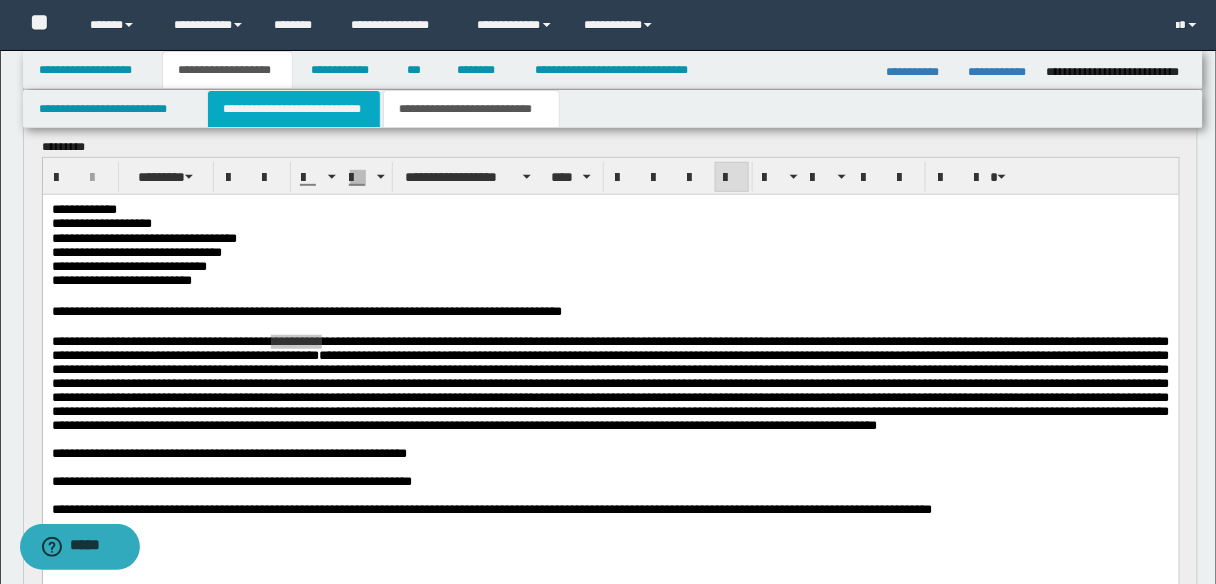 click on "**********" at bounding box center [294, 109] 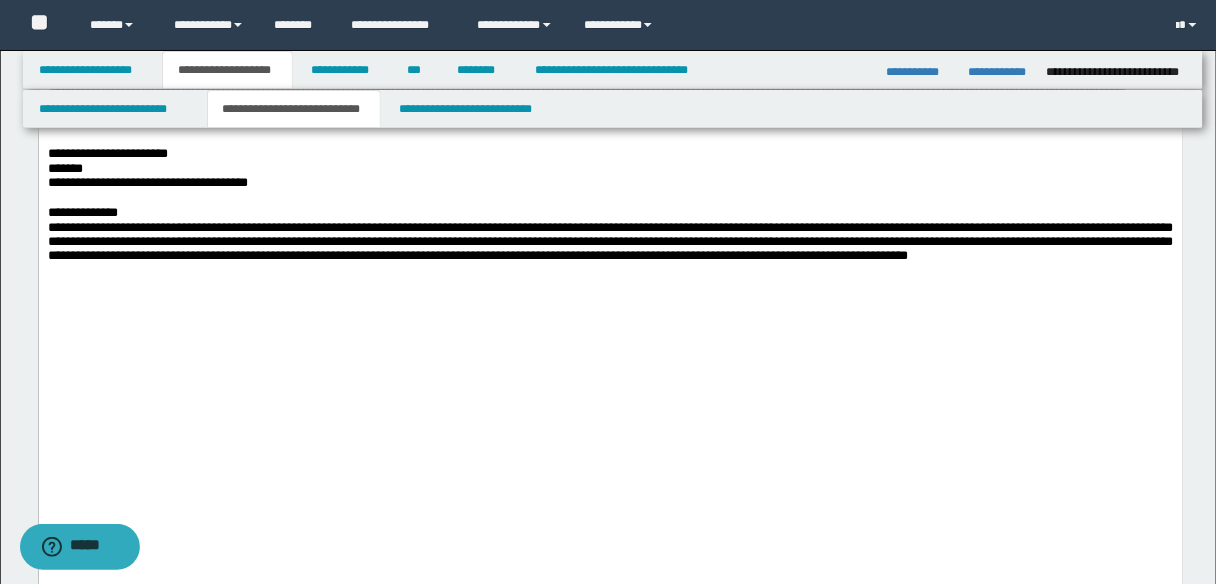 scroll, scrollTop: 1200, scrollLeft: 0, axis: vertical 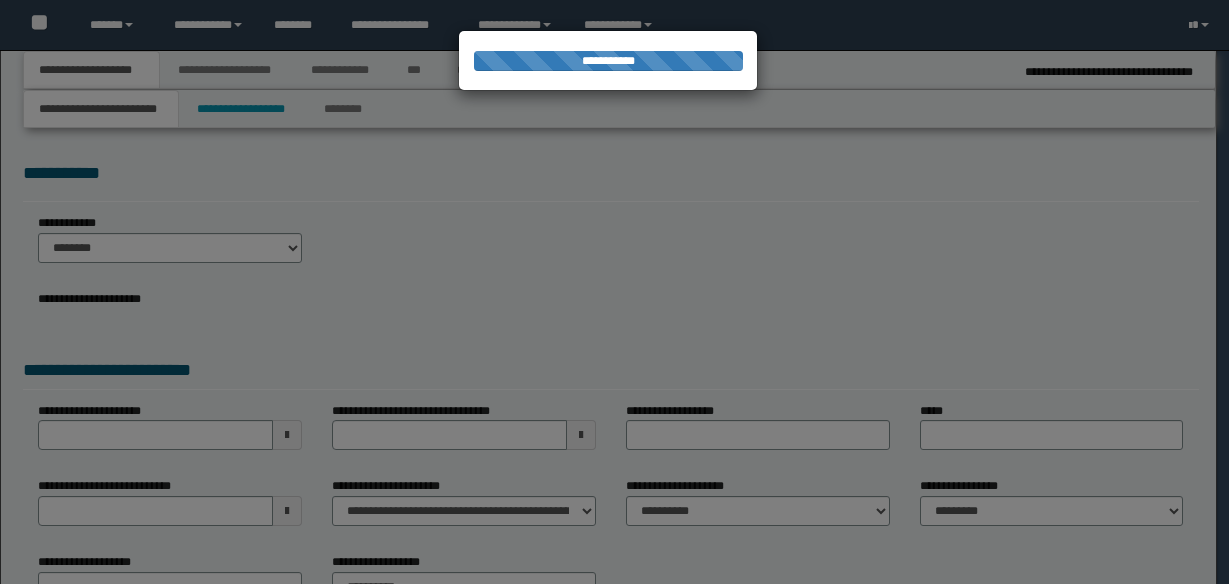 select on "*" 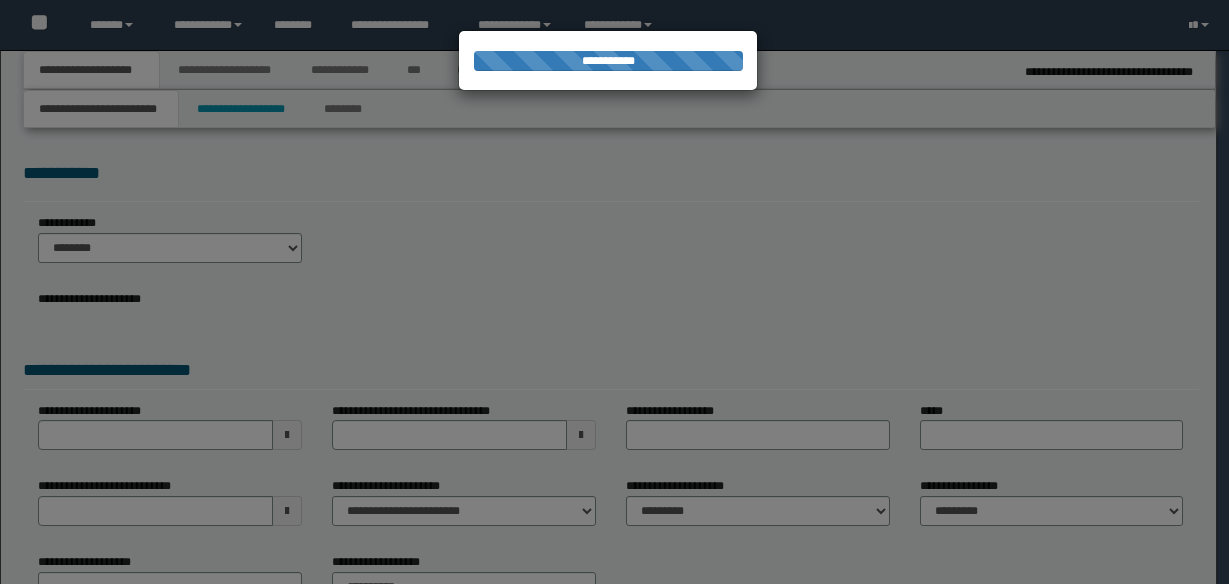 scroll, scrollTop: 0, scrollLeft: 0, axis: both 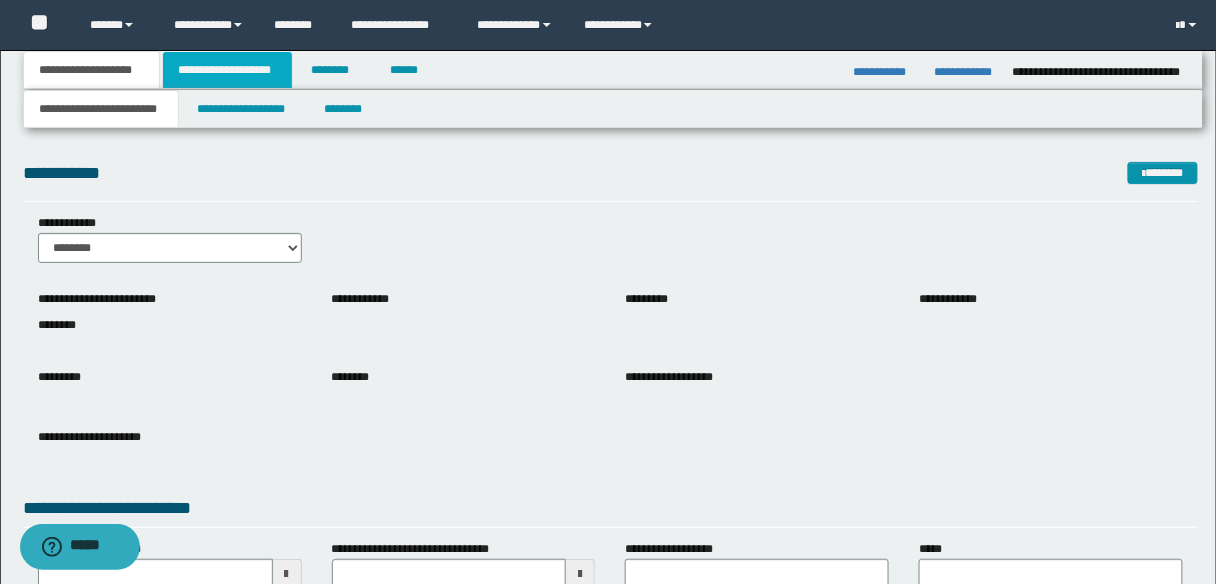 click on "**********" at bounding box center [227, 70] 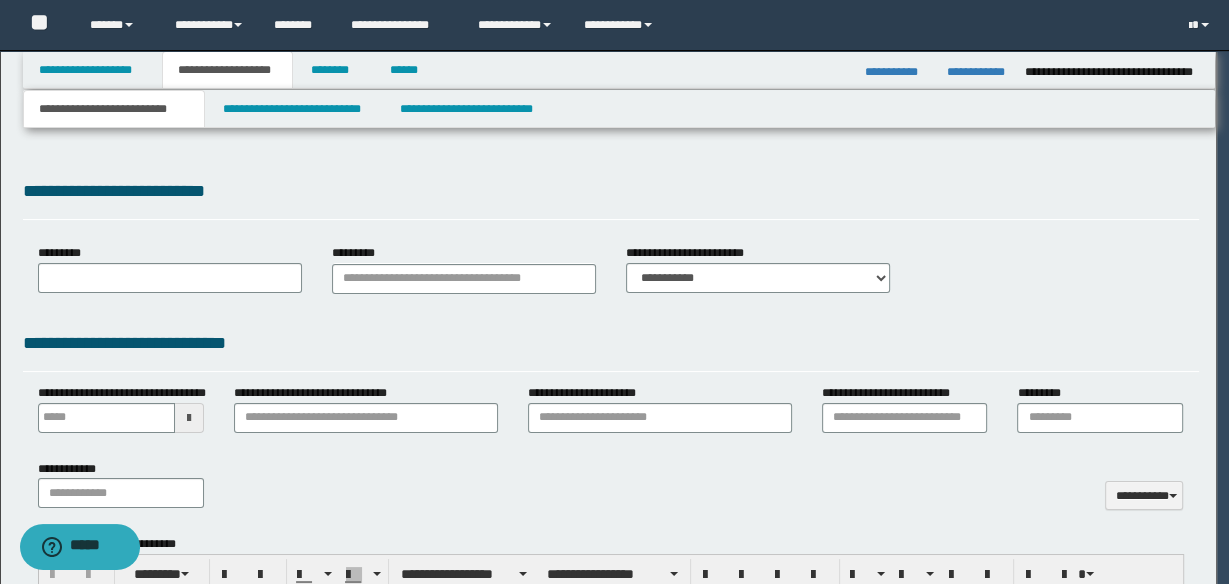 type 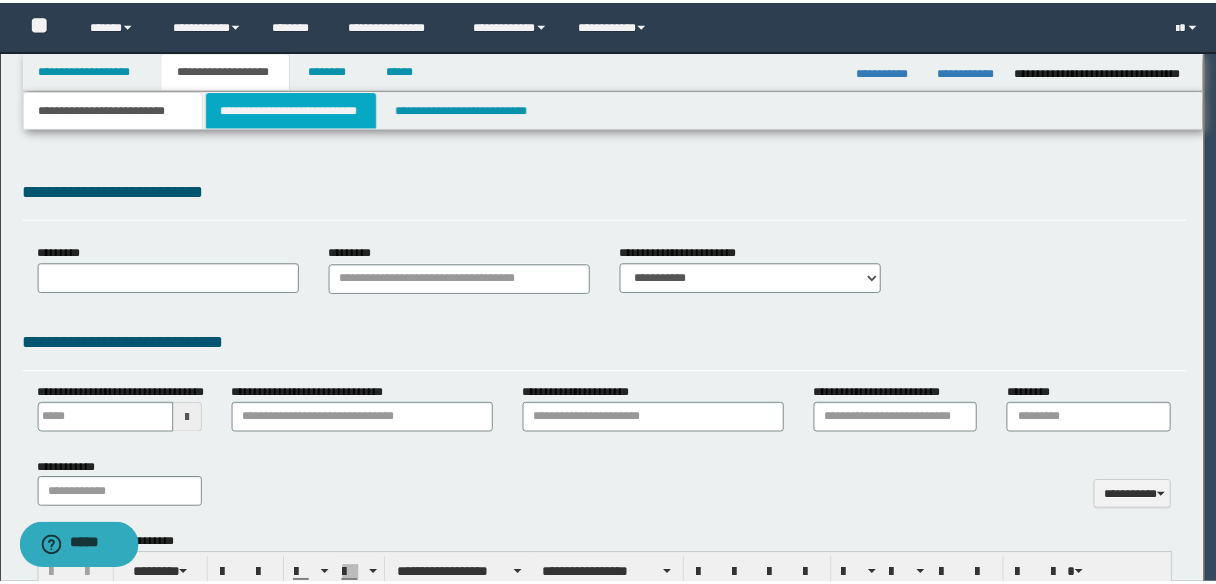 scroll, scrollTop: 0, scrollLeft: 0, axis: both 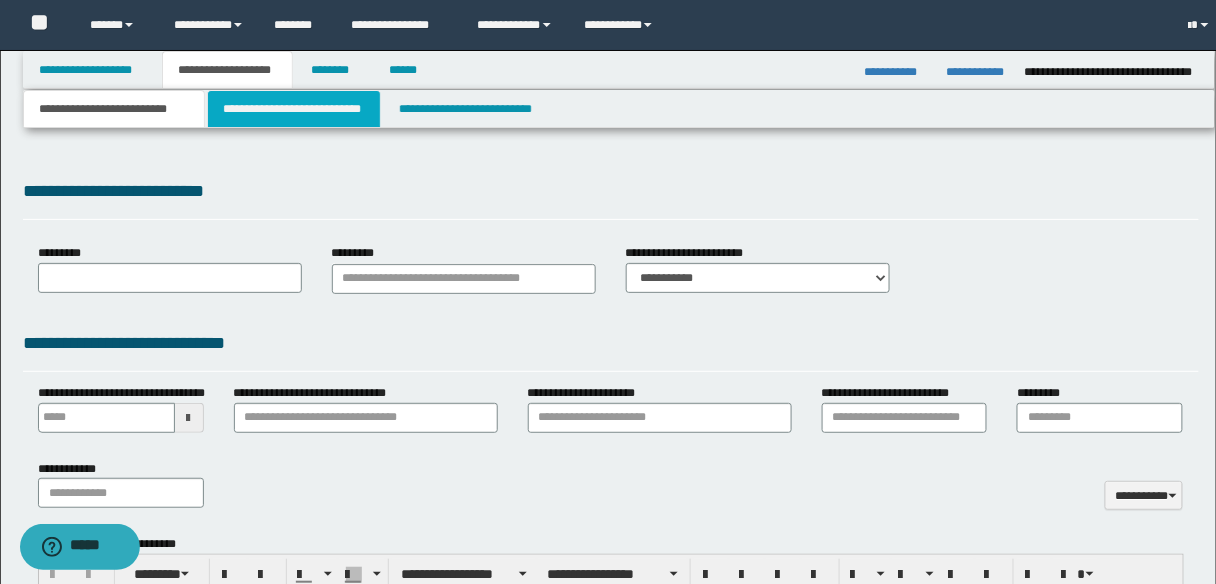select on "*" 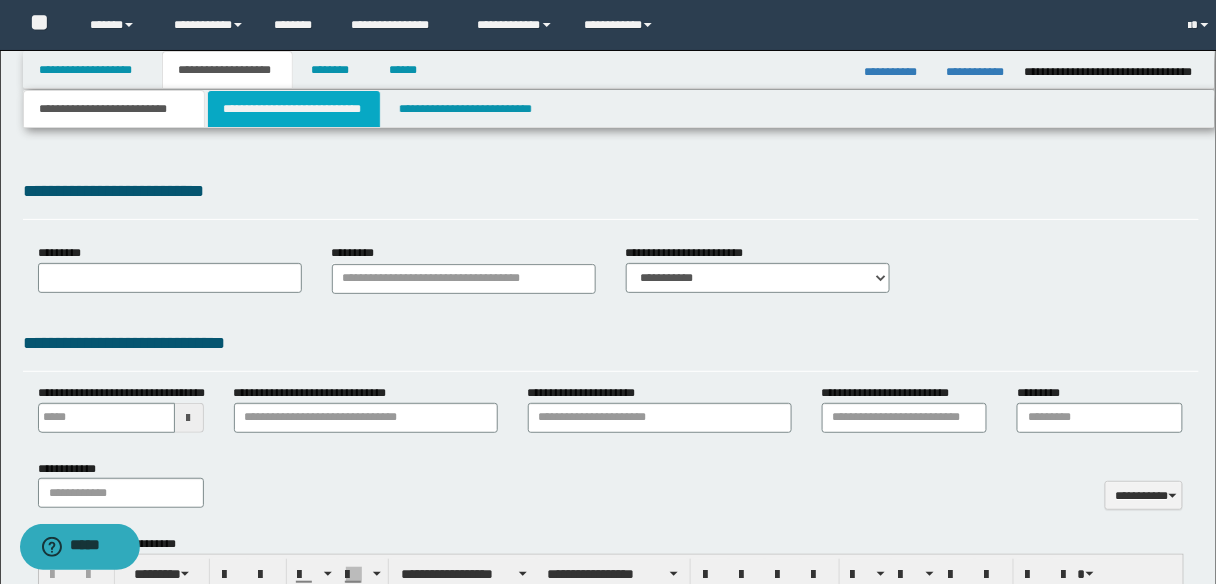 type 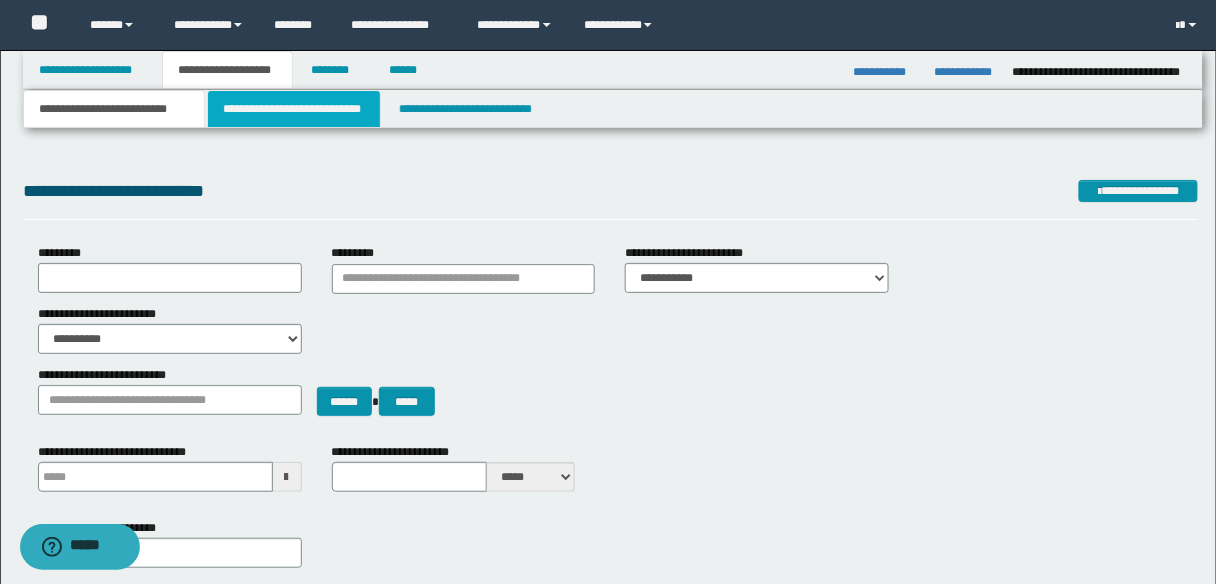 click on "**********" at bounding box center (294, 109) 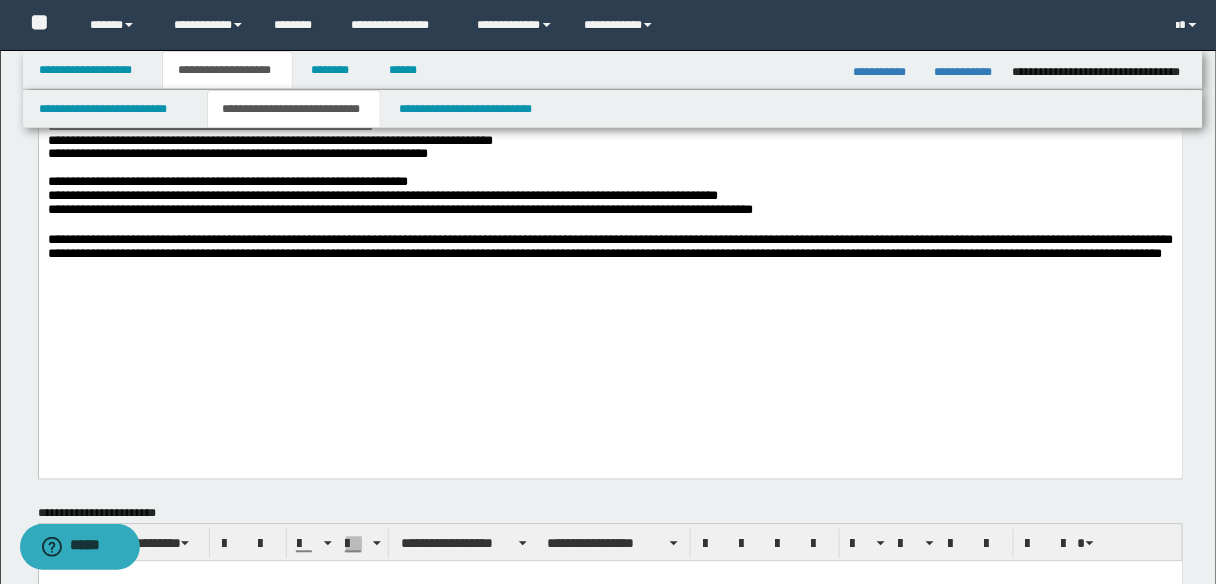 scroll, scrollTop: 1040, scrollLeft: 0, axis: vertical 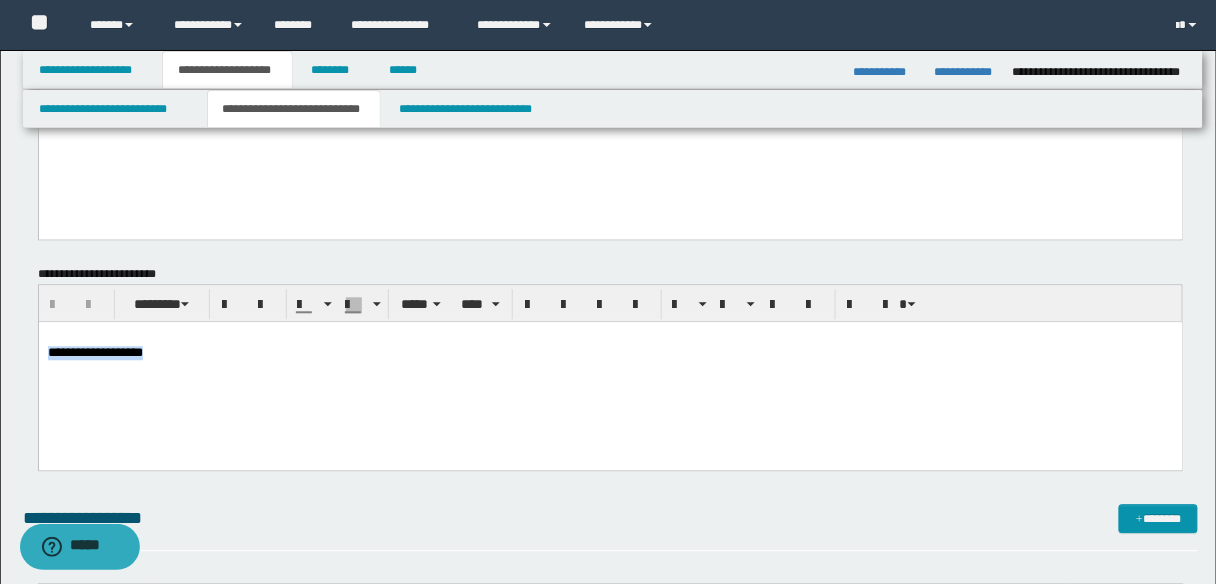 drag, startPoint x: 177, startPoint y: 354, endPoint x: 25, endPoint y: 354, distance: 152 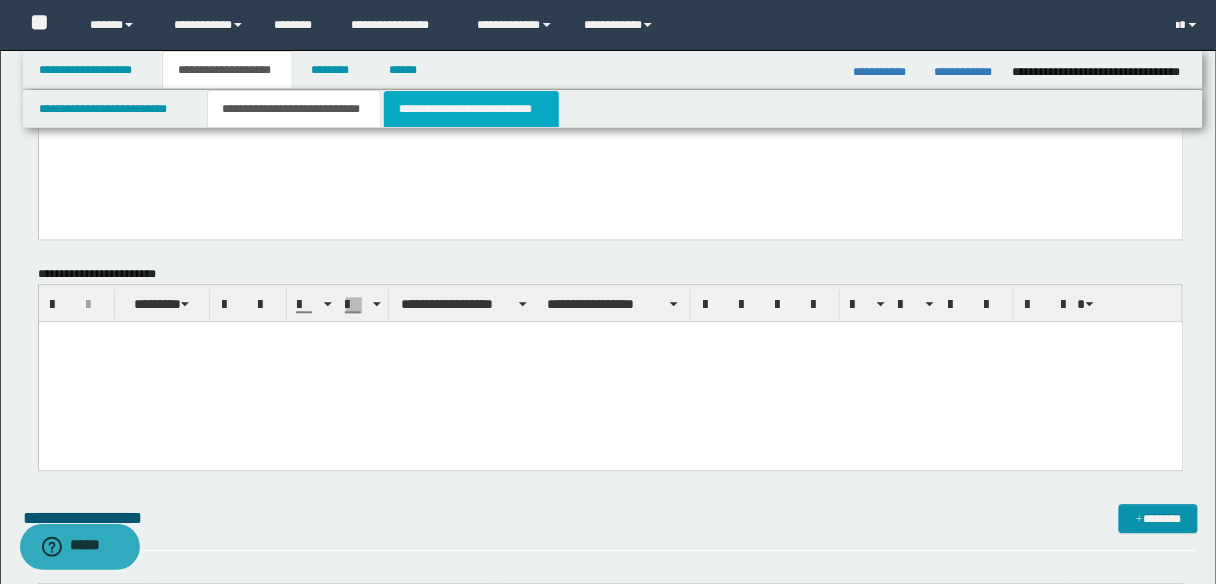click on "**********" at bounding box center [471, 109] 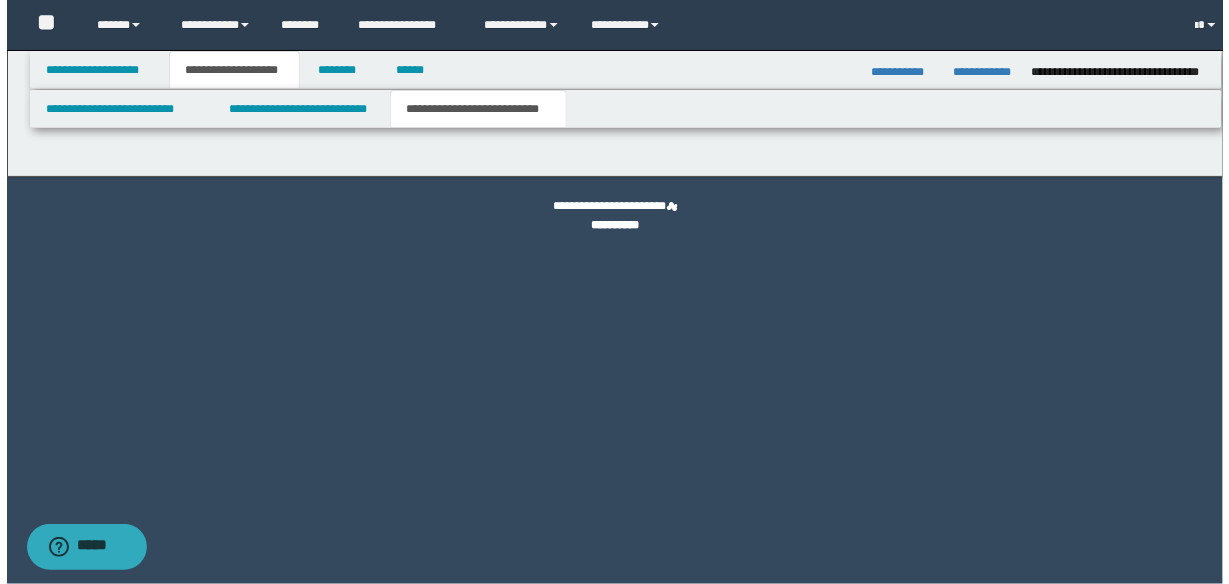 scroll, scrollTop: 0, scrollLeft: 0, axis: both 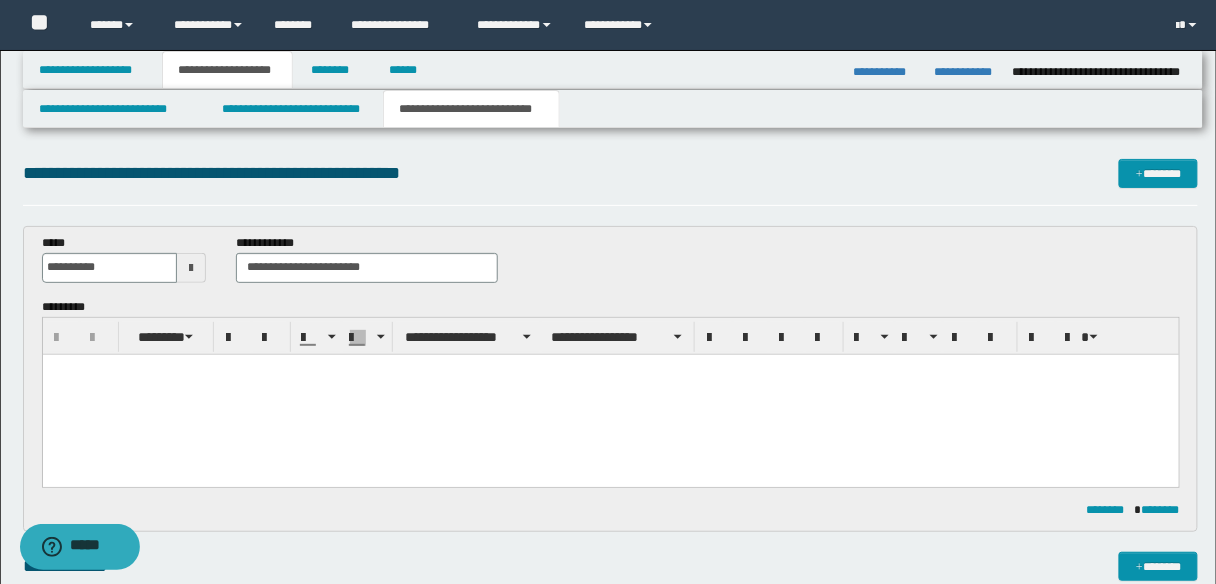 click on "**********" at bounding box center [966, 72] 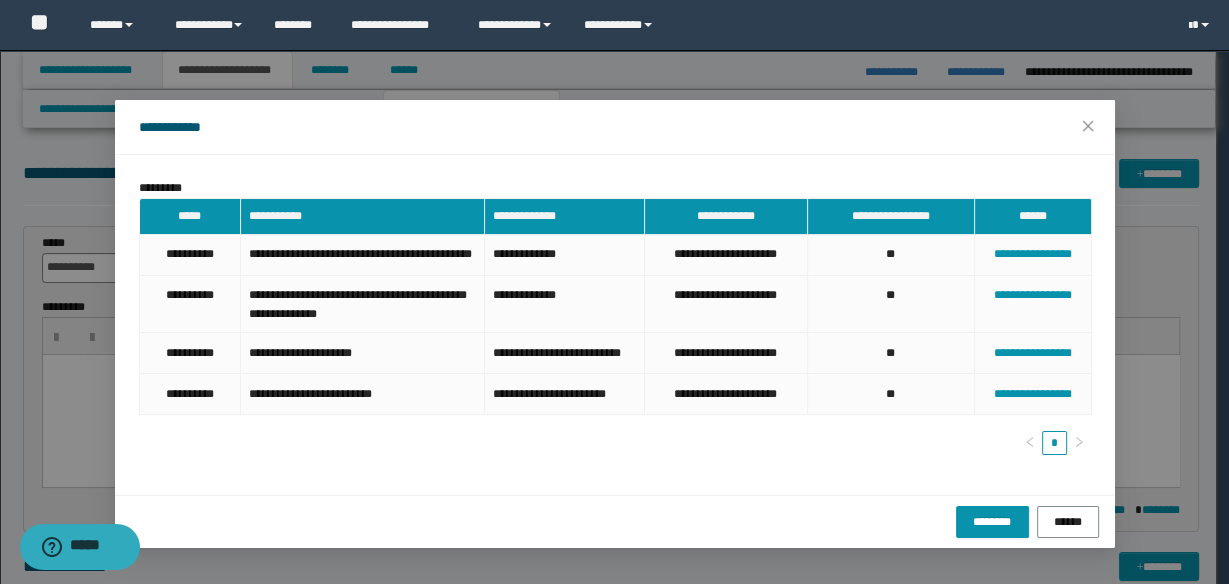 click on "[FIRST] [LAST] [MIDDLE] [ADDRESS] [CITY], [STATE] [ZIP] [COUNTRY] [PHONE] [EMAIL] [COMPANY] [JOB_TITLE] [DEPARTMENT] [URL] [DATE] [TIME] [PRICE] [CURRENCY] [PRODUCT] [SERVICE] [ACCOUNT_NUMBER] [CREDIT_CARD_NUMBER] [SSN] [LICENSE_PLATE] [VEHICLE_IDENTIFICATION_NUMBER] [IP_ADDRESS] [MAC_ADDRESS] [DEVICE_ID] [USER_ID] [USERNAME] [PASSWORD] [SECRET_KEY] [API_KEY] [CERTIFICATE_SERIAL_NUMBER] [PUBLIC_KEY] [PRIVATE_KEY] [SESSION_ID] [COOKIE] [TOKEN] [AUTH_CODE] [OTP] [PIN] [SECURITY_QUESTION] [SECURITY_ANSWER] [MEDICAL_RECORD_NUMBER] [PATIENT_ID] [DOCTOR_ID] [HOSPITAL_ID] [INSURANCE_POLICY_NUMBER] [CLAIM_NUMBER] [PRESCRIPTION_NUMBER] [DIAGNOSIS_CODE] [PROCEDURE_CODE] [BILLING_CODE] [PAYMENT_ID] [TRANSACTION_ID] [ORDER_ID] [SHIPMENT_ID] [TRACKING_NUMBER] [RESERVATION_ID] [BOOKING_ID] [EVENT_ID] [TICKET_NUMBER] [MEMBERSHIP_ID] [LOYALTY_NUMBER] [REWARD_POINTS] [VOUCHER_CODE] [GIFT_CARD_NUMBER] [SERIAL_NUMBER] [PART_NUMBER] [MODEL_NUMBER] [MANUFACTURER_ID] [SUPPLIER_ID] [CUSTOMER_ID] [EMPLOYEE_ID] [MANAGER_ID] [SUPERVISOR_ID] [TEAM_LEAD_ID] [PROJECT_ID] [TASK_ID] [MILESTONE_ID] [BUG_ID] [FEATURE_ID] [VERSION_NUMBER] [BUILD_NUMBER] [COMMIT_HASH] [REPOSITORY_URL] [SERVER_NAME] [DOMAIN_NAME] [SUBDOMAIN_NAME] [HOST_NAME] [IP_ADDRESS_V6] [PORT_NUMBER] [PROTOCOL] [ENCRYPTION_ALGORITHM] [HASH_ALGORITHM] [CERTIFICATE_ISSUER] [CERTIFICATE_SUBJECT] [CERTIFICATE_EXPIRATION_DATE] [CERTIFICATE_VALIDITY_PERIOD] [CERTIFICATE_USAGE] [CERTIFICATE_KEY_USAGE] [CERTIFICATE_EXTENDED_KEY_USAGE] [CERTIFICATE_AUTHORITY_INFORMATION_ACCESS] [CERTIFICATE_SUBJECT_ALTERNATIVE_NAME] [CERTIFICATE_ISSUER_ALTERNATIVE_NAME] [CERTIFICATE_CRITICAL_EXTENSIONS] [CERTIFICATE_NON_CRITICAL_EXTENSIONS] [CERTIFICATE_SIGNATURE_ALGORITHM] [CERTIFICATE_SIGNATURE] [CERTIFICATE_PUBLIC_KEY] [CERTIFICATE_PRIVATE_KEY] [CERTIFICATE_PRIVATE_KEY_ENCRYPTION] [CERTIFICATE_PRIVATE_KEY_PASSWORD] [CERTIFICATE_PRIVATE_KEY_SALT] [CERTIFICATE_PRIVATE_KEY_ITERATIONS] [CERTIFICATE_PRIVATE_KEY_ALGORITHM] [CERTIFICATE_PRIVATE_KEY_KEY_SIZE] [CERTIFICATE_PRIVATE_KEY_CIPHER] [CERTIFICATE_PRIVATE_KEY_MODE] [CERTIFICATE_PRIVATE_KEY_IV] [CERTIFICATE_PRIVATE_KEY_TAG] [CERTIFICATE_PRIVATE_KEY_AUTH_DATA] [CERTIFICATE_PRIVATE_KEY_AUTH_ALGORITHM] [CERTIFICATE_PRIVATE_KEY_AUTH_SALT] [CERTIFICATE_PRIVATE_KEY_AUTH_ITERATIONS] [CERTIFICATE_PRIVATE_KEY_AUTH_KEY_SIZE] [CERTIFICATE_PRIVATE_KEY_AUTH_CIPHER] [CERTIFICATE_PRIVATE_KEY_AUTH_MODE] [CERTIFICATE_PRIVATE_KEY_AUTH_IV] [CERTIFICATE_PRIVATE_KEY_AUTH_TAG] [CERTIFICATE_PRIVATE_KEY_AUTH_AUTH_DATA]" at bounding box center (614, 292) 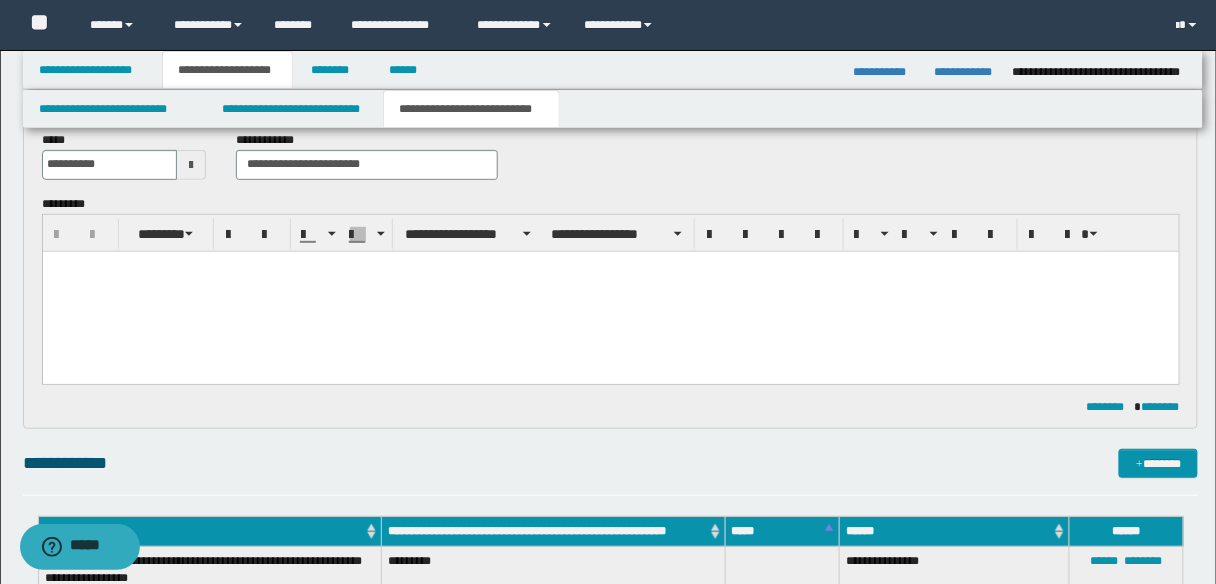 scroll, scrollTop: 0, scrollLeft: 0, axis: both 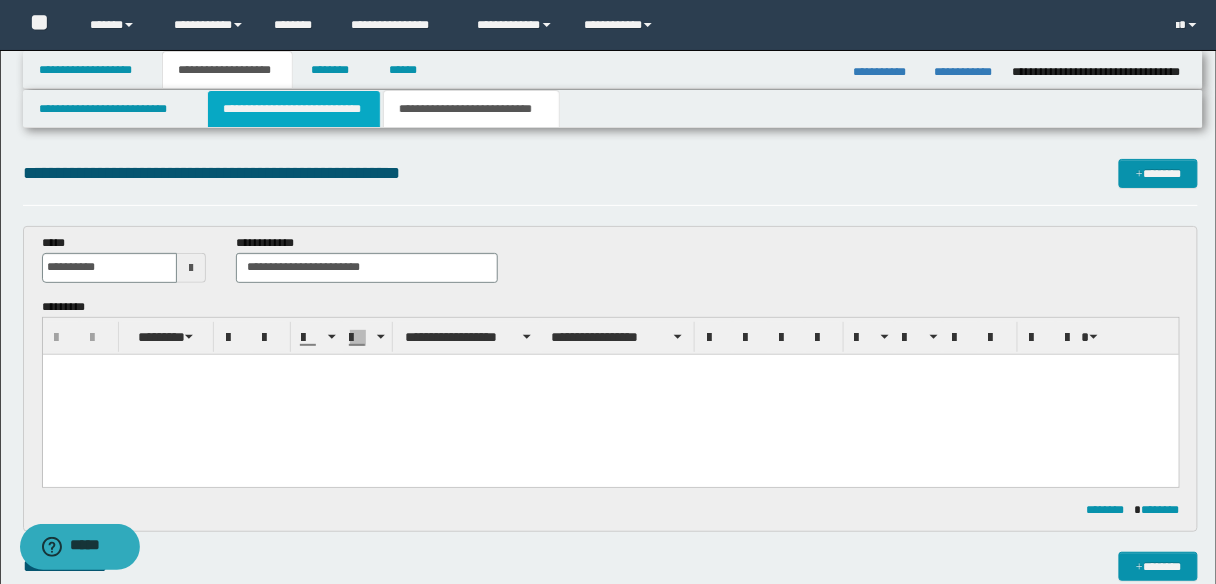 click on "**********" at bounding box center (294, 109) 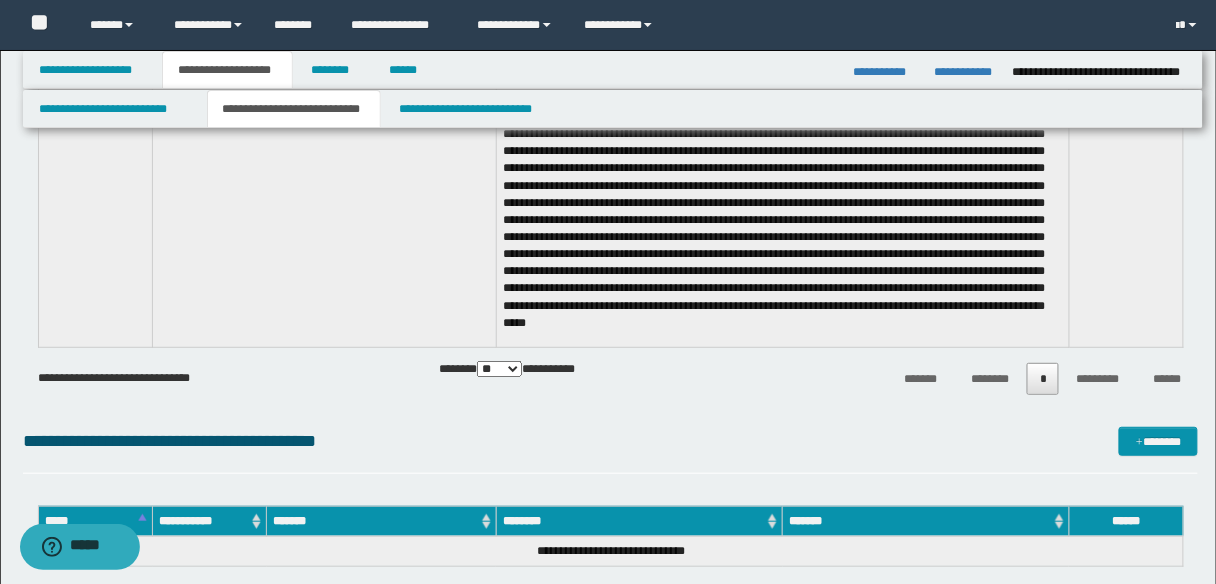scroll, scrollTop: 2000, scrollLeft: 0, axis: vertical 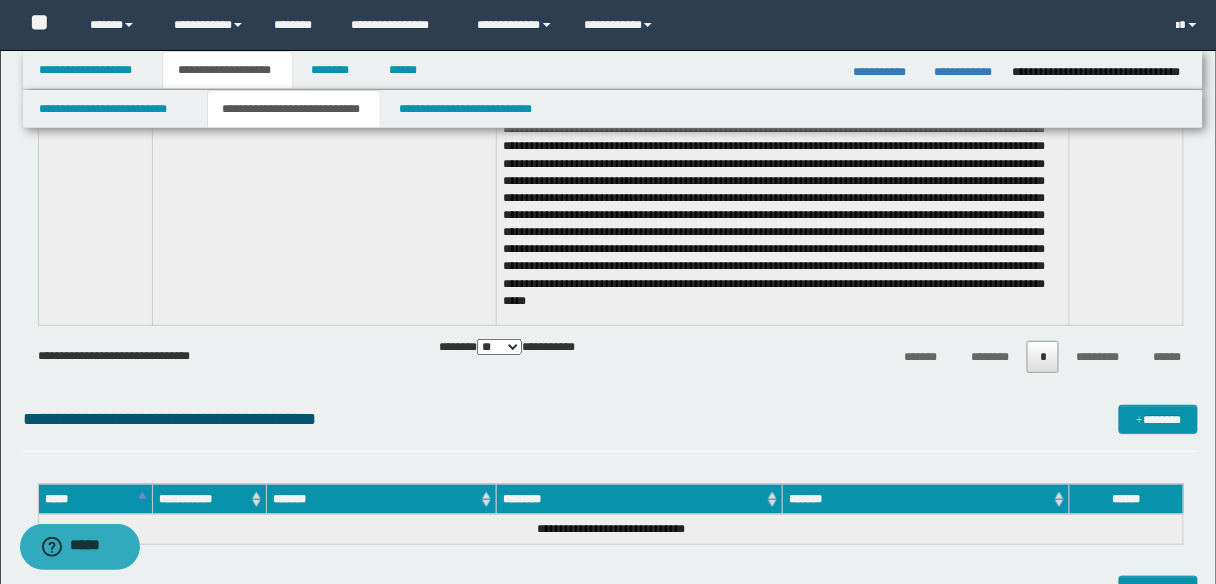 click on "**********" at bounding box center (886, 72) 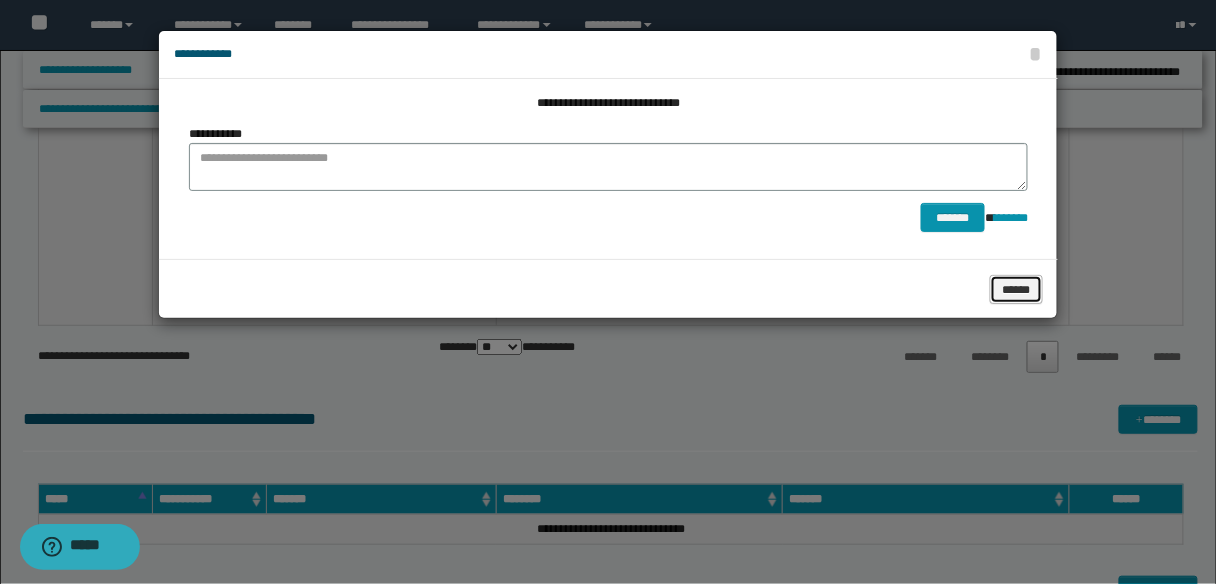 click on "******" at bounding box center [1017, 289] 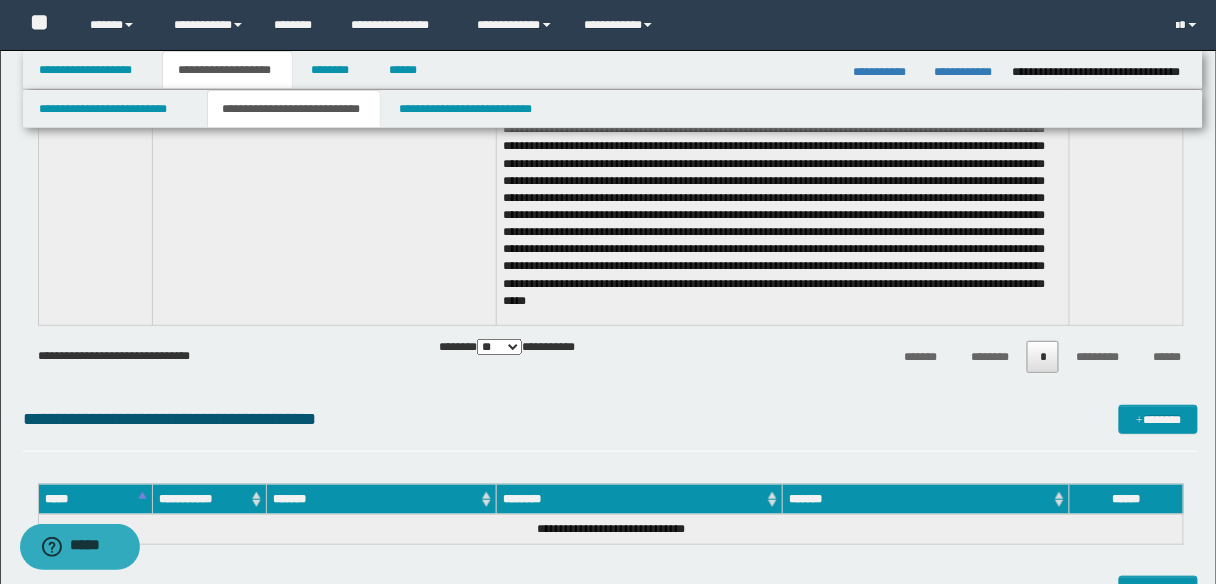 click on "**********" at bounding box center [966, 72] 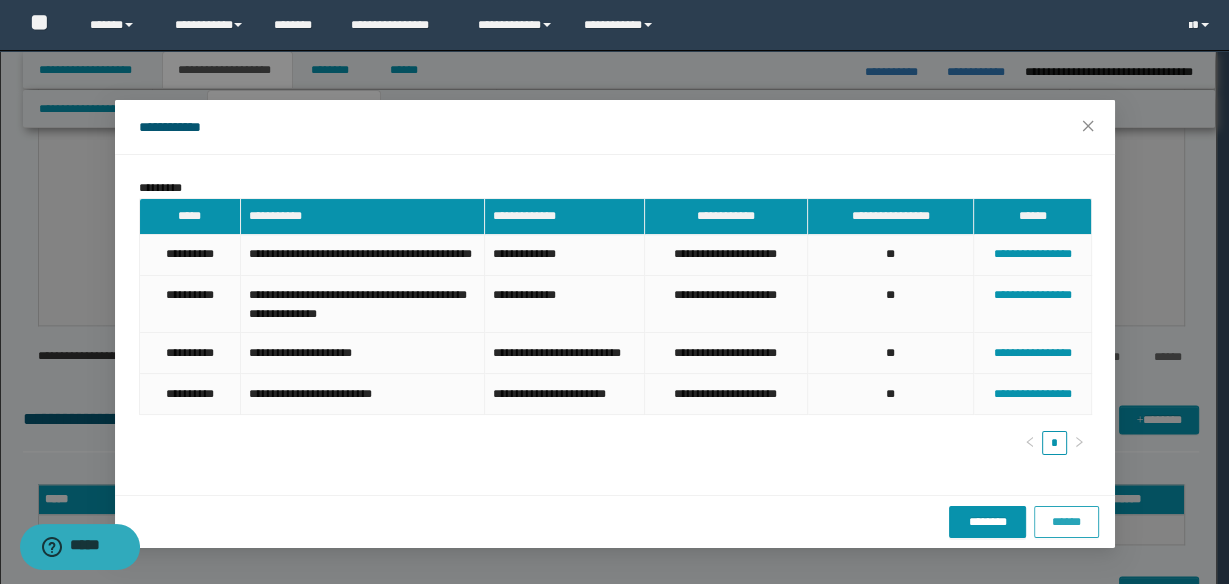 click on "******" at bounding box center (1066, 522) 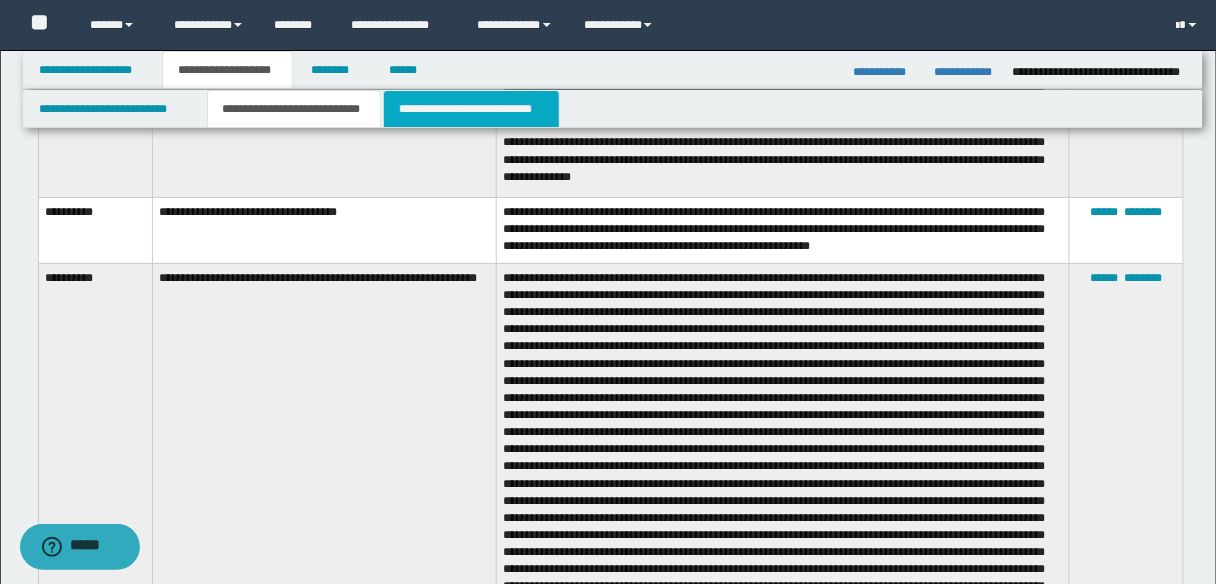 click on "**********" at bounding box center (471, 109) 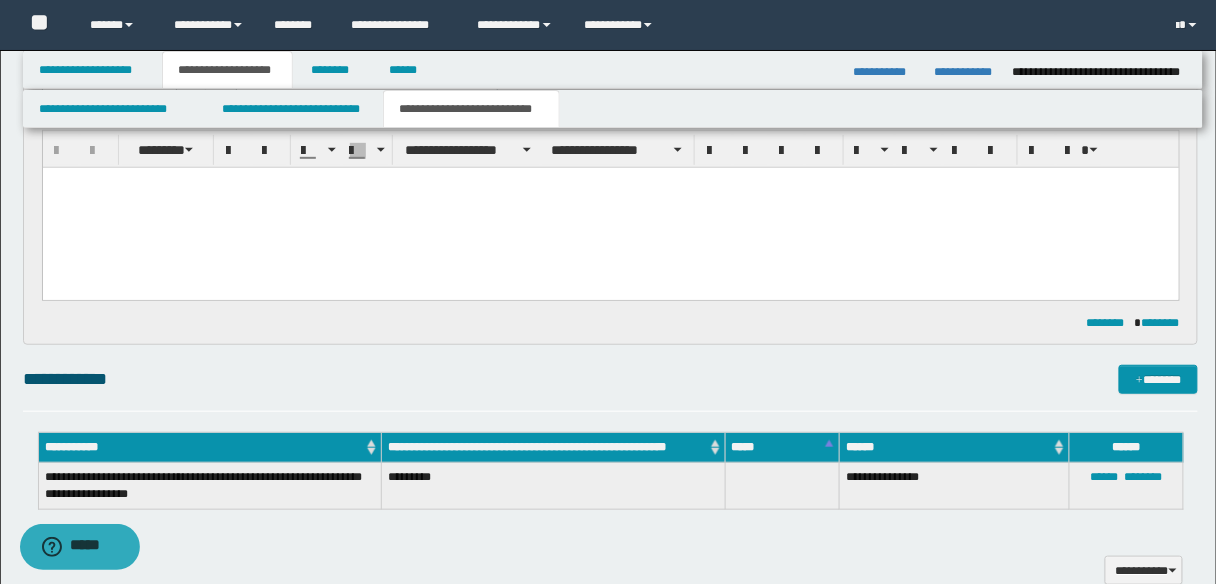 scroll, scrollTop: 0, scrollLeft: 0, axis: both 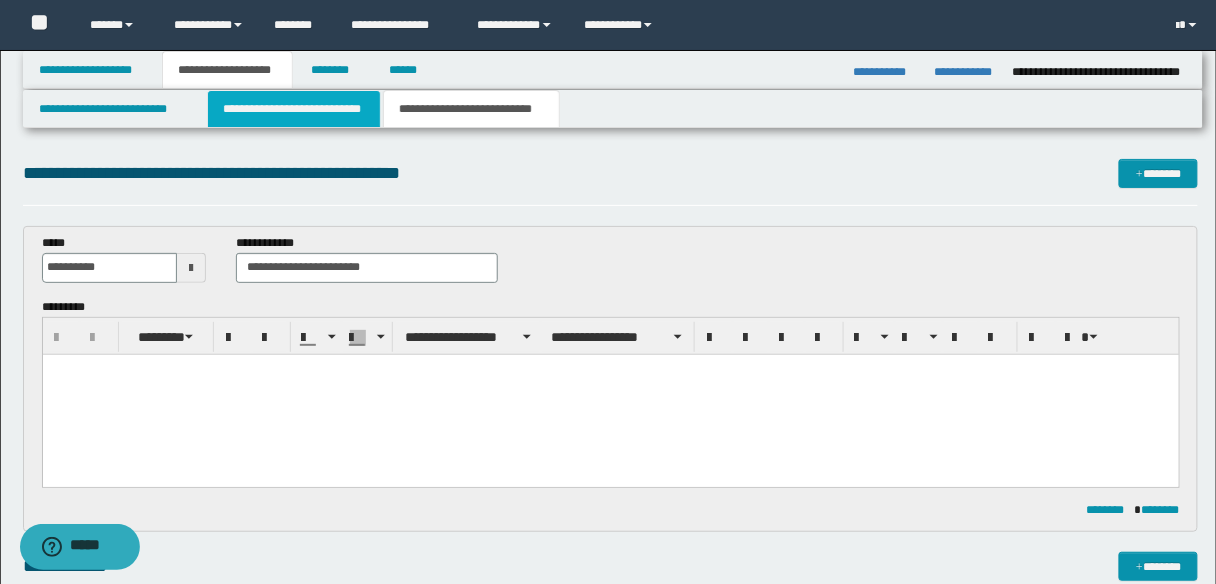 click on "**********" at bounding box center [294, 109] 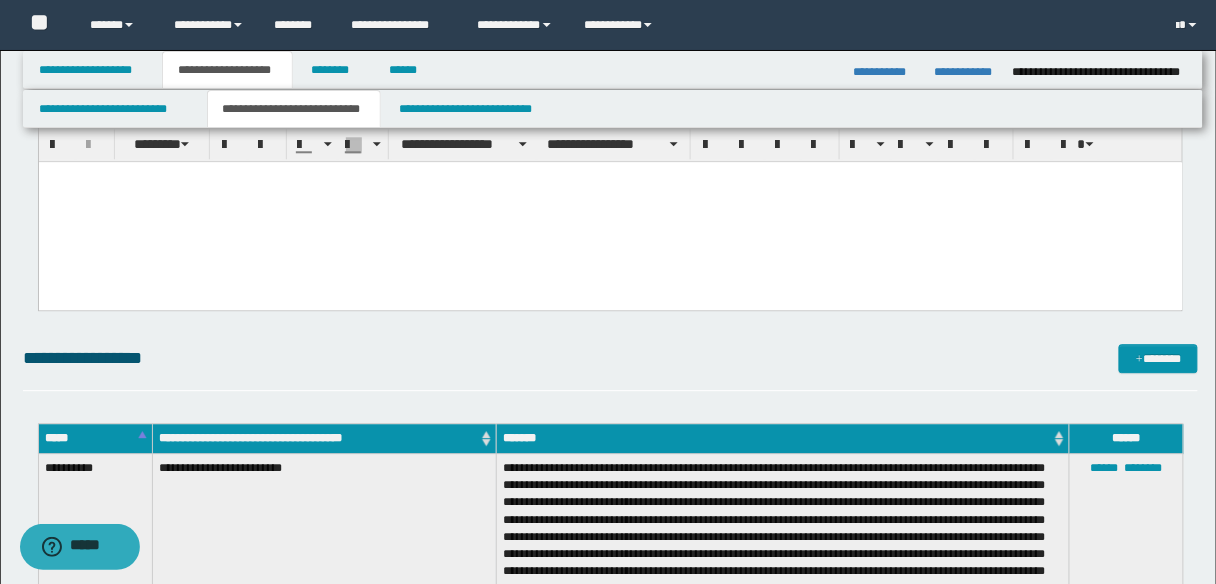 scroll, scrollTop: 1440, scrollLeft: 0, axis: vertical 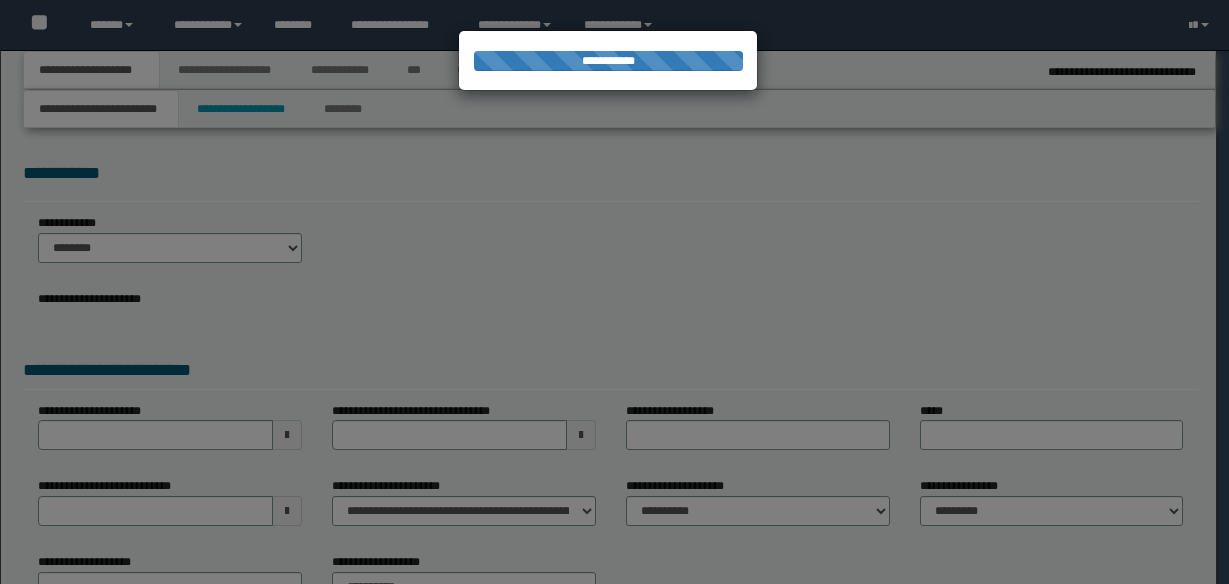 select on "*" 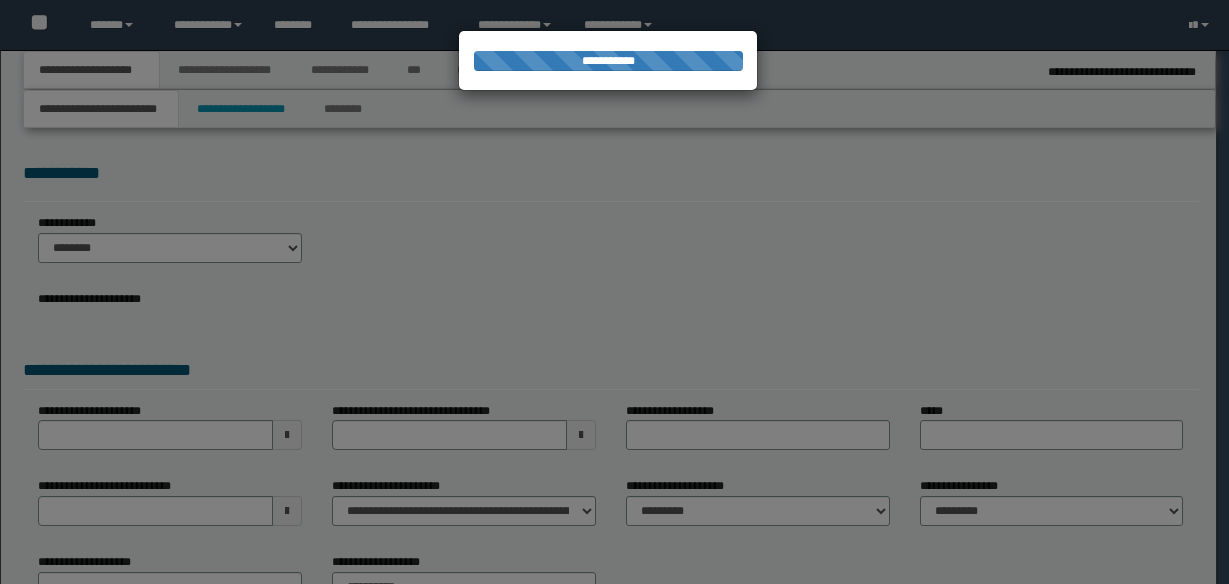 scroll, scrollTop: 0, scrollLeft: 0, axis: both 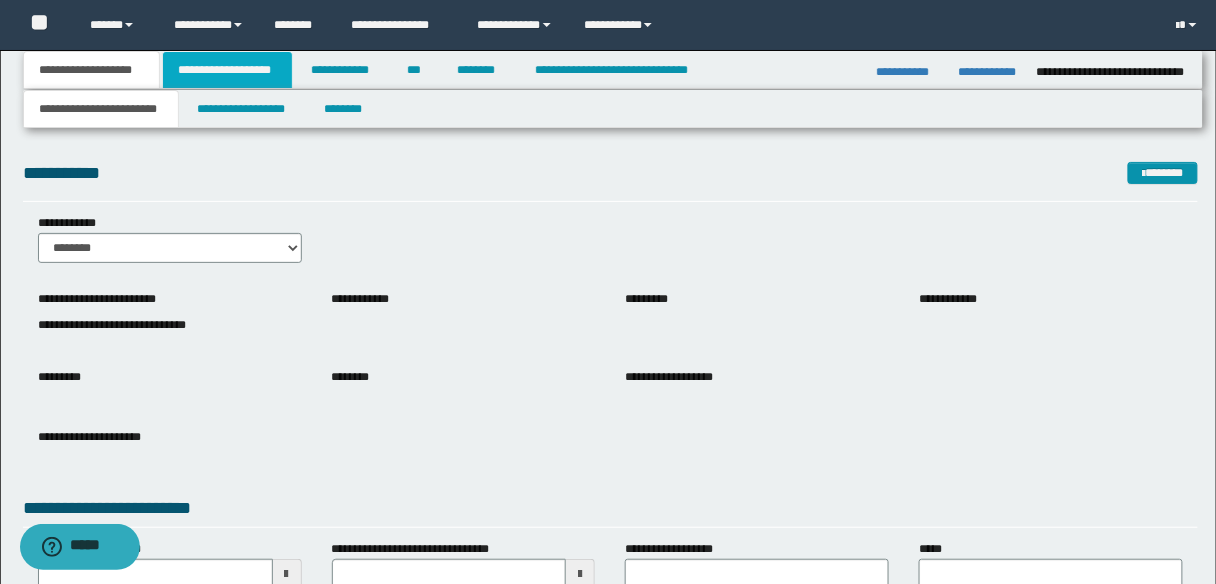 click on "**********" at bounding box center [227, 70] 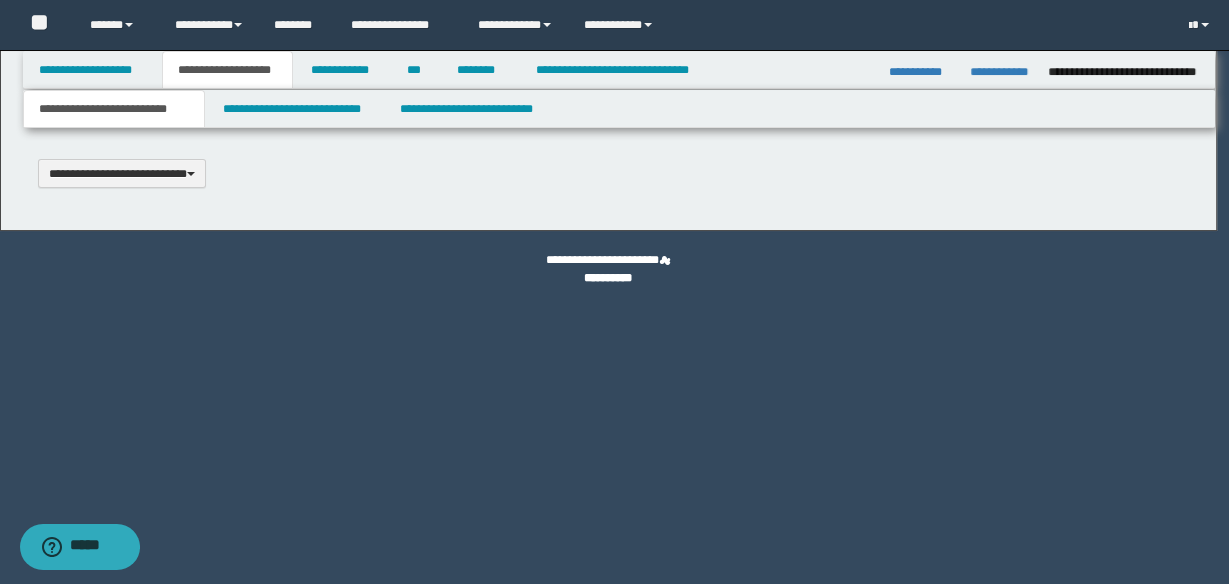 scroll, scrollTop: 0, scrollLeft: 0, axis: both 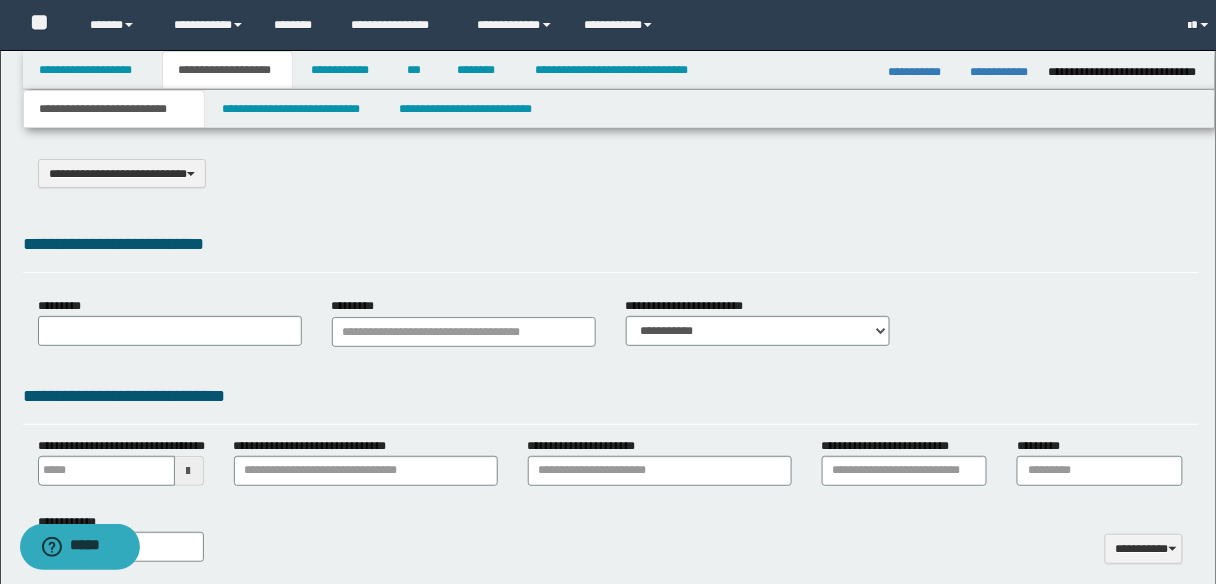 select on "*" 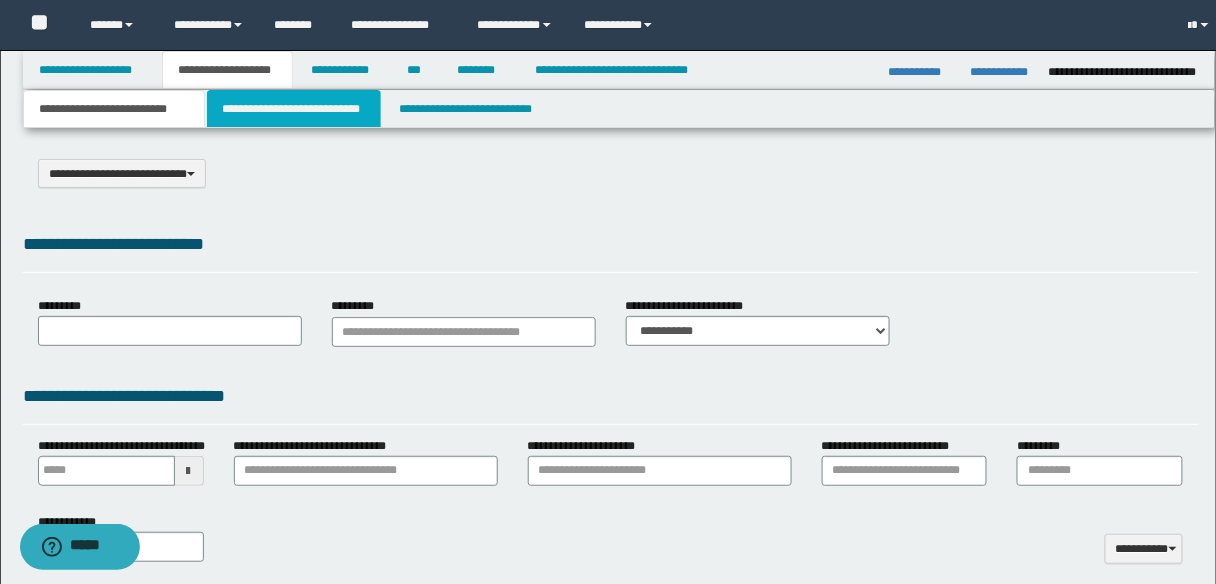 click on "**********" at bounding box center (294, 109) 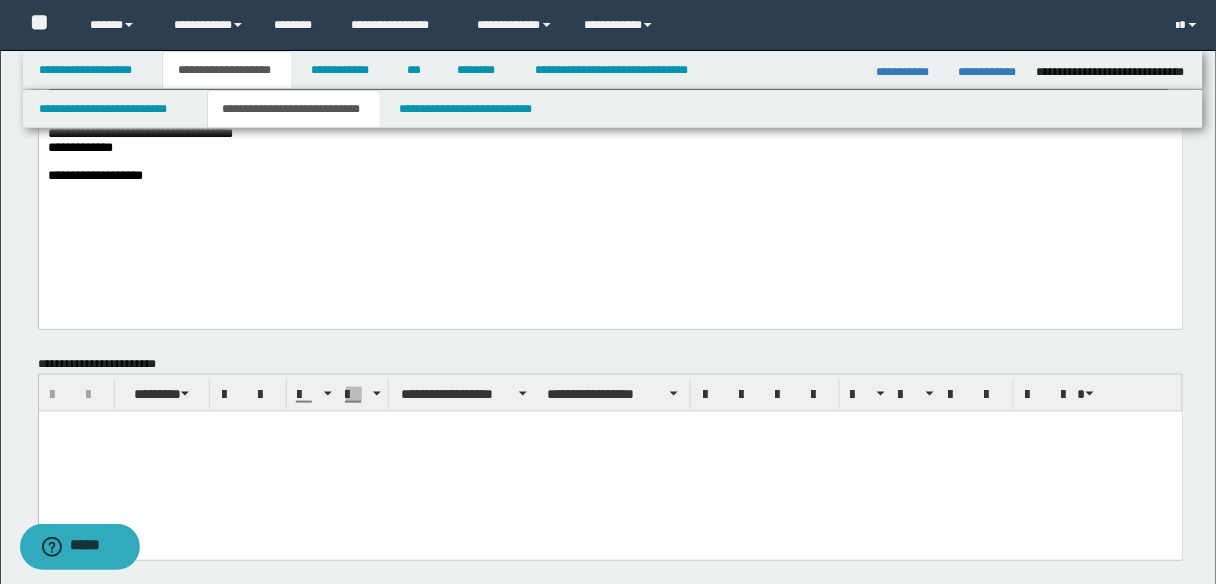 scroll, scrollTop: 400, scrollLeft: 0, axis: vertical 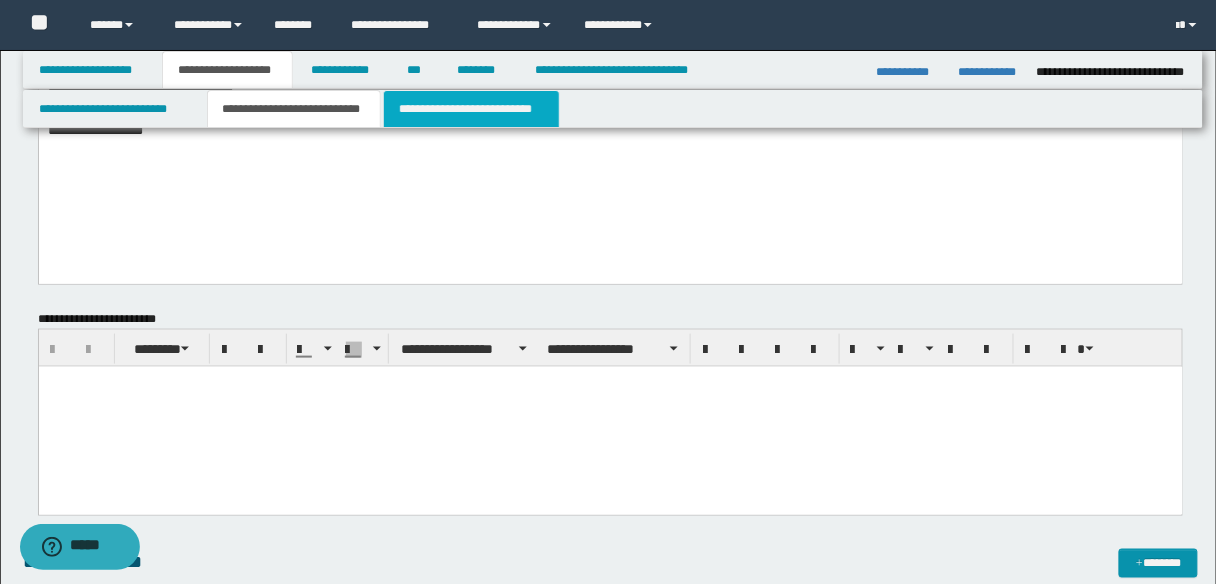 click on "**********" at bounding box center (471, 109) 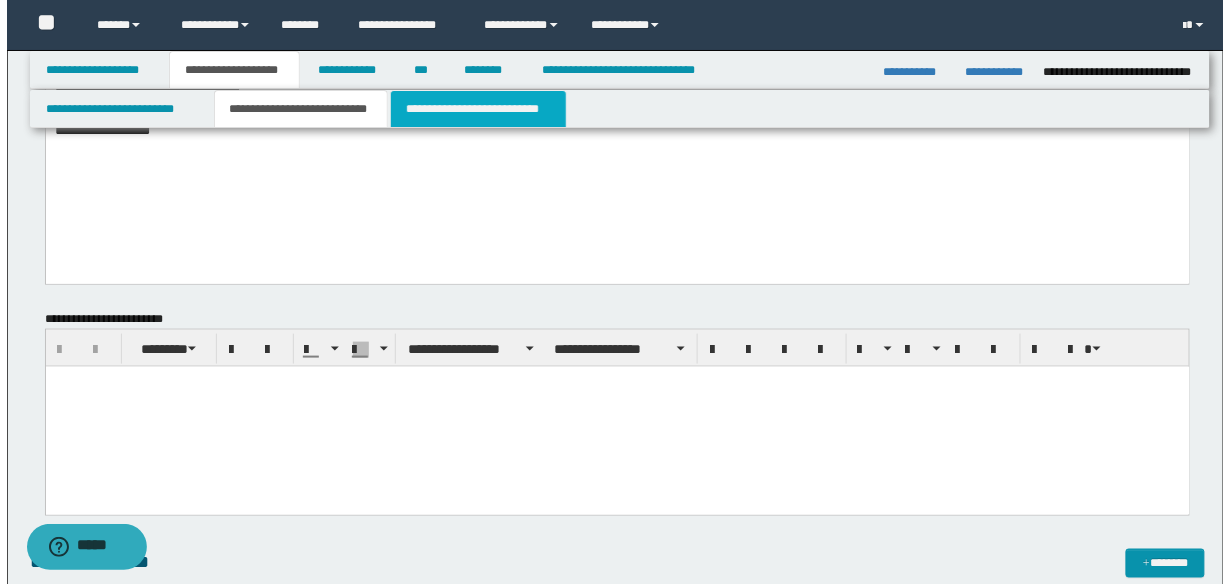scroll, scrollTop: 0, scrollLeft: 0, axis: both 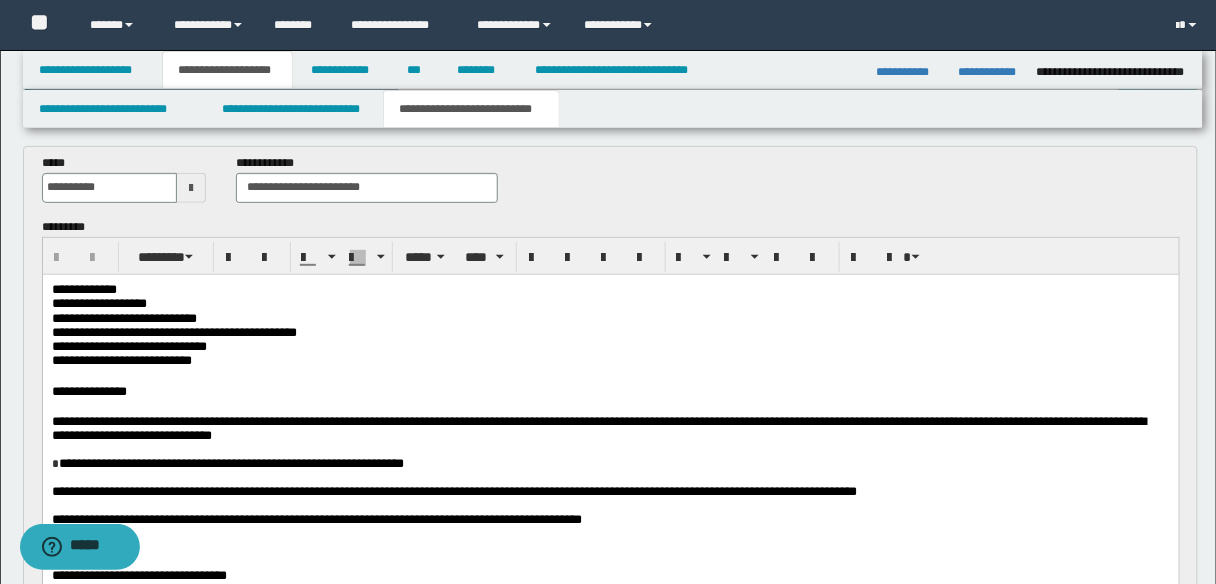 click on "**********" at bounding box center (610, 332) 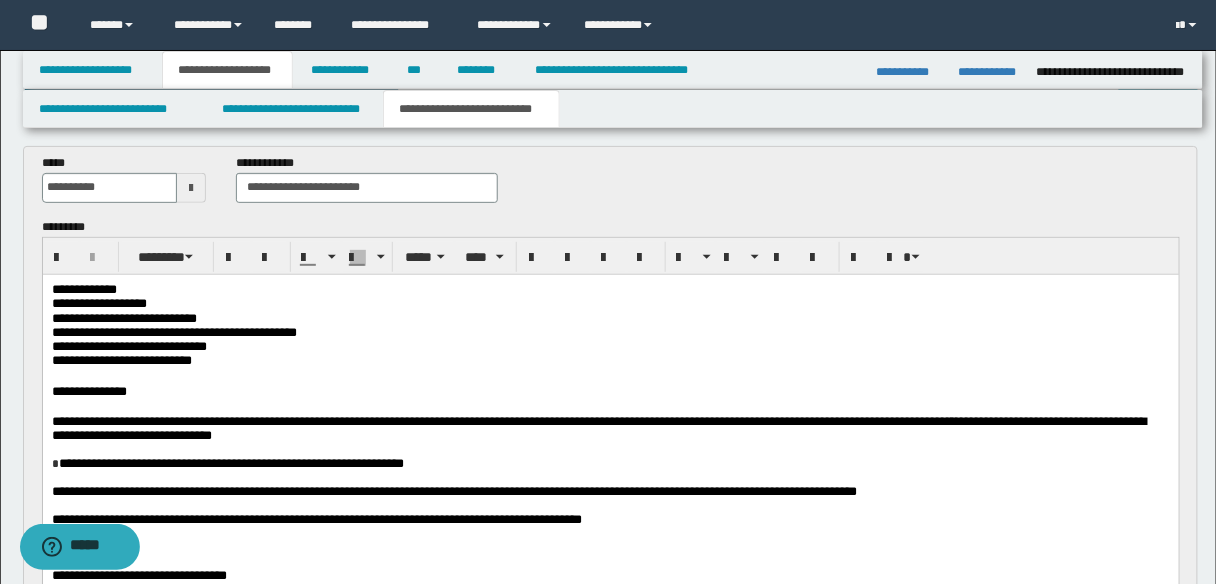 click on "**********" at bounding box center [88, 390] 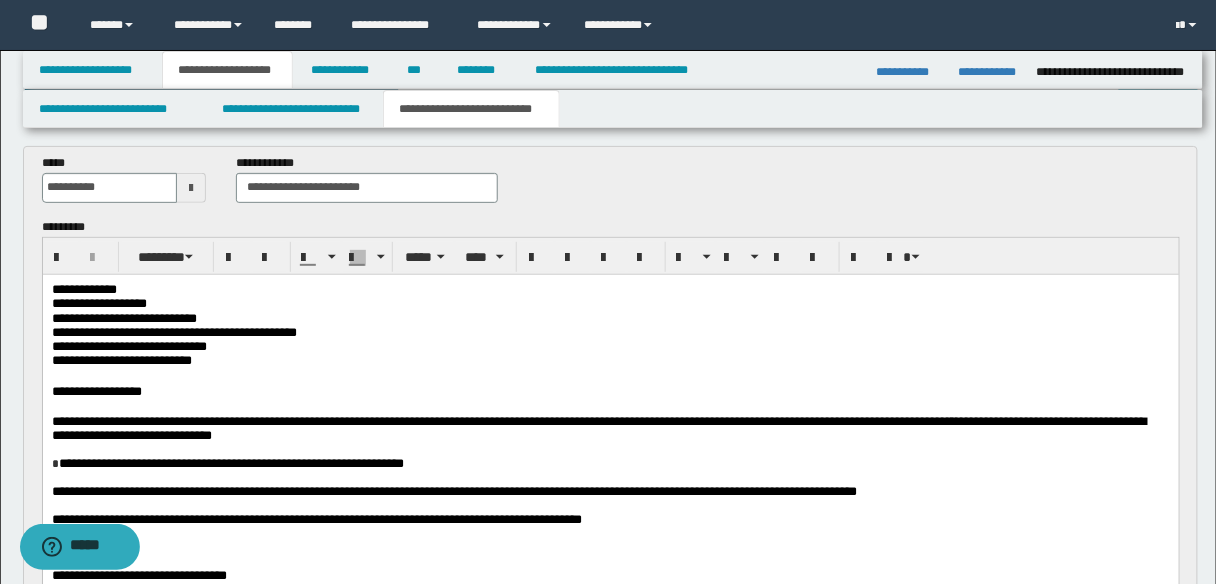 scroll, scrollTop: 160, scrollLeft: 0, axis: vertical 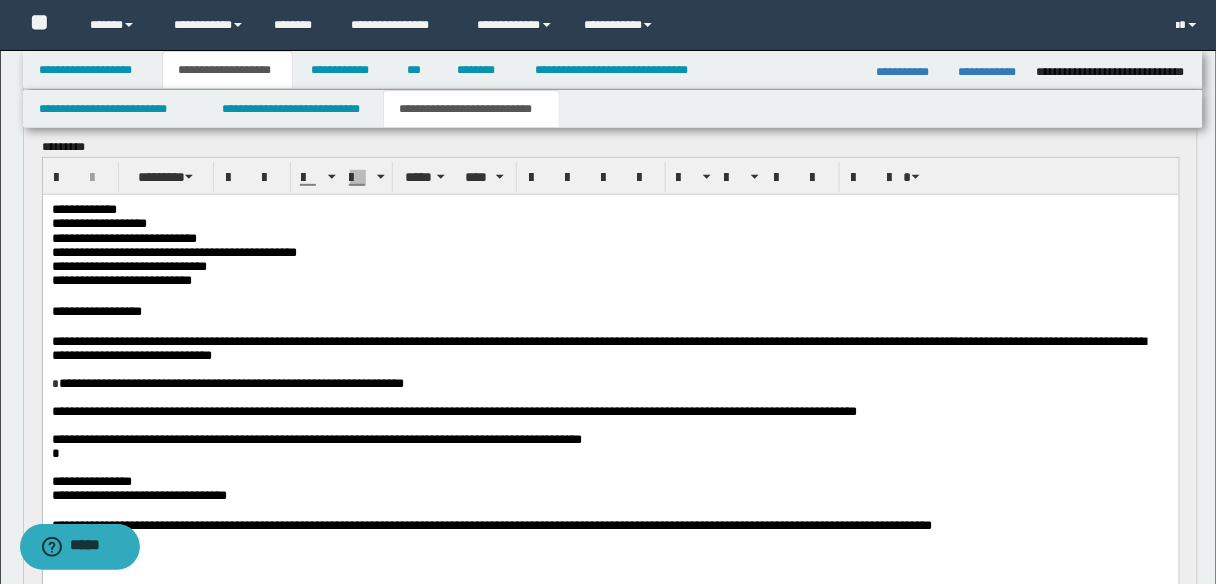 click on "**********" at bounding box center [598, 347] 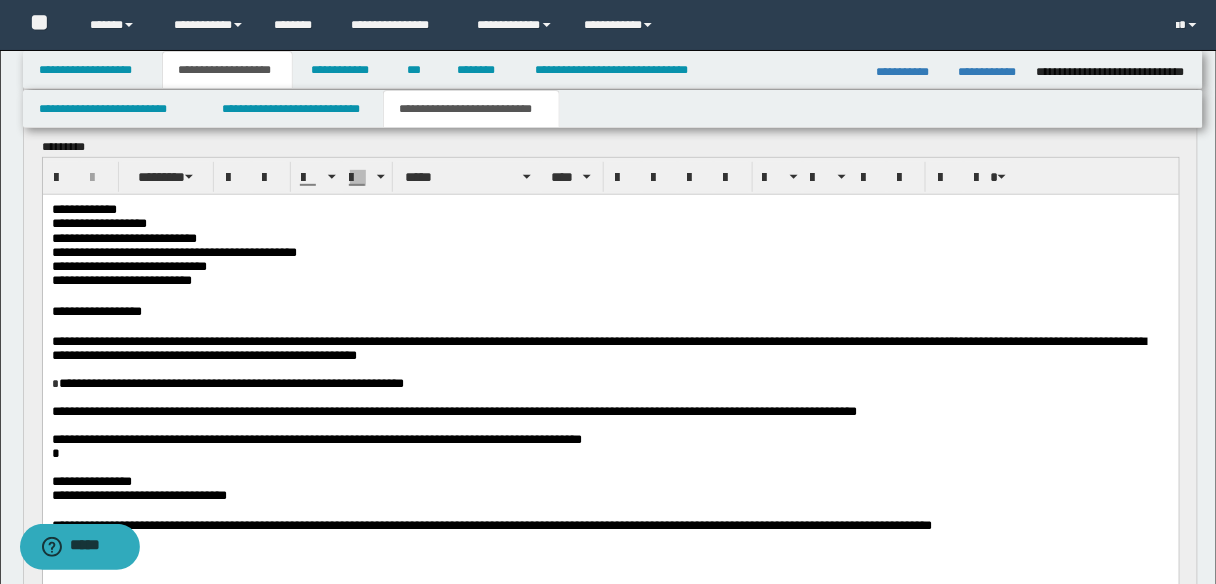 click on "**********" at bounding box center [316, 438] 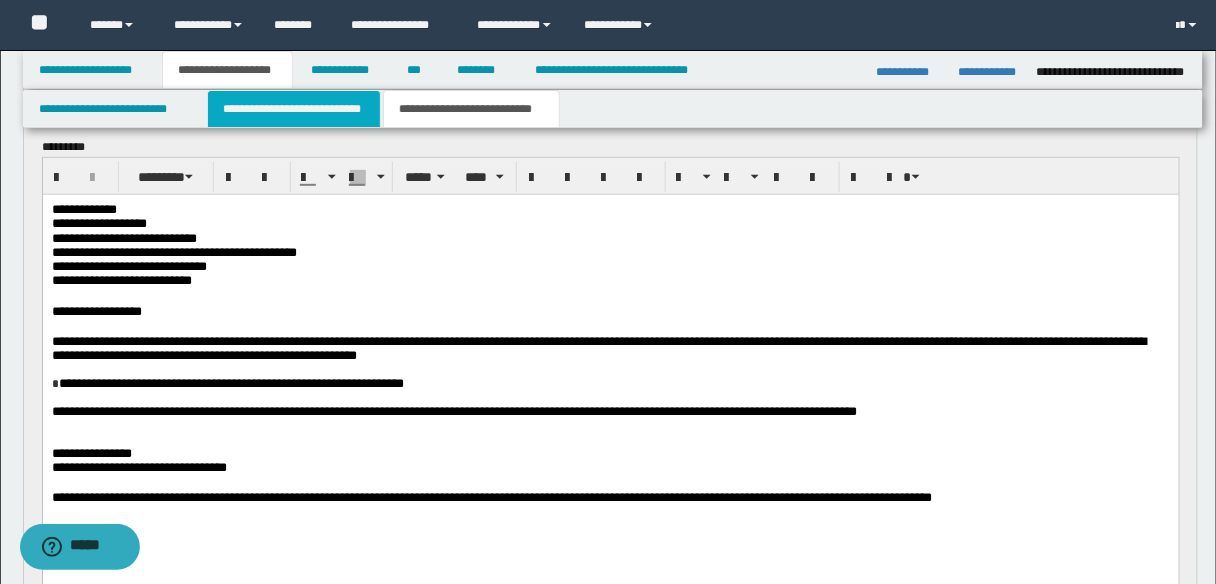 click on "**********" at bounding box center (294, 109) 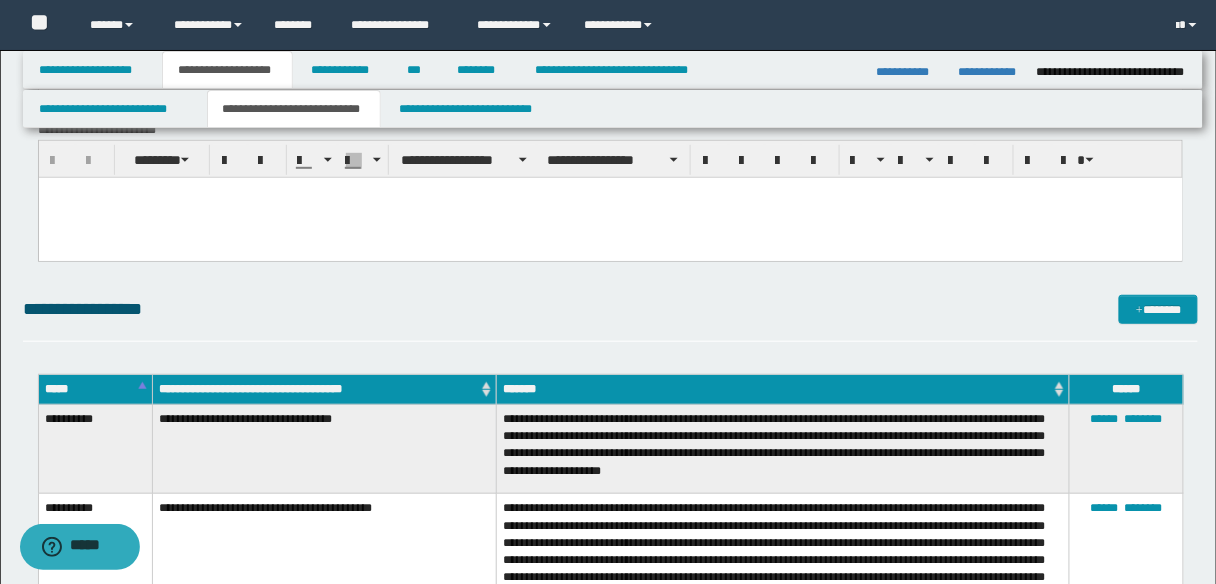 scroll, scrollTop: 240, scrollLeft: 0, axis: vertical 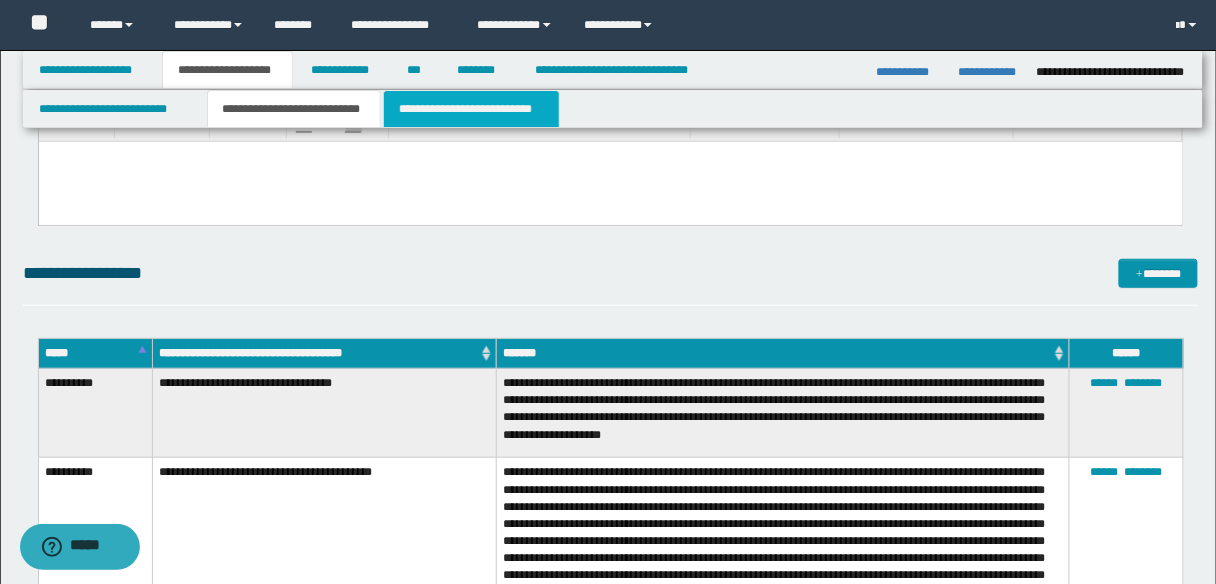 click on "**********" at bounding box center (471, 109) 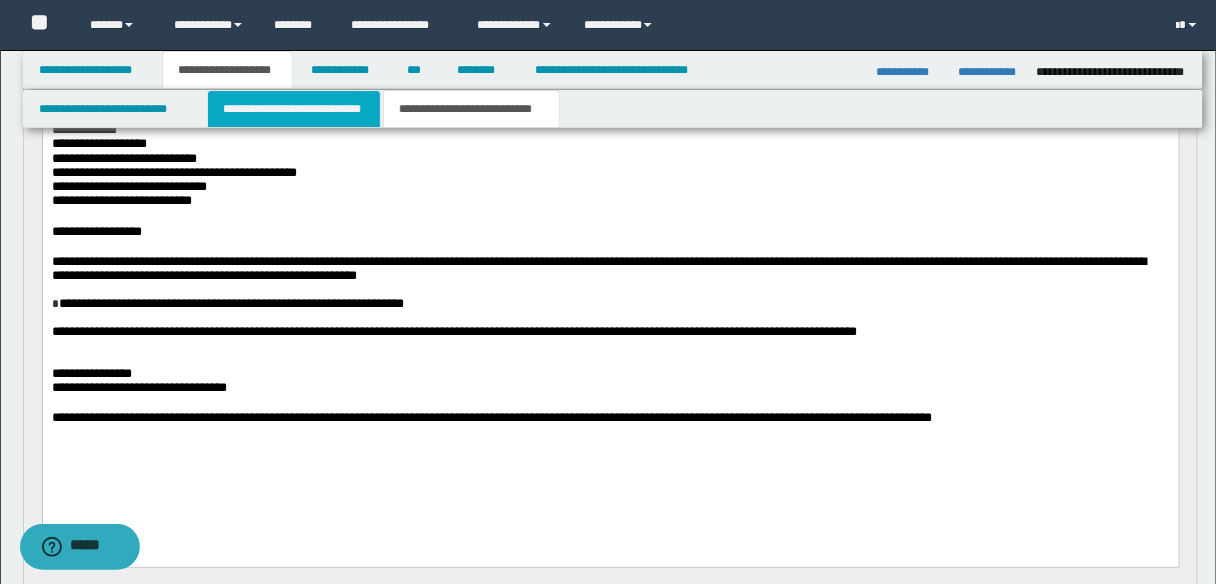 click on "**********" at bounding box center (294, 109) 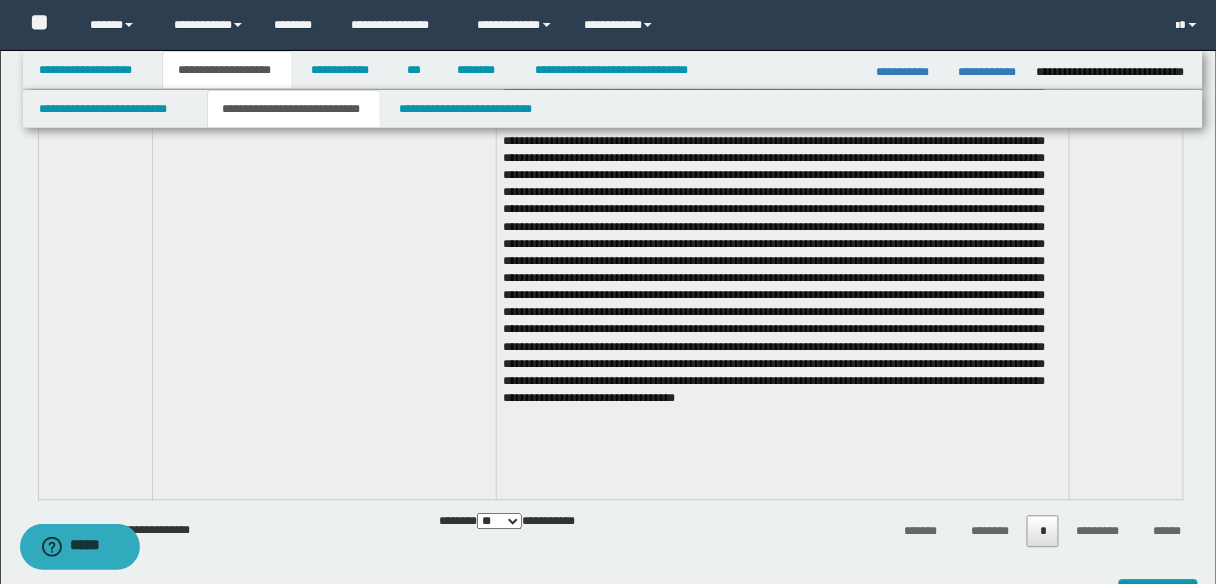 scroll, scrollTop: 2880, scrollLeft: 0, axis: vertical 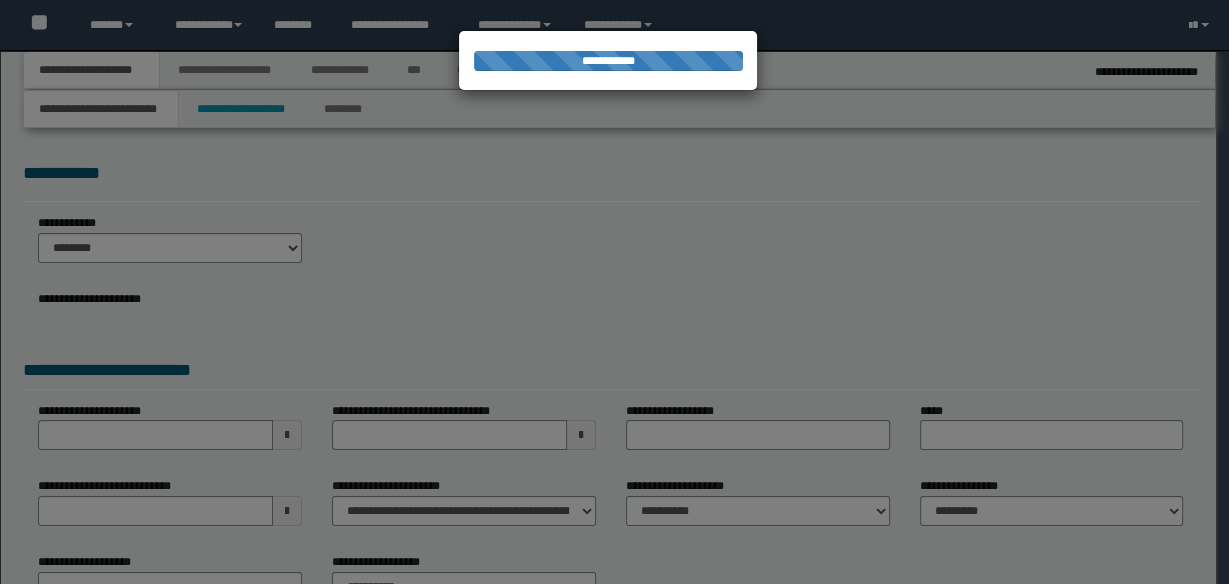 select on "*" 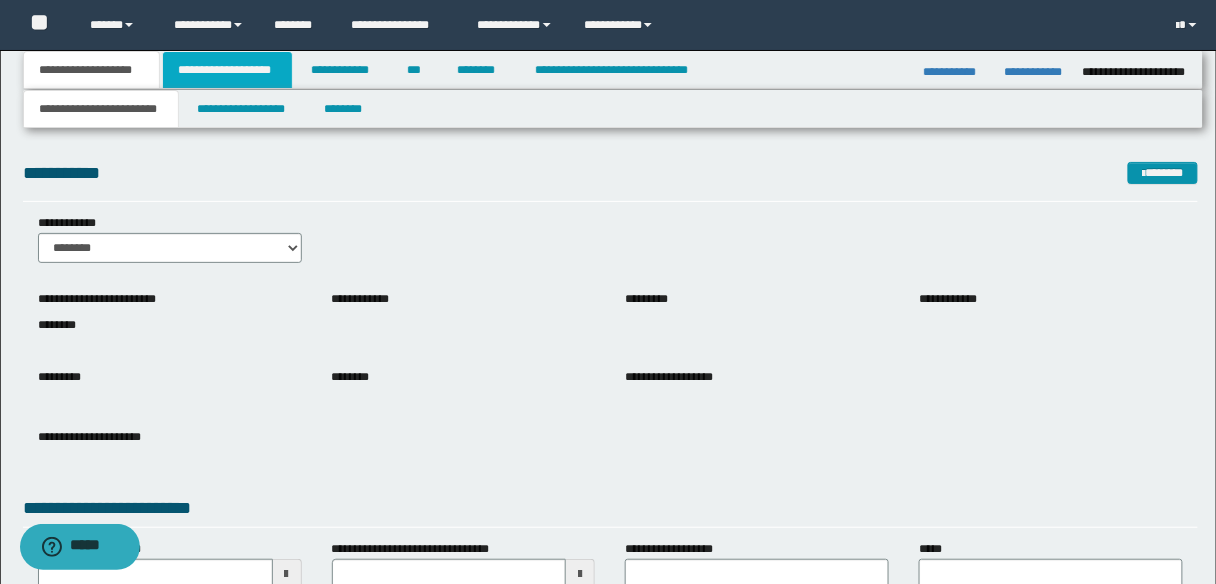 click on "**********" at bounding box center (227, 70) 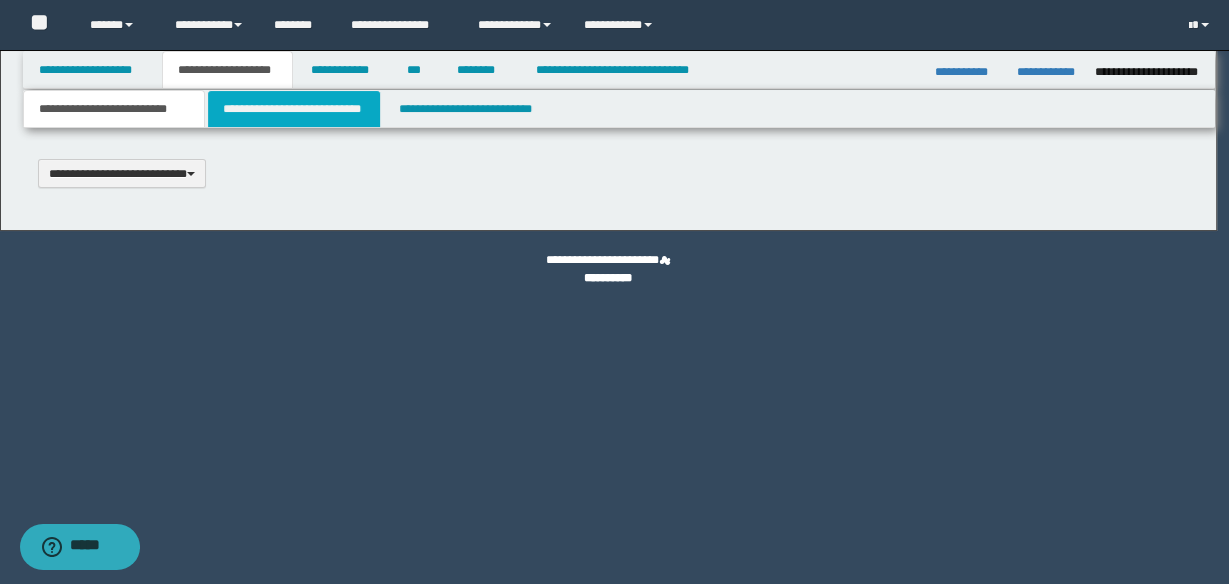 type 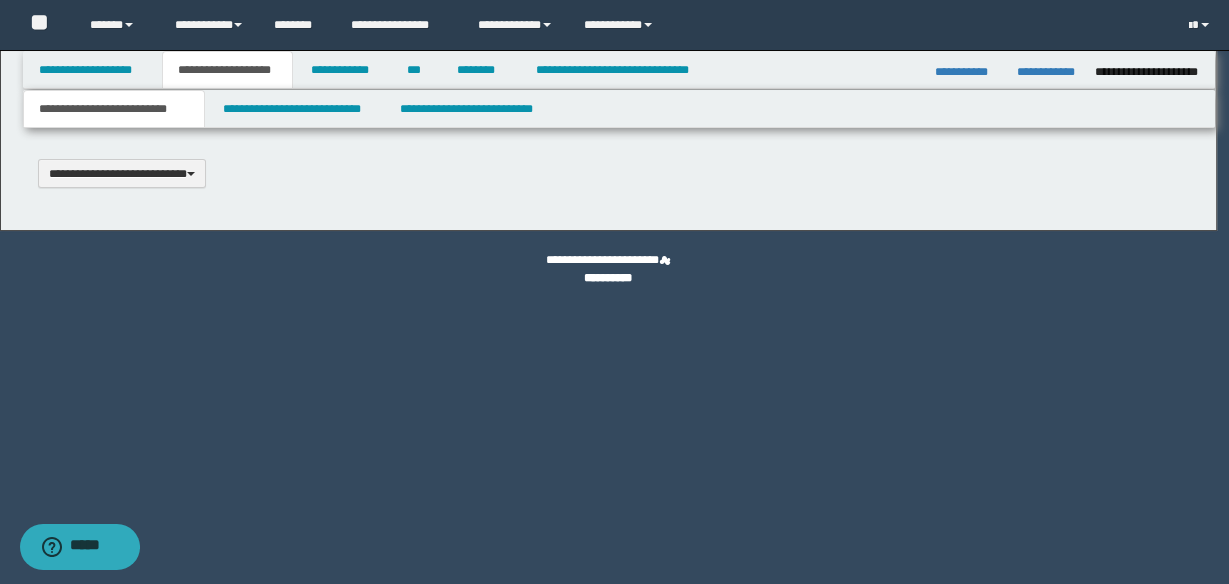 scroll, scrollTop: 0, scrollLeft: 0, axis: both 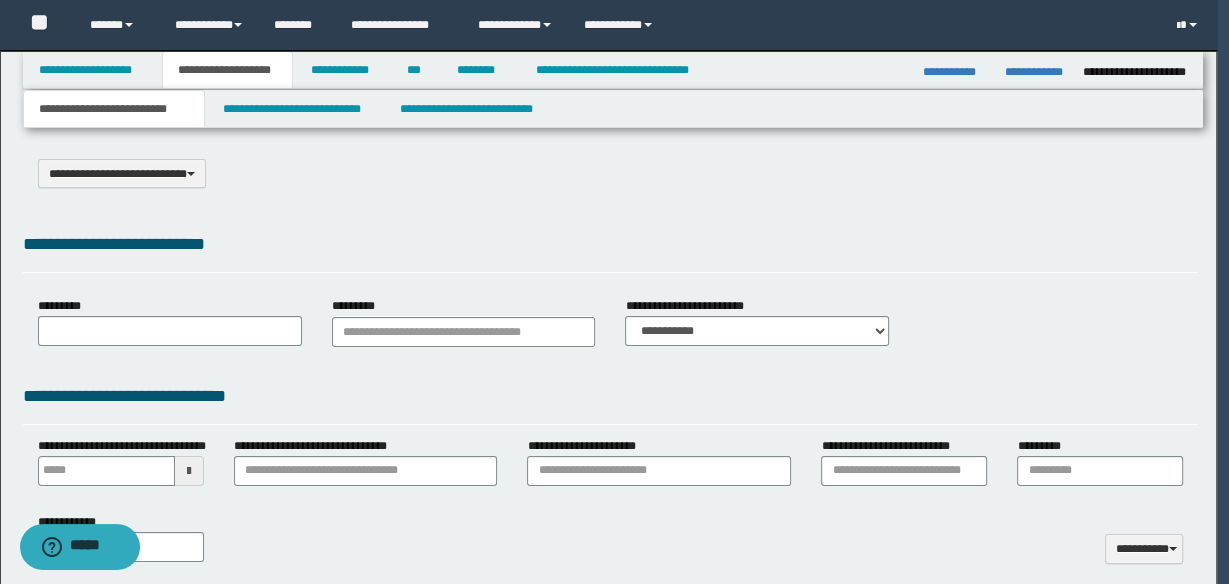 select on "*" 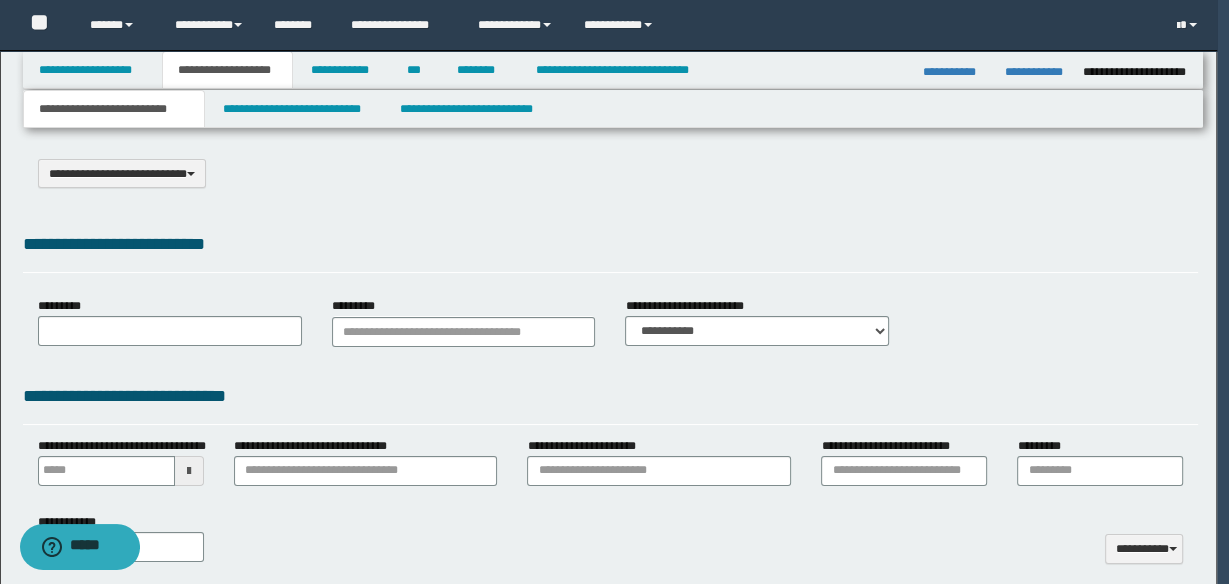 type 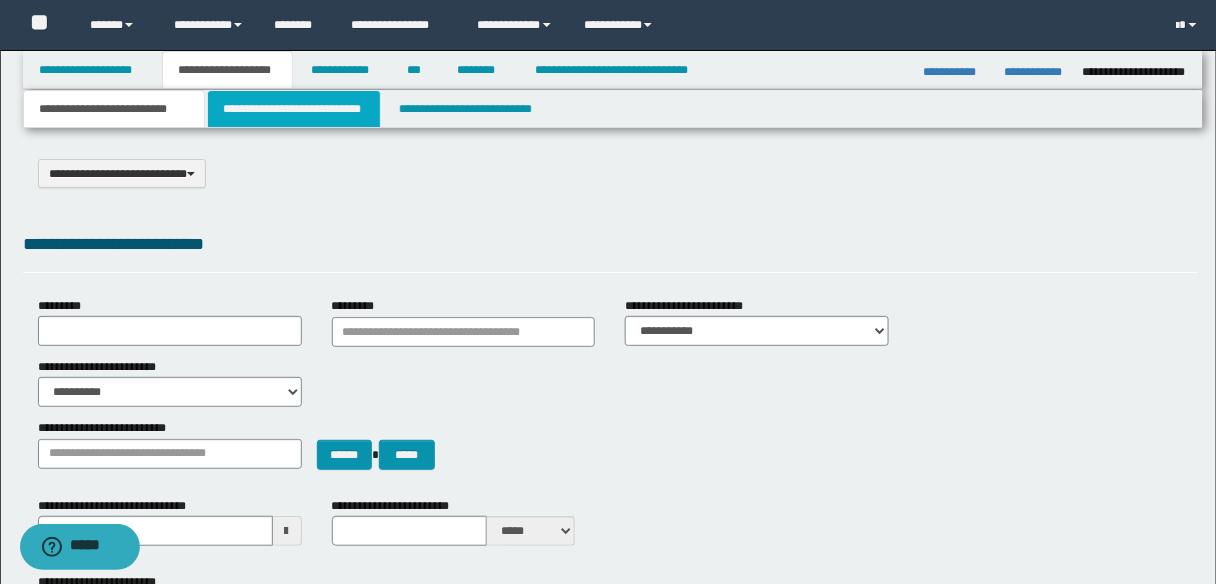 click on "**********" at bounding box center [294, 109] 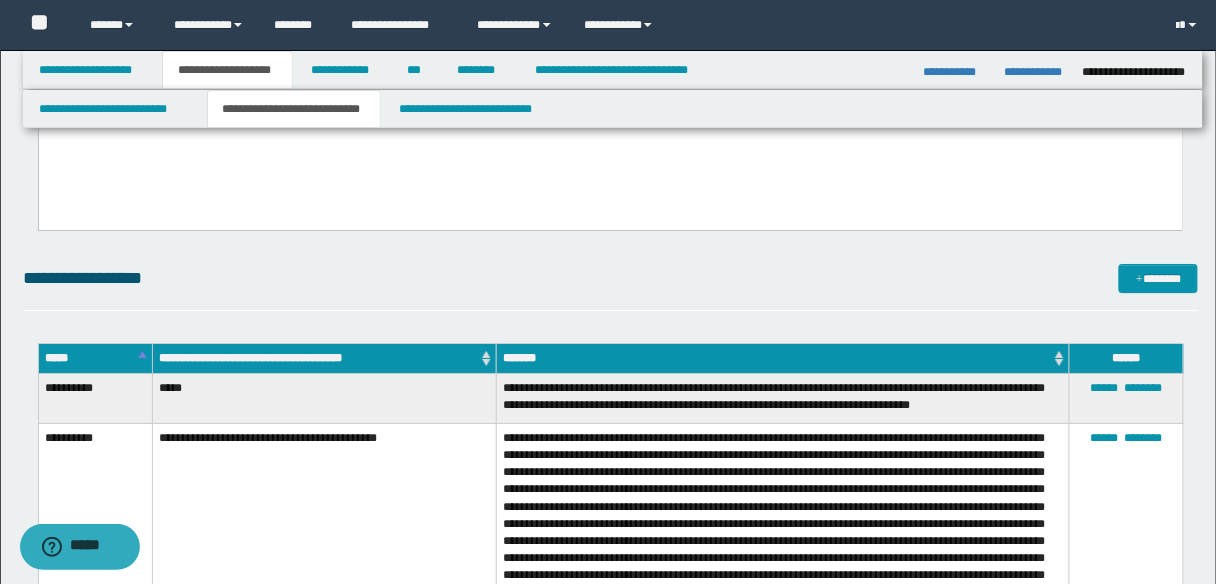 scroll, scrollTop: 1680, scrollLeft: 0, axis: vertical 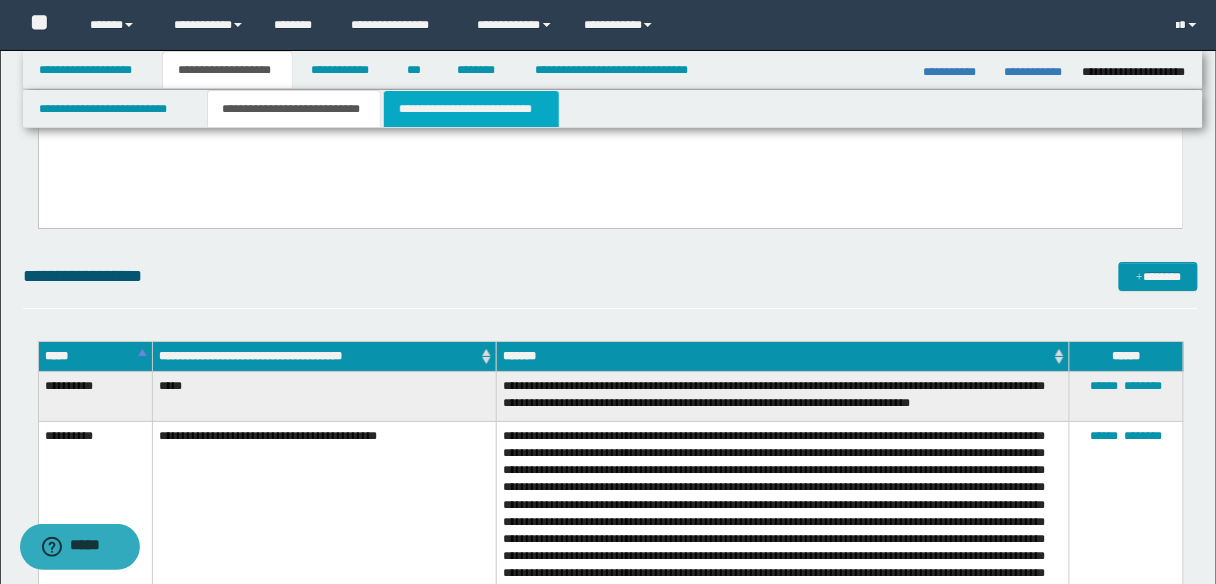 click on "**********" at bounding box center (471, 109) 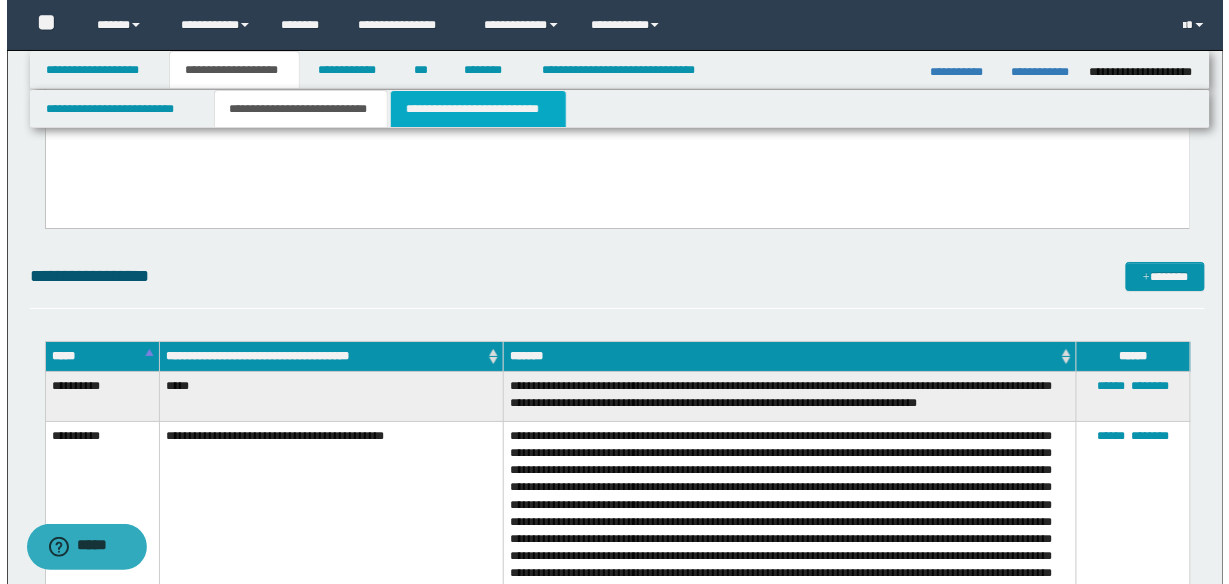 scroll, scrollTop: 0, scrollLeft: 0, axis: both 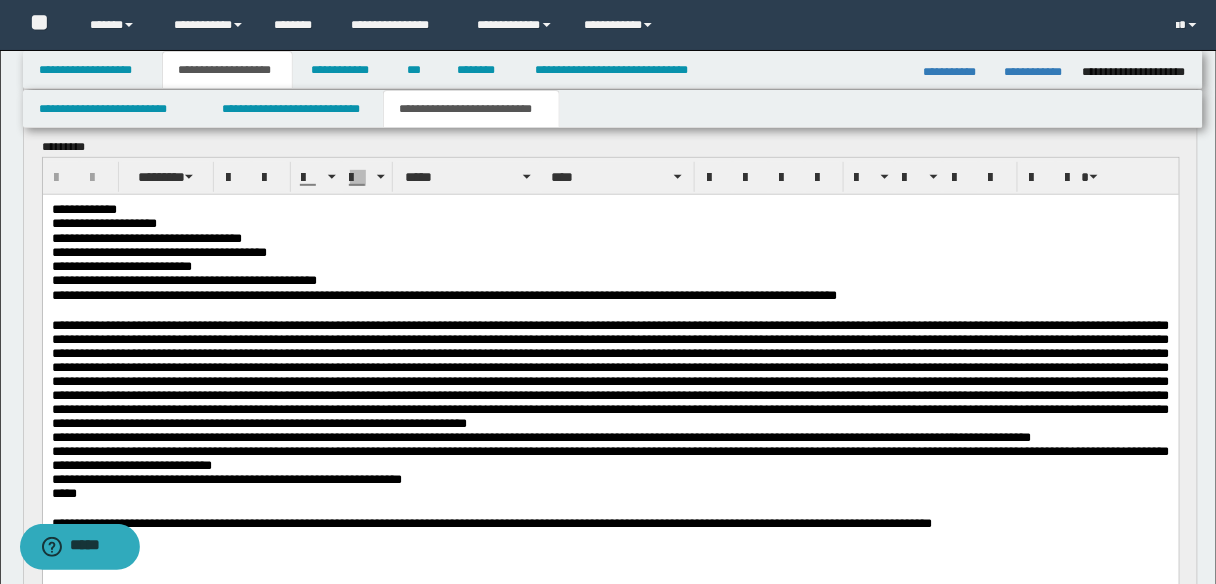 click on "**********" at bounding box center (183, 279) 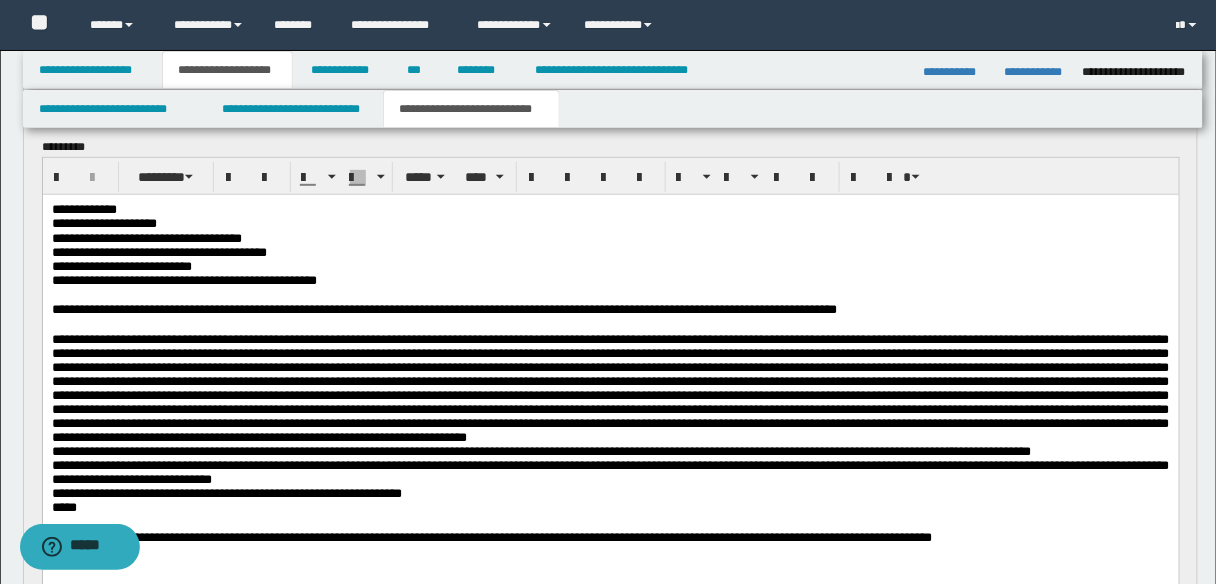 type 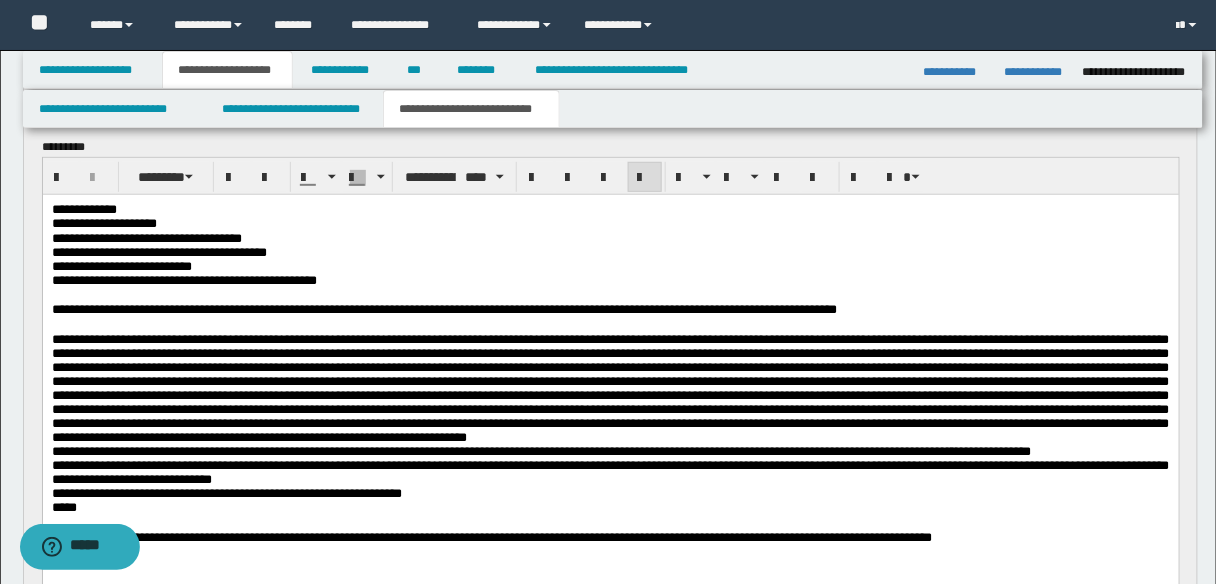 click at bounding box center [610, 387] 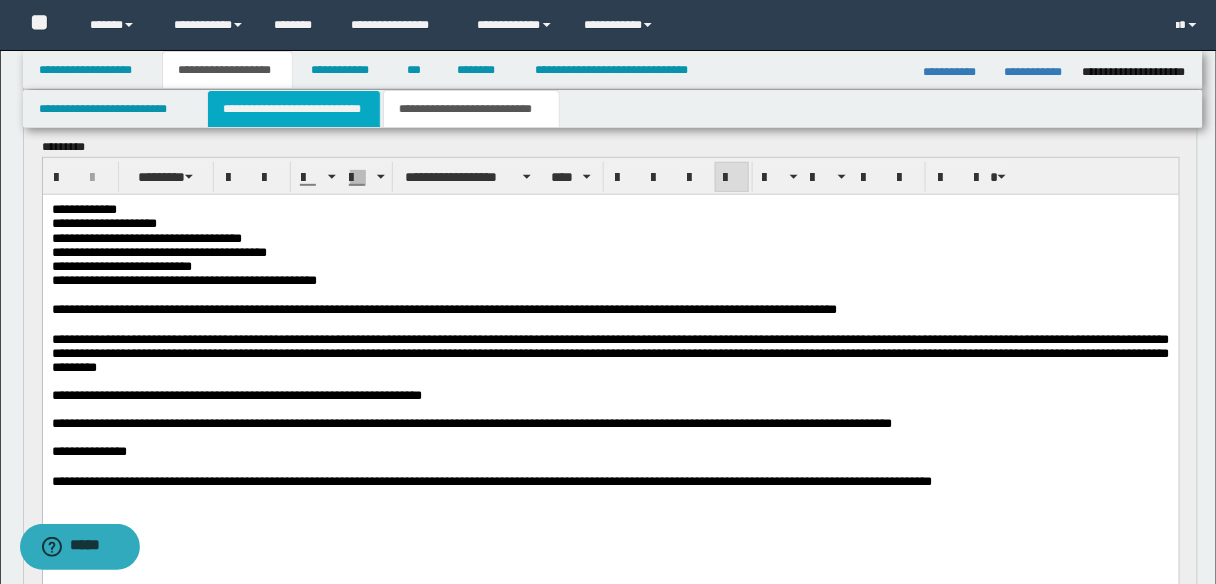 click on "**********" at bounding box center (294, 109) 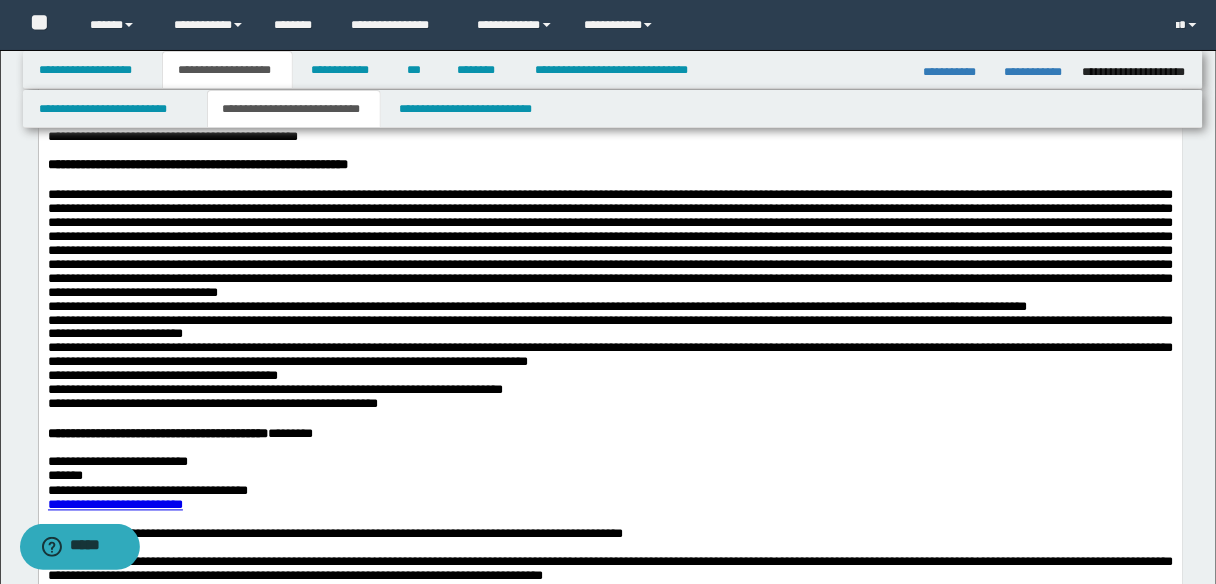 scroll, scrollTop: 720, scrollLeft: 0, axis: vertical 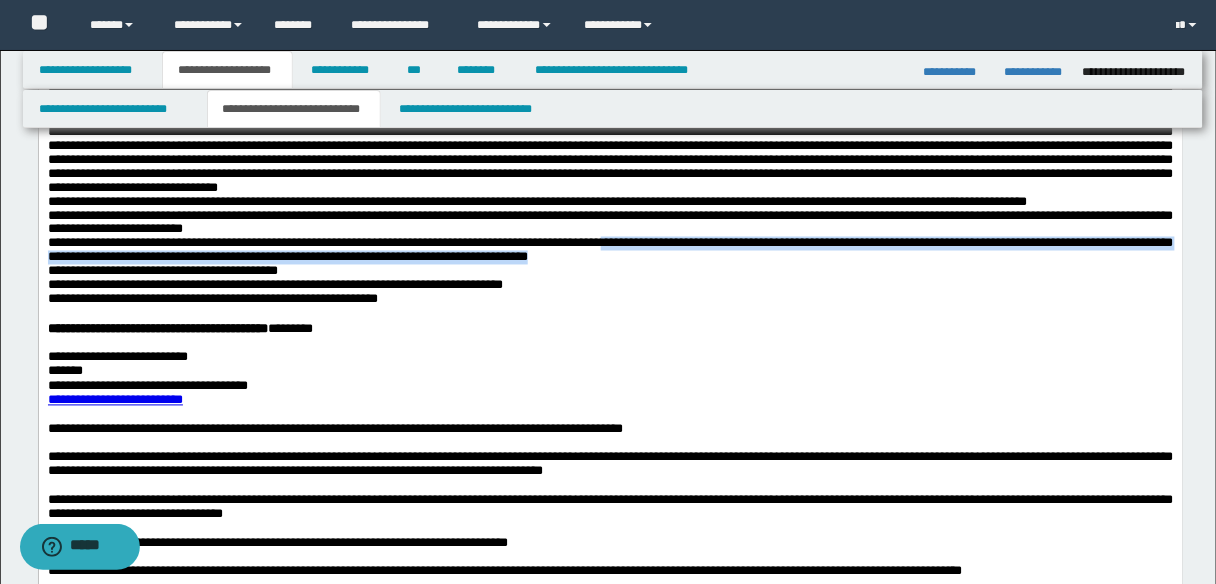 drag, startPoint x: 752, startPoint y: 358, endPoint x: 898, endPoint y: 373, distance: 146.76852 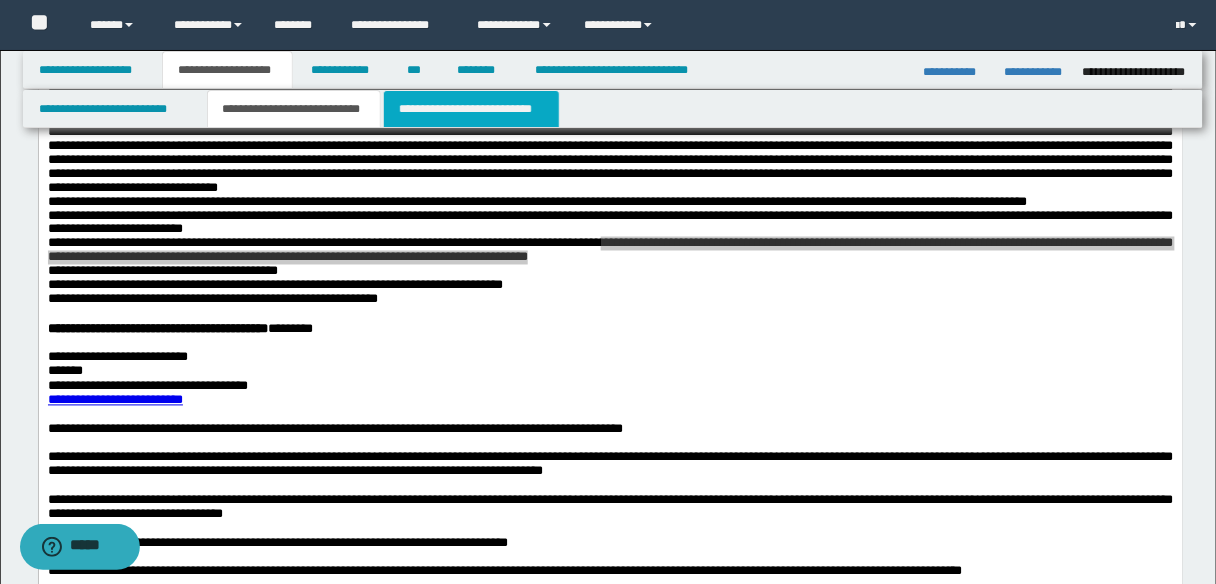 click on "**********" at bounding box center (471, 109) 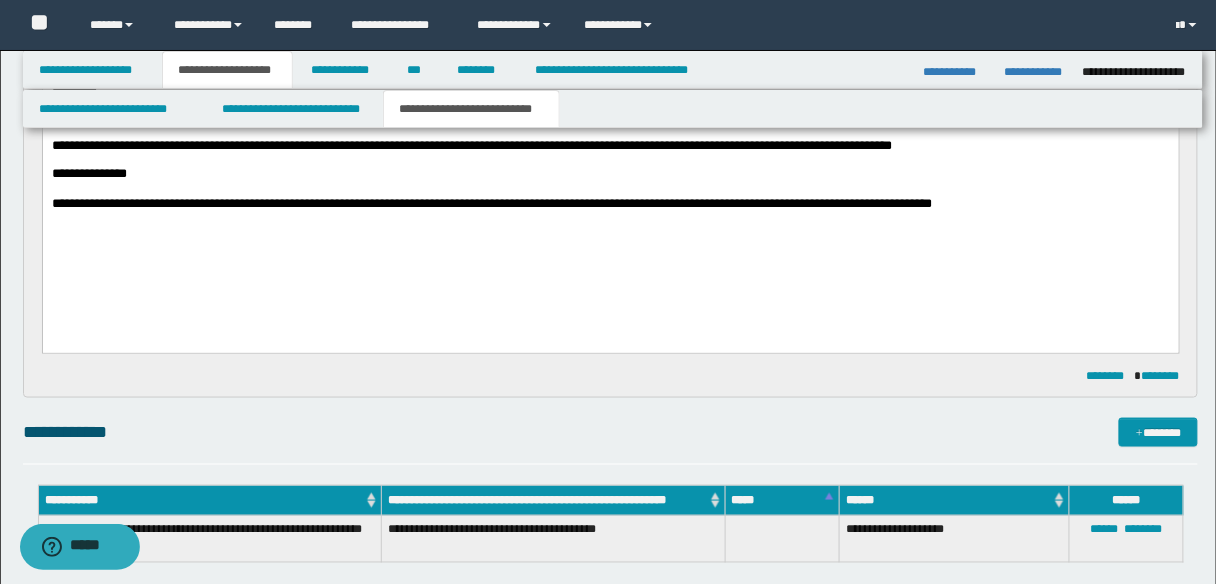 scroll, scrollTop: 400, scrollLeft: 0, axis: vertical 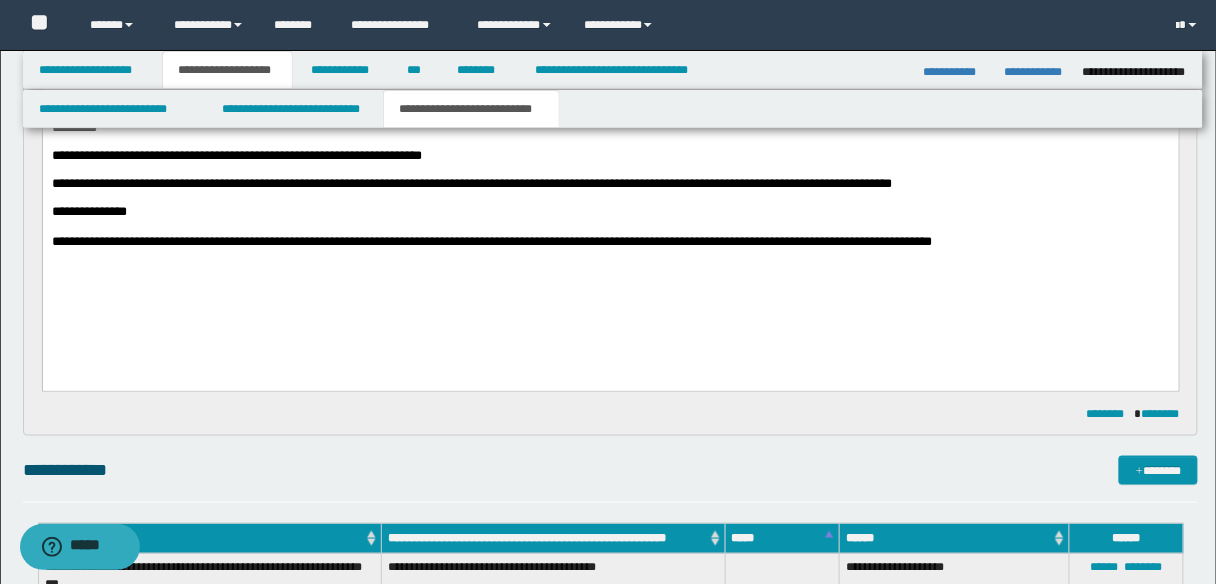 click at bounding box center [610, 227] 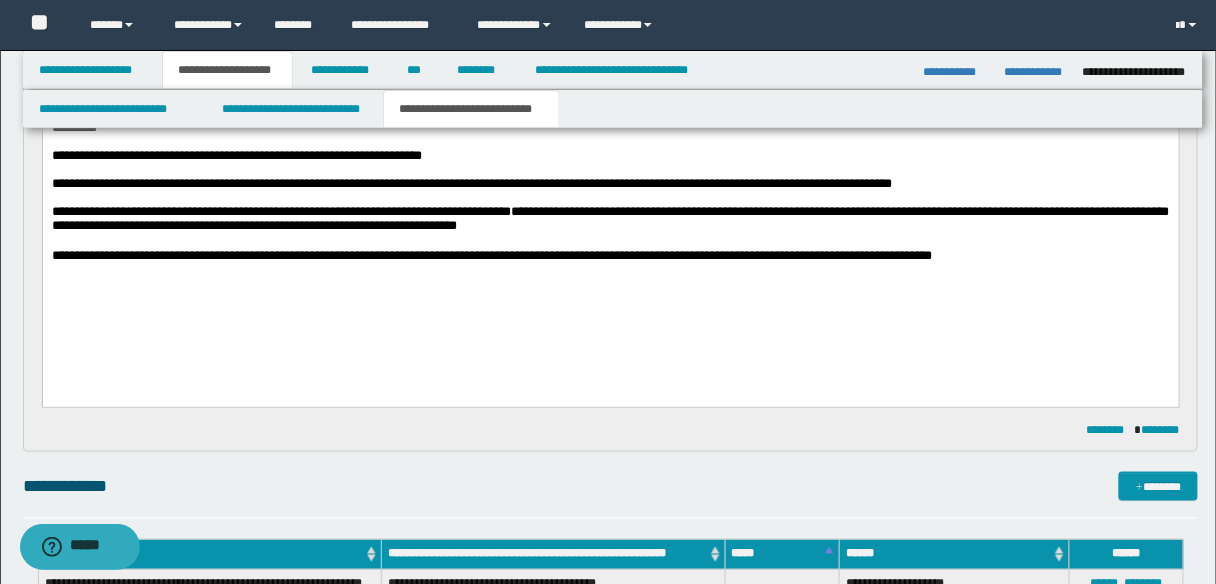 click on "**********" at bounding box center (609, 218) 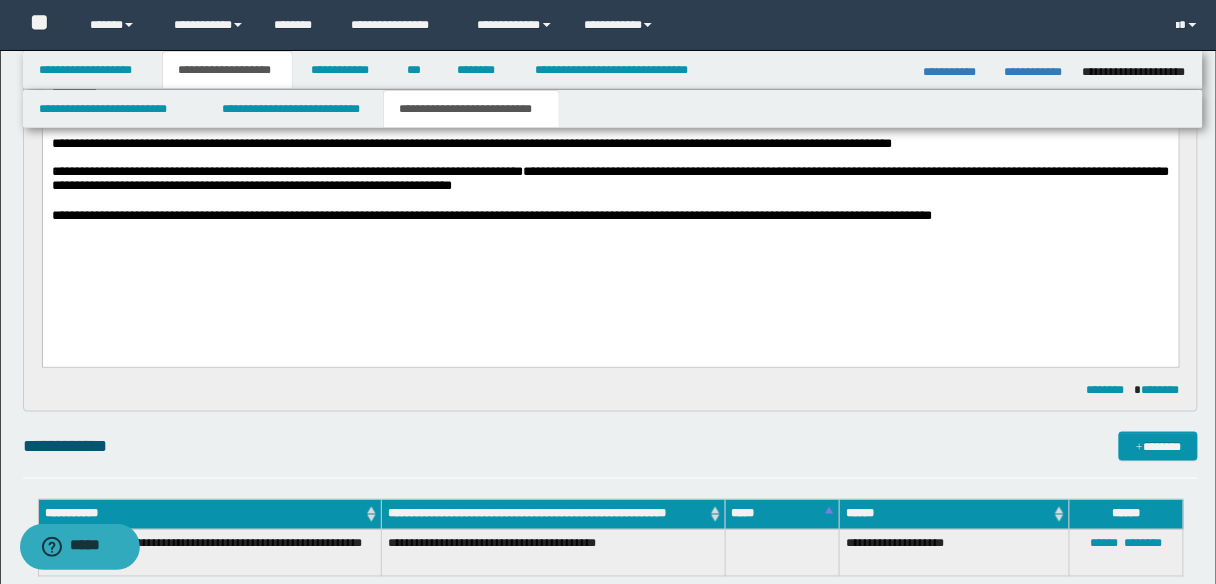 scroll, scrollTop: 160, scrollLeft: 0, axis: vertical 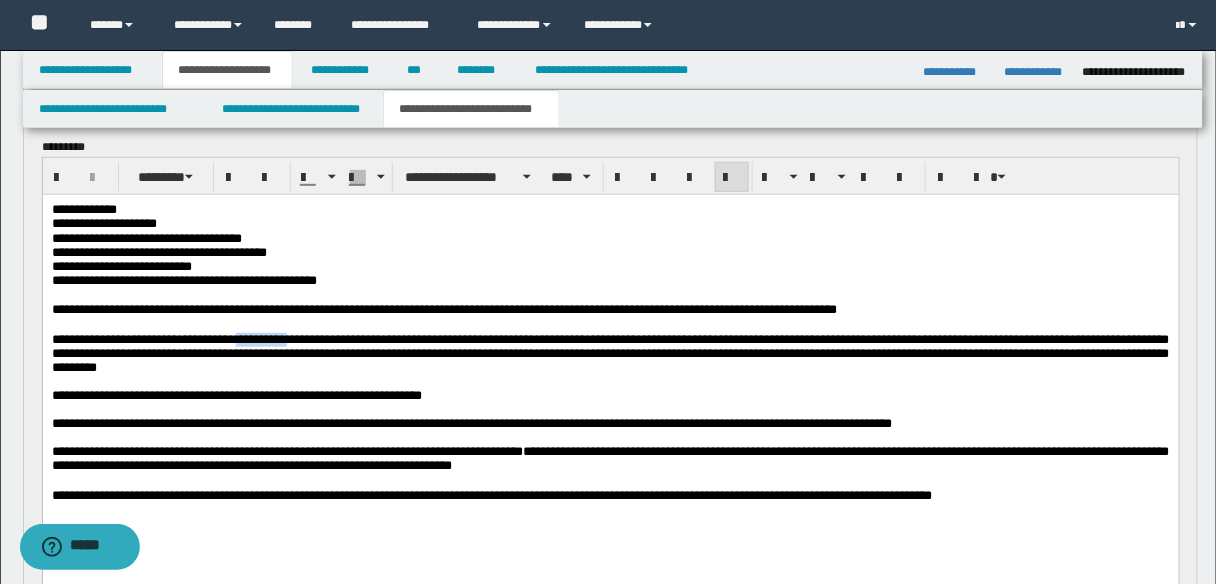 drag, startPoint x: 333, startPoint y: 357, endPoint x: 266, endPoint y: 354, distance: 67.06713 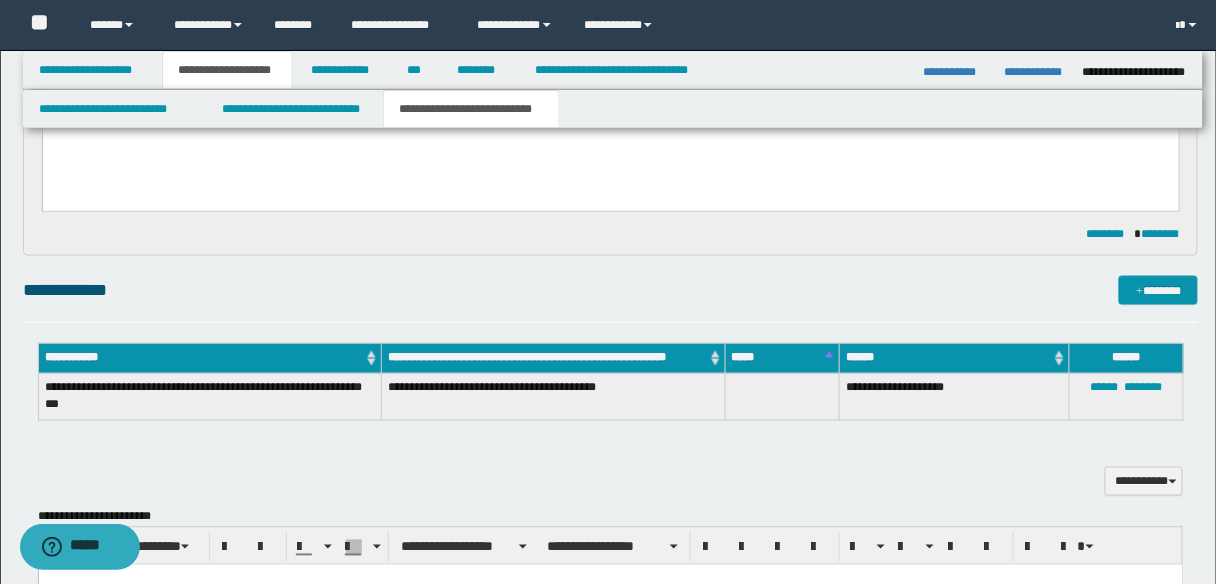 scroll, scrollTop: 720, scrollLeft: 0, axis: vertical 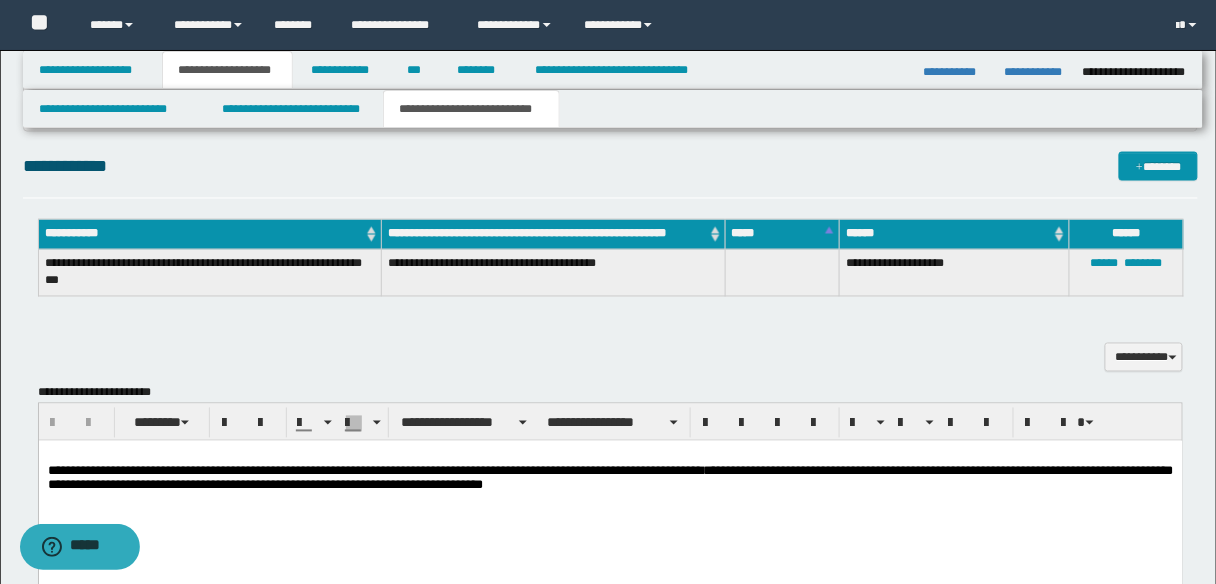 click on "**********" at bounding box center (610, 478) 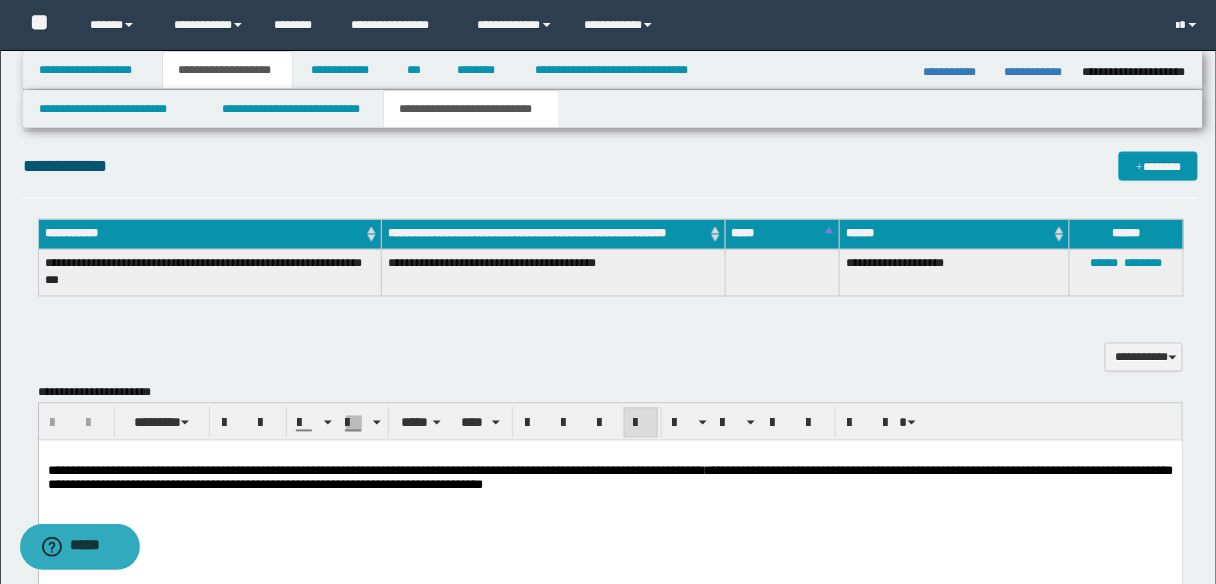 type 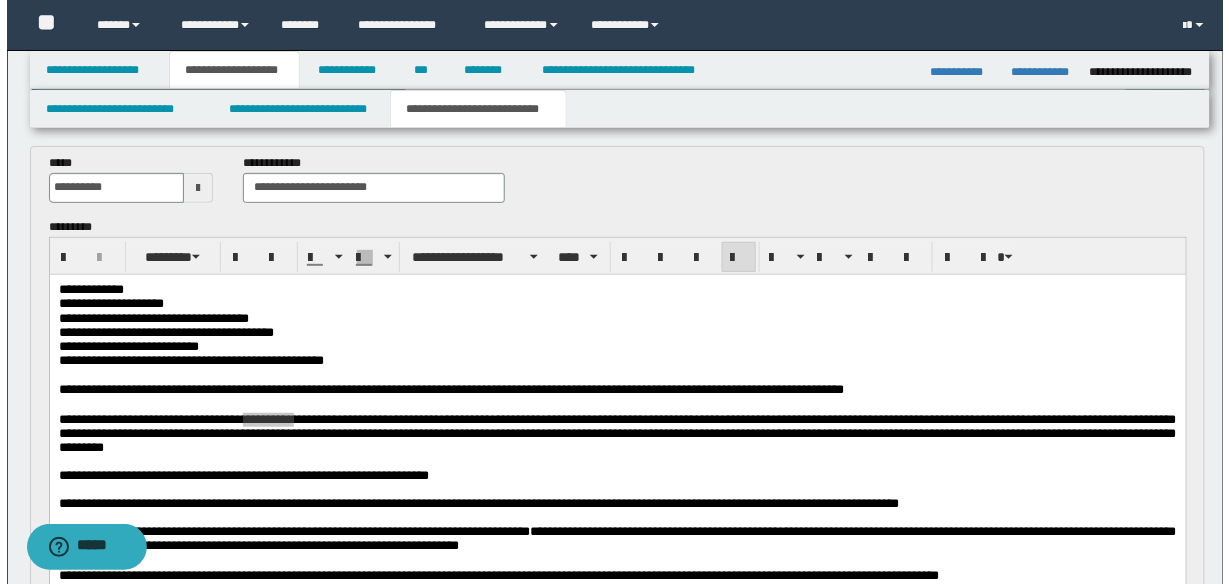scroll, scrollTop: 0, scrollLeft: 0, axis: both 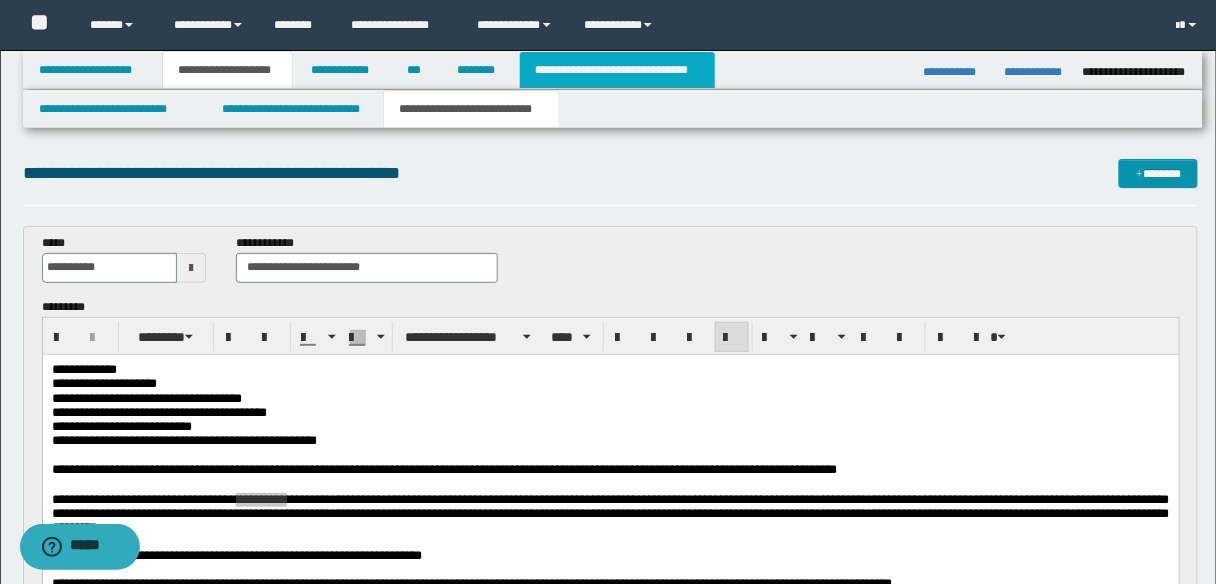click on "**********" at bounding box center (617, 70) 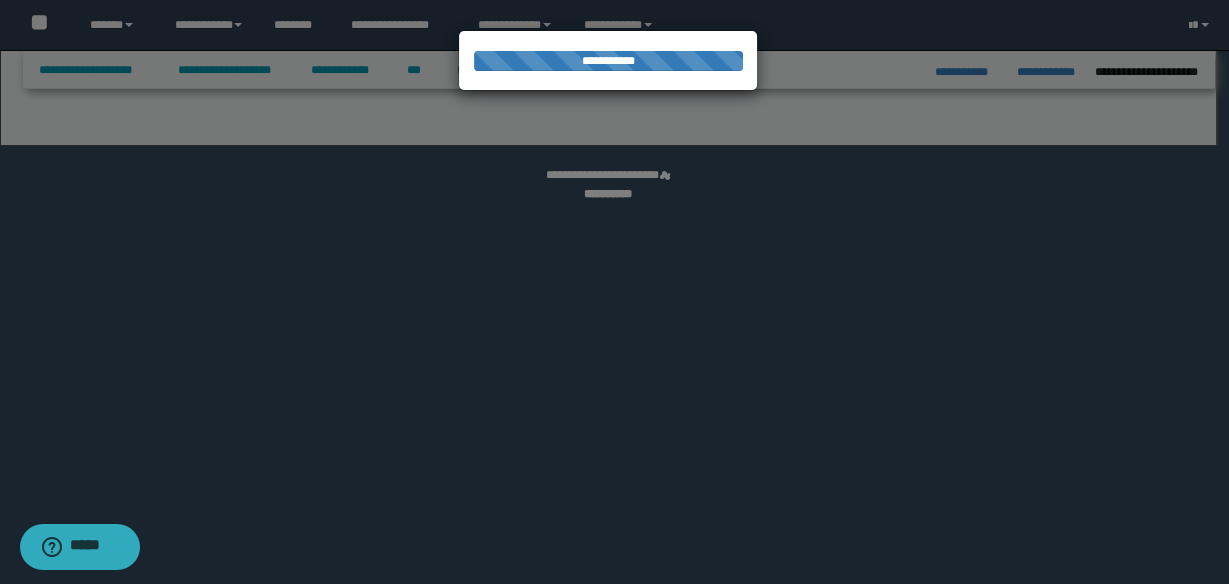 select on "*" 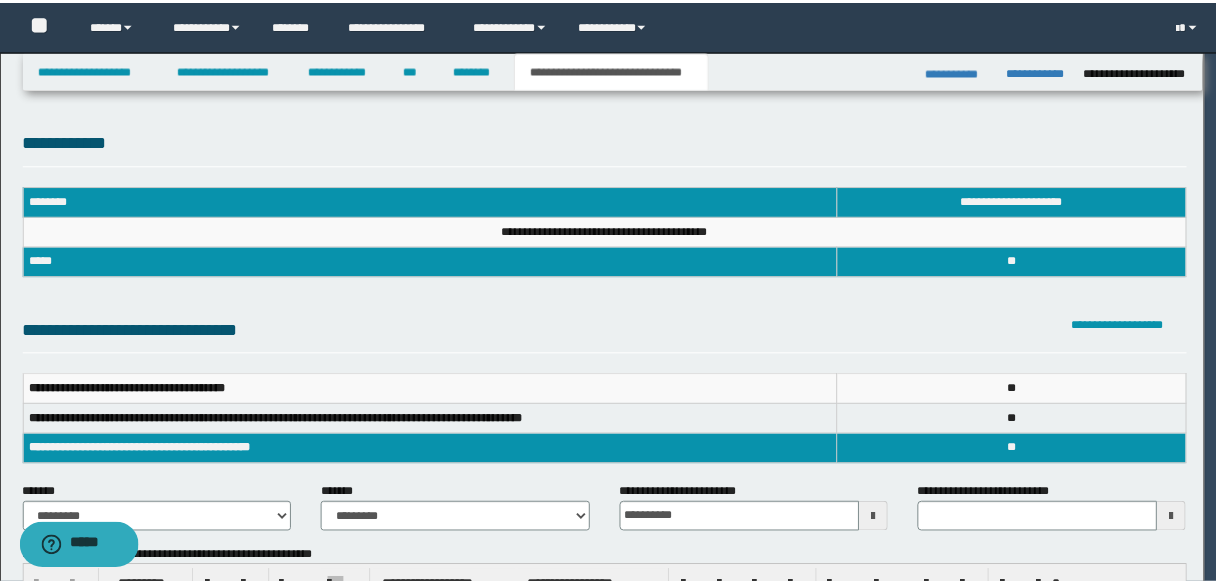 scroll, scrollTop: 0, scrollLeft: 0, axis: both 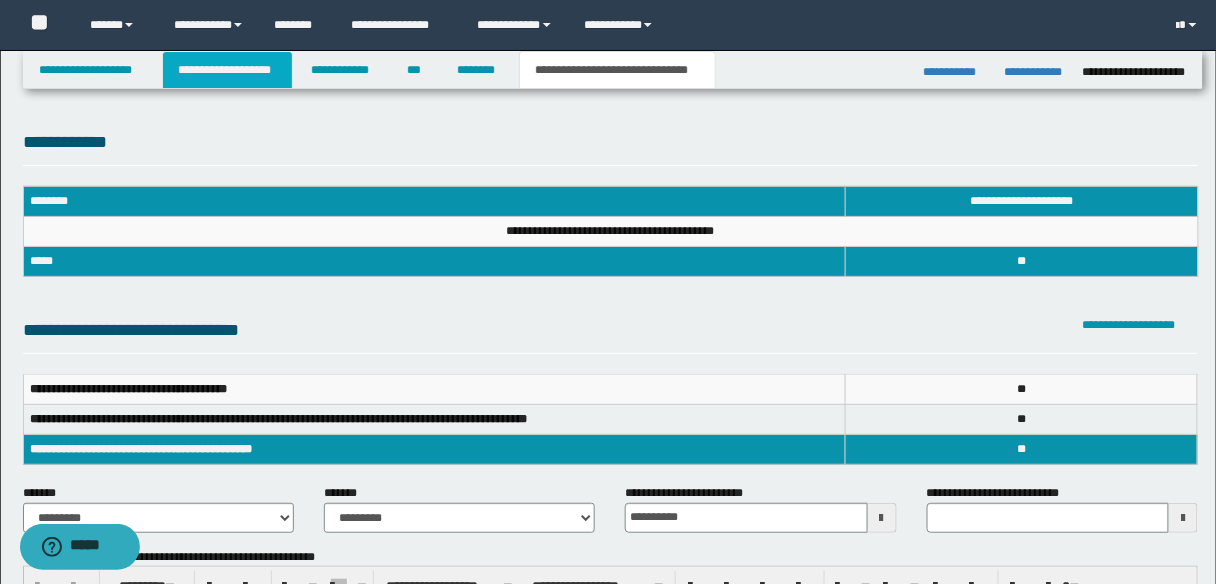 click on "**********" at bounding box center [227, 70] 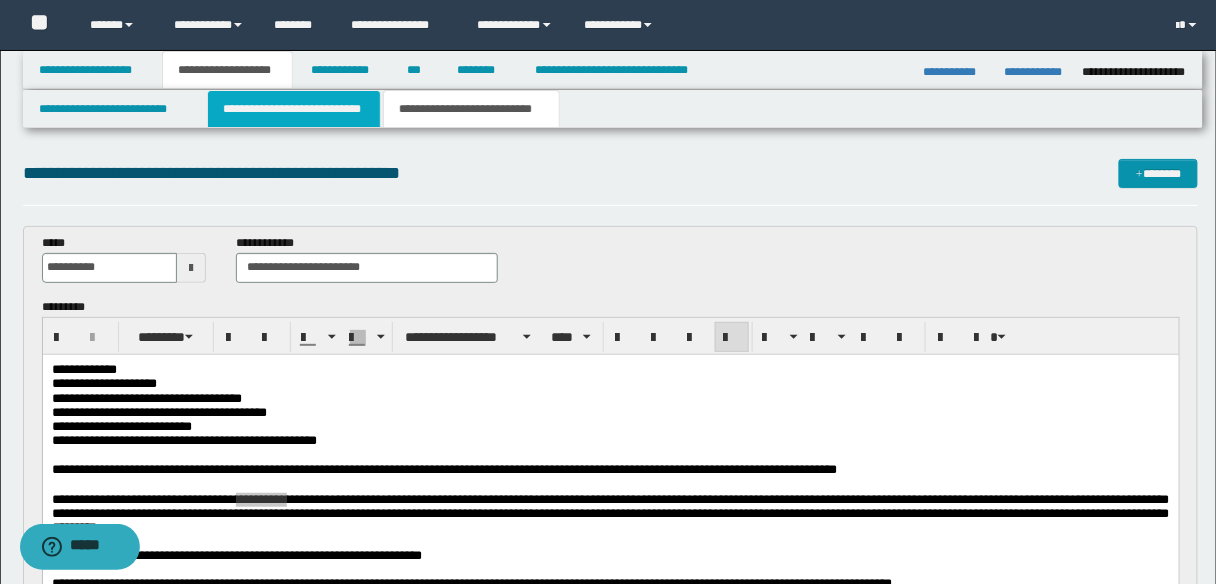 click on "**********" at bounding box center (294, 109) 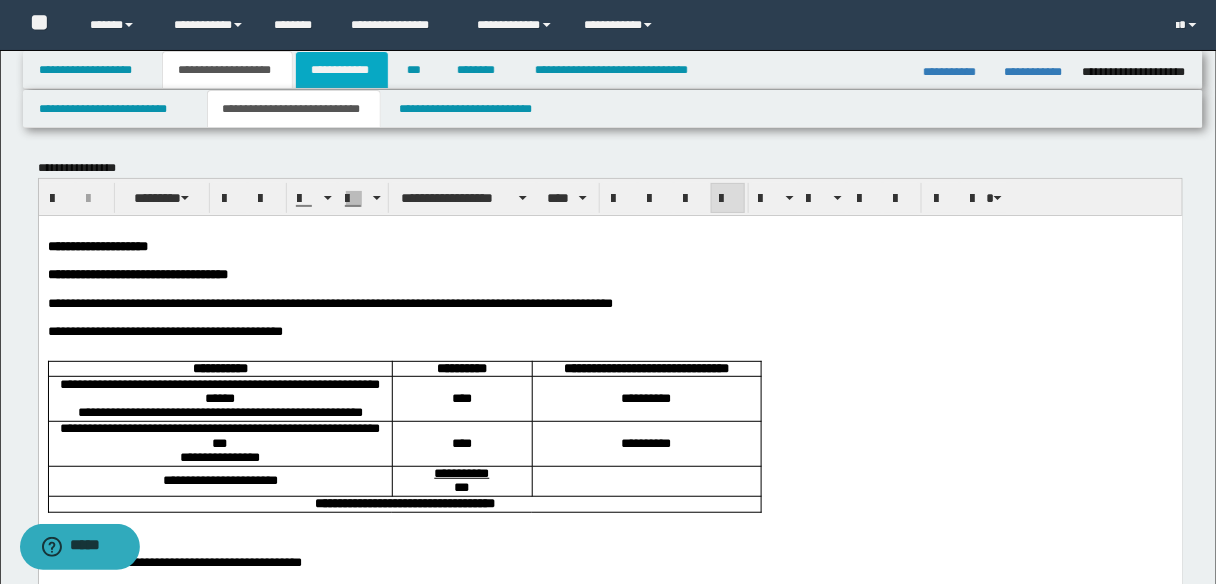 click on "**********" at bounding box center (342, 70) 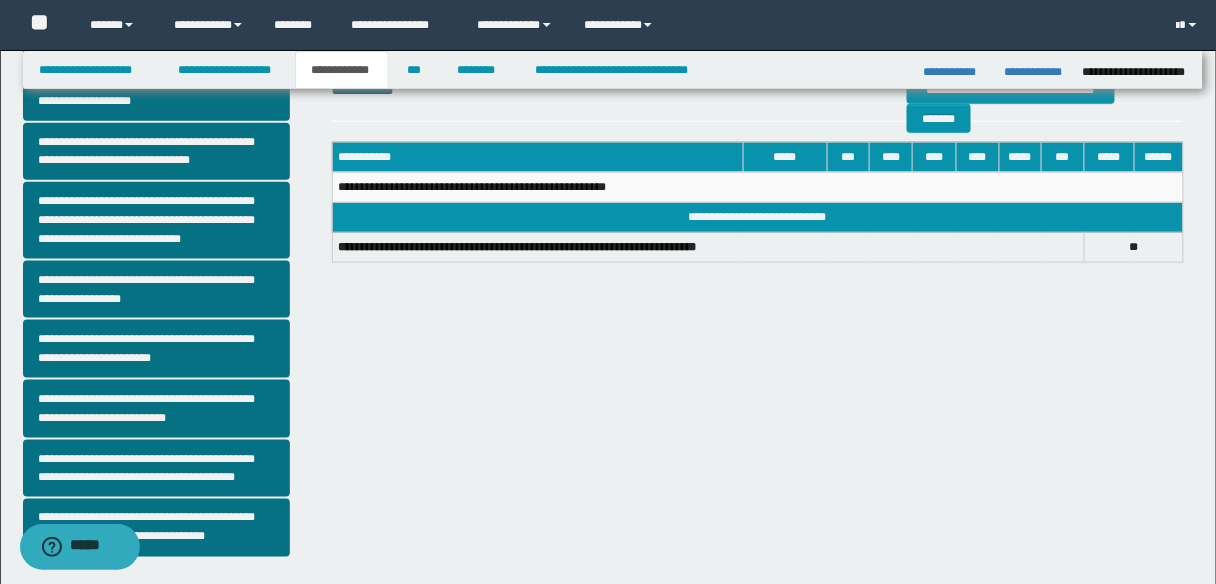 scroll, scrollTop: 564, scrollLeft: 0, axis: vertical 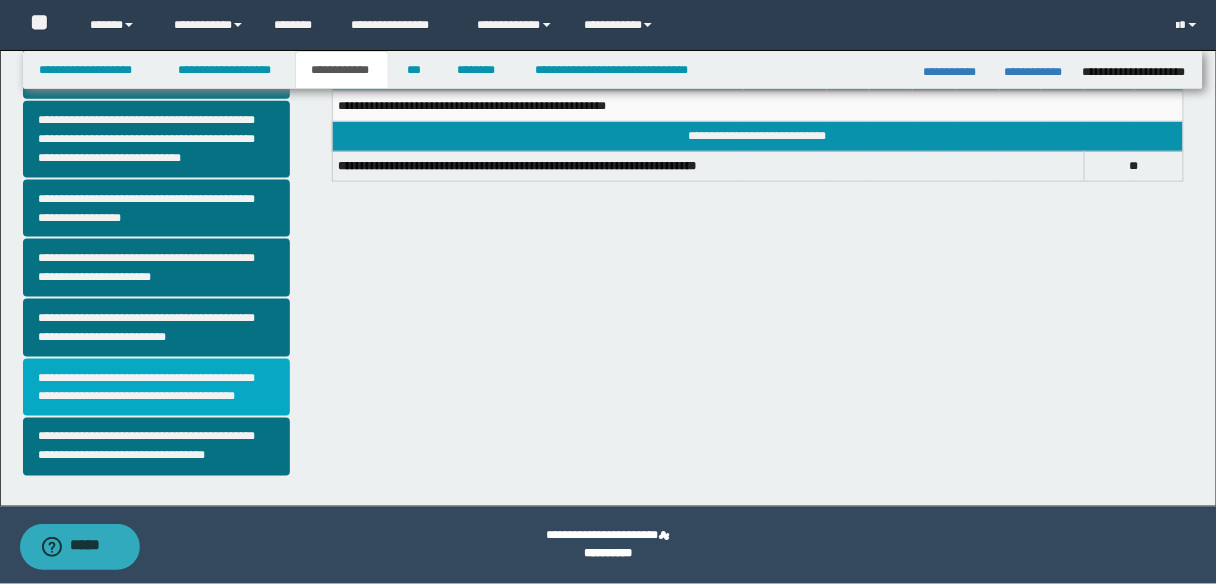 click on "**********" at bounding box center (156, 388) 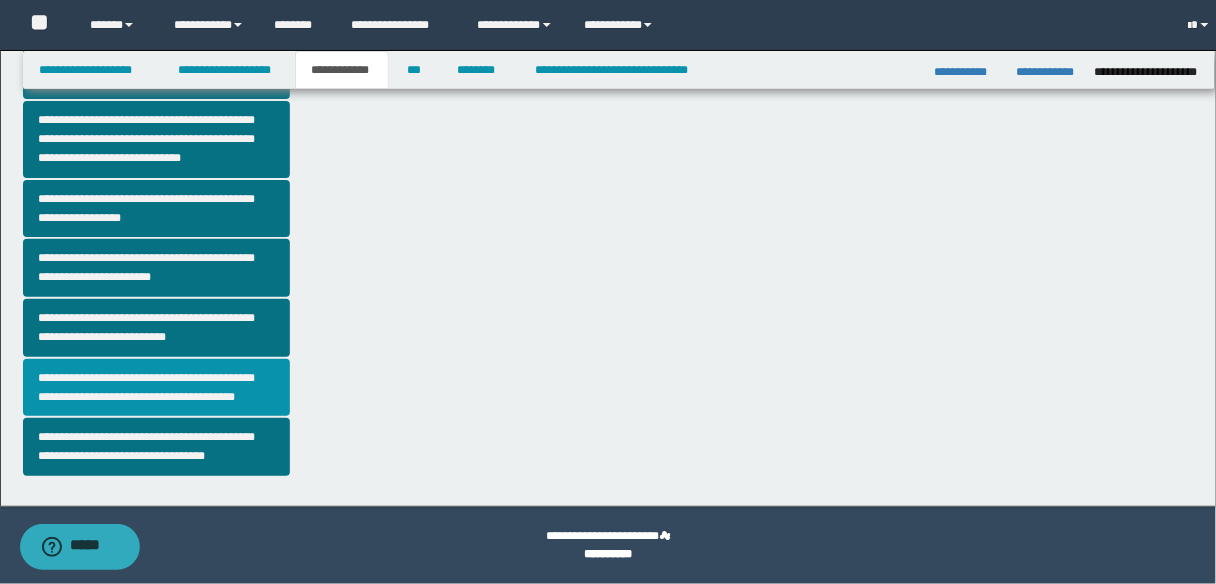 scroll, scrollTop: 0, scrollLeft: 0, axis: both 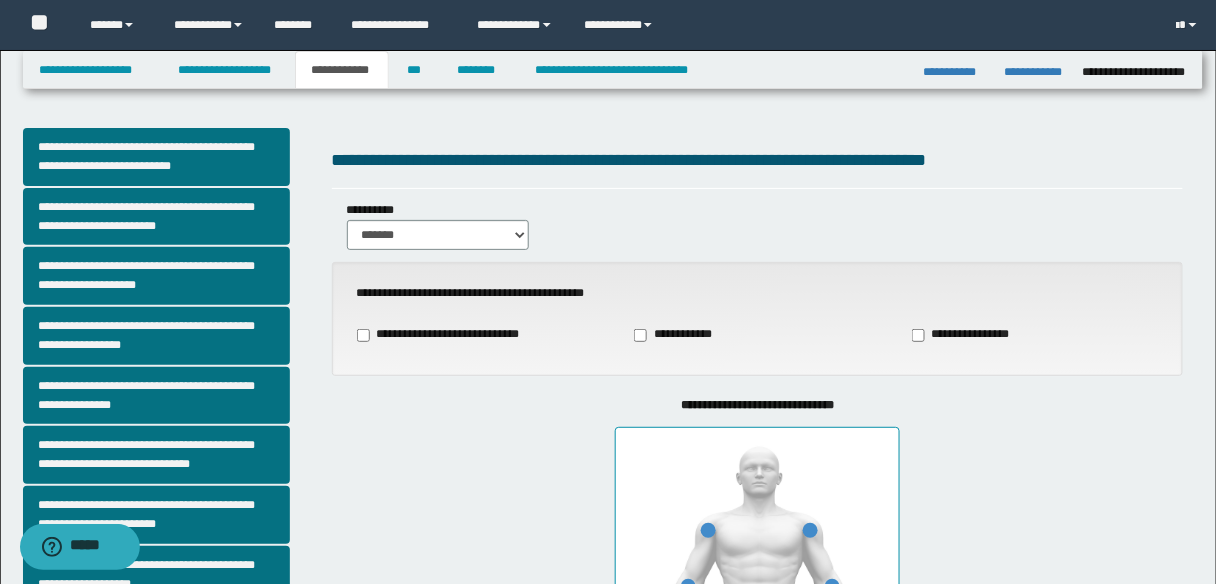 click on "**********" at bounding box center (682, 335) 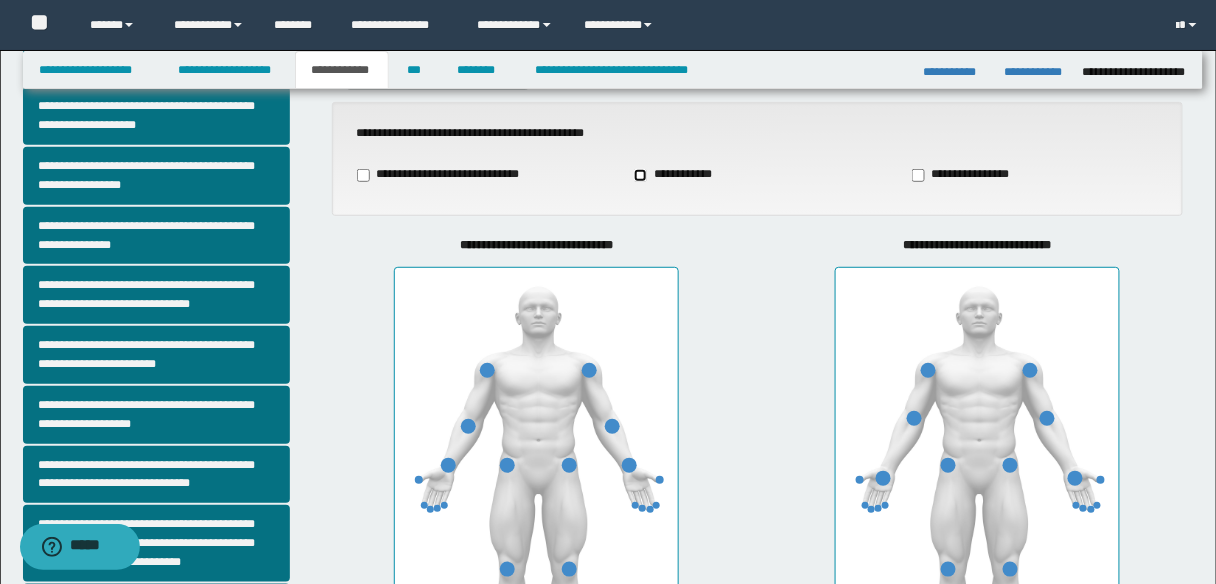 scroll, scrollTop: 240, scrollLeft: 0, axis: vertical 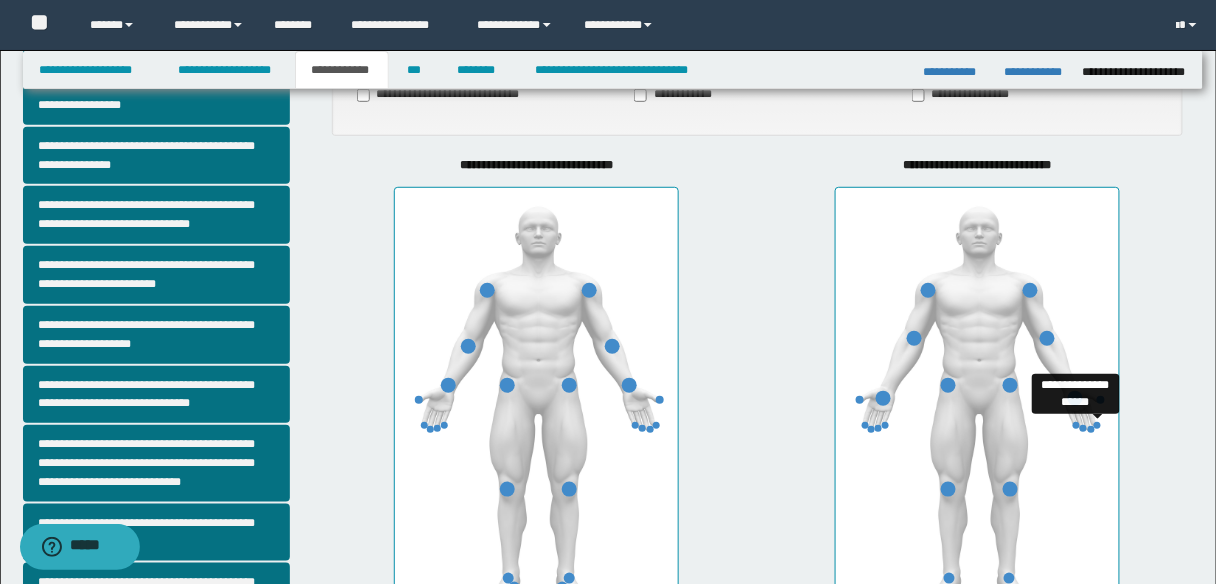 click at bounding box center (1097, 425) 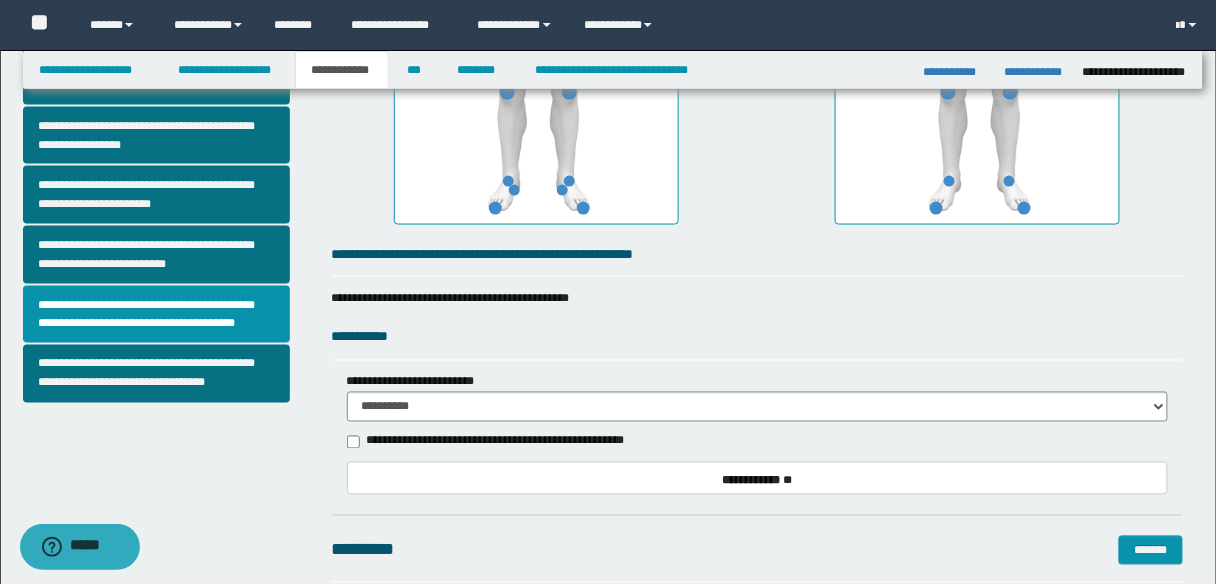 scroll, scrollTop: 640, scrollLeft: 0, axis: vertical 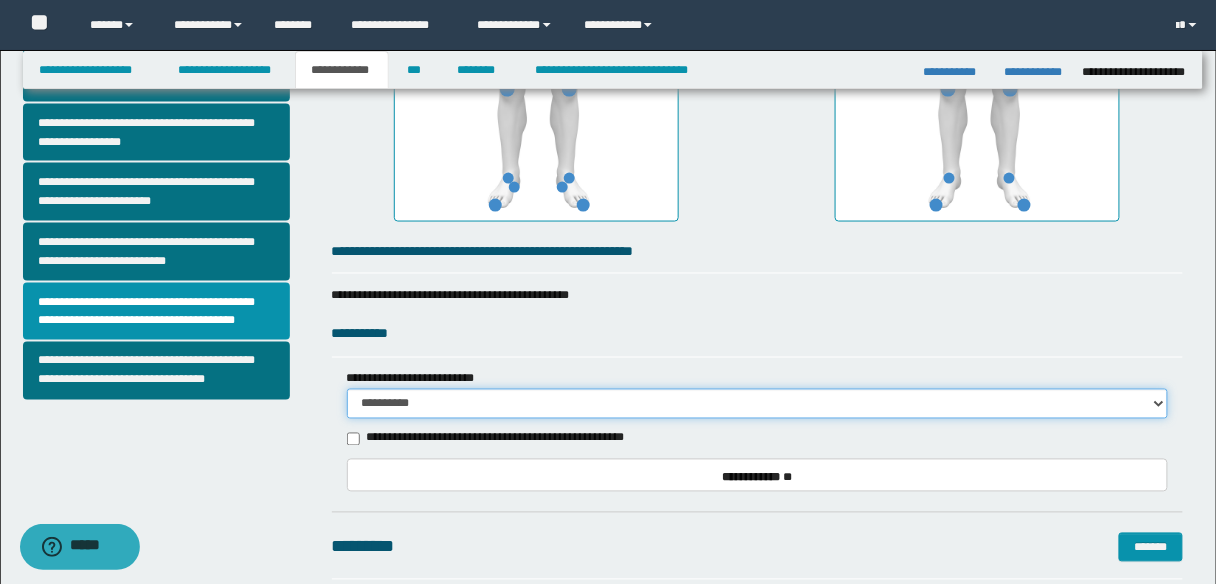 click on "**********" at bounding box center [758, 404] 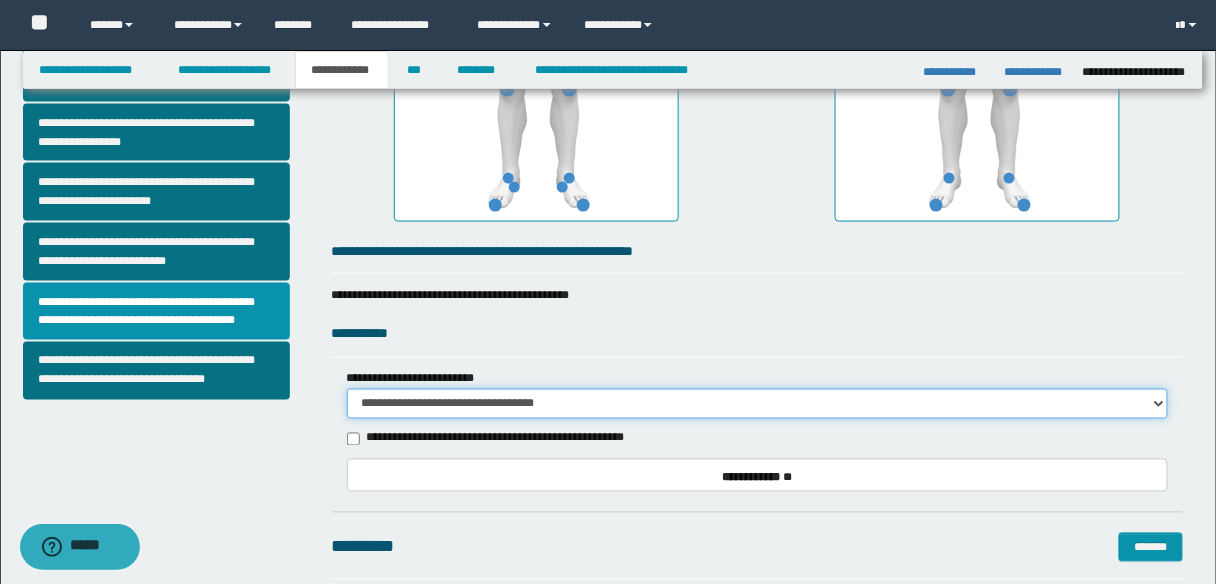 click on "**********" at bounding box center [758, 404] 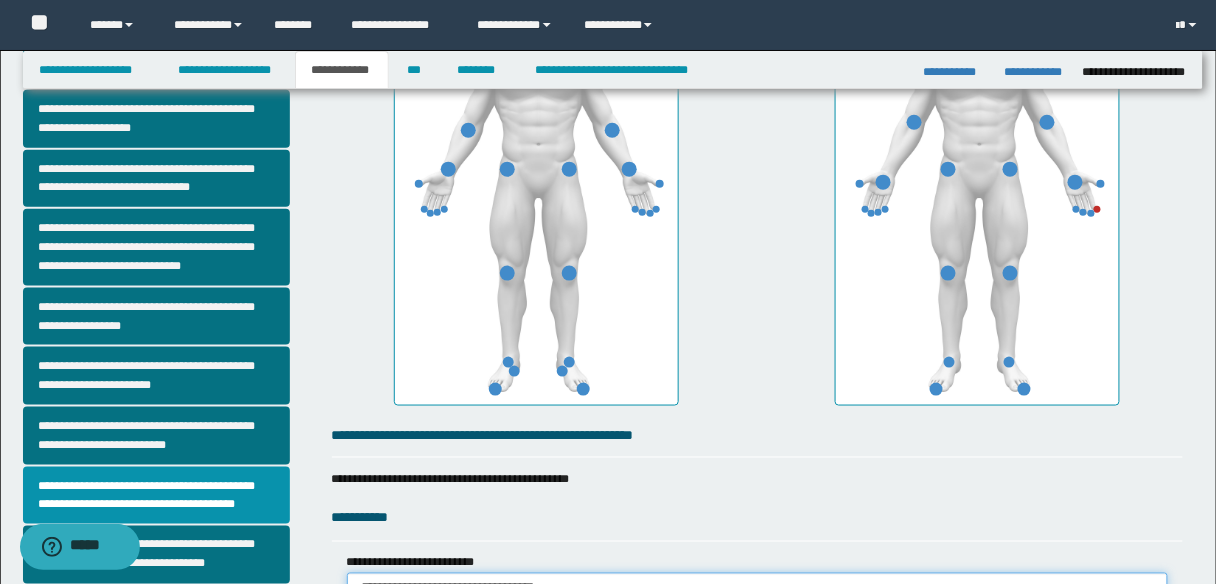 scroll, scrollTop: 356, scrollLeft: 0, axis: vertical 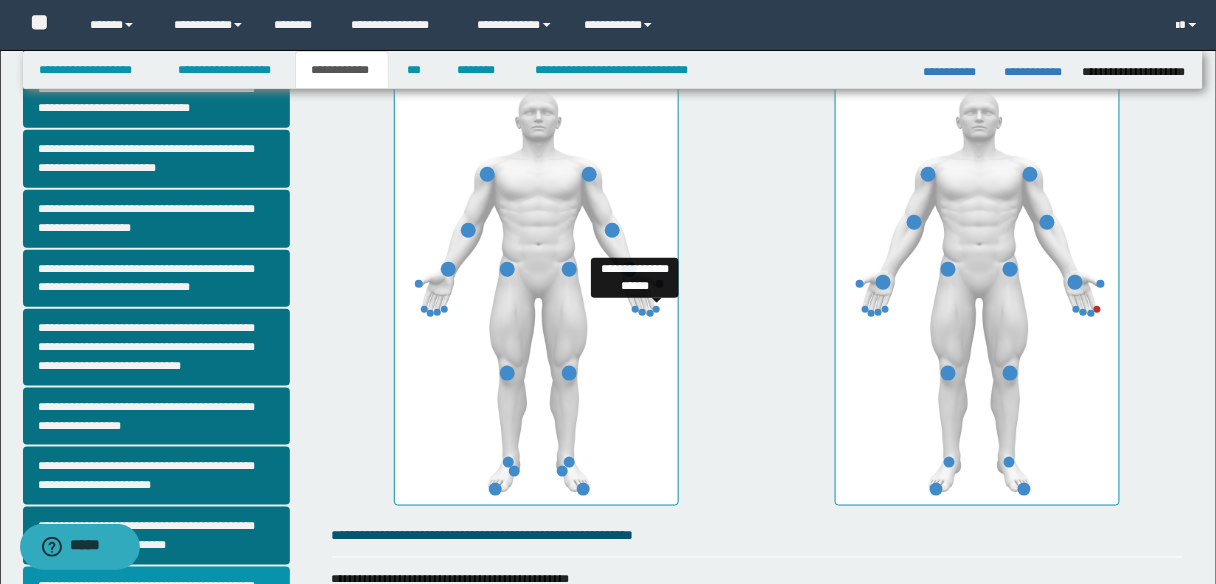 click at bounding box center (656, 309) 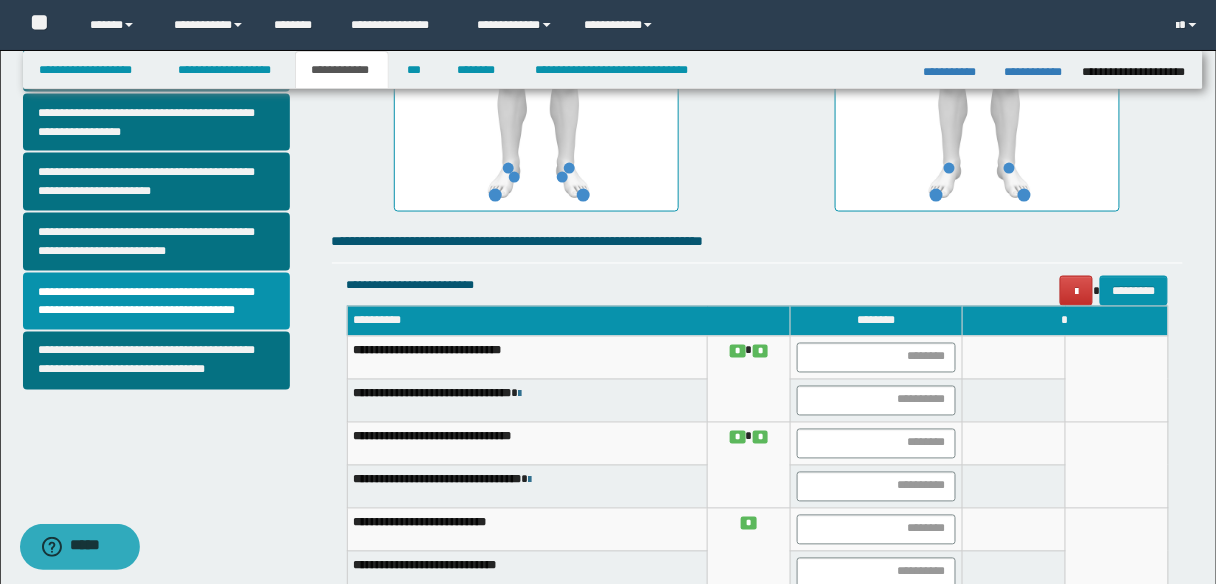 scroll, scrollTop: 756, scrollLeft: 0, axis: vertical 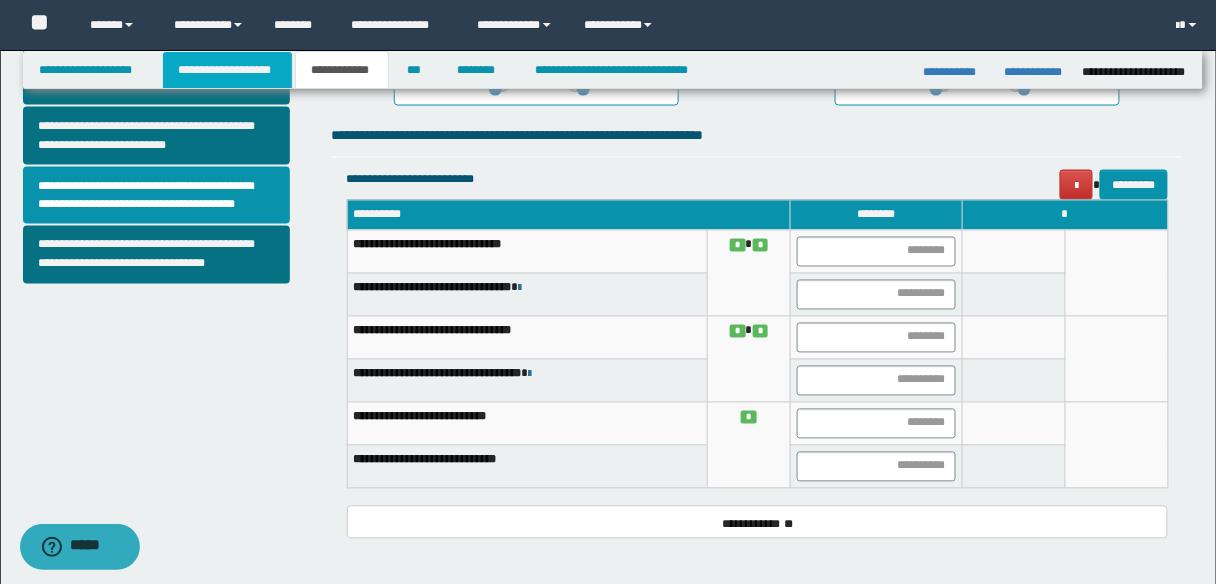 click on "**********" at bounding box center (227, 70) 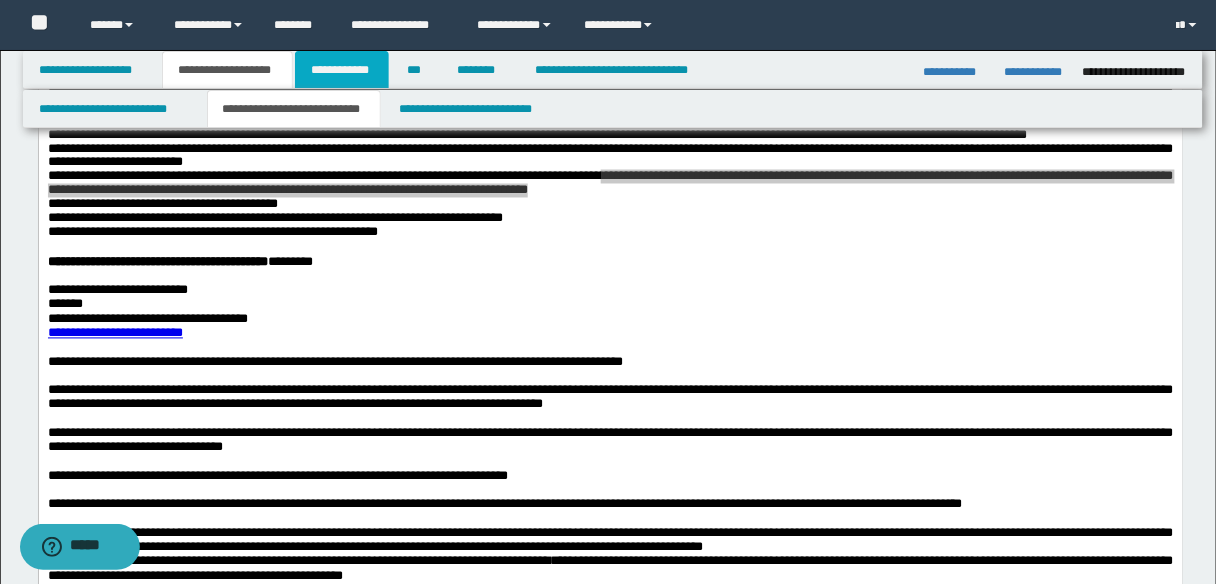 click on "**********" at bounding box center (342, 70) 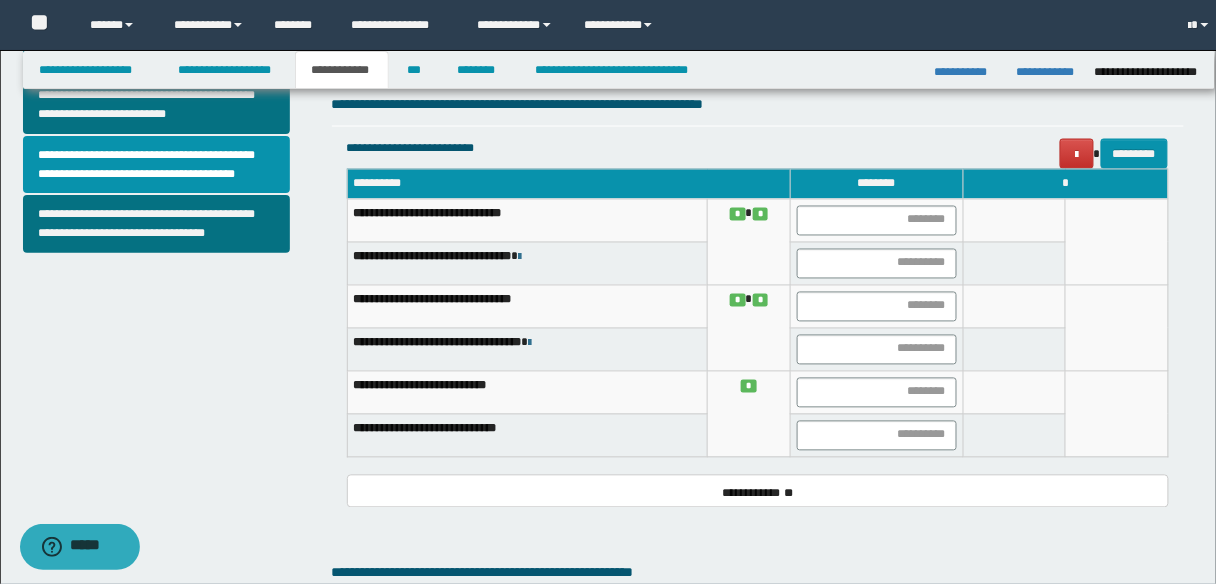 scroll, scrollTop: 756, scrollLeft: 0, axis: vertical 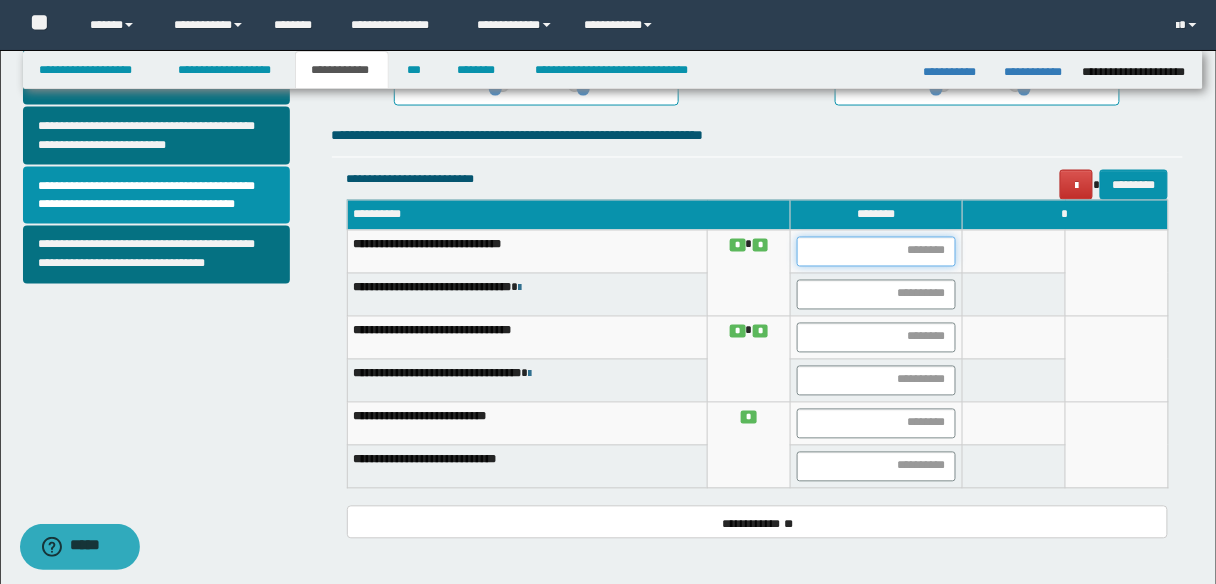 click at bounding box center [876, 252] 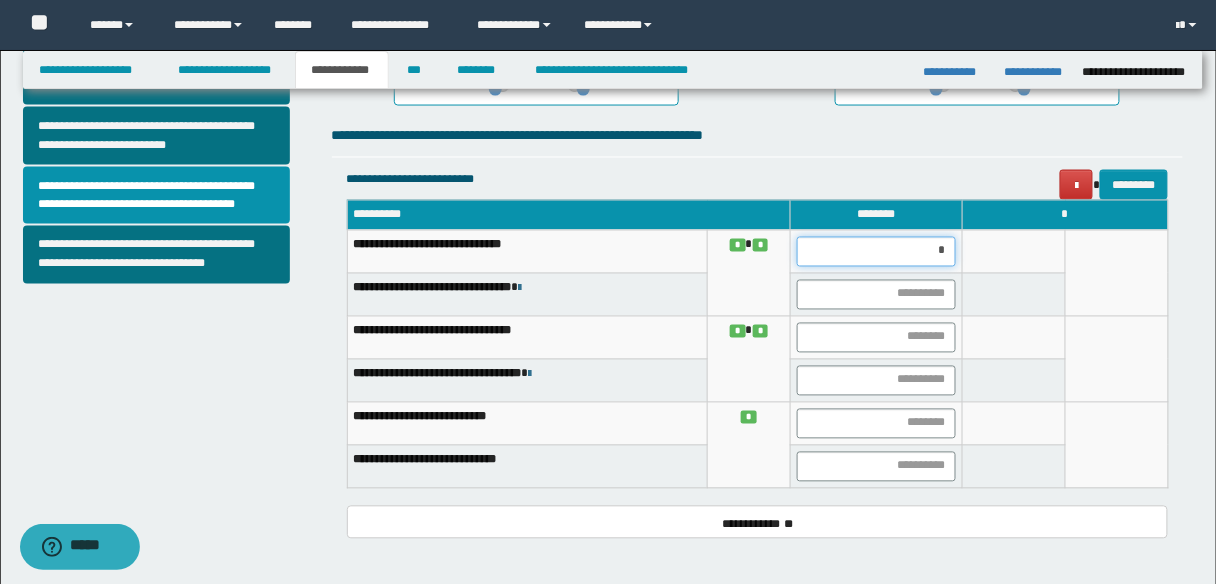 type on "**" 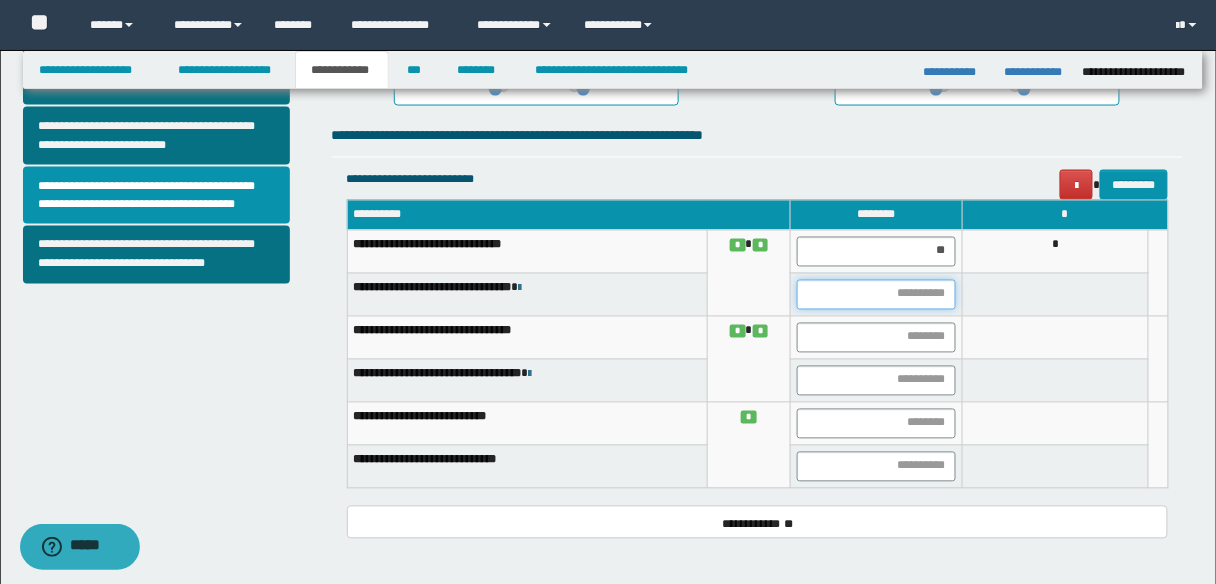 type on "*" 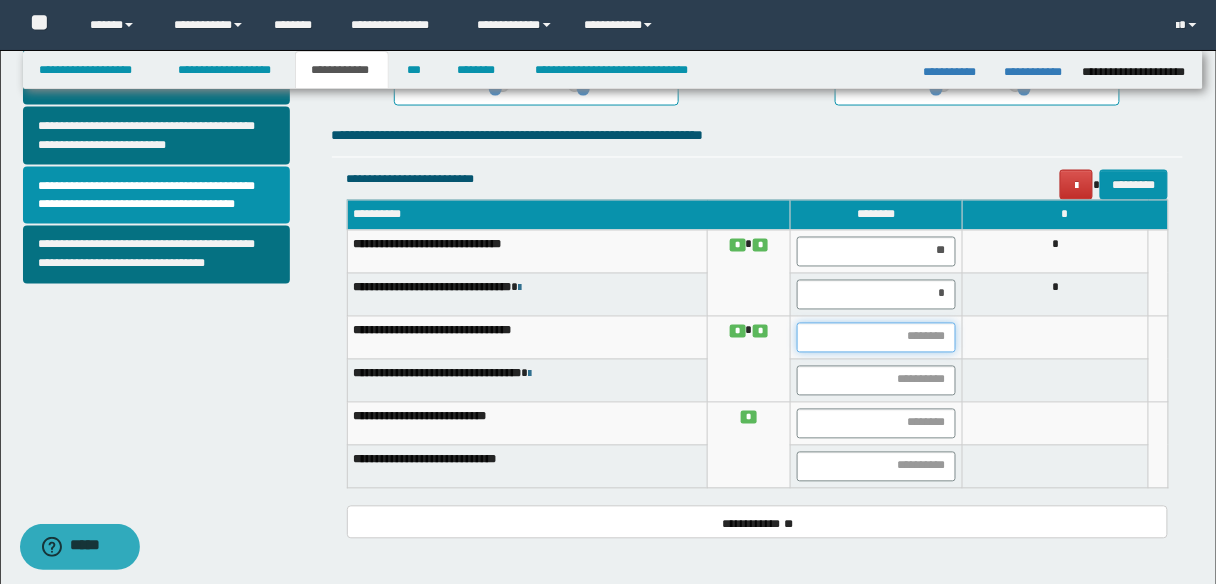 type on "*" 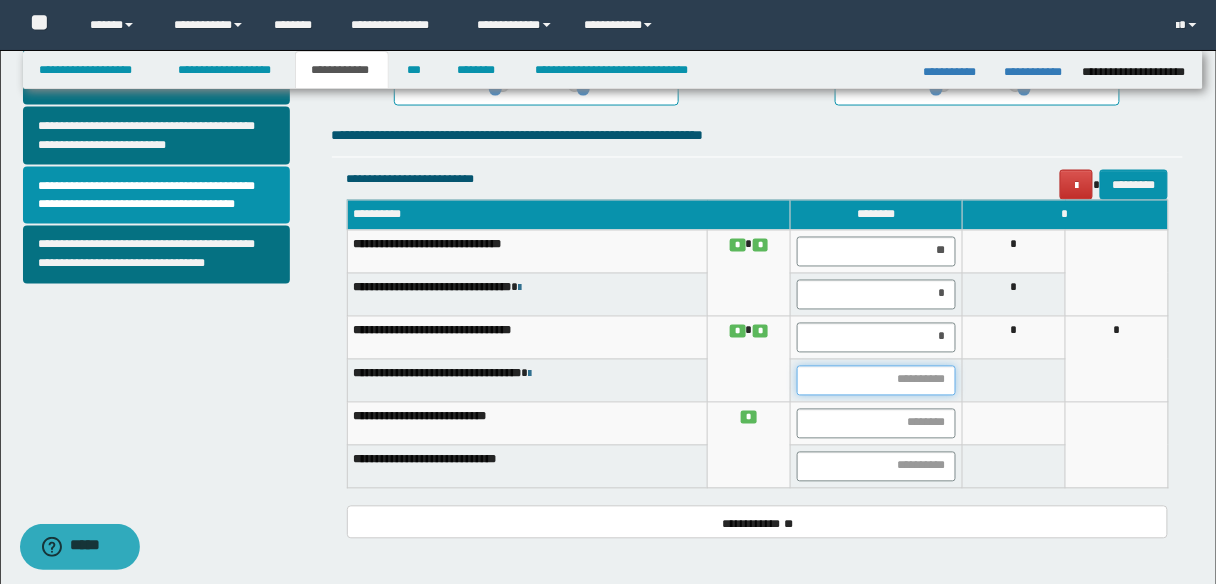 type on "*" 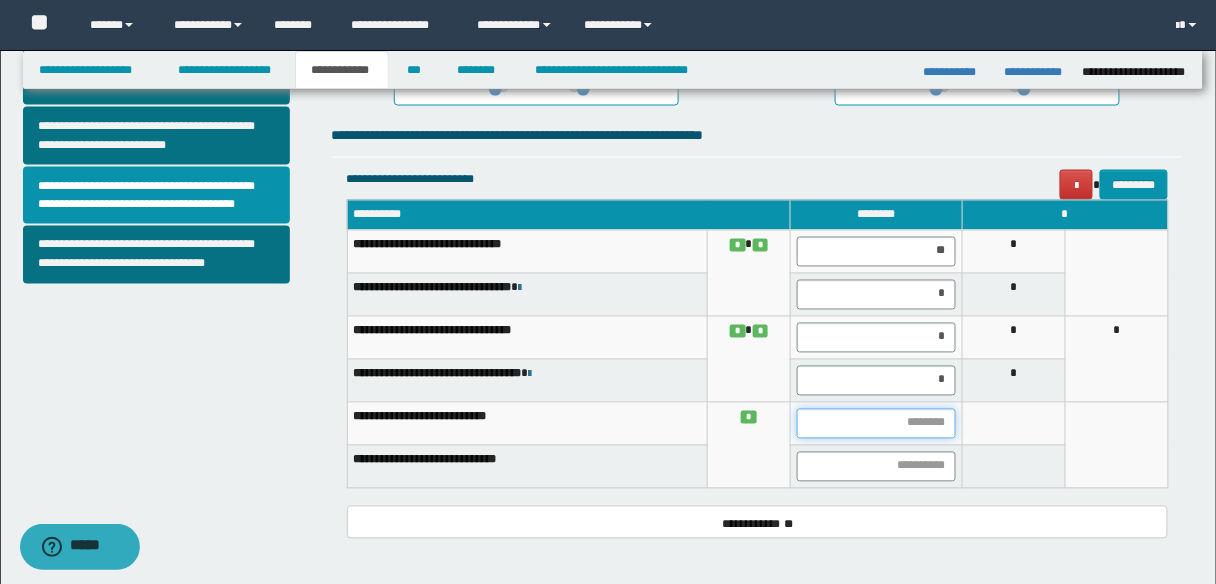type on "*" 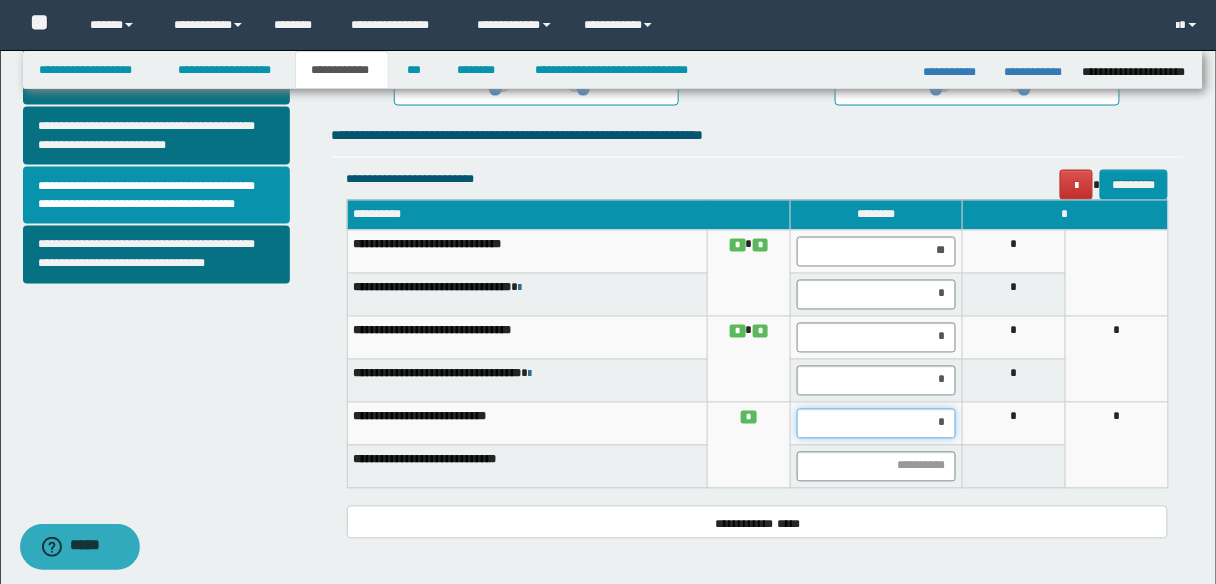 click on "*" at bounding box center [876, 424] 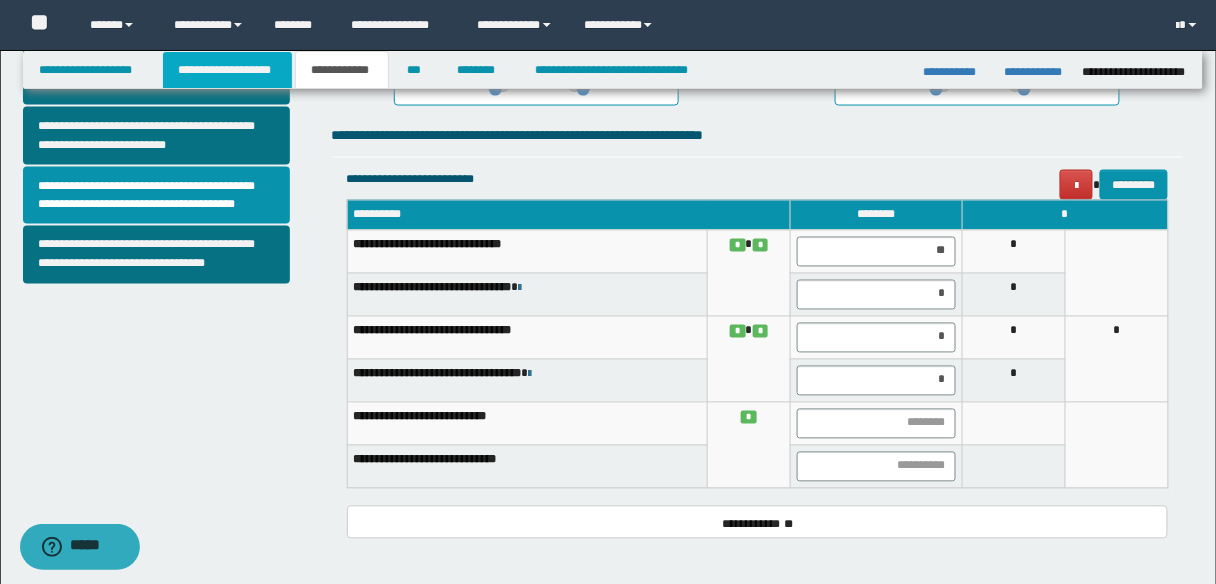 click on "**********" at bounding box center [227, 70] 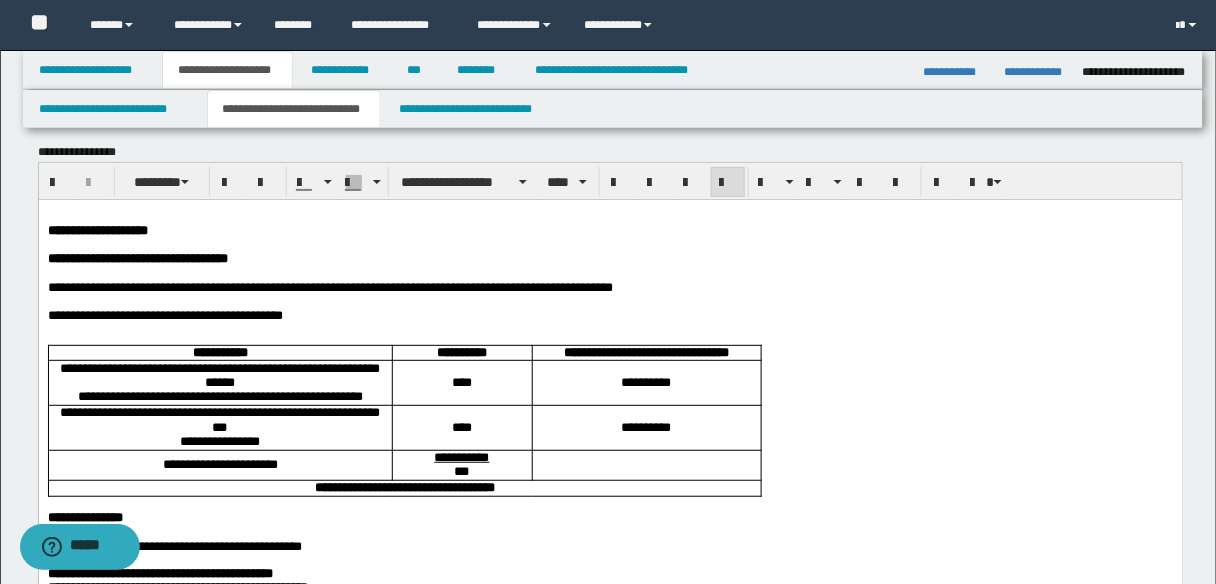 scroll, scrollTop: 0, scrollLeft: 0, axis: both 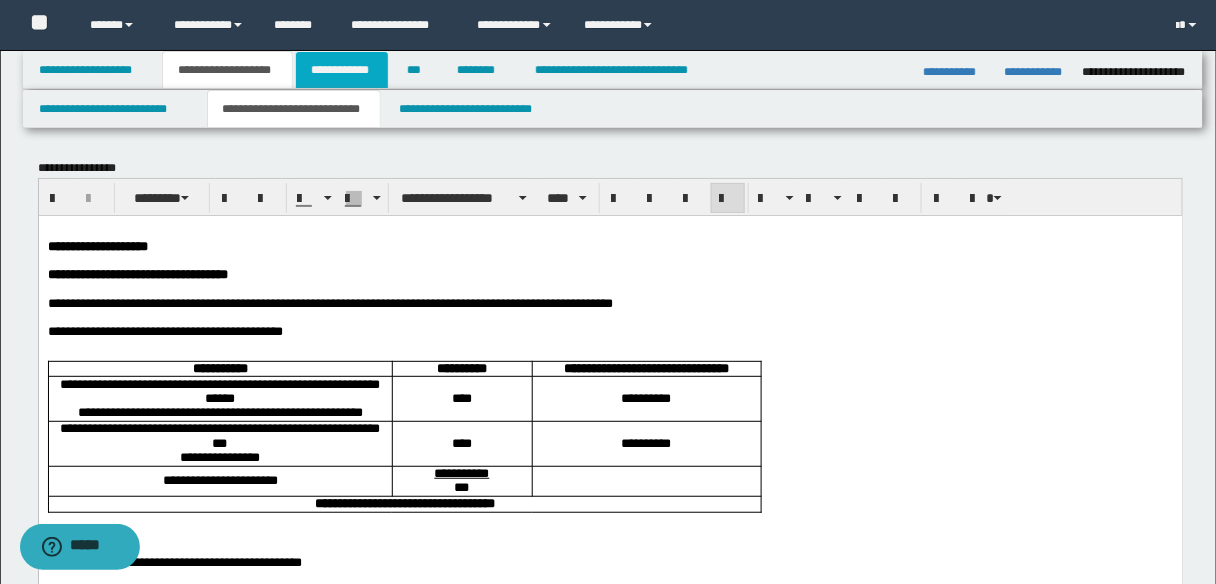 click on "**********" at bounding box center (342, 70) 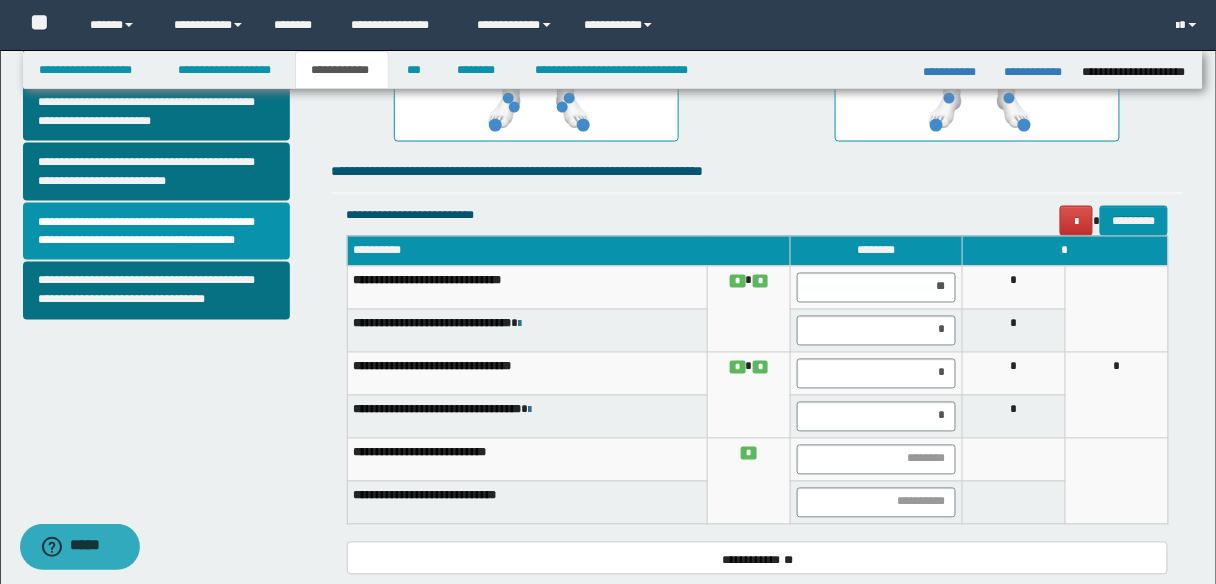 scroll, scrollTop: 960, scrollLeft: 0, axis: vertical 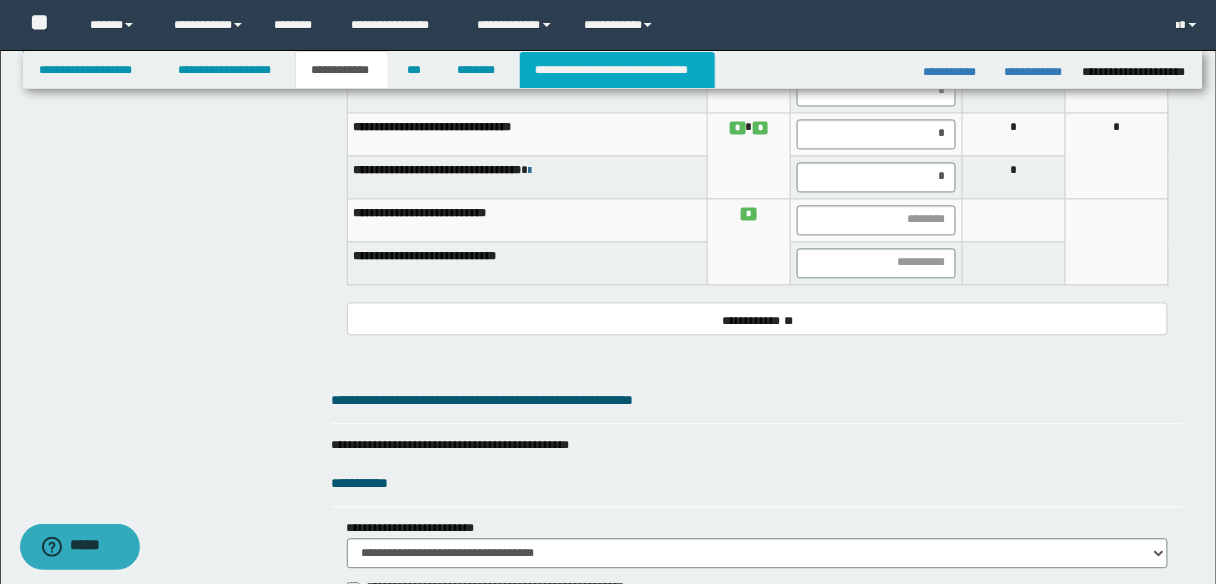 click on "**********" at bounding box center (617, 70) 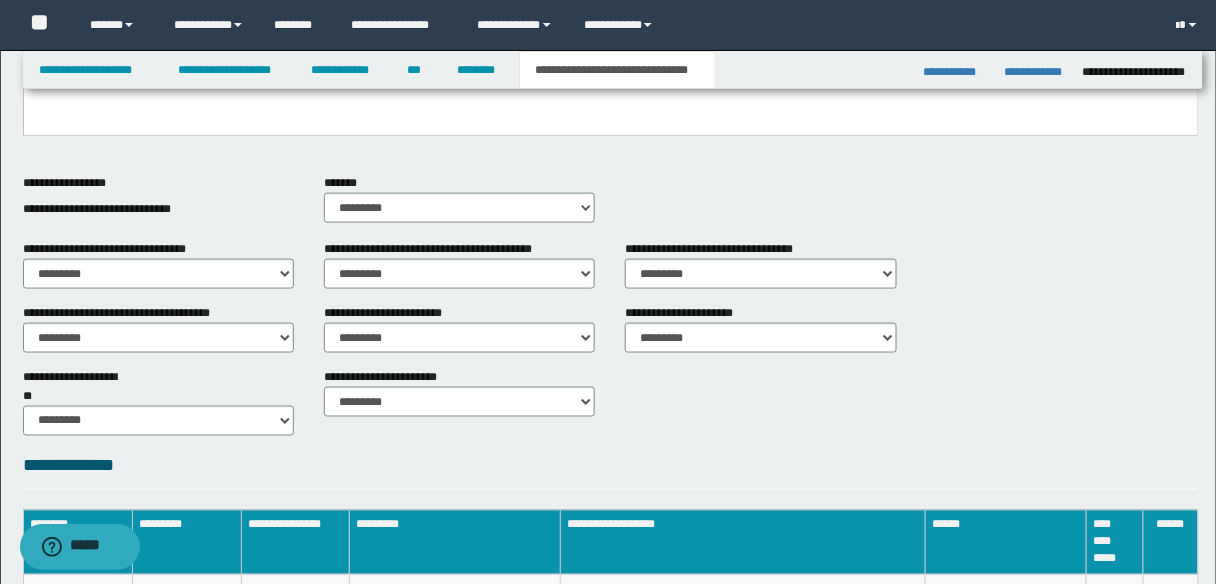 scroll, scrollTop: 135, scrollLeft: 0, axis: vertical 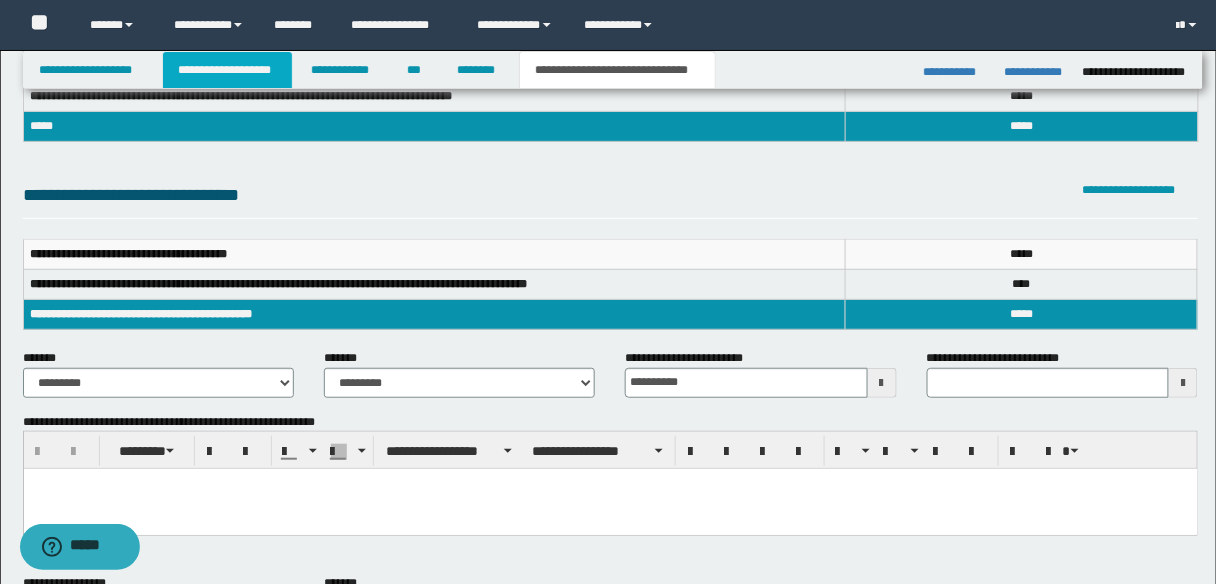 click on "**********" at bounding box center (227, 70) 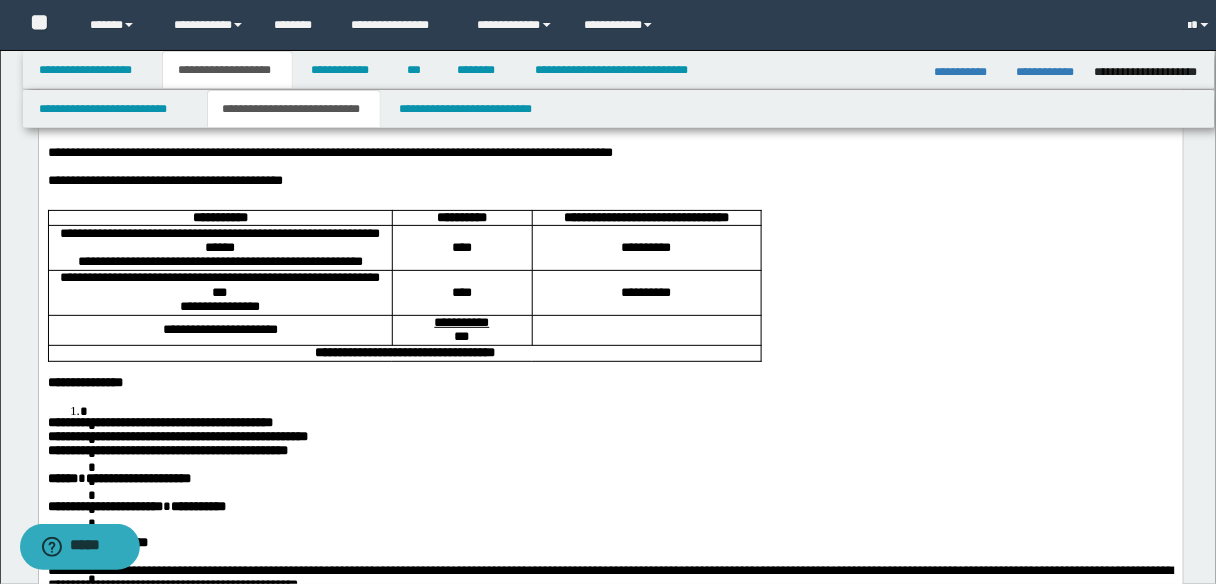 scroll, scrollTop: 166, scrollLeft: 0, axis: vertical 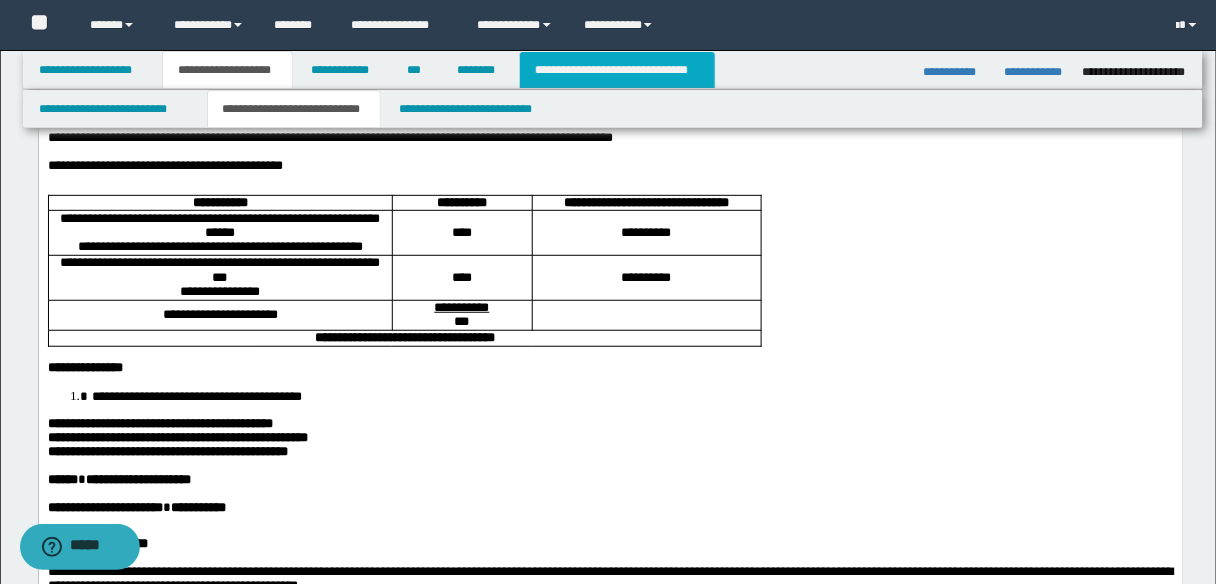 click on "**********" at bounding box center [617, 70] 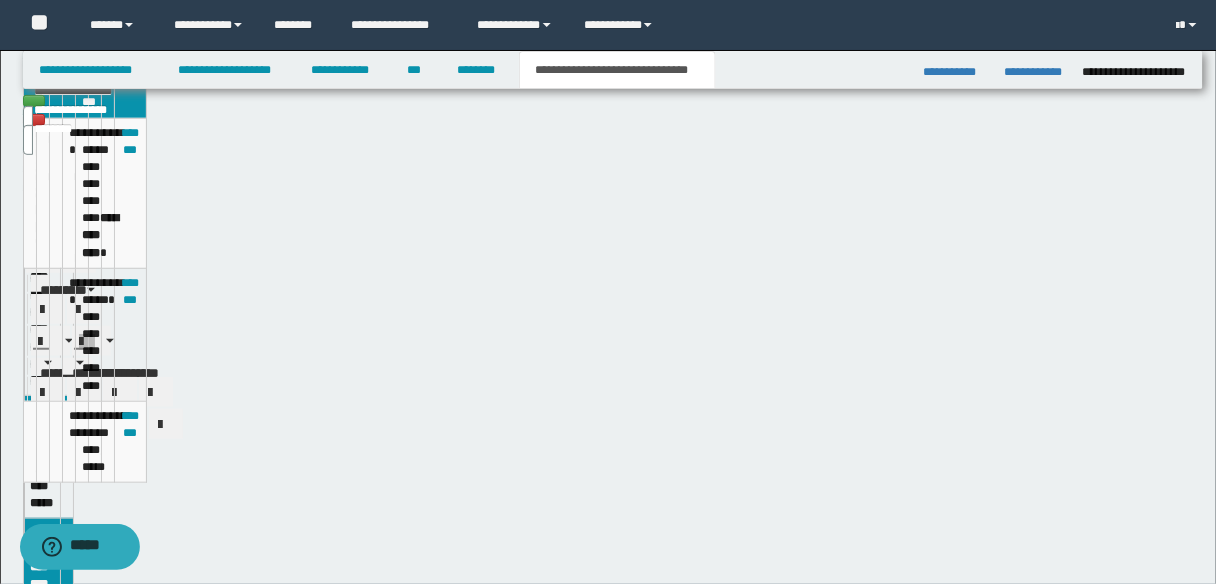 type on "**********" 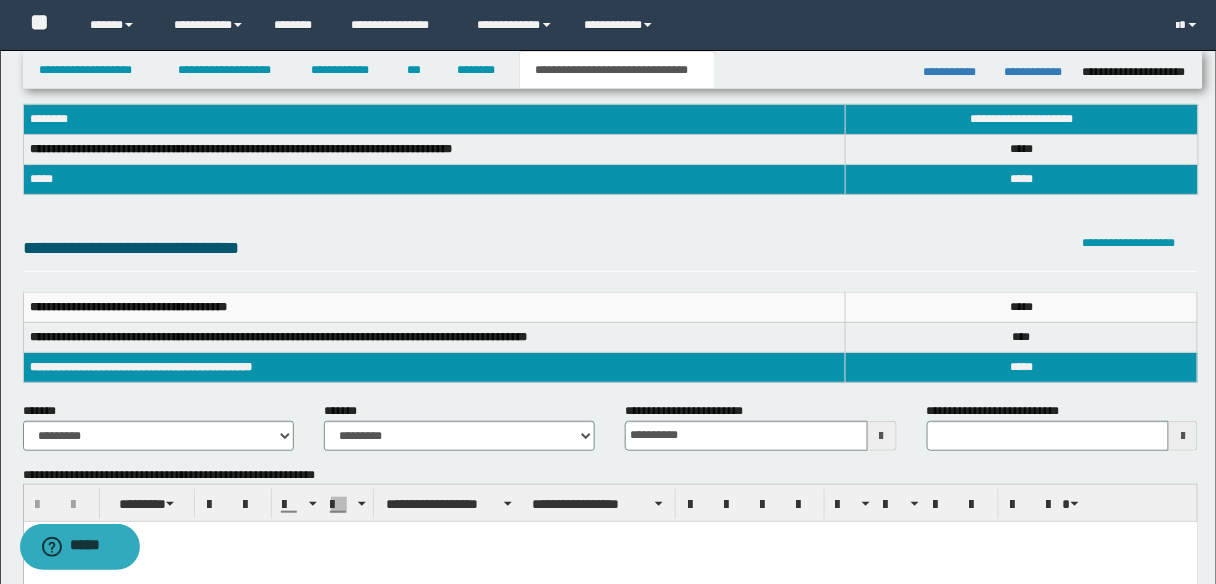 scroll, scrollTop: 55, scrollLeft: 0, axis: vertical 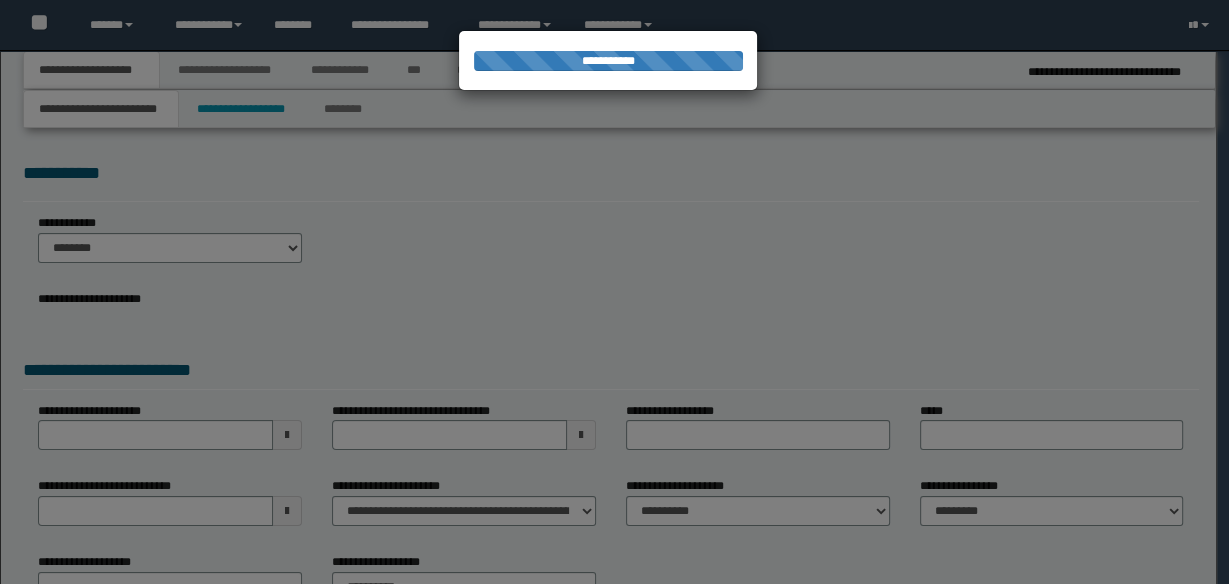 select on "*" 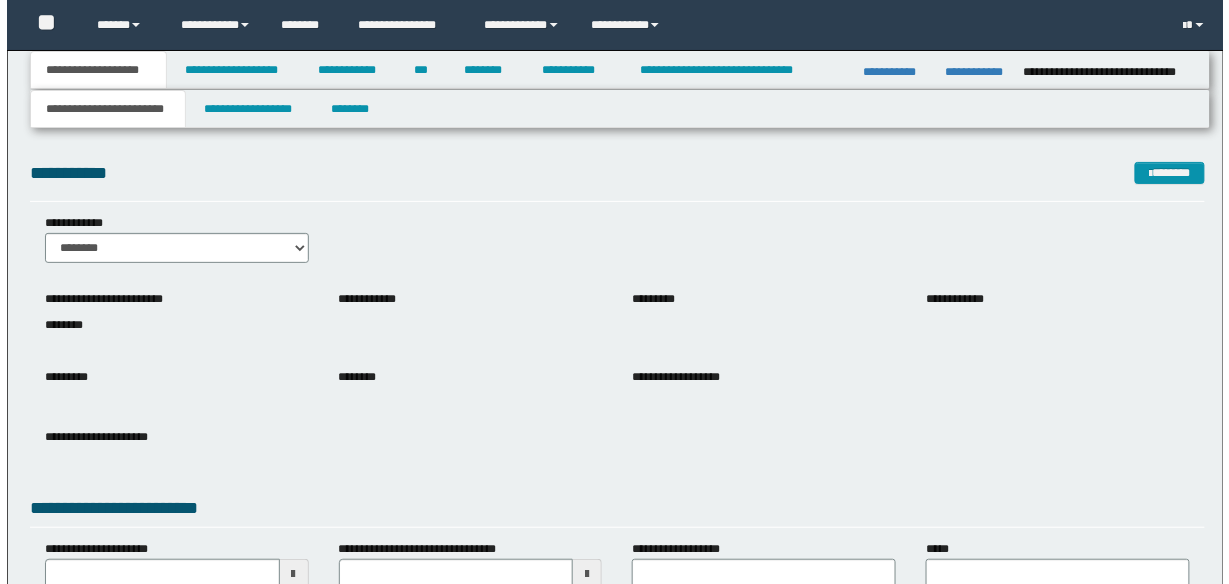 scroll, scrollTop: 0, scrollLeft: 0, axis: both 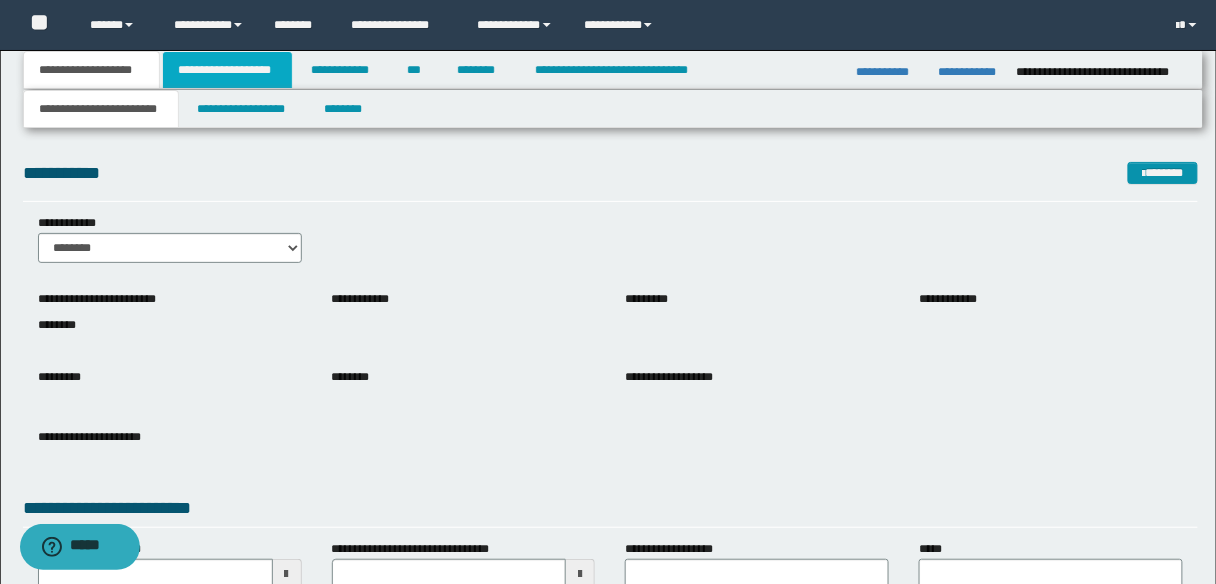 click on "**********" at bounding box center [227, 70] 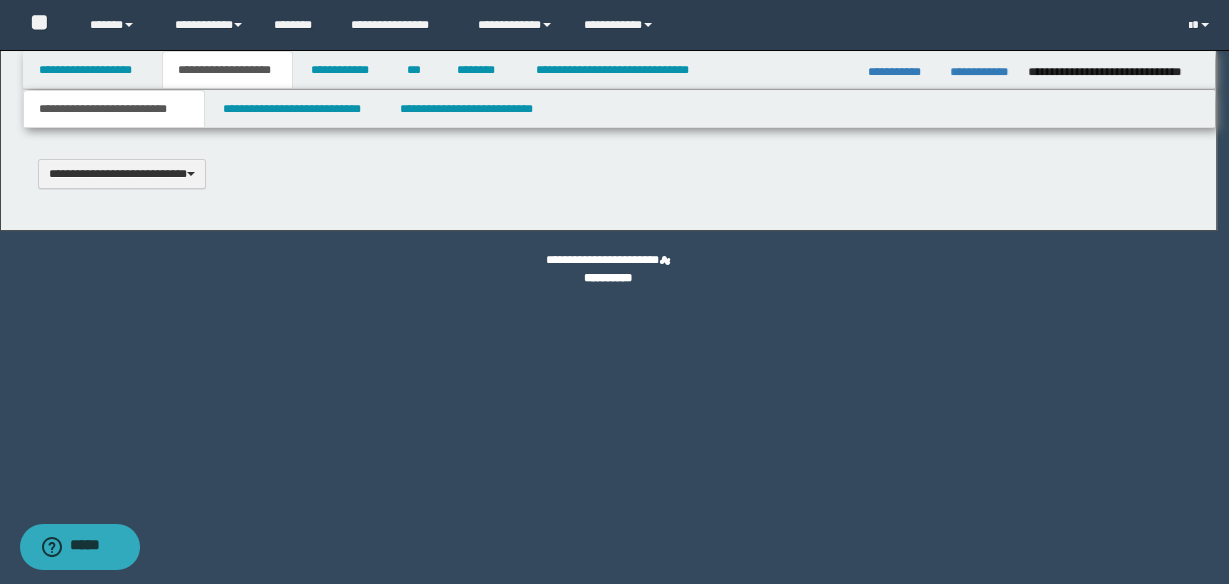 type 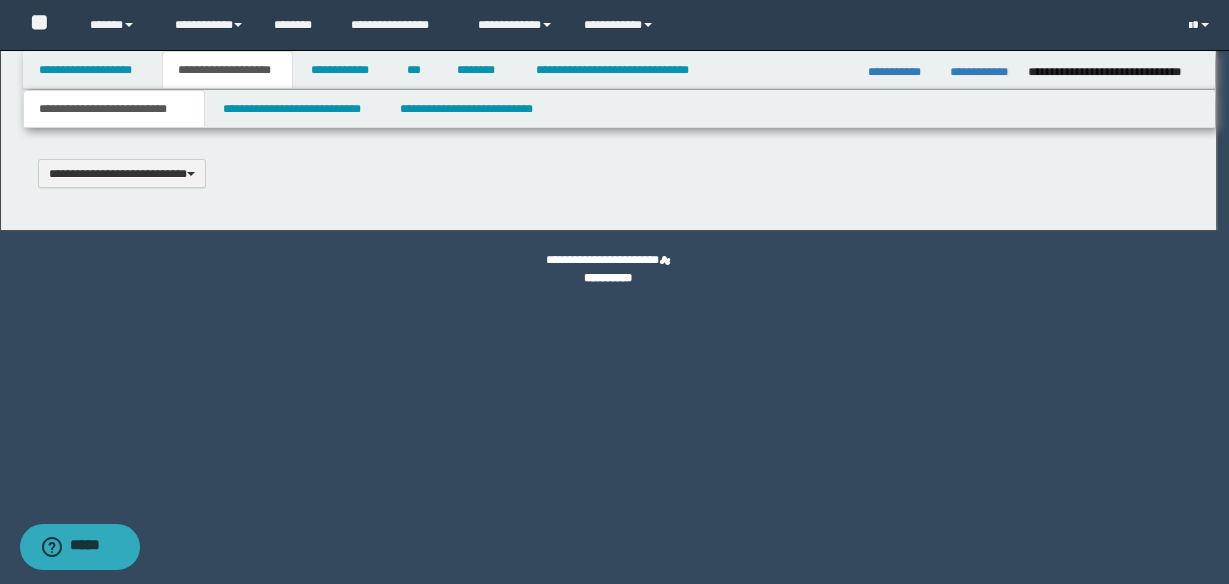 scroll, scrollTop: 0, scrollLeft: 0, axis: both 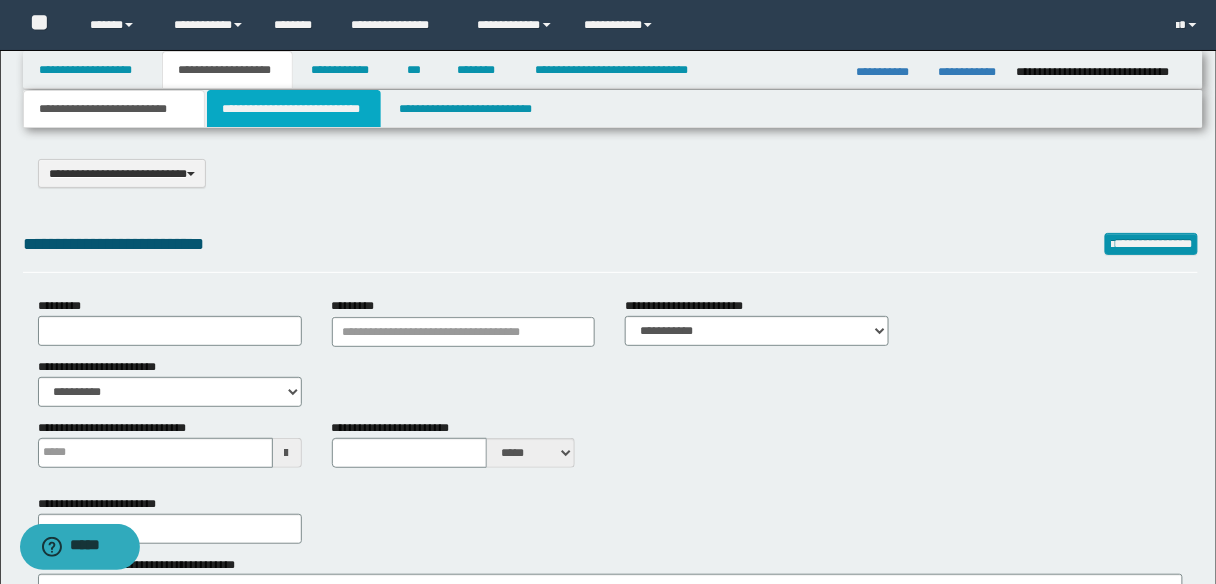 click on "**********" at bounding box center [294, 109] 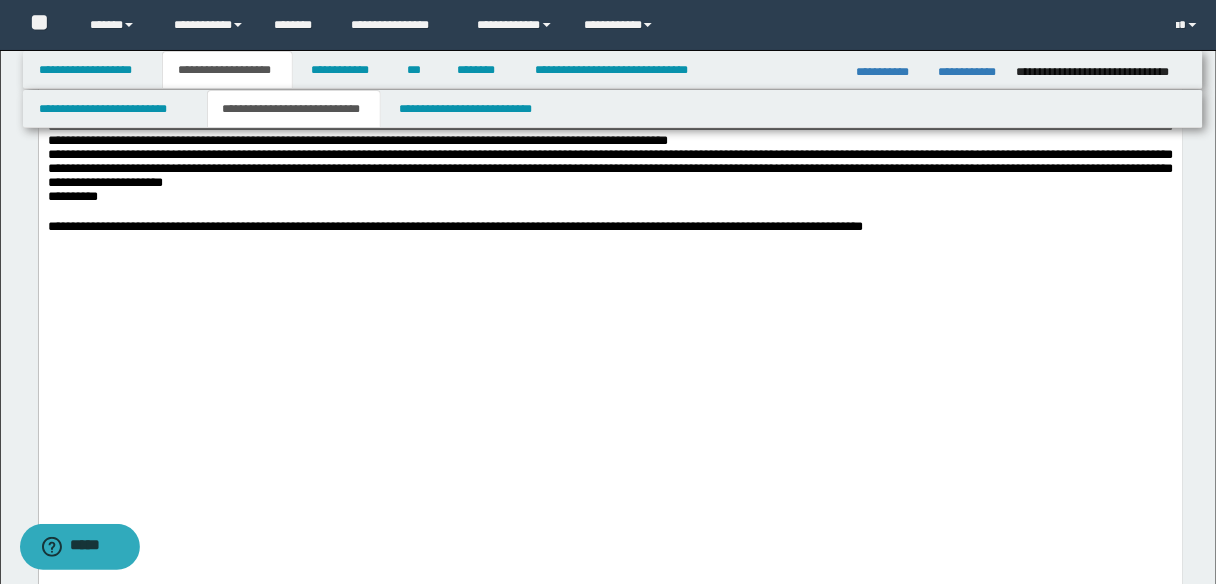 scroll, scrollTop: 1920, scrollLeft: 0, axis: vertical 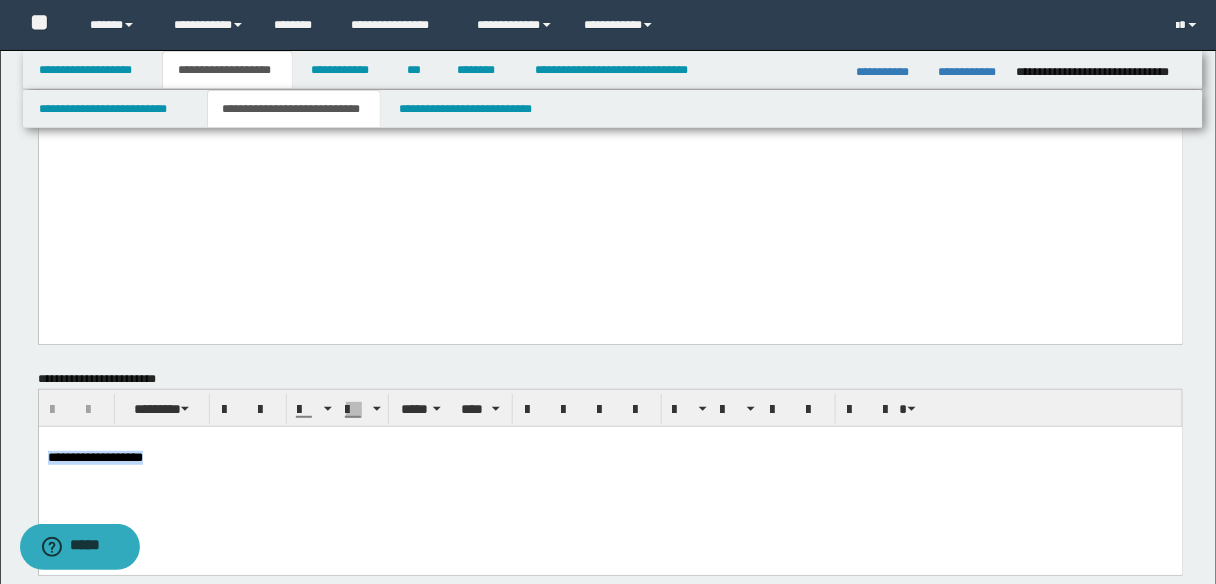 drag, startPoint x: 177, startPoint y: 461, endPoint x: 58, endPoint y: 890, distance: 445.19882 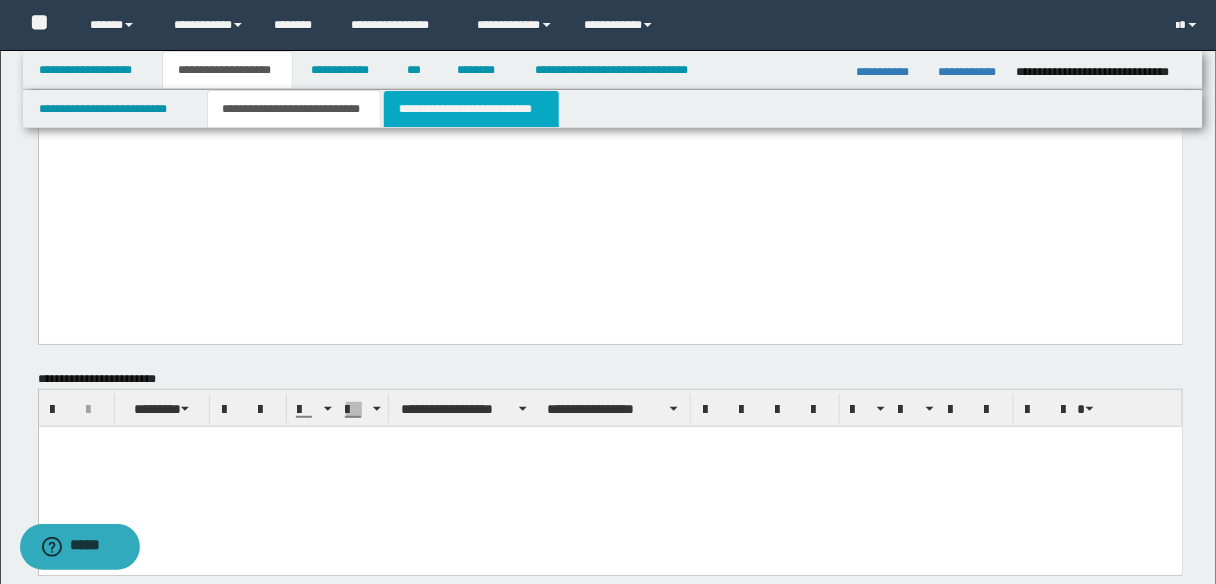 click on "**********" at bounding box center [471, 109] 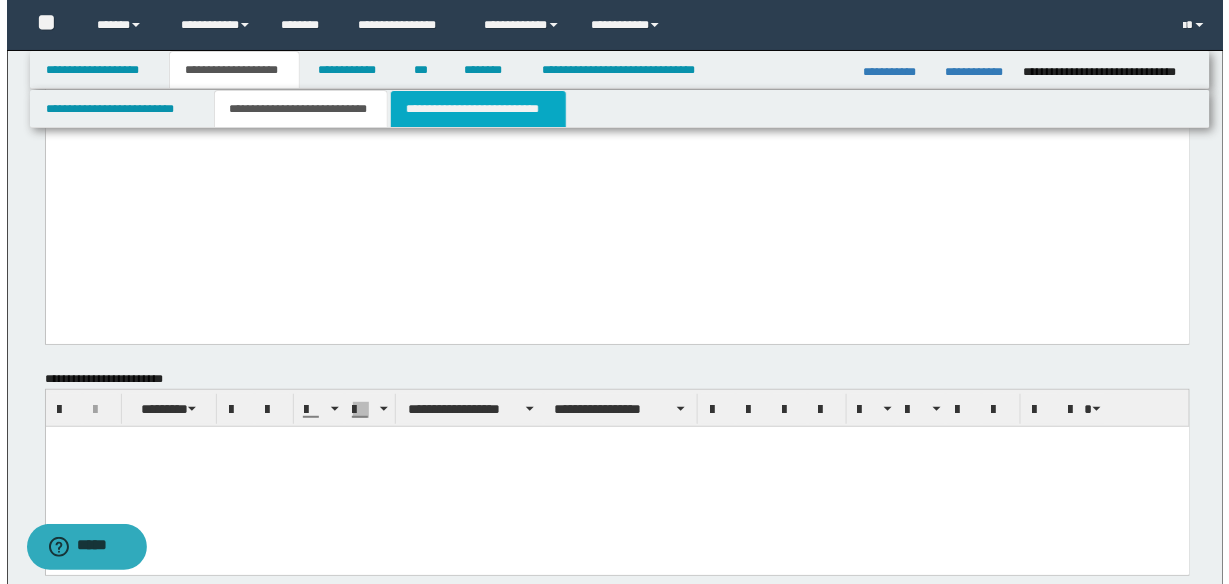 scroll, scrollTop: 0, scrollLeft: 0, axis: both 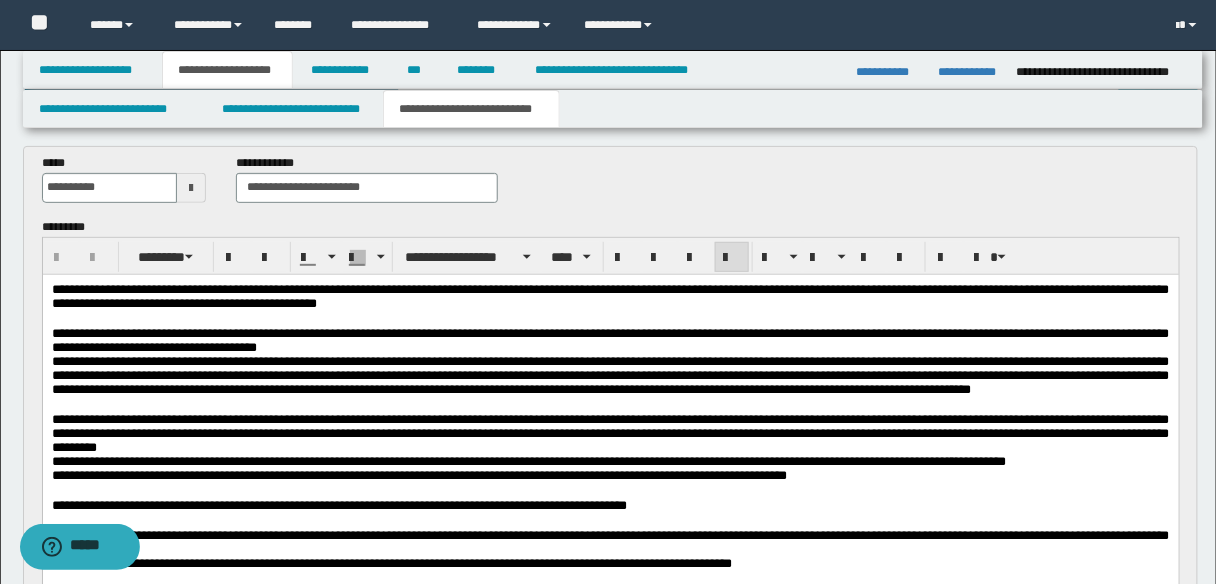 click on "**********" at bounding box center (610, 295) 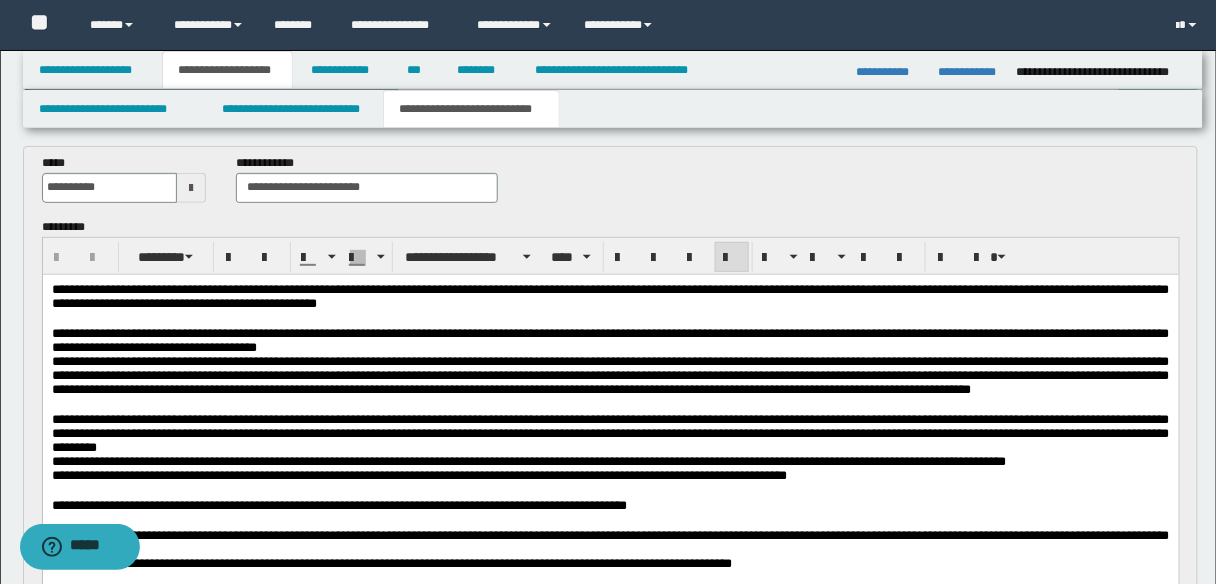 type 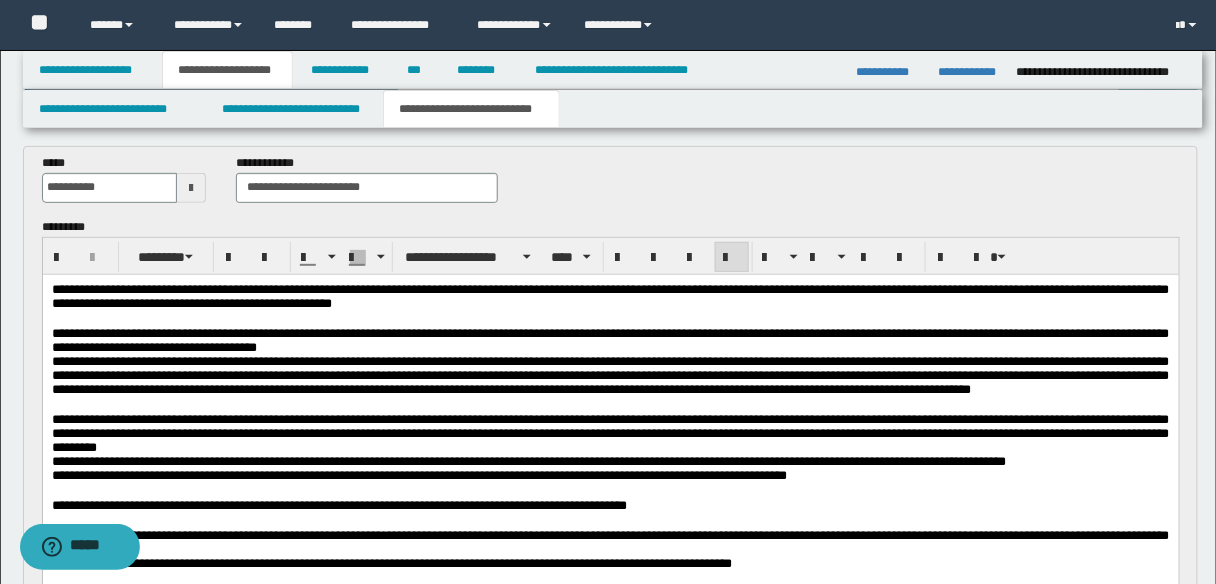 click on "**********" at bounding box center [610, 295] 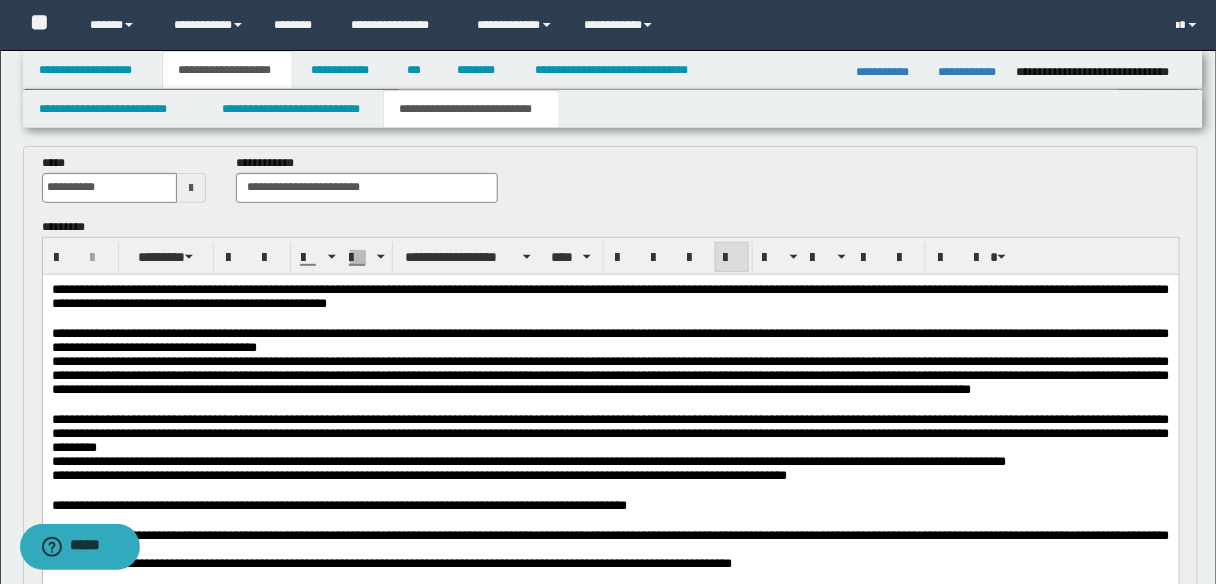 click on "**********" at bounding box center [610, 295] 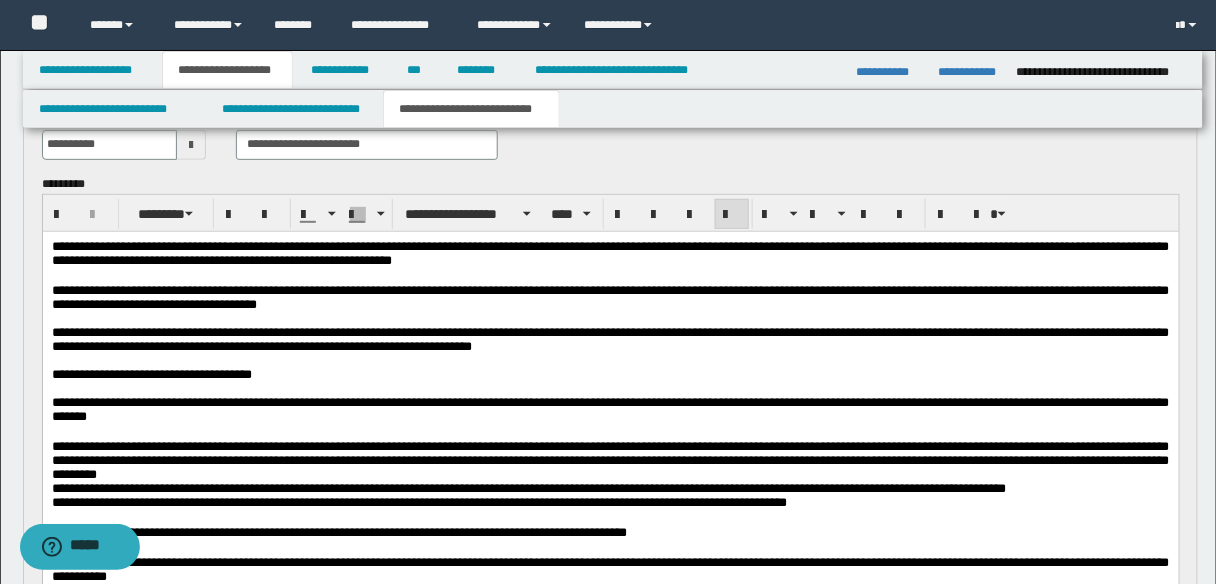 scroll, scrollTop: 160, scrollLeft: 0, axis: vertical 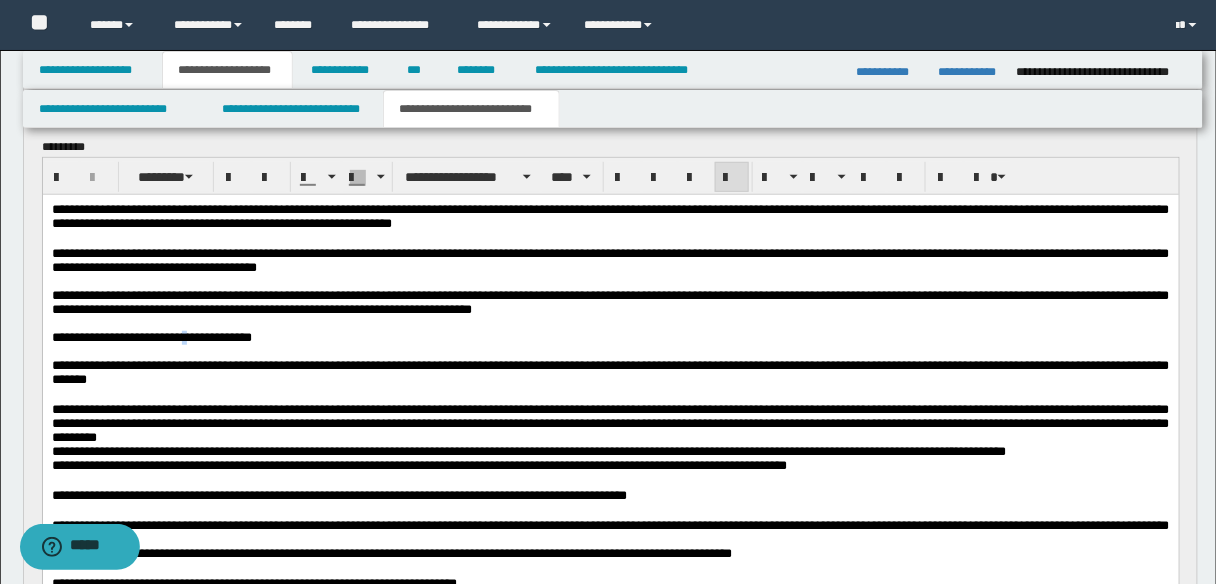 click on "**********" at bounding box center (151, 336) 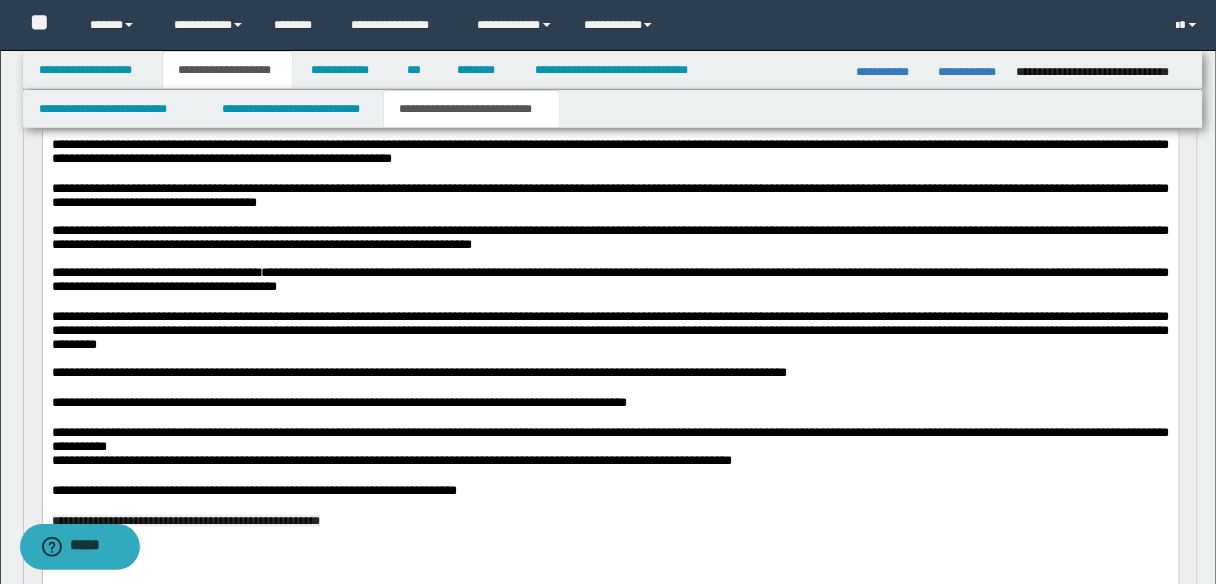 scroll, scrollTop: 320, scrollLeft: 0, axis: vertical 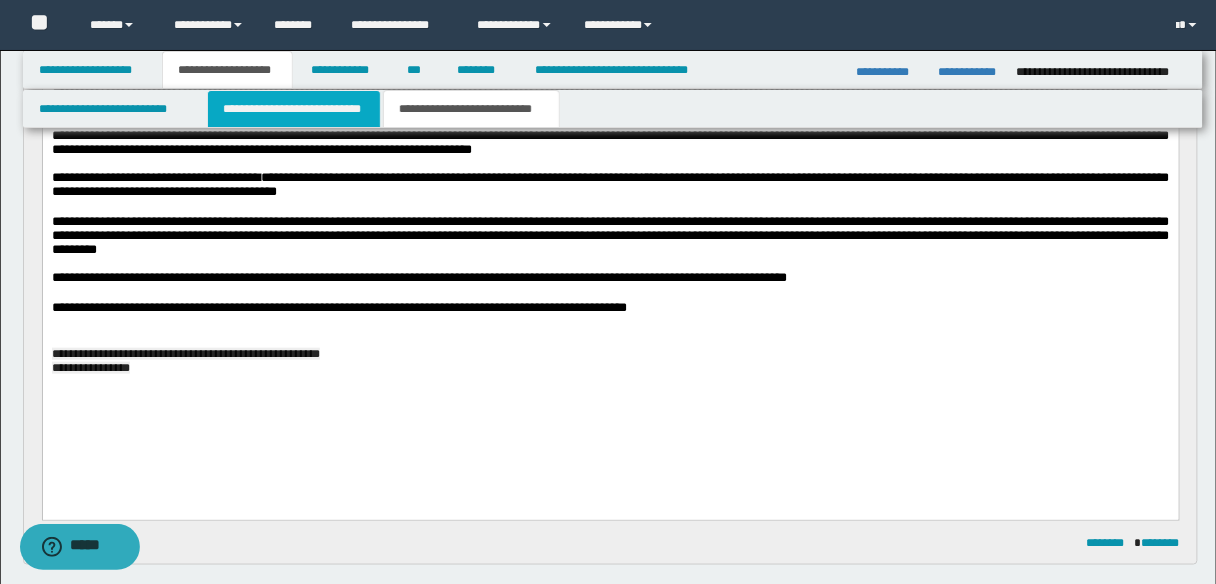 click on "**********" at bounding box center [294, 109] 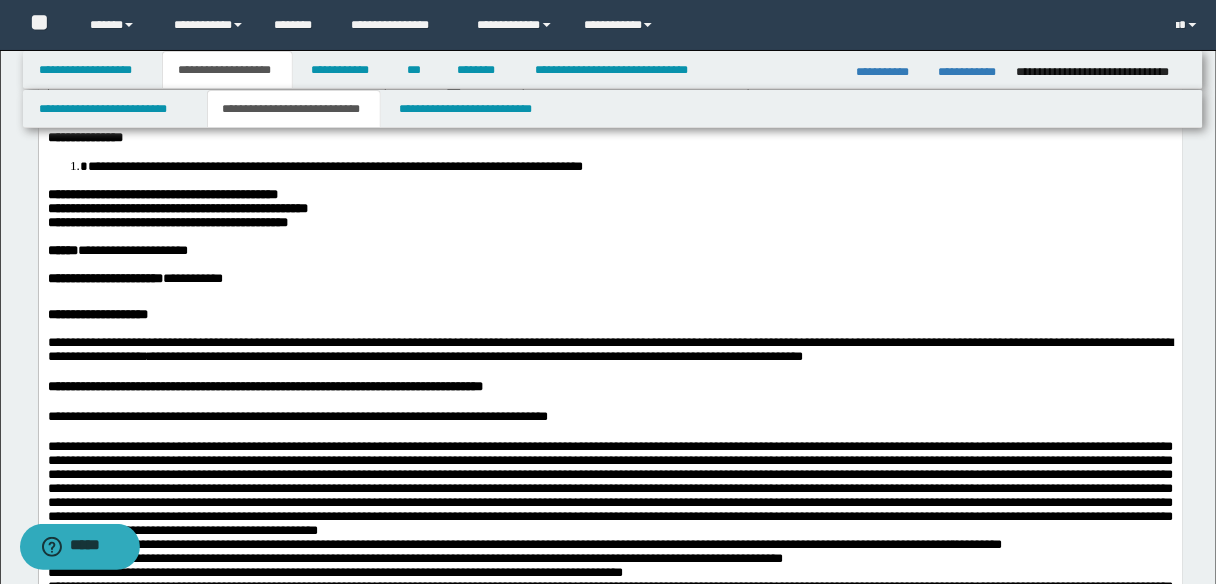 scroll, scrollTop: 80, scrollLeft: 0, axis: vertical 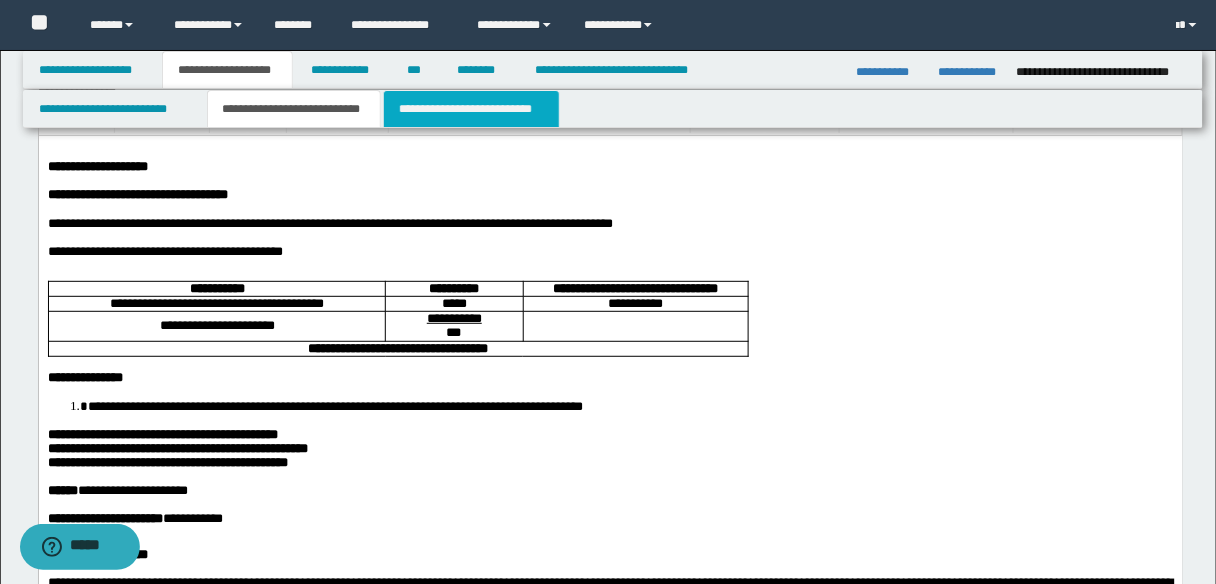 click on "**********" at bounding box center [471, 109] 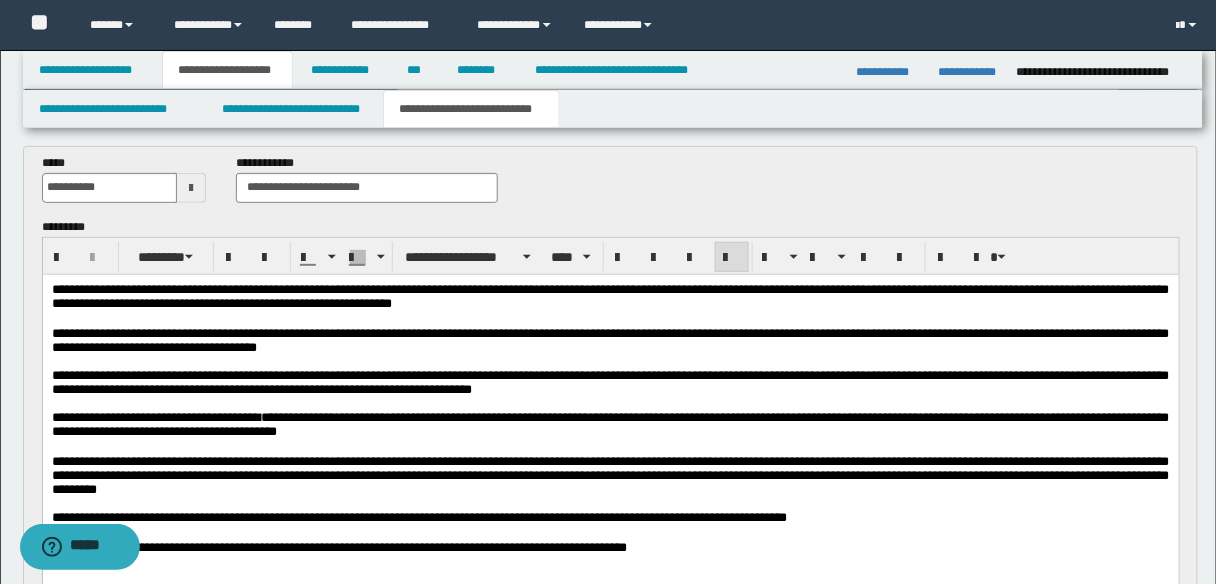 click on "**********" at bounding box center (155, 416) 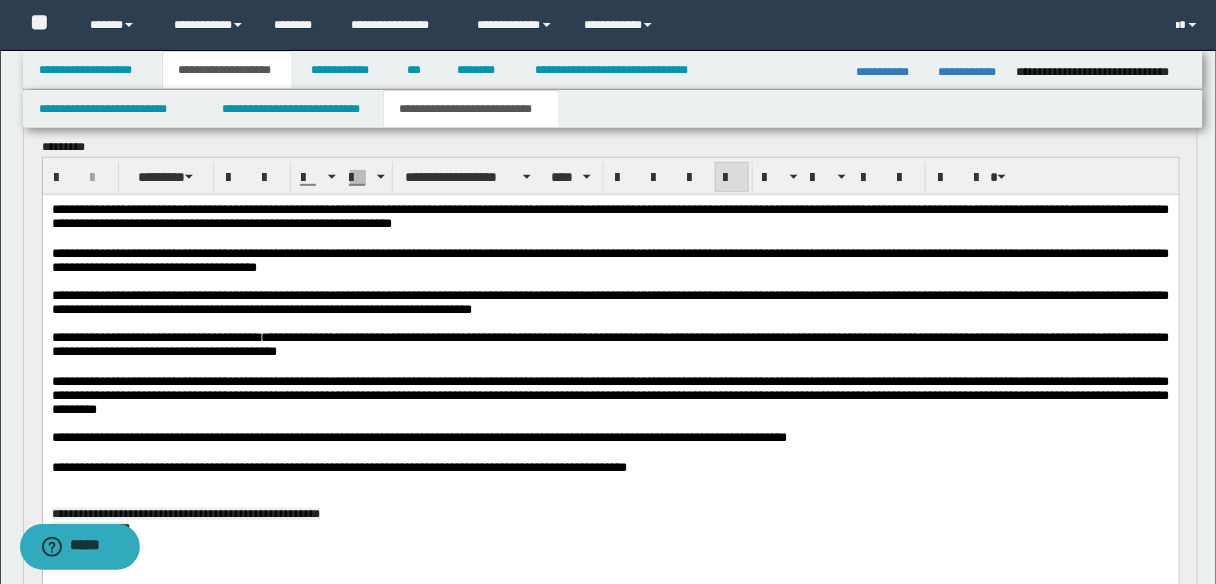 scroll, scrollTop: 240, scrollLeft: 0, axis: vertical 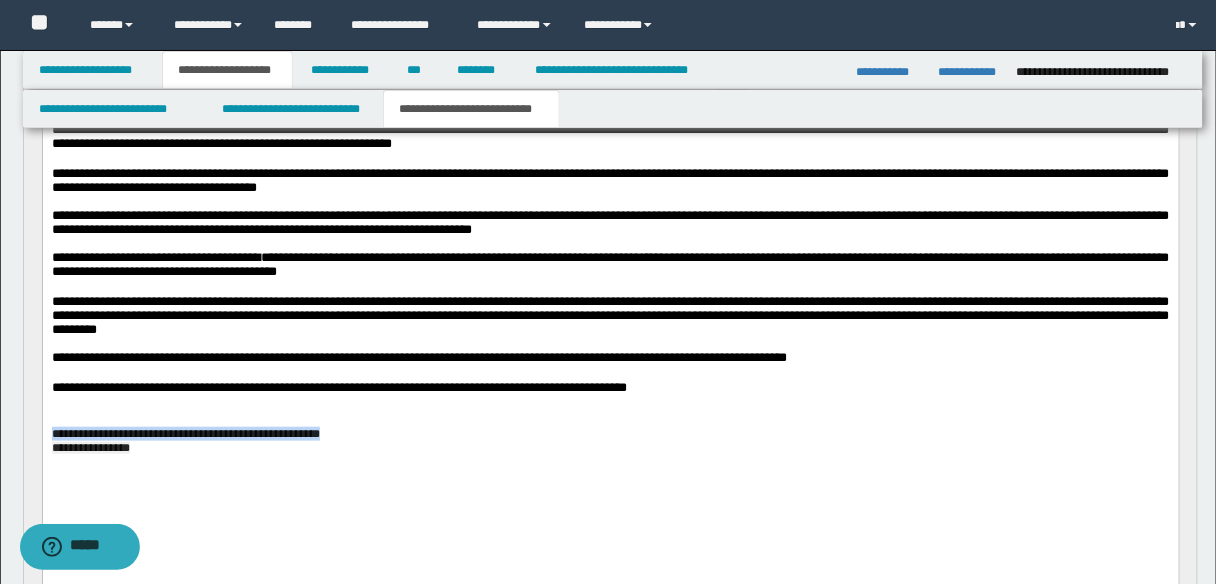 drag, startPoint x: 352, startPoint y: 465, endPoint x: 48, endPoint y: 469, distance: 304.0263 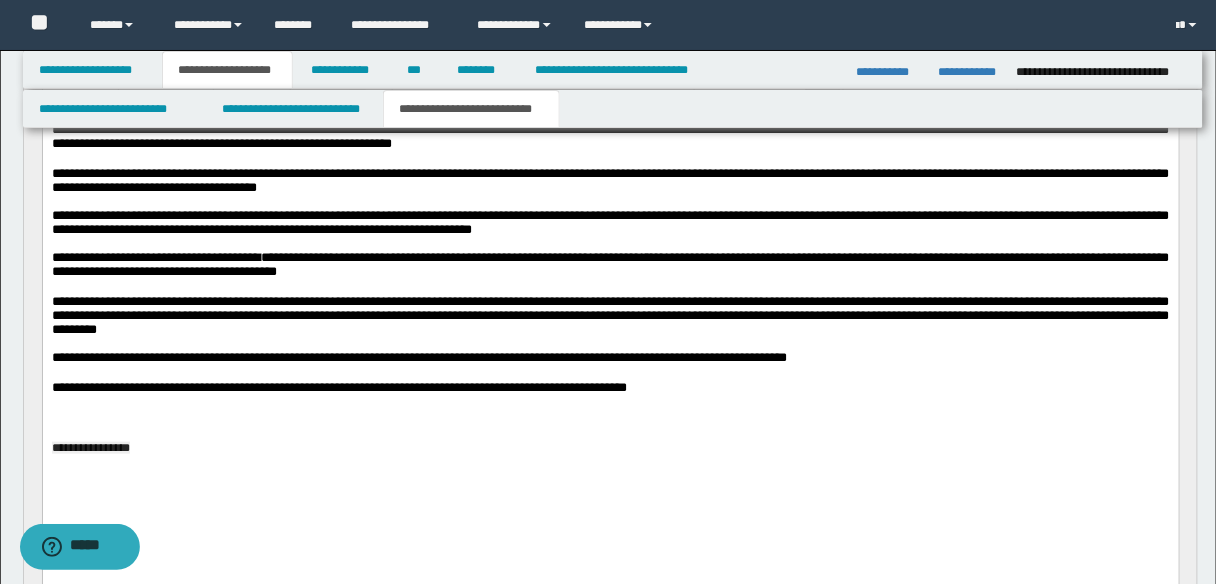 click at bounding box center (610, 418) 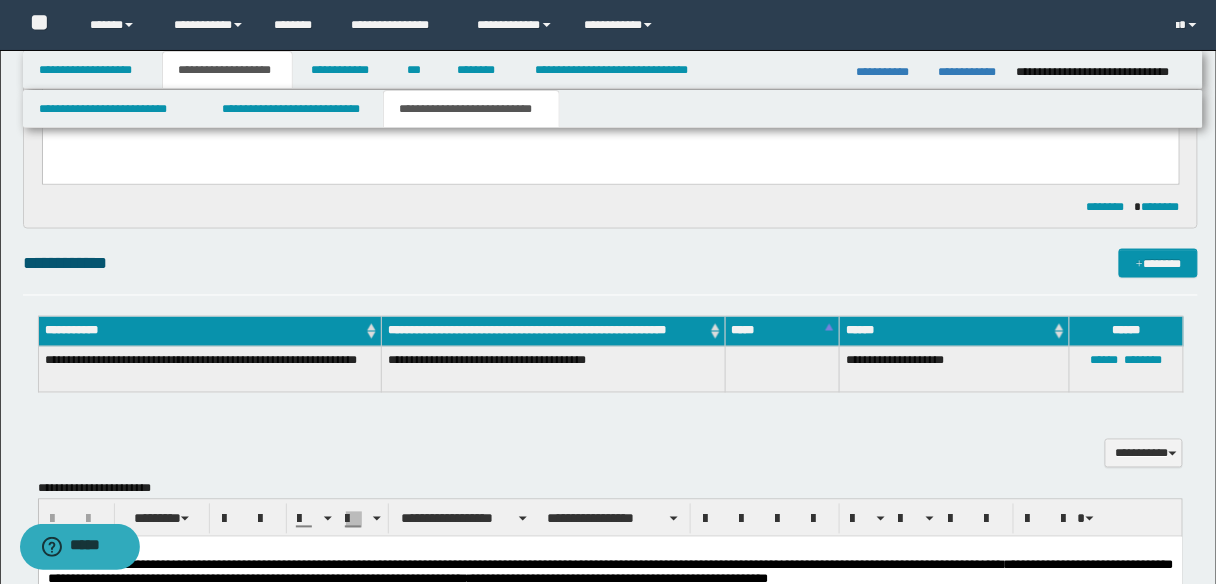 scroll, scrollTop: 800, scrollLeft: 0, axis: vertical 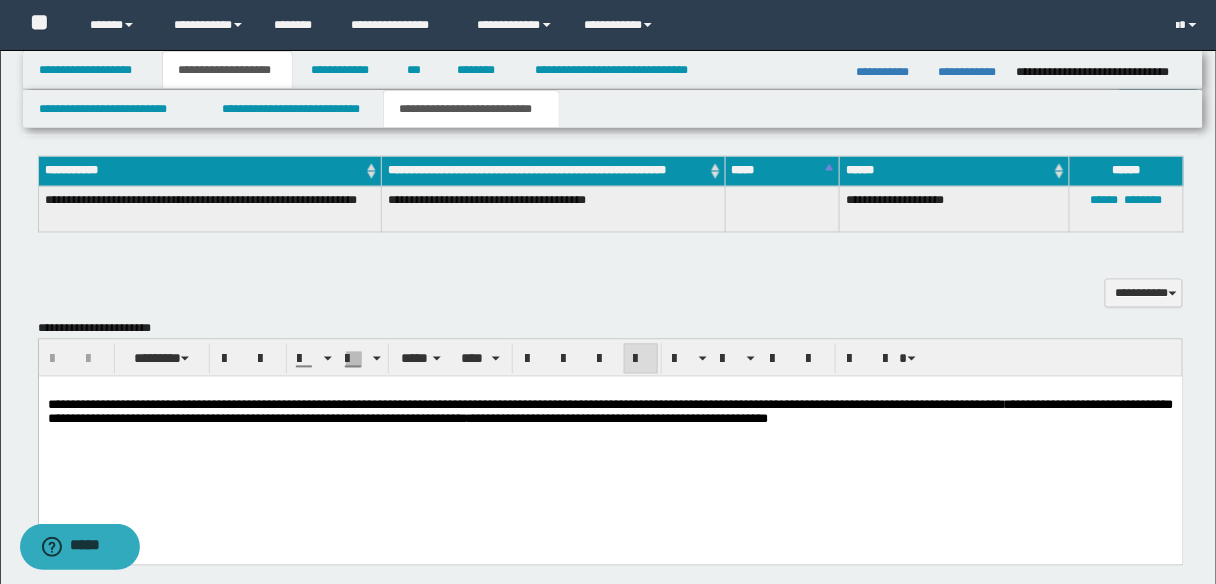 click on "**********" at bounding box center [373, 404] 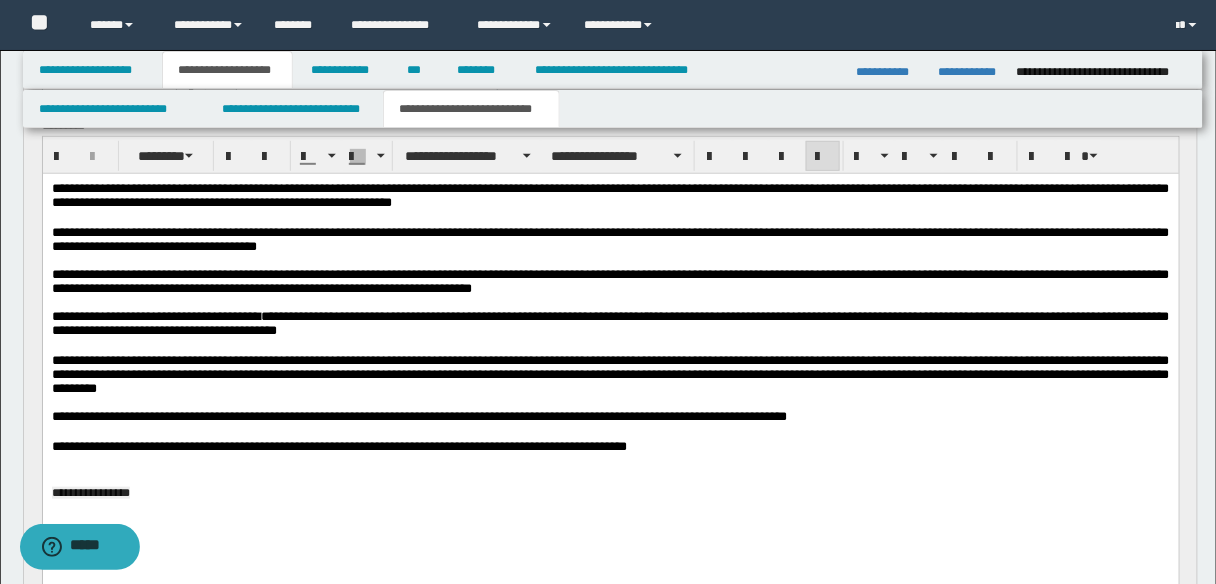 scroll, scrollTop: 80, scrollLeft: 0, axis: vertical 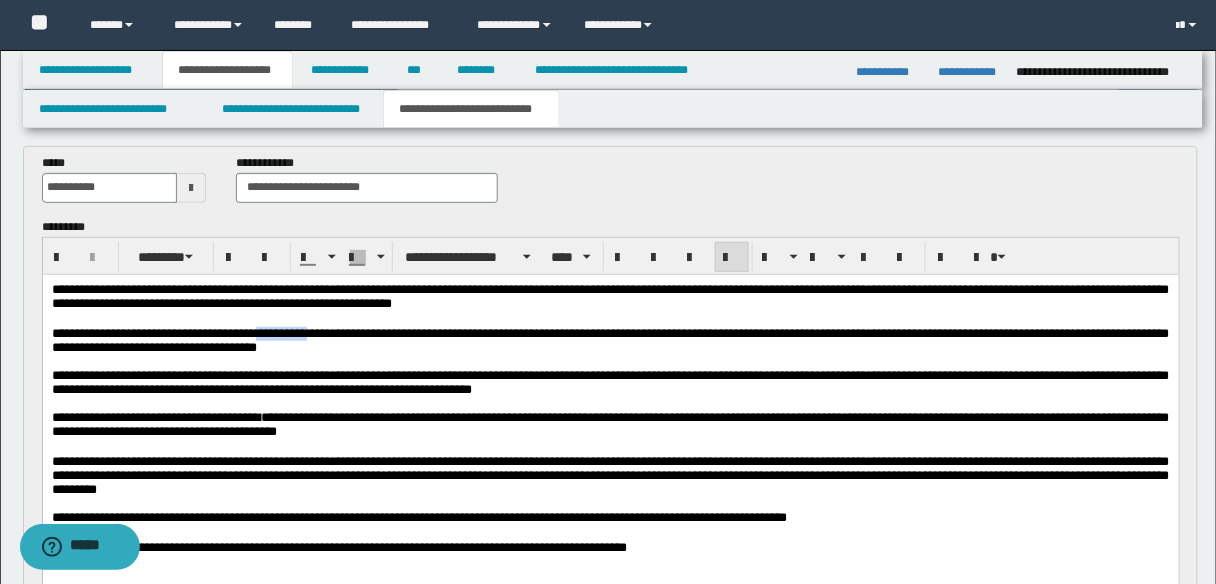 drag, startPoint x: 357, startPoint y: 337, endPoint x: 292, endPoint y: 333, distance: 65.12296 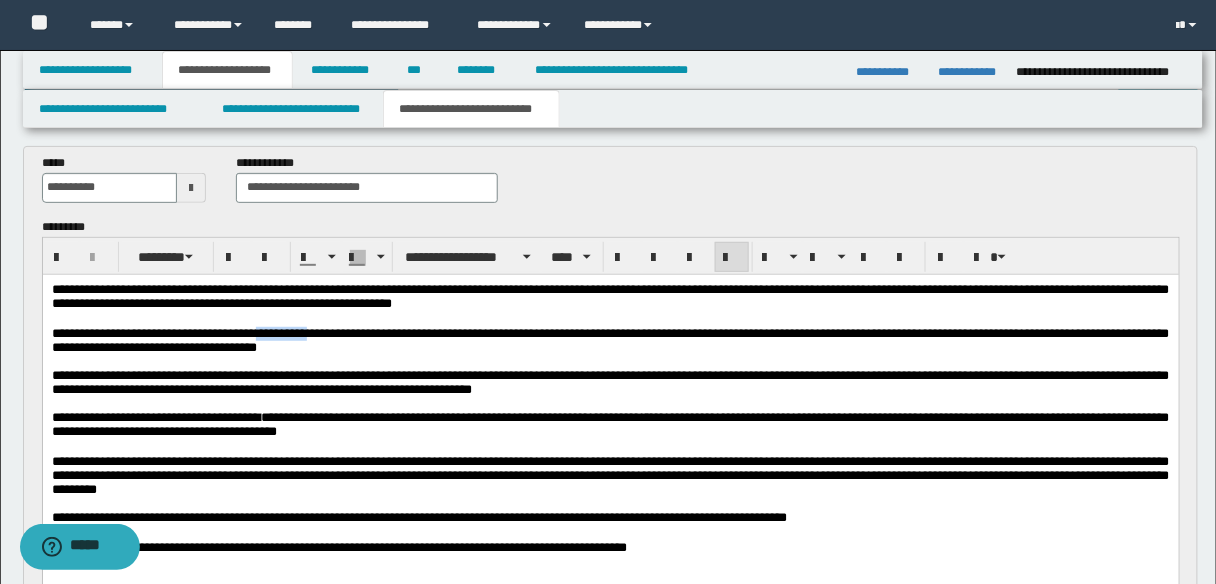 click on "**********" at bounding box center [610, 339] 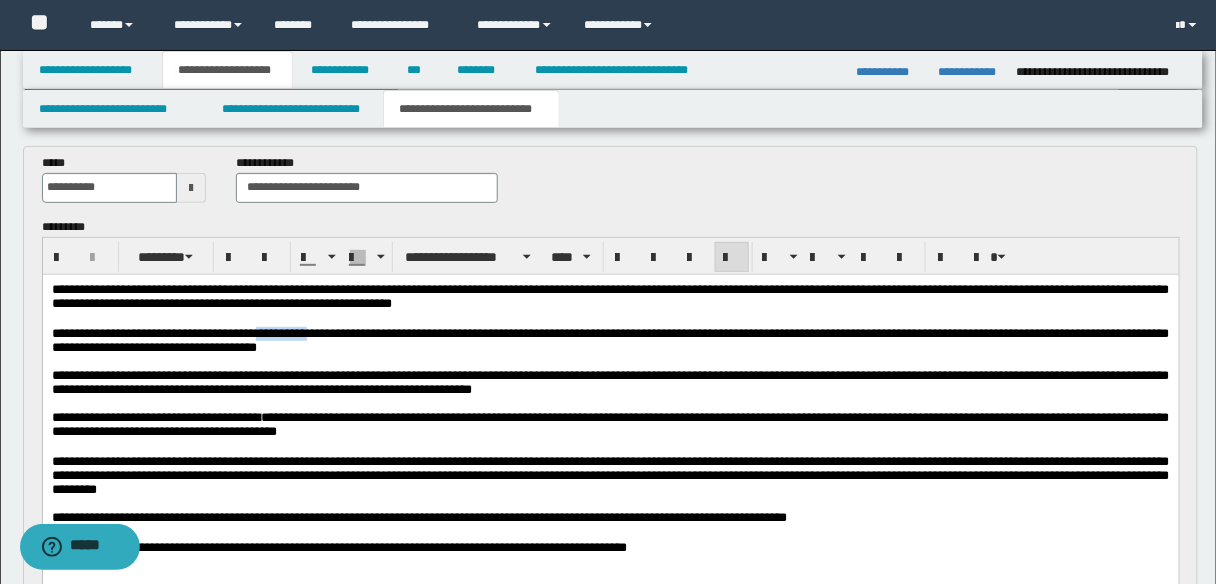 copy on "**********" 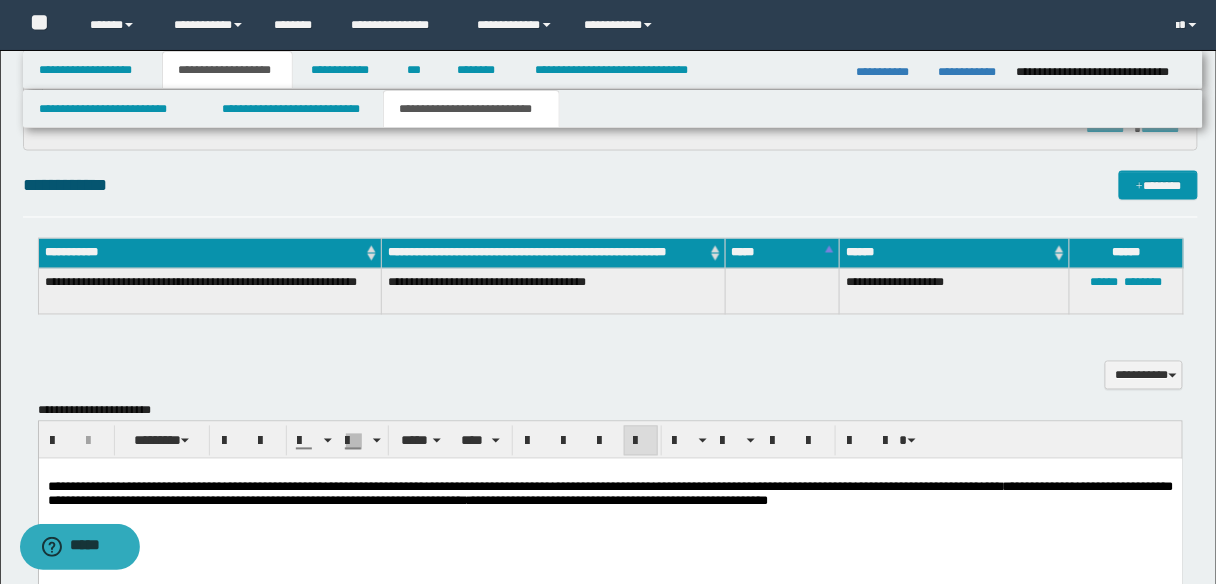 scroll, scrollTop: 720, scrollLeft: 0, axis: vertical 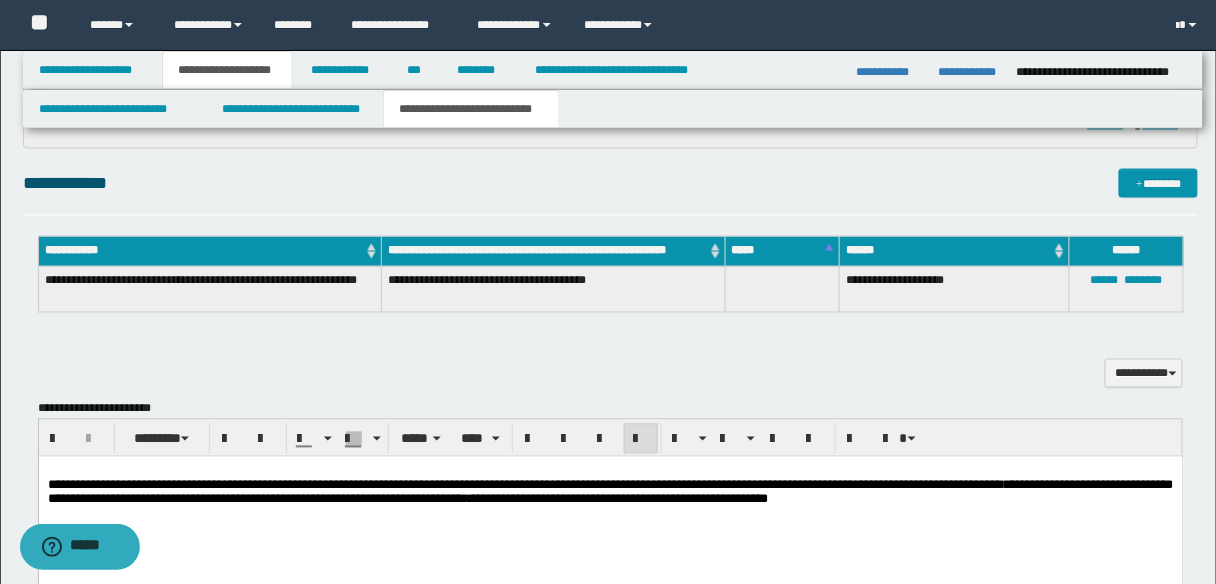 click on "**********" at bounding box center [610, 491] 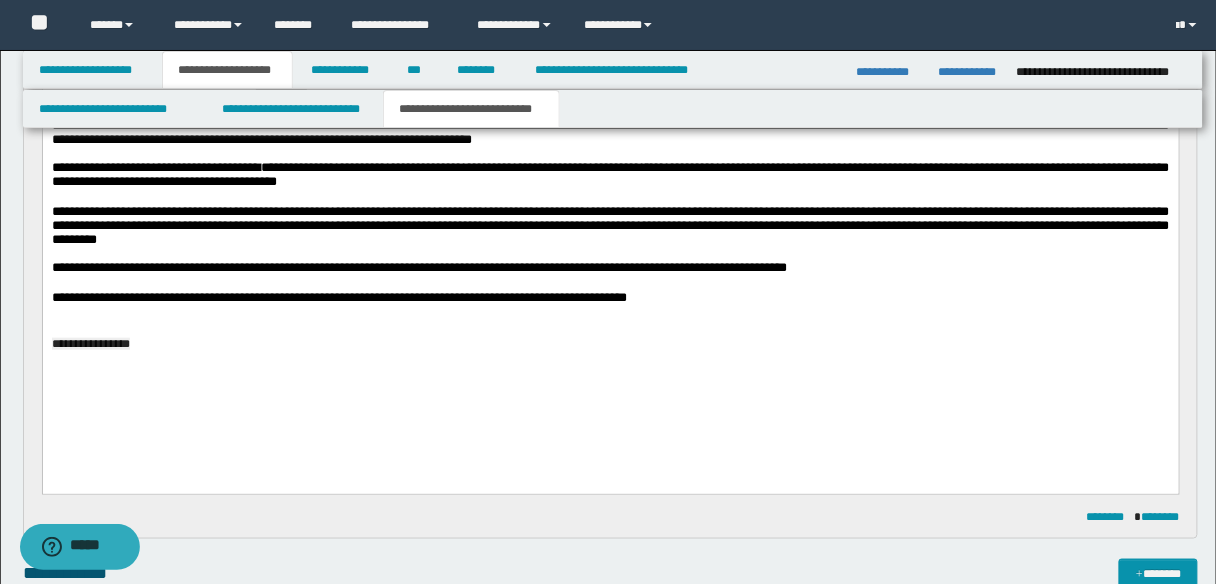scroll, scrollTop: 320, scrollLeft: 0, axis: vertical 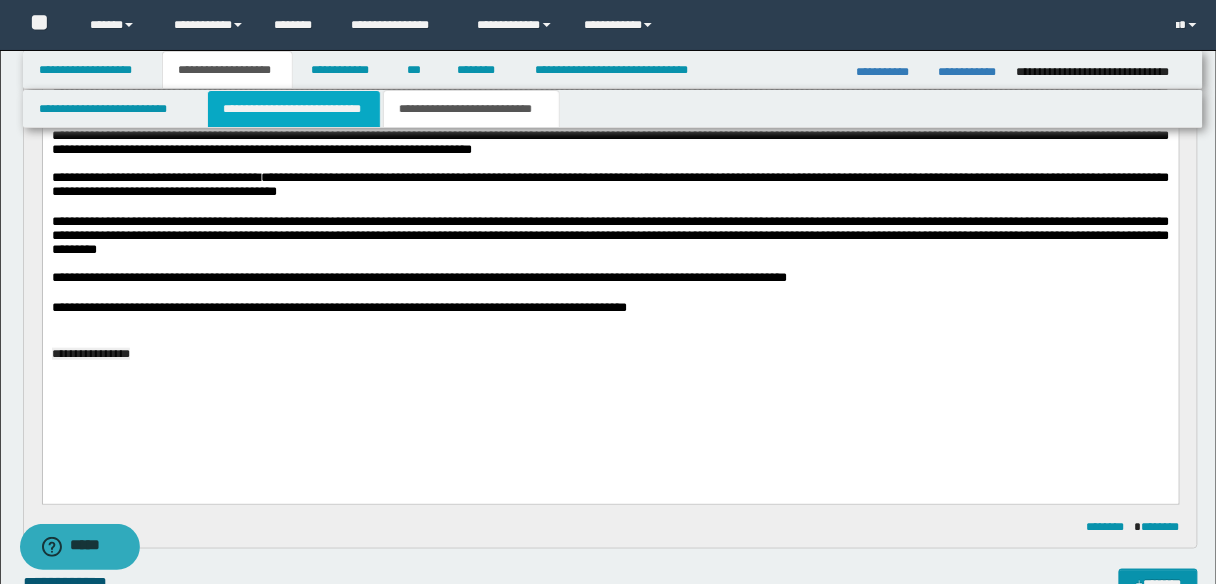 click on "**********" at bounding box center [294, 109] 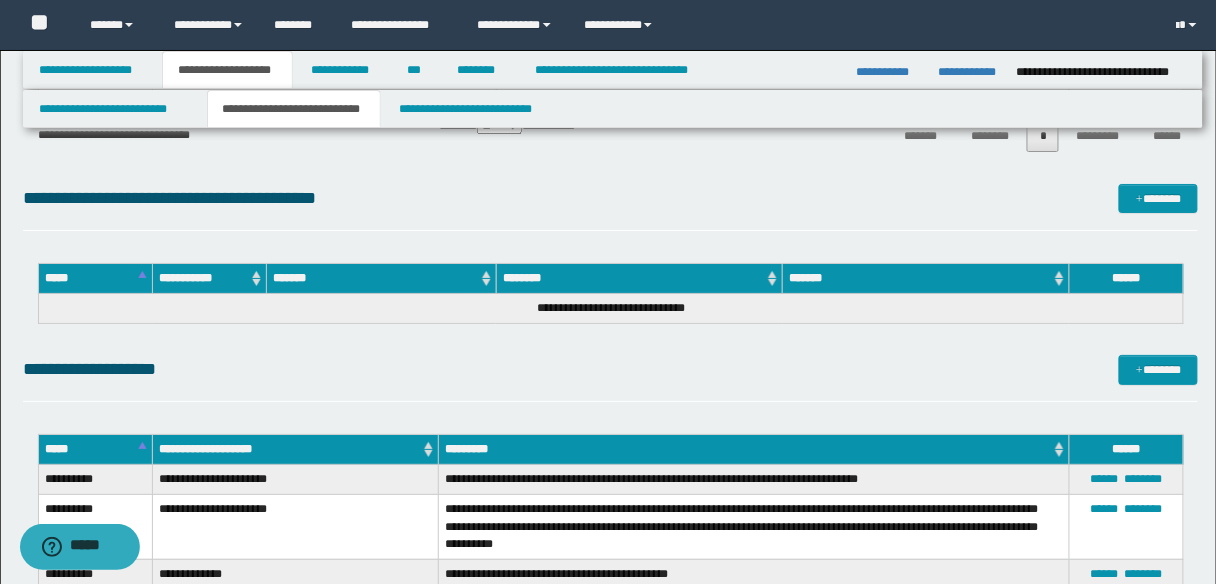 scroll, scrollTop: 3440, scrollLeft: 0, axis: vertical 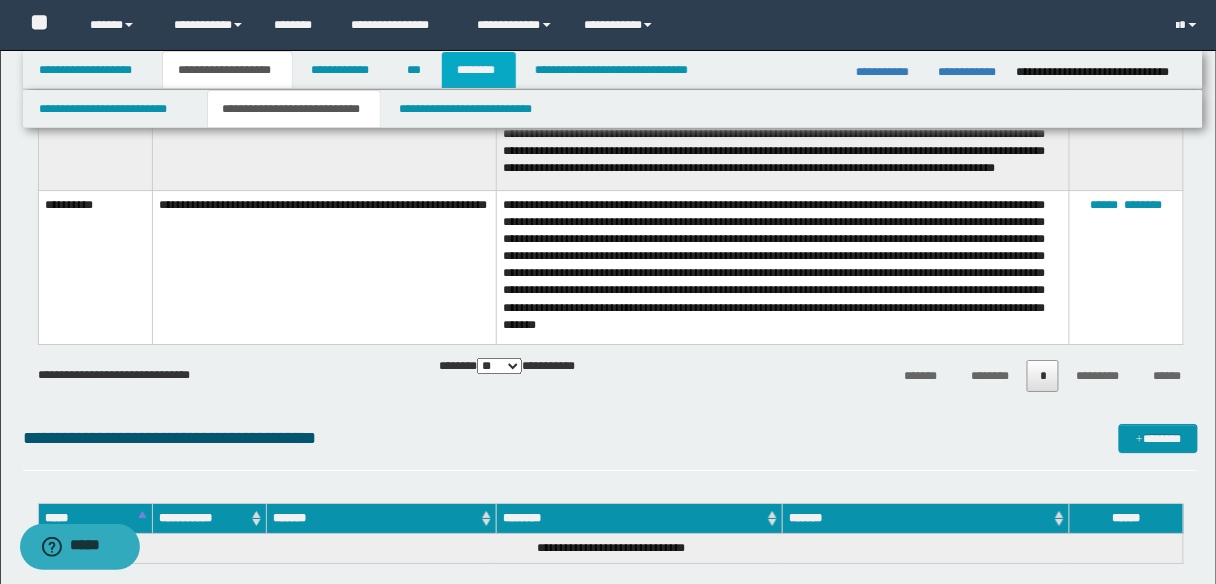 click on "********" at bounding box center [479, 70] 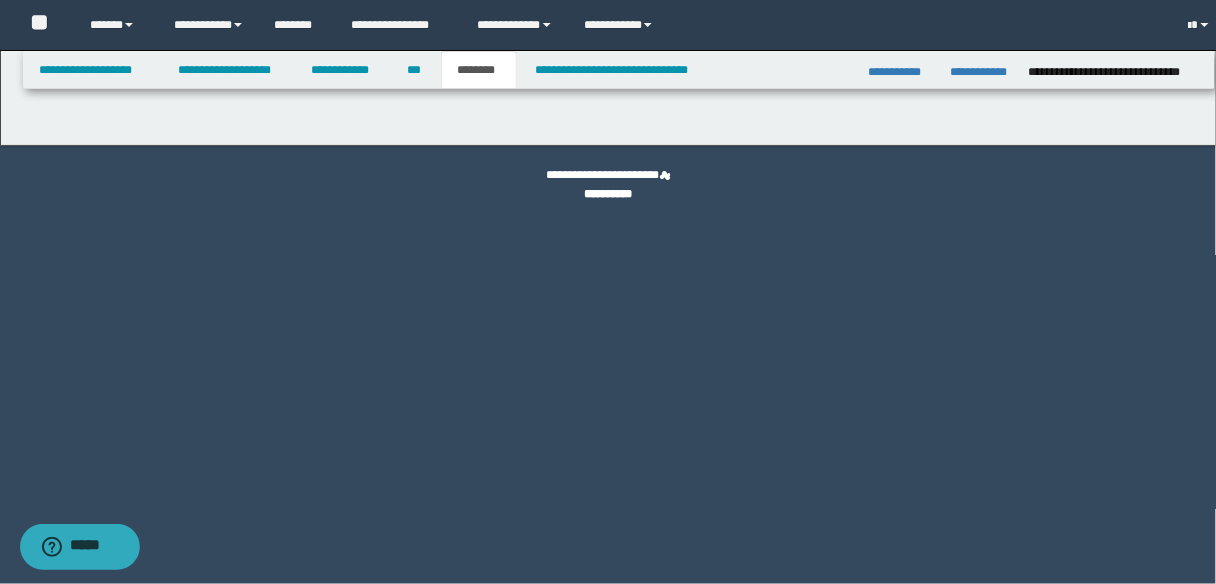 scroll, scrollTop: 0, scrollLeft: 0, axis: both 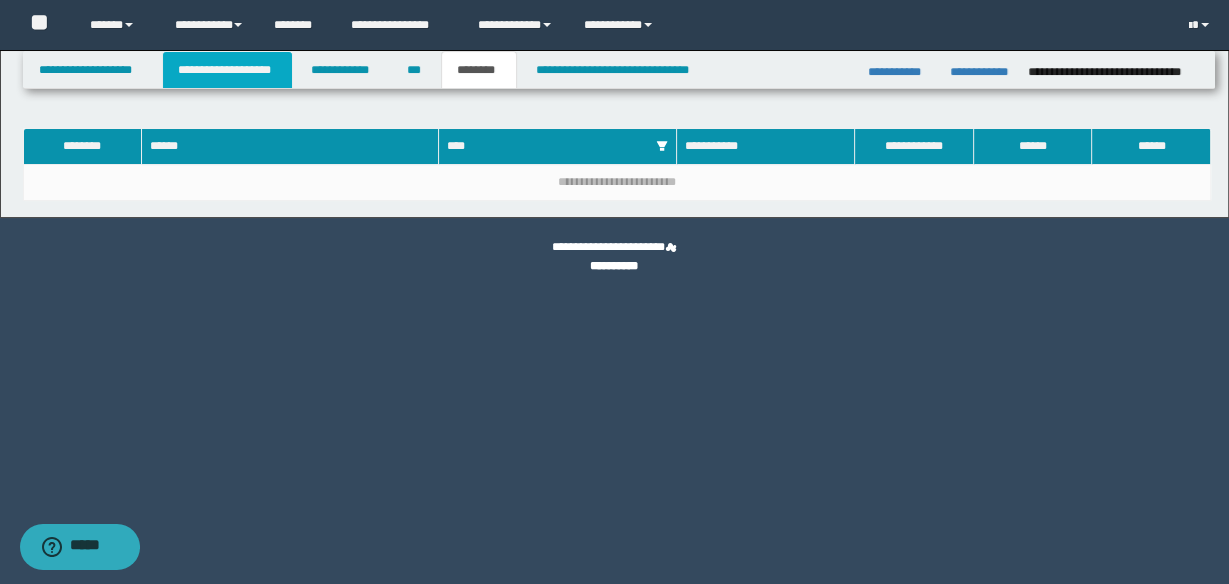 click on "**********" at bounding box center [227, 70] 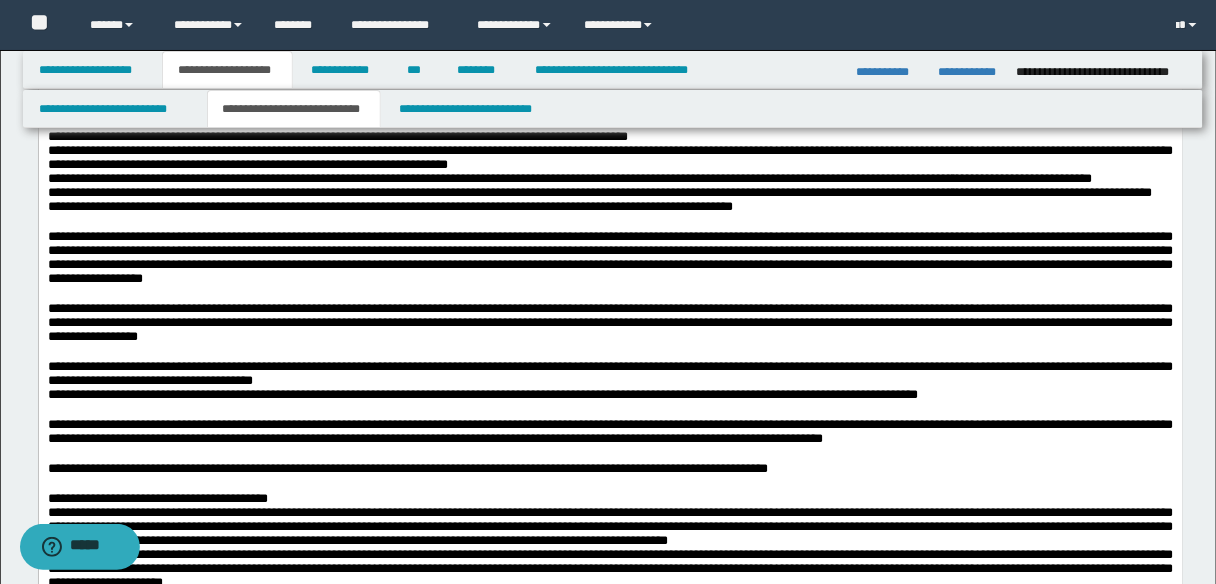 scroll, scrollTop: 1200, scrollLeft: 0, axis: vertical 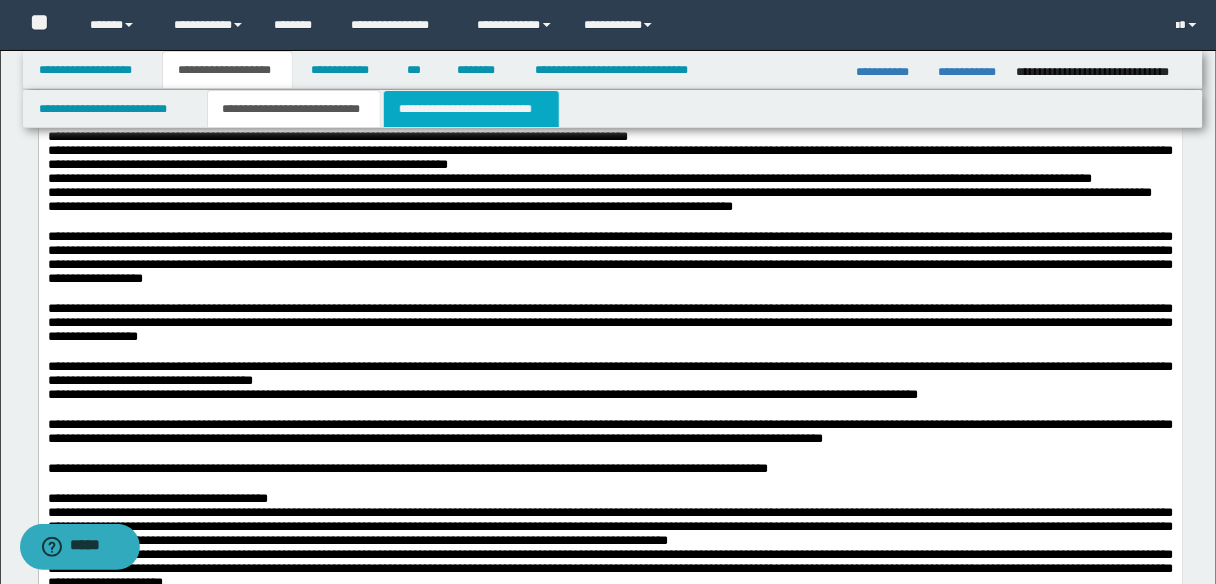 click on "**********" at bounding box center [471, 109] 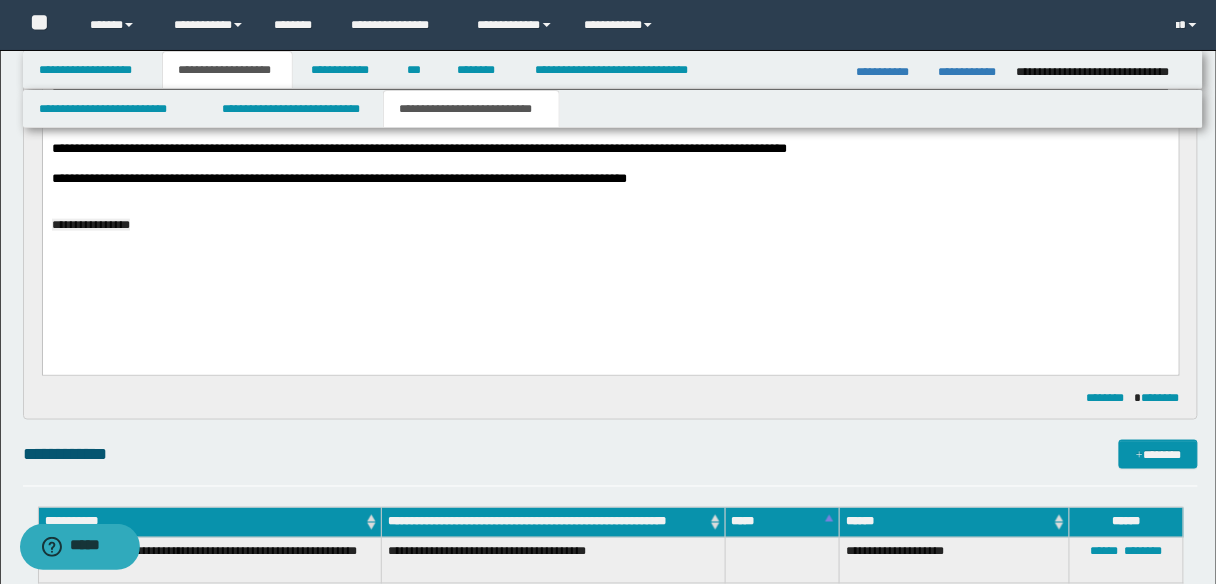 scroll, scrollTop: 320, scrollLeft: 0, axis: vertical 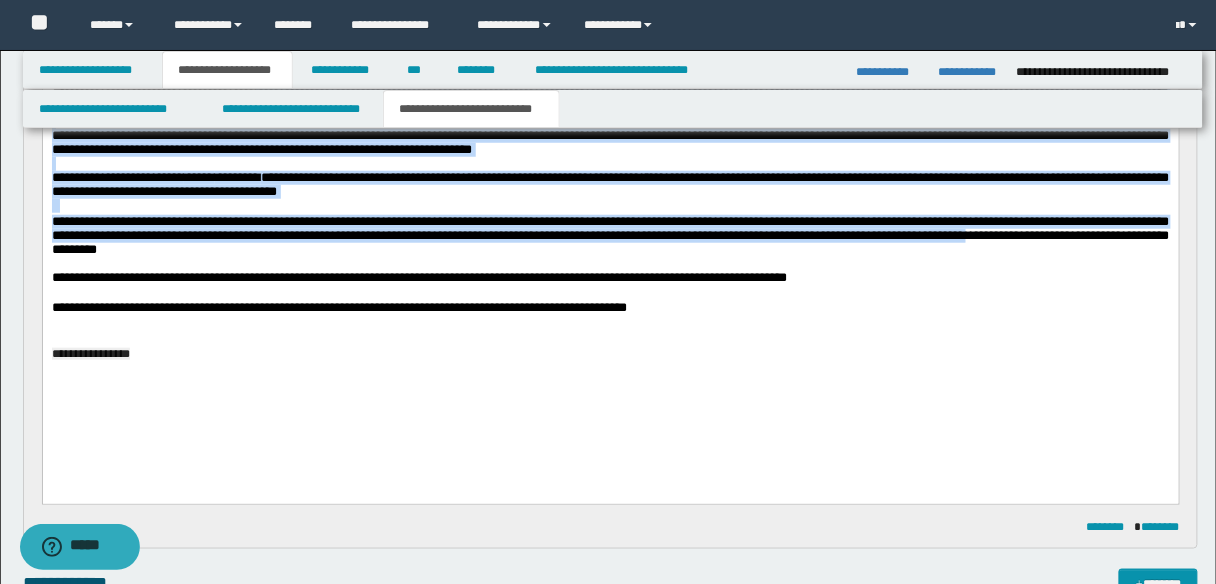 click on "**********" at bounding box center [610, 234] 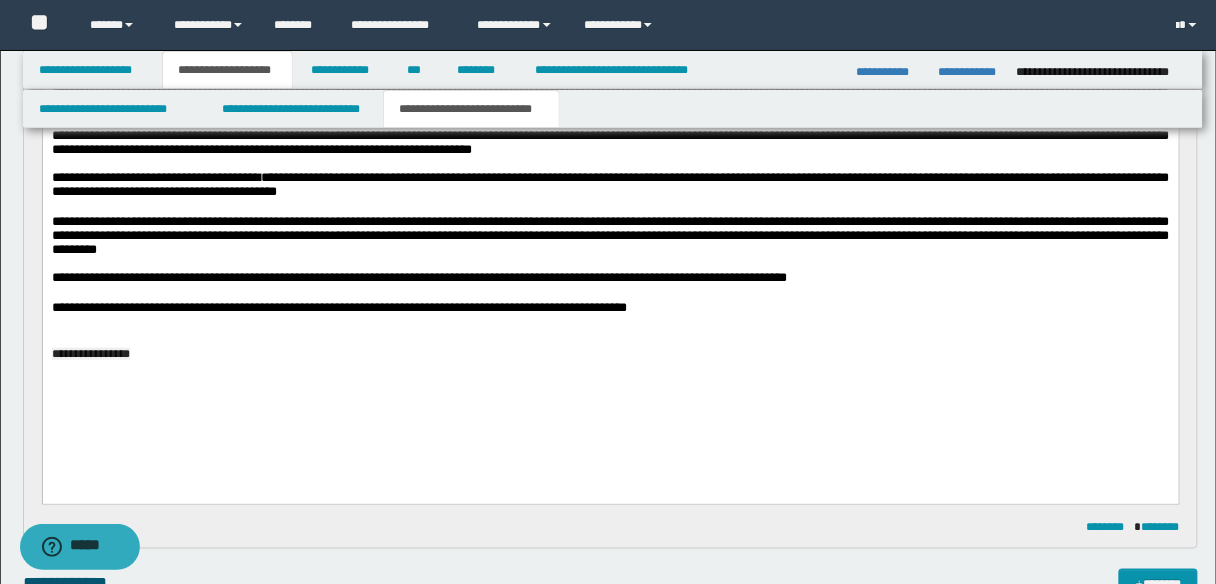 click on "**********" at bounding box center [610, 234] 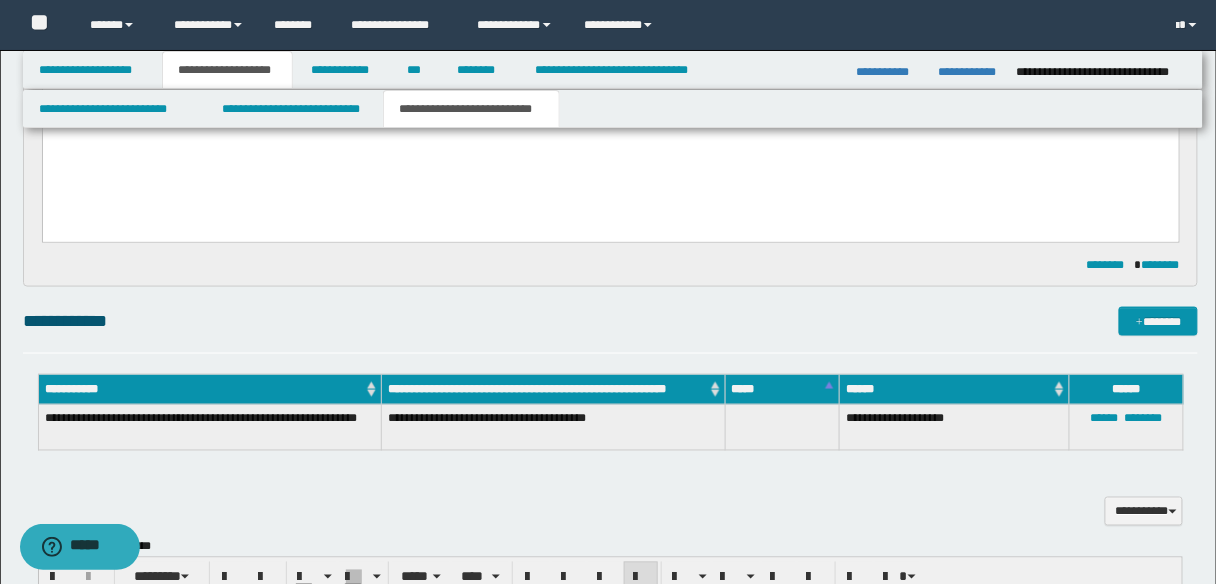 scroll, scrollTop: 640, scrollLeft: 0, axis: vertical 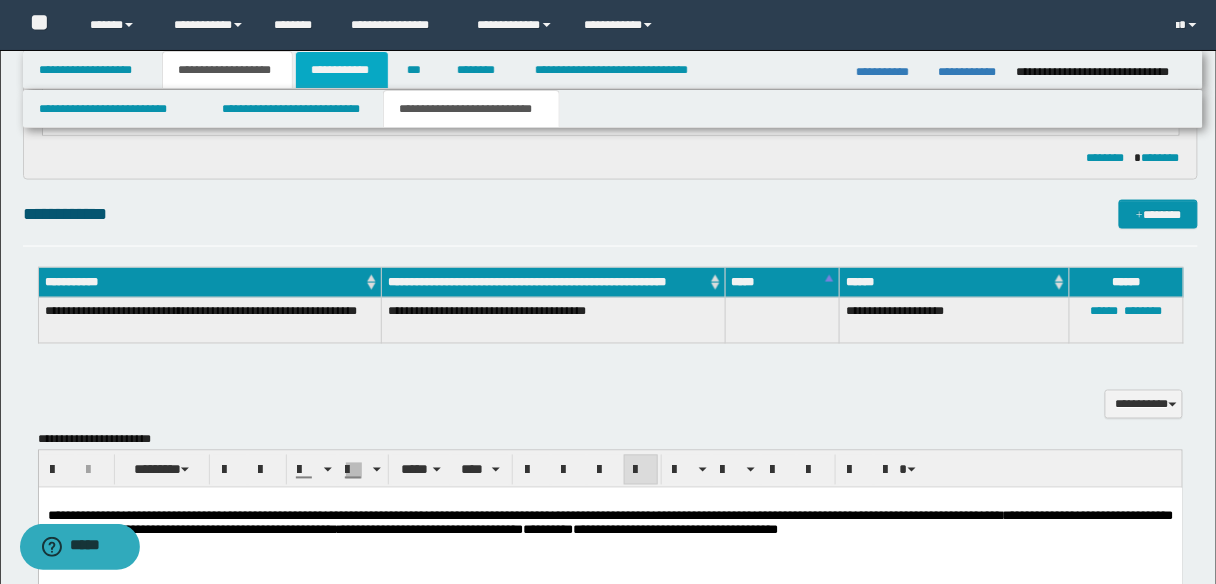 click on "**********" at bounding box center (342, 70) 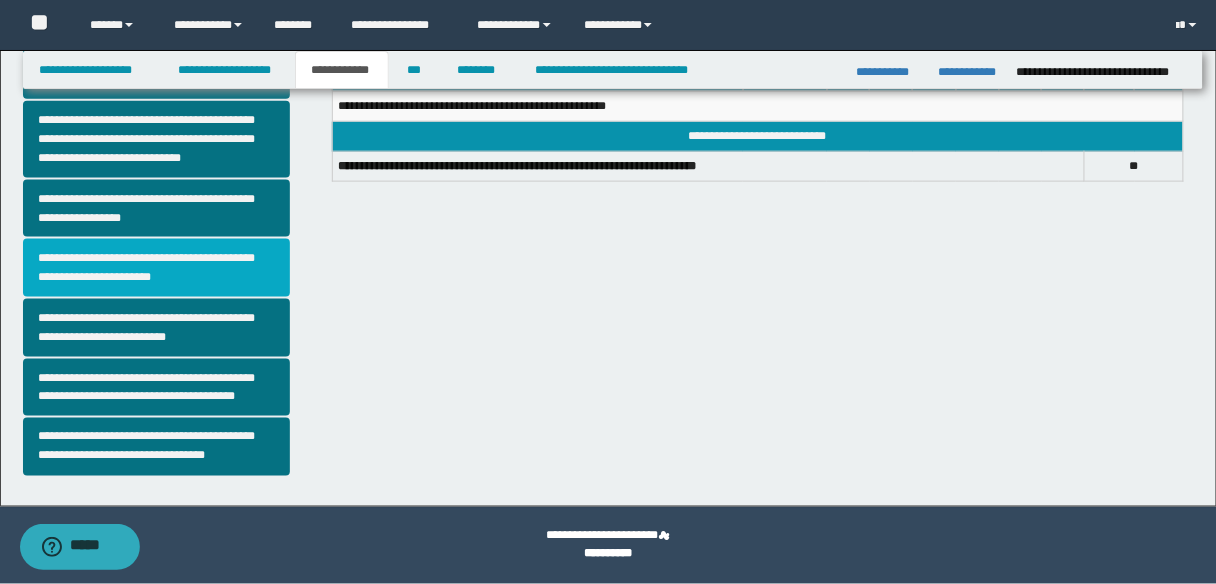 click on "**********" at bounding box center (156, 268) 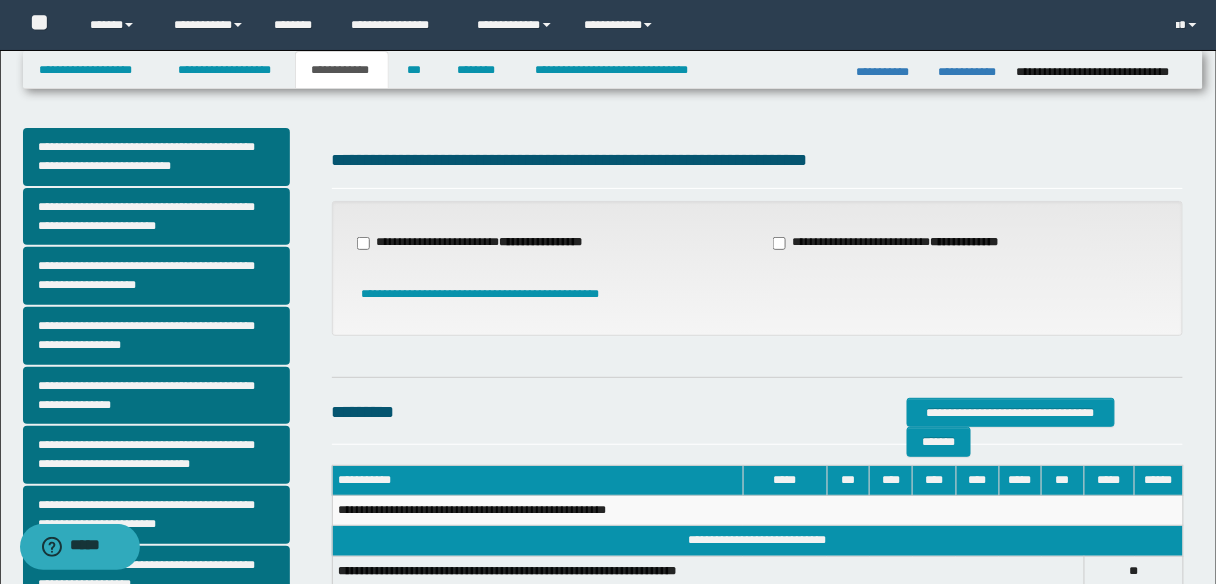 click on "**********" at bounding box center [898, 243] 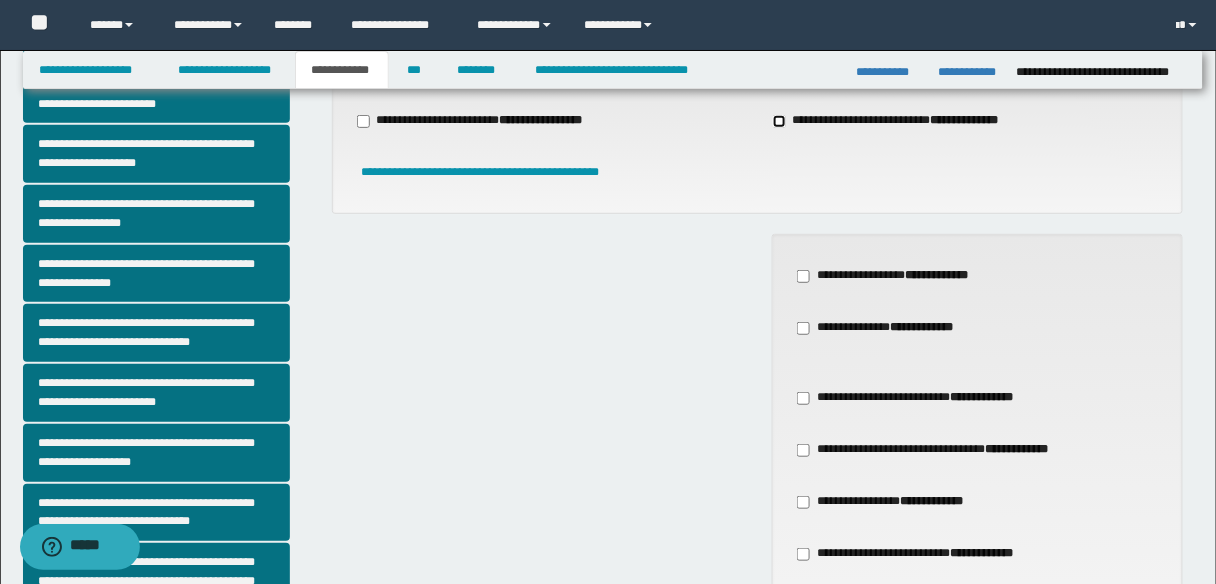 scroll, scrollTop: 320, scrollLeft: 0, axis: vertical 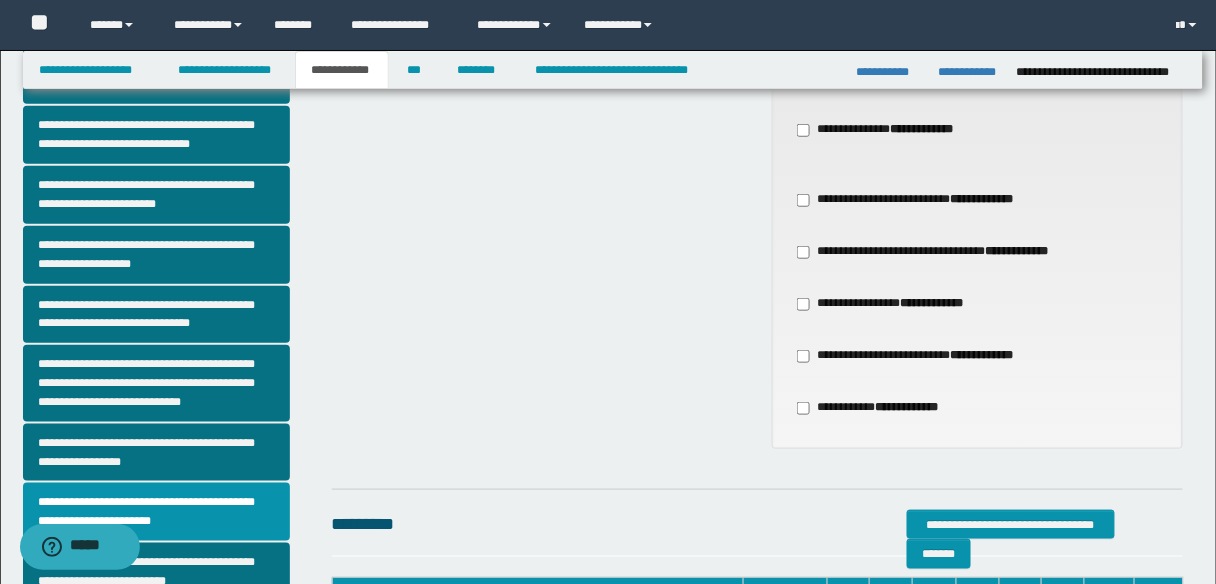 click on "**********" at bounding box center [914, 356] 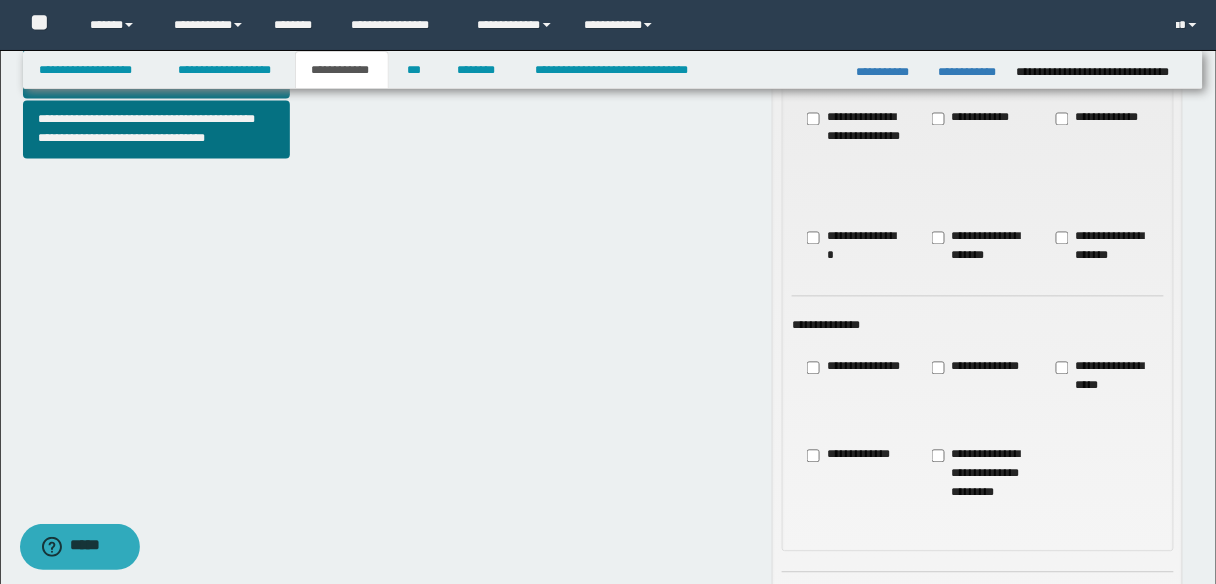 scroll, scrollTop: 960, scrollLeft: 0, axis: vertical 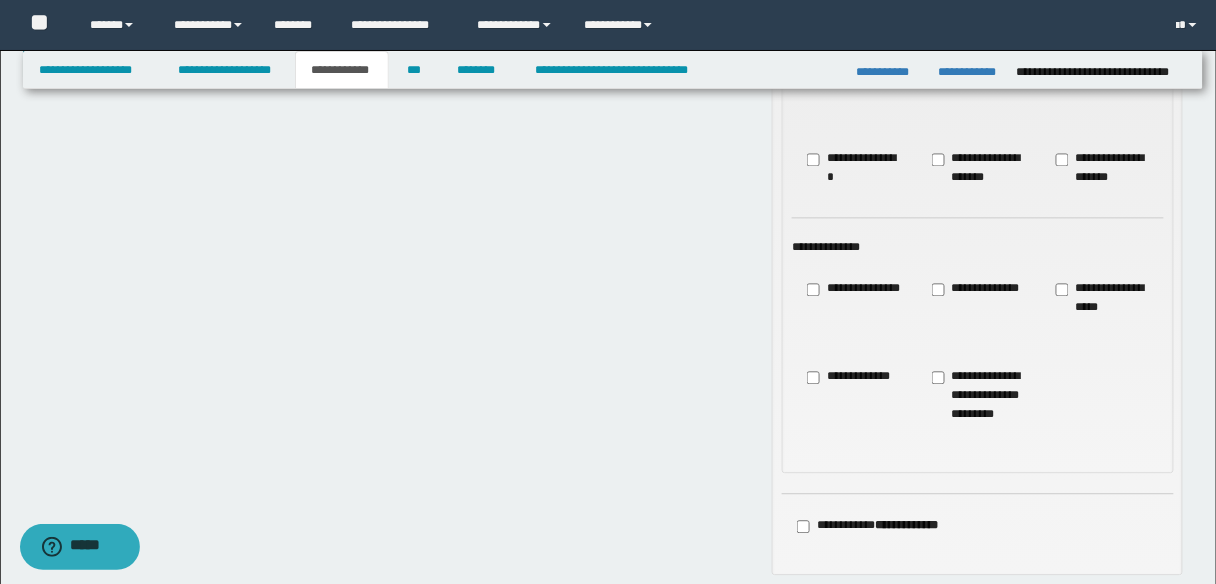 click on "**********" at bounding box center [849, 377] 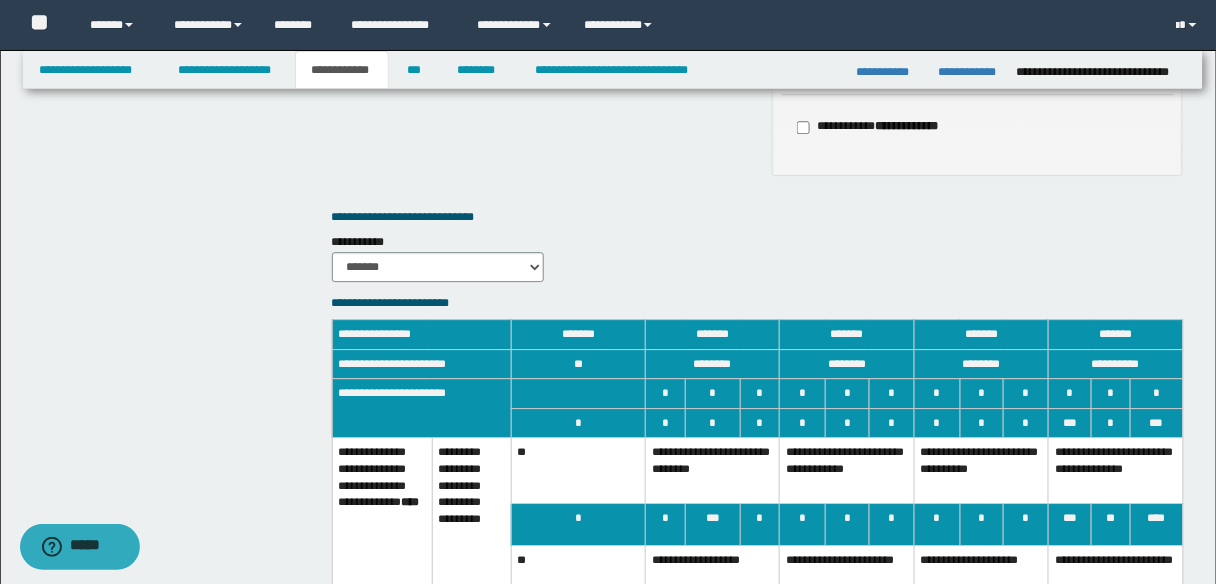 scroll, scrollTop: 1360, scrollLeft: 0, axis: vertical 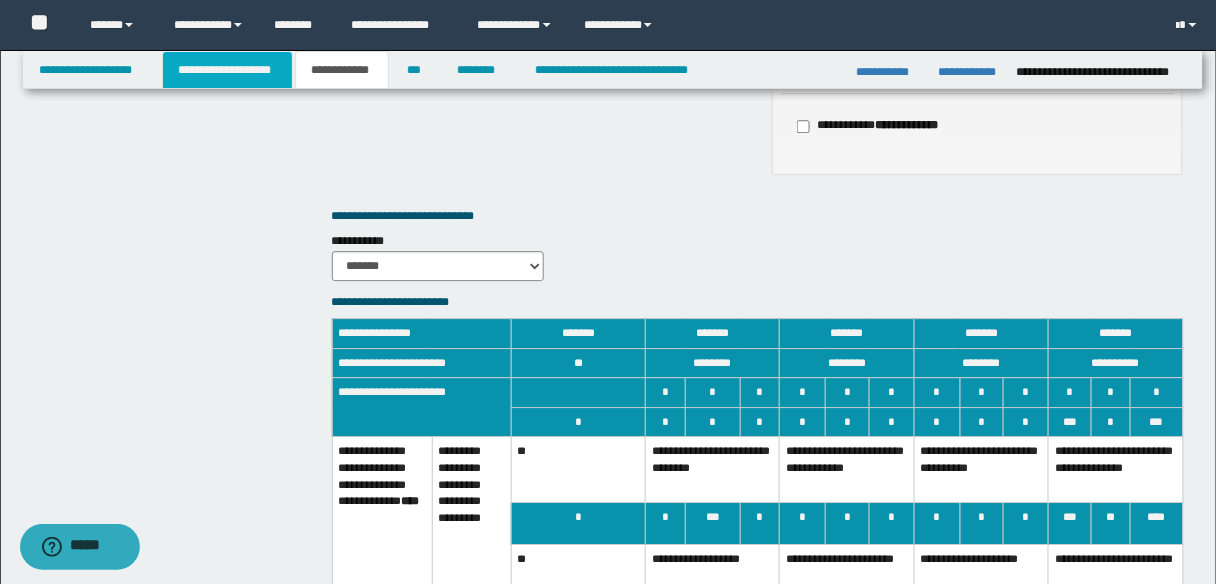 click on "**********" at bounding box center (227, 70) 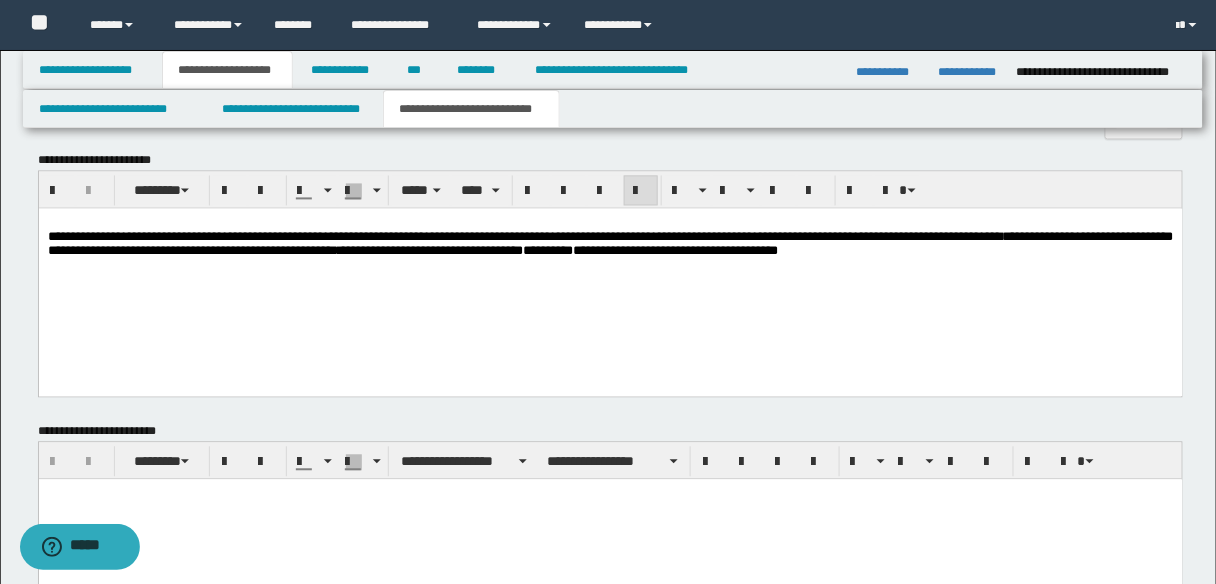 scroll, scrollTop: 915, scrollLeft: 0, axis: vertical 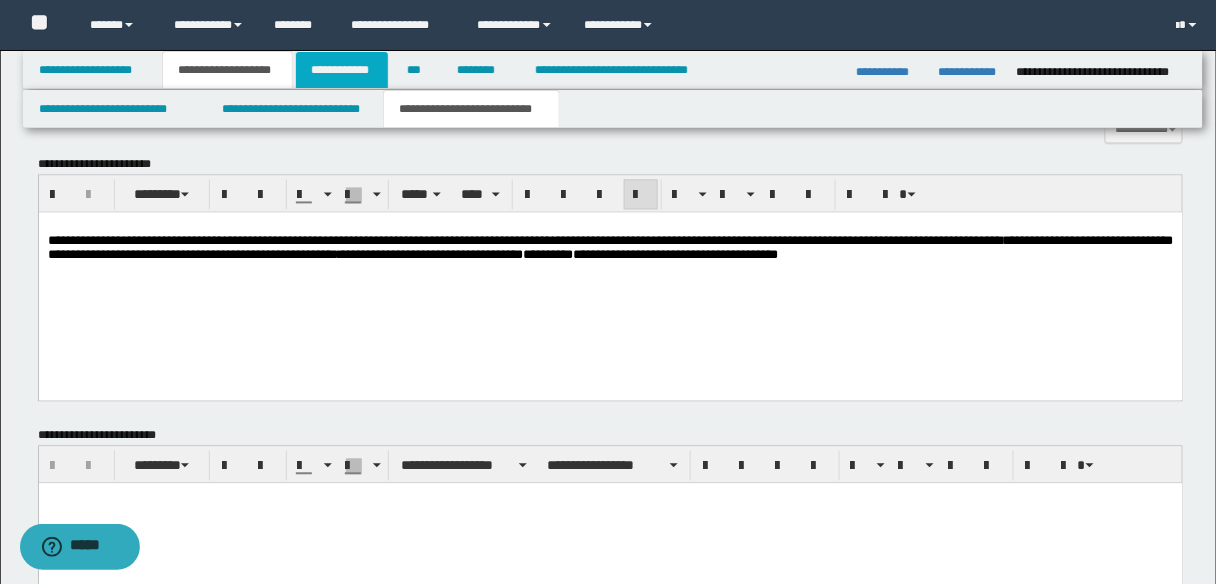 click on "**********" at bounding box center (342, 70) 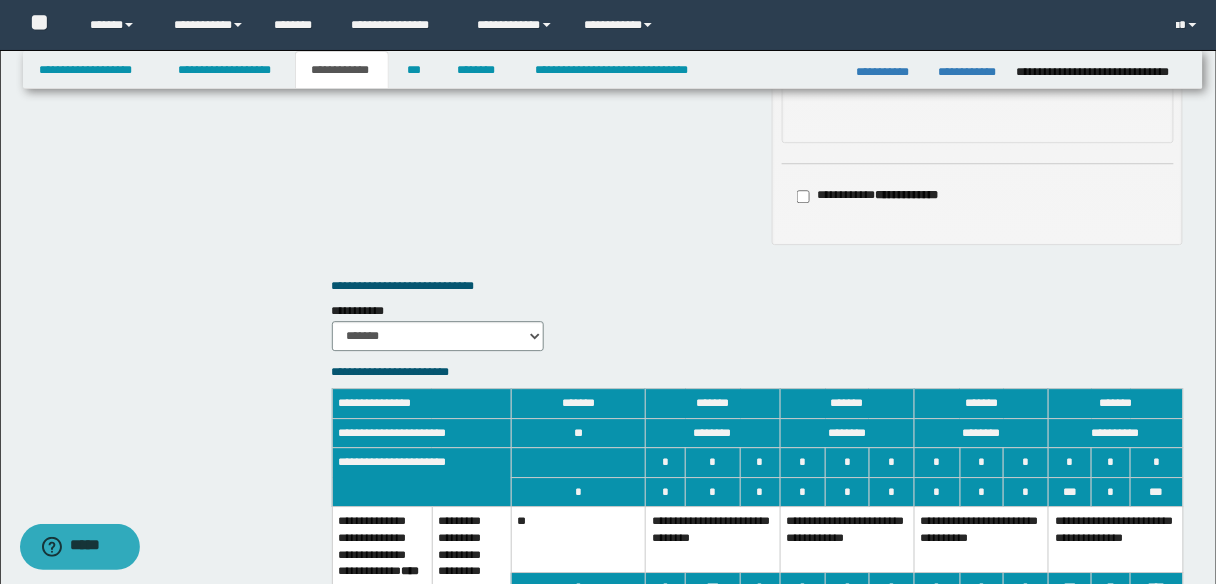 scroll, scrollTop: 1524, scrollLeft: 0, axis: vertical 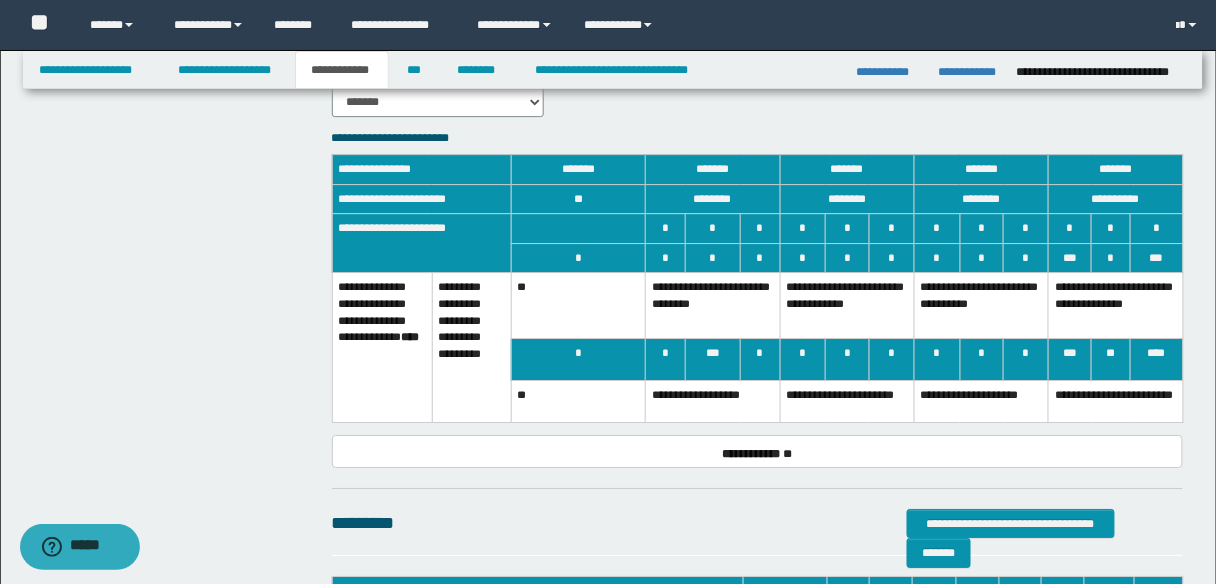 click on "**********" at bounding box center (713, 402) 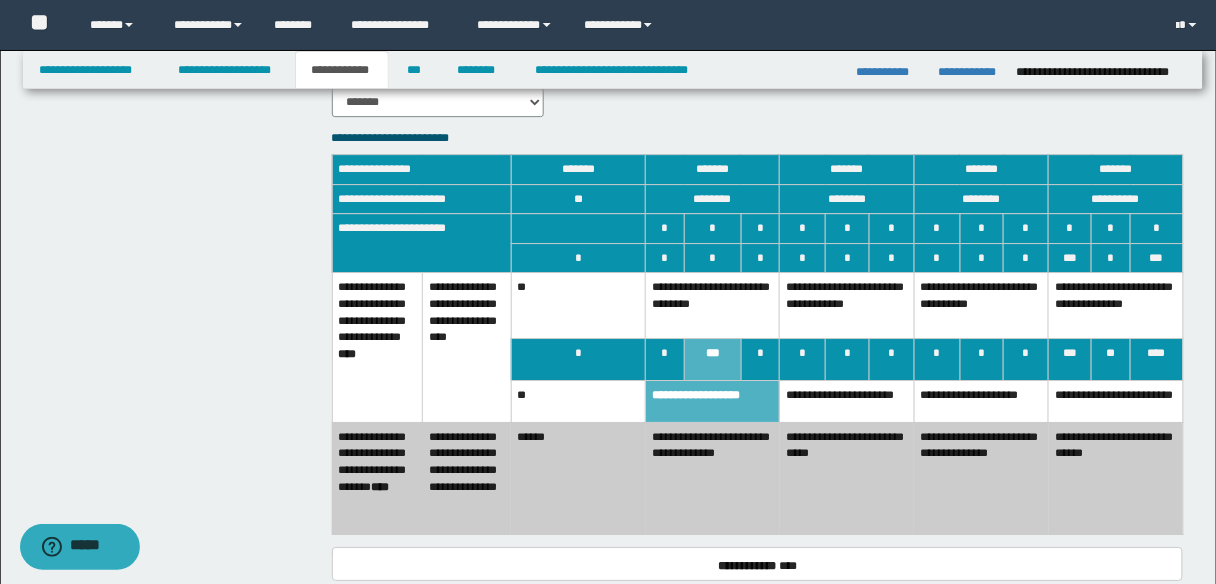 click on "**********" at bounding box center [713, 478] 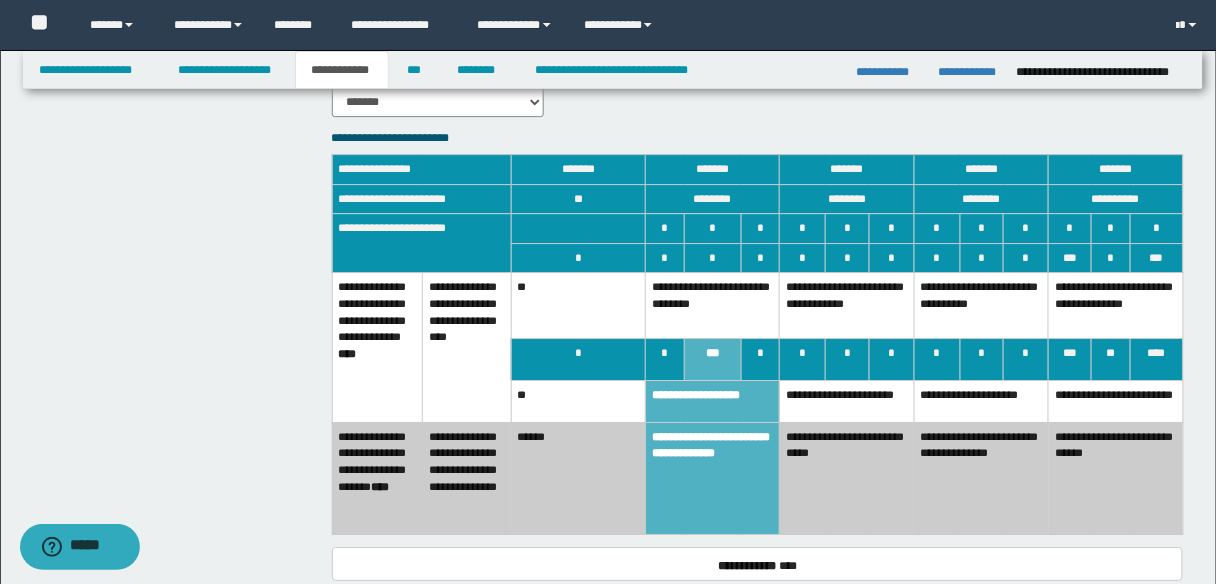 click on "**********" at bounding box center (847, 478) 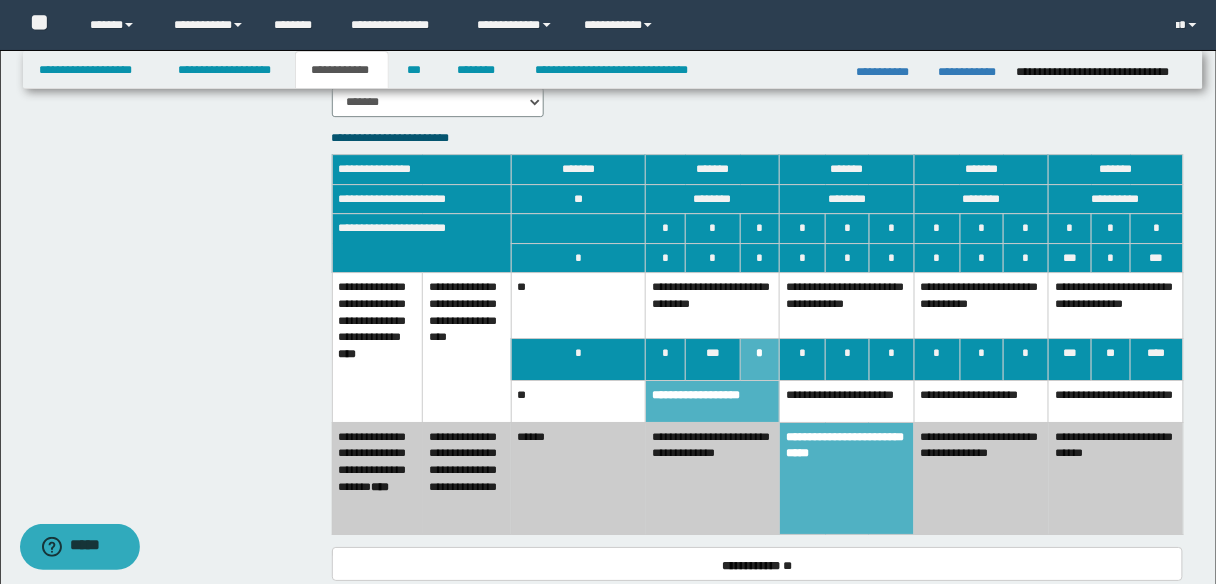 click on "**********" at bounding box center (847, 401) 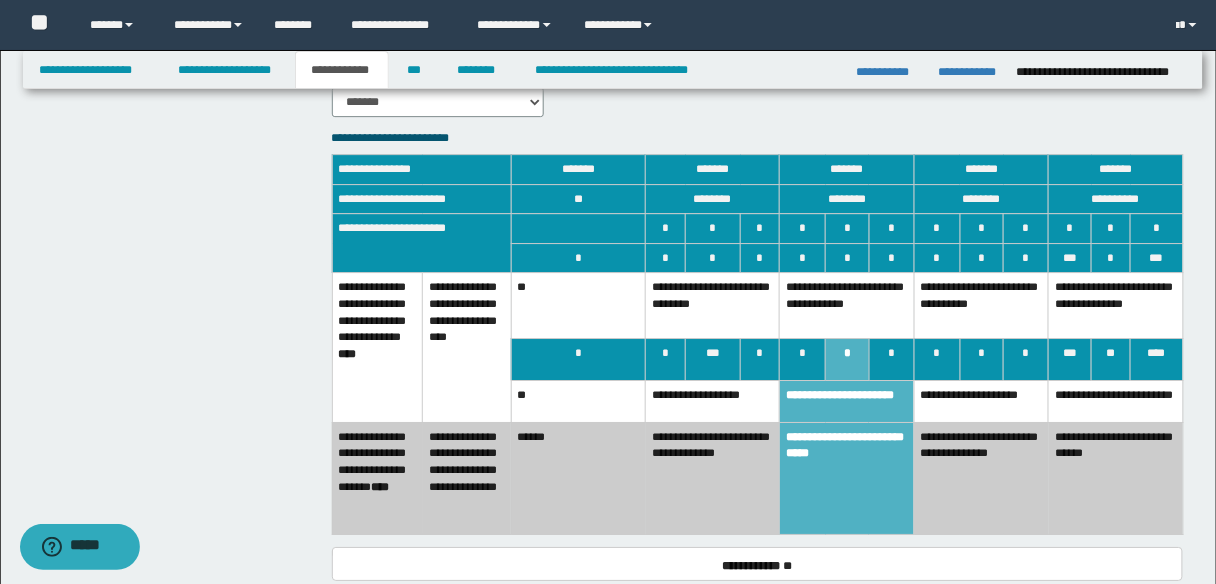 click on "**********" at bounding box center [847, 306] 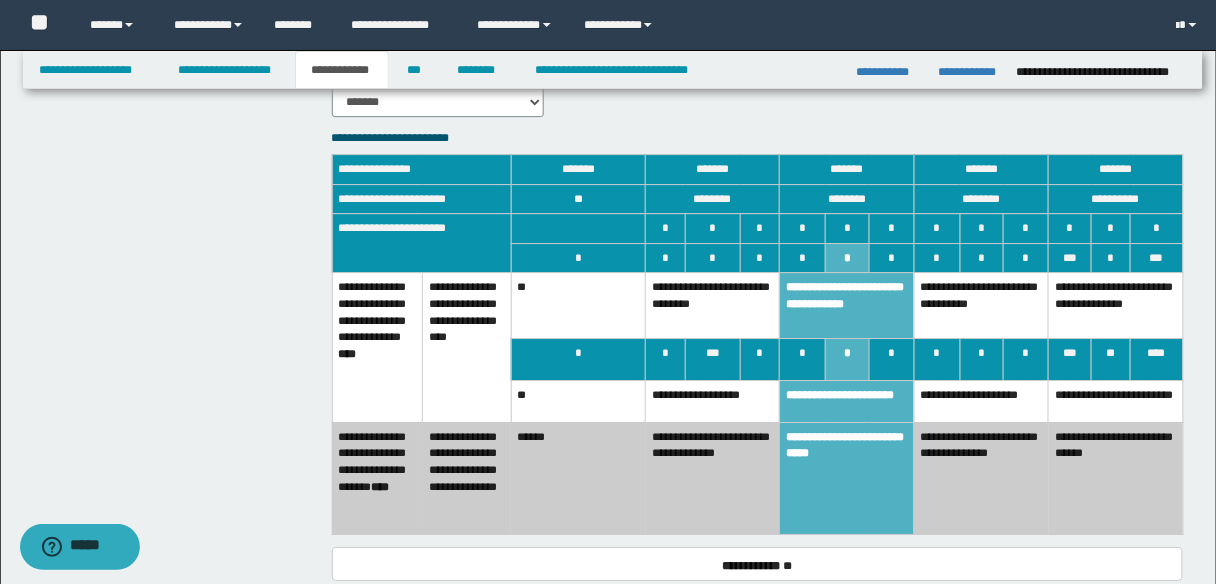 click on "**********" at bounding box center (981, 306) 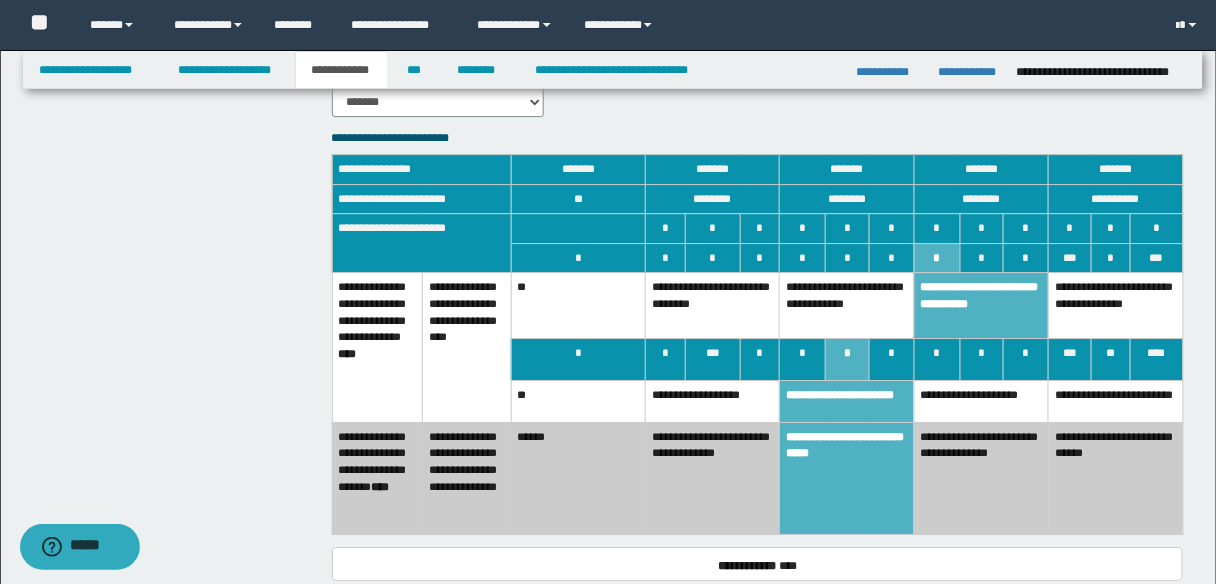 click on "**********" at bounding box center [847, 306] 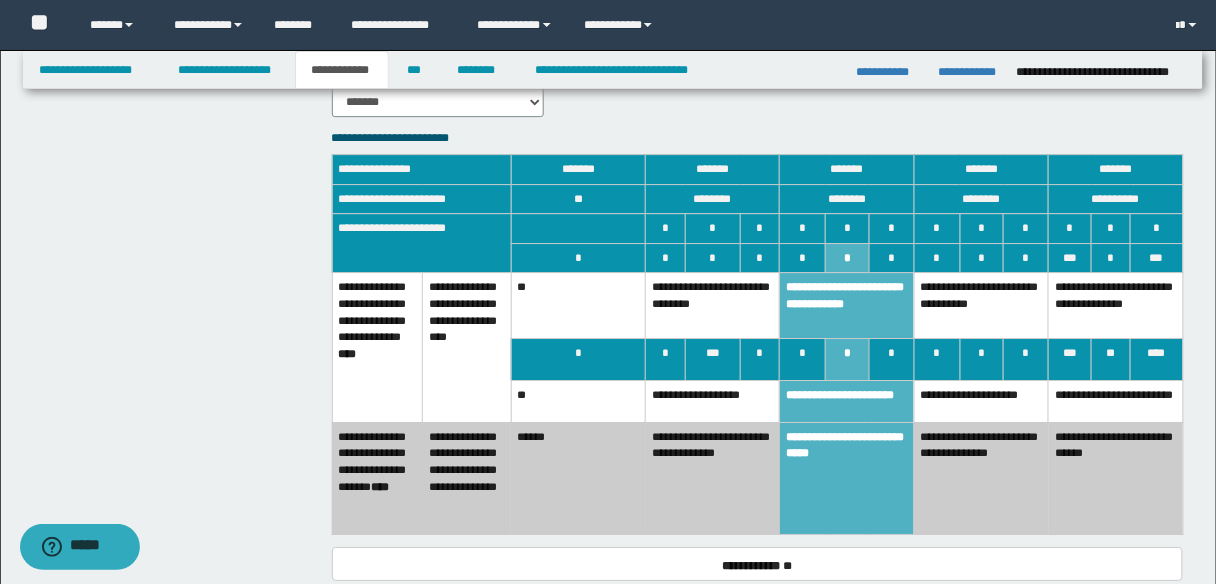 click on "**********" at bounding box center [981, 306] 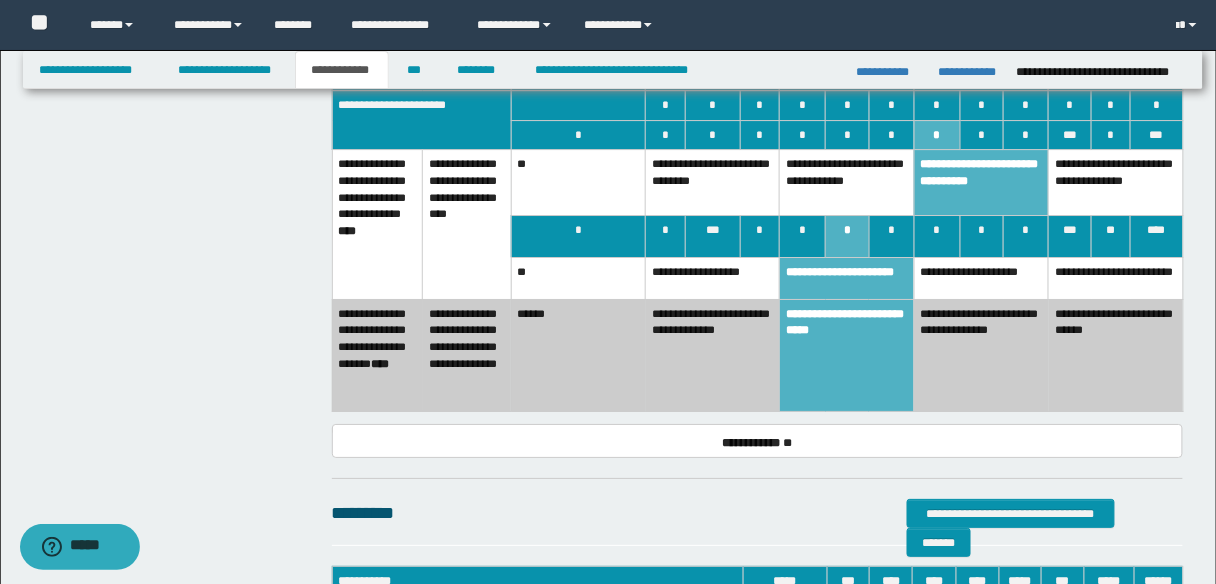 scroll, scrollTop: 1764, scrollLeft: 0, axis: vertical 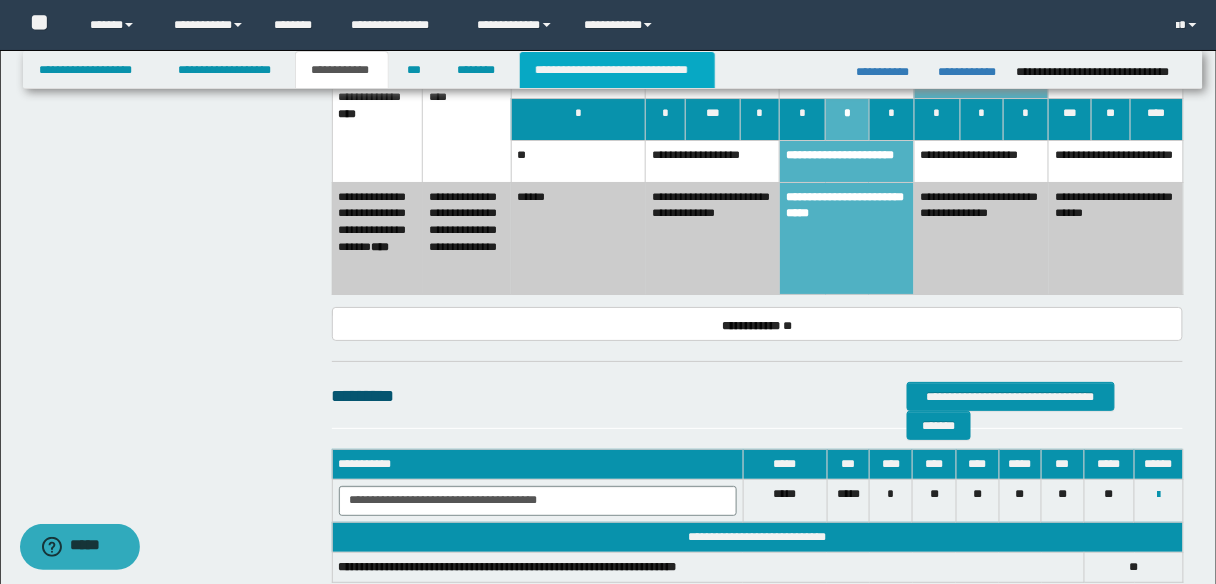 click on "**********" at bounding box center [617, 70] 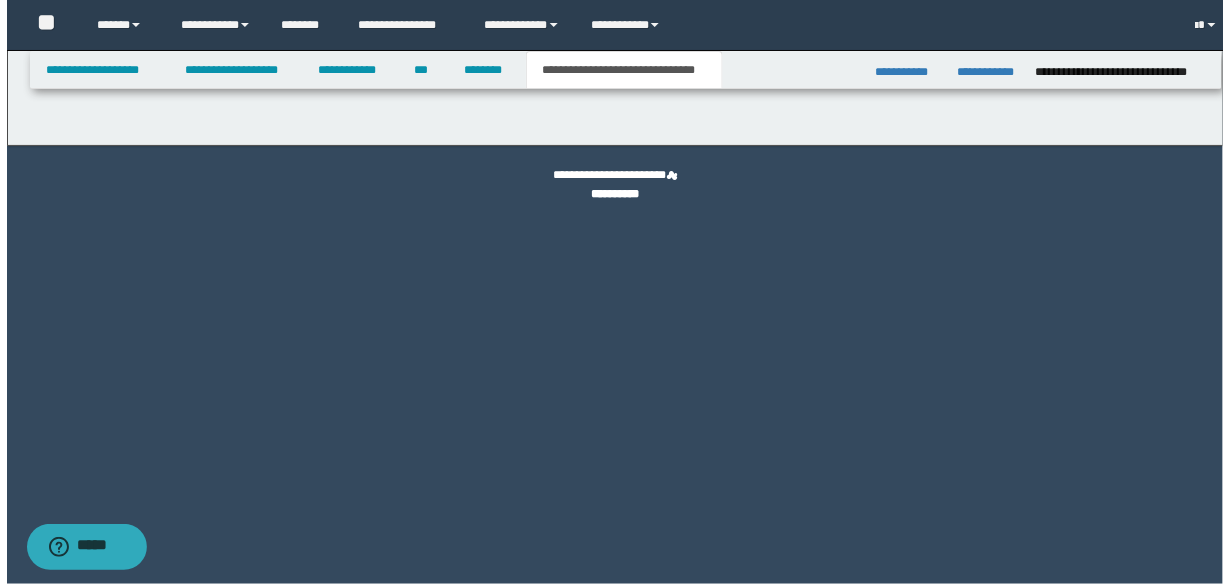 scroll, scrollTop: 0, scrollLeft: 0, axis: both 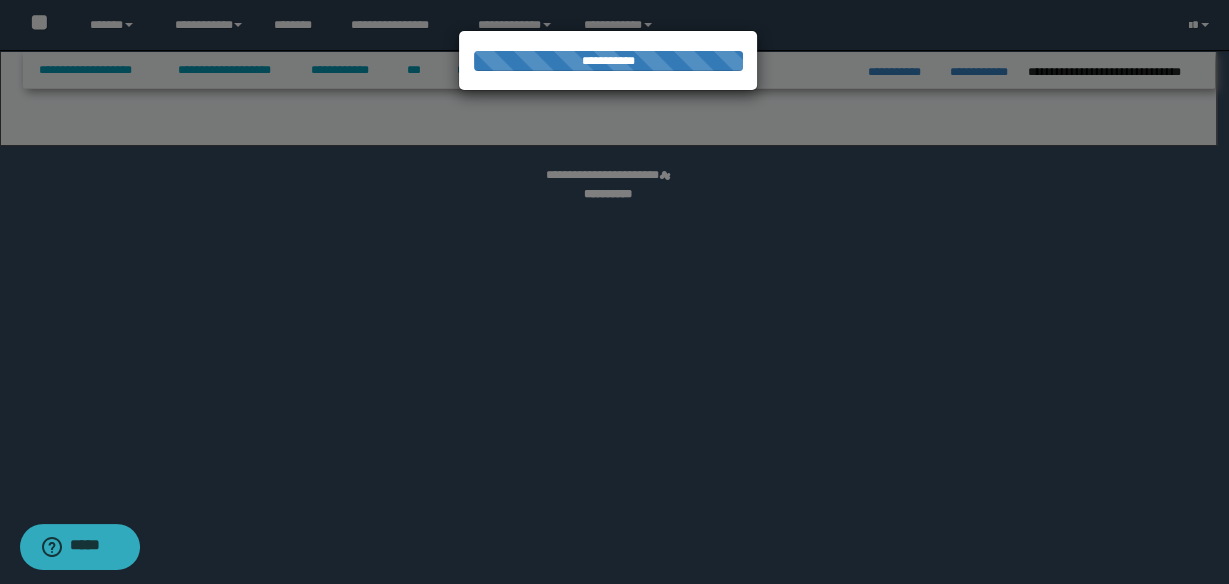 select on "*" 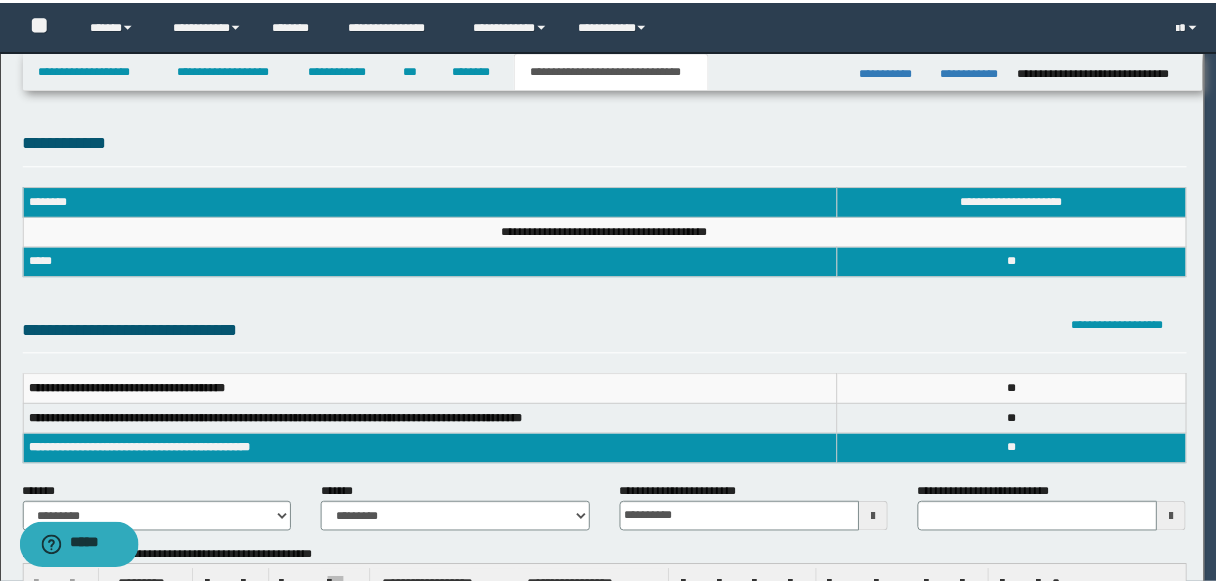 scroll, scrollTop: 0, scrollLeft: 0, axis: both 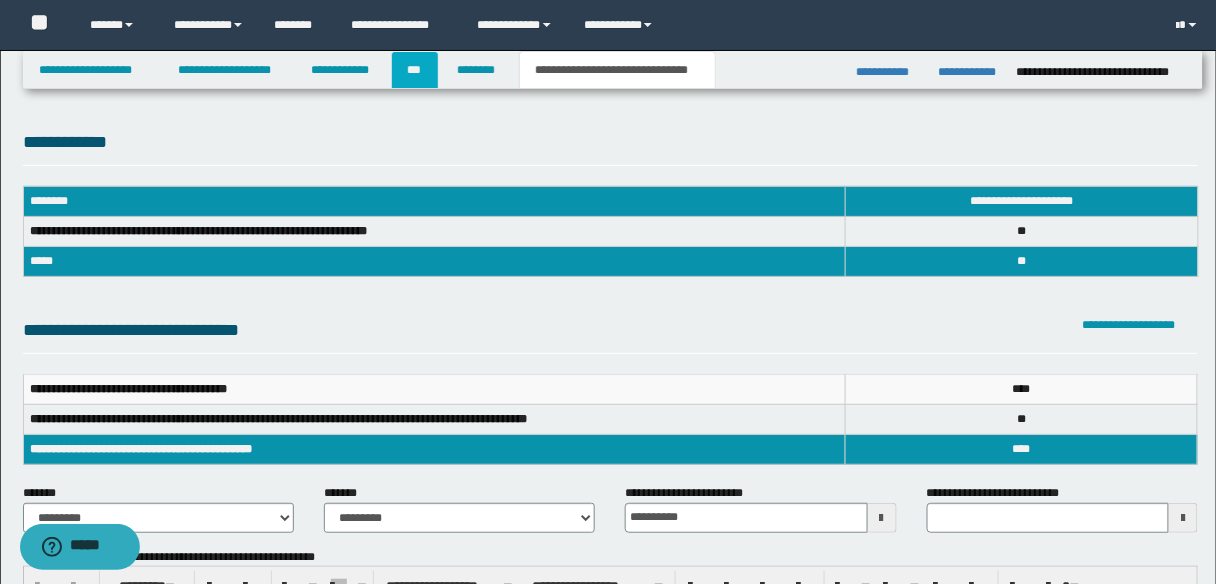click on "***" at bounding box center (415, 70) 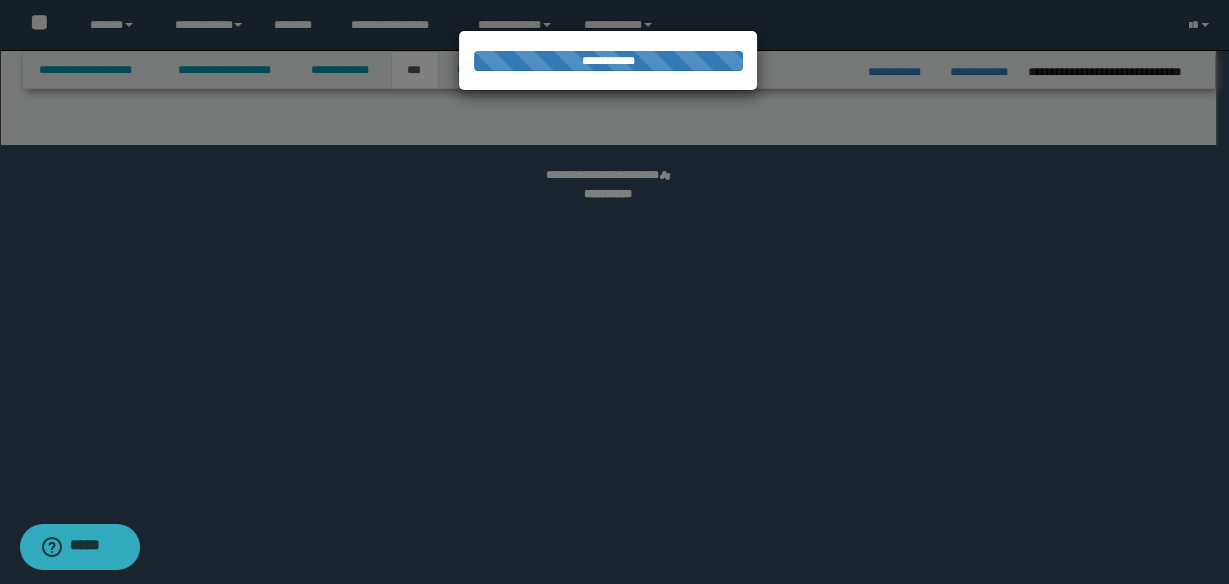 select on "*" 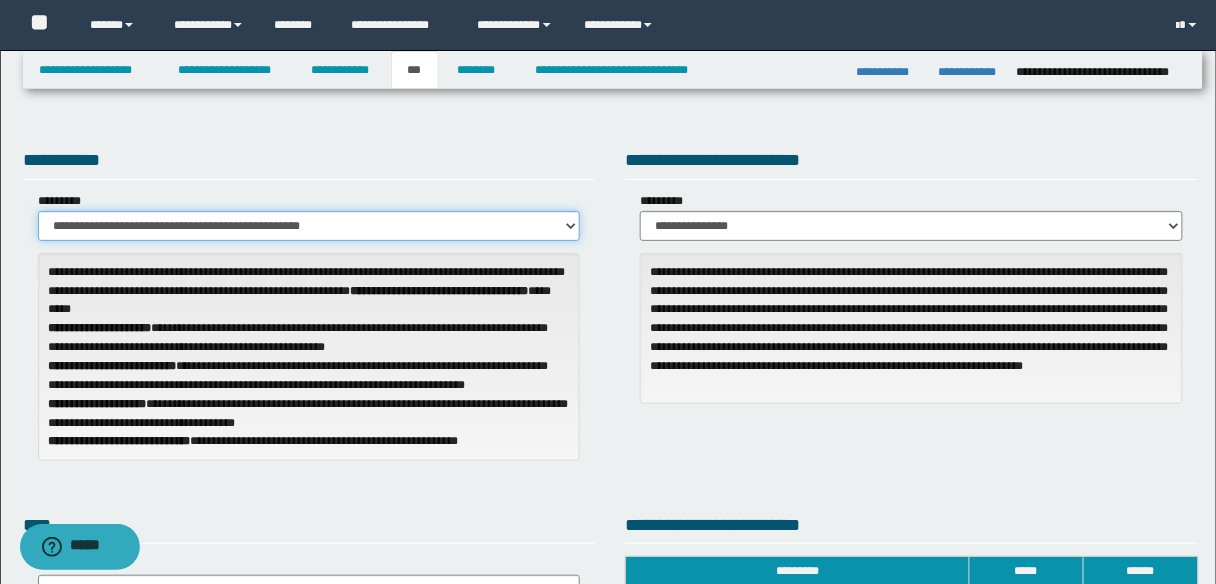 click on "**********" at bounding box center (309, 226) 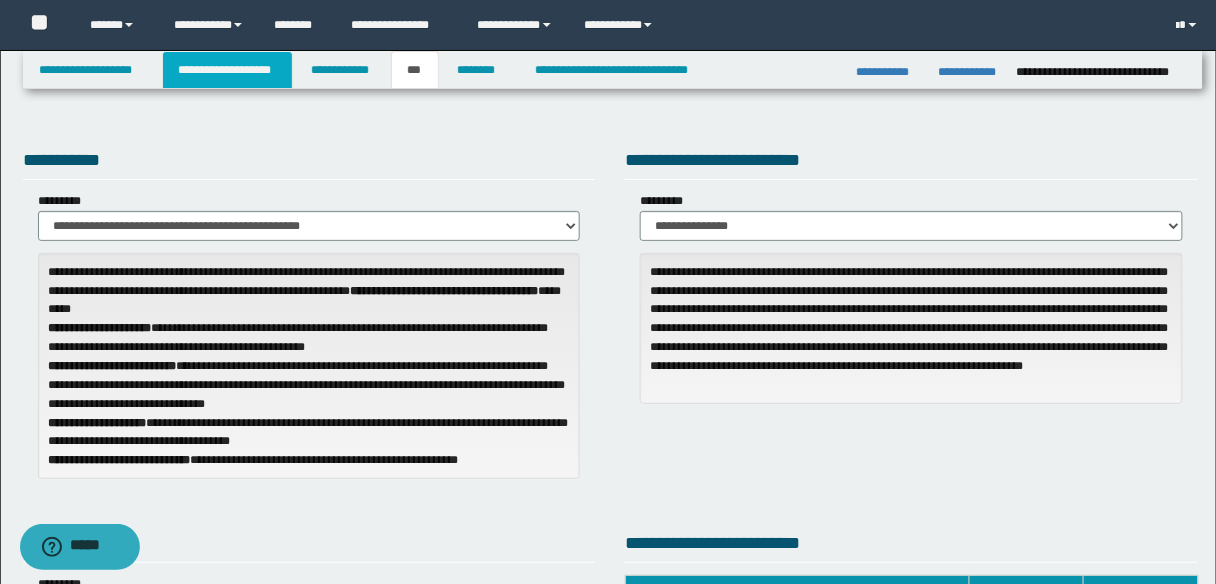 click on "**********" at bounding box center [227, 70] 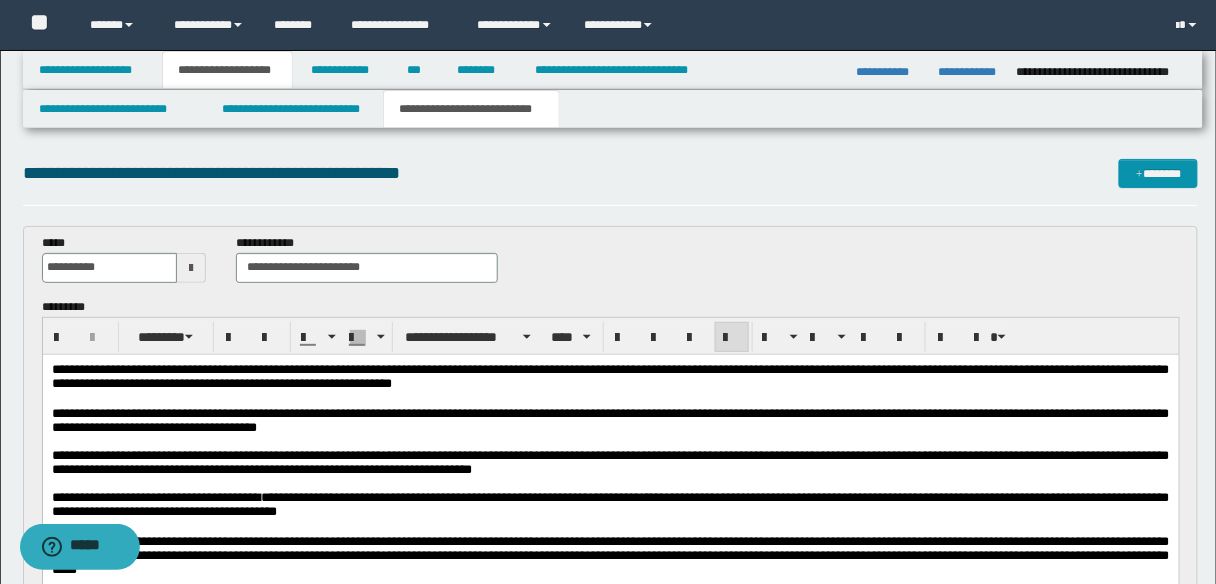 click on "**********" at bounding box center [471, 109] 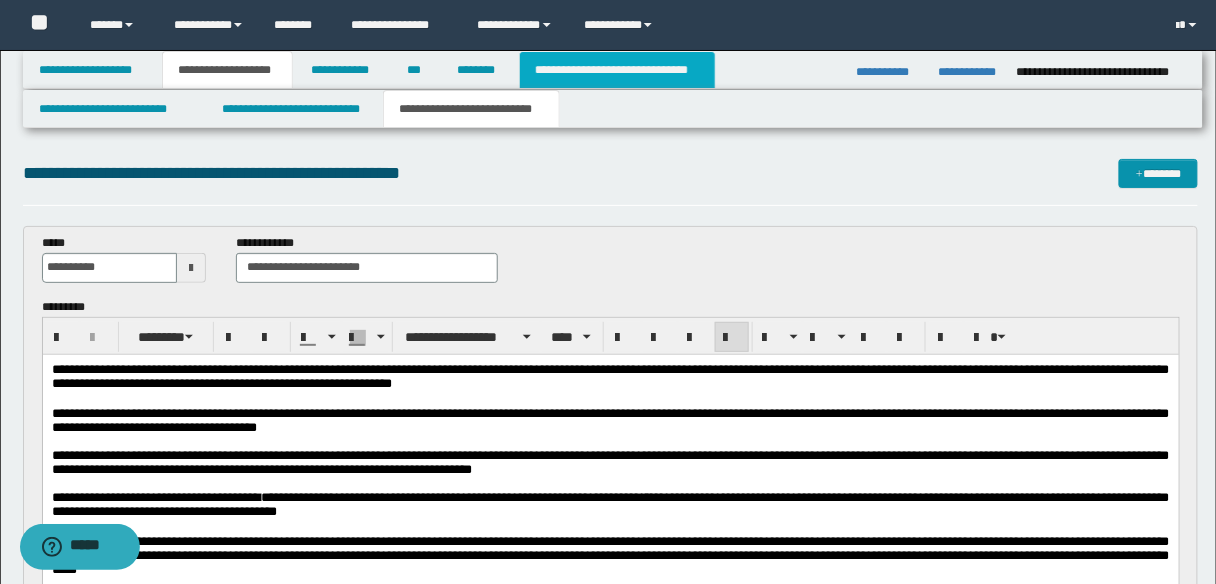click on "**********" at bounding box center (617, 70) 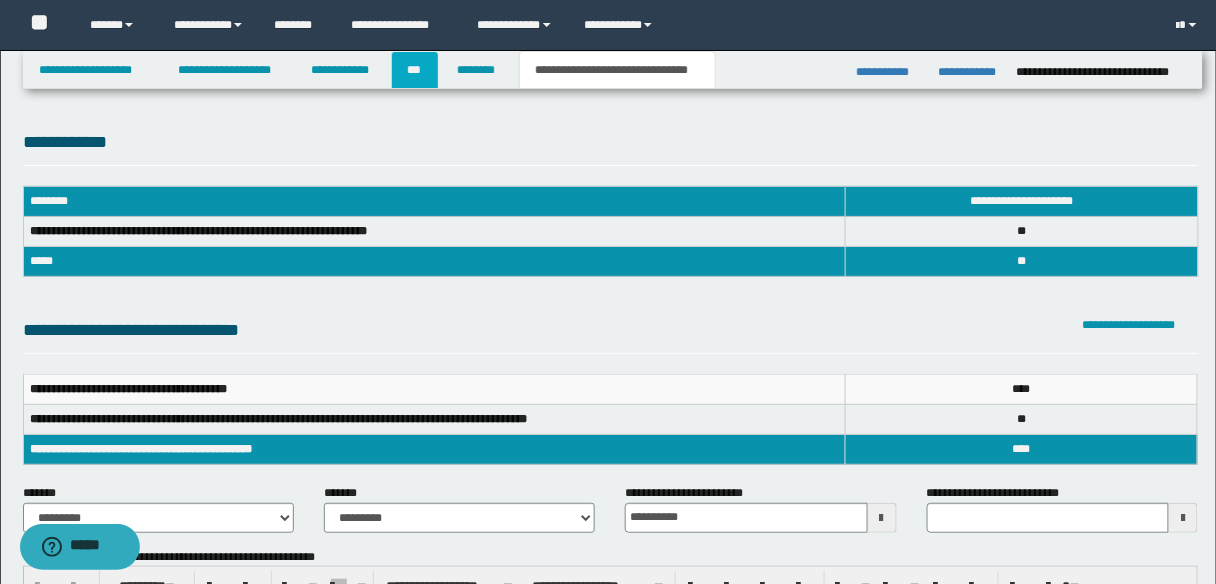click on "***" at bounding box center [415, 70] 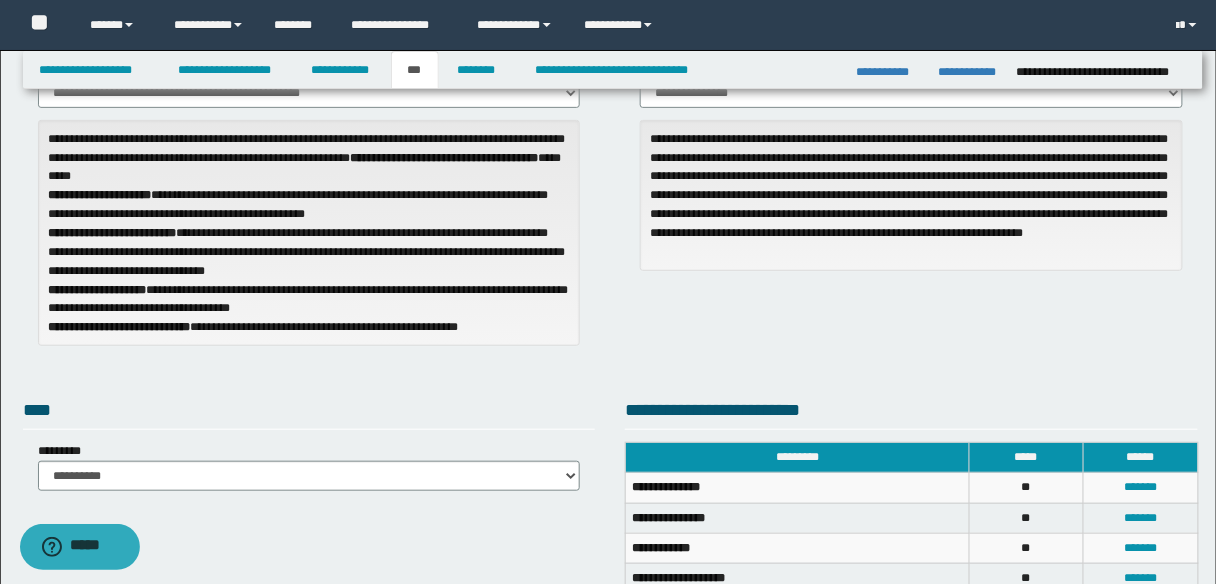 scroll, scrollTop: 0, scrollLeft: 0, axis: both 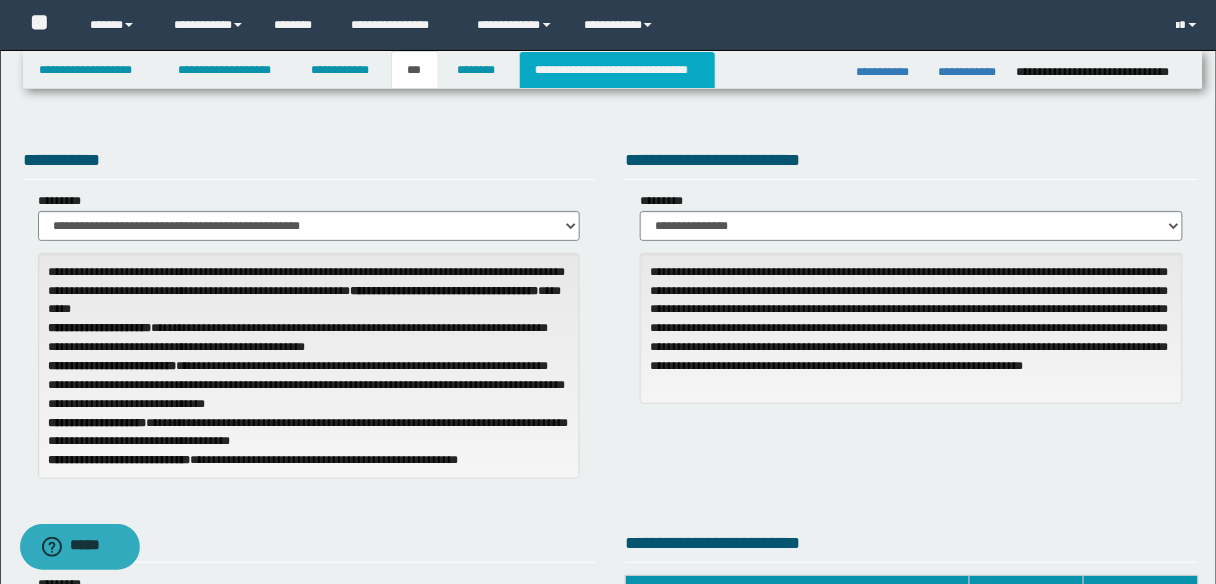 click on "**********" at bounding box center (617, 70) 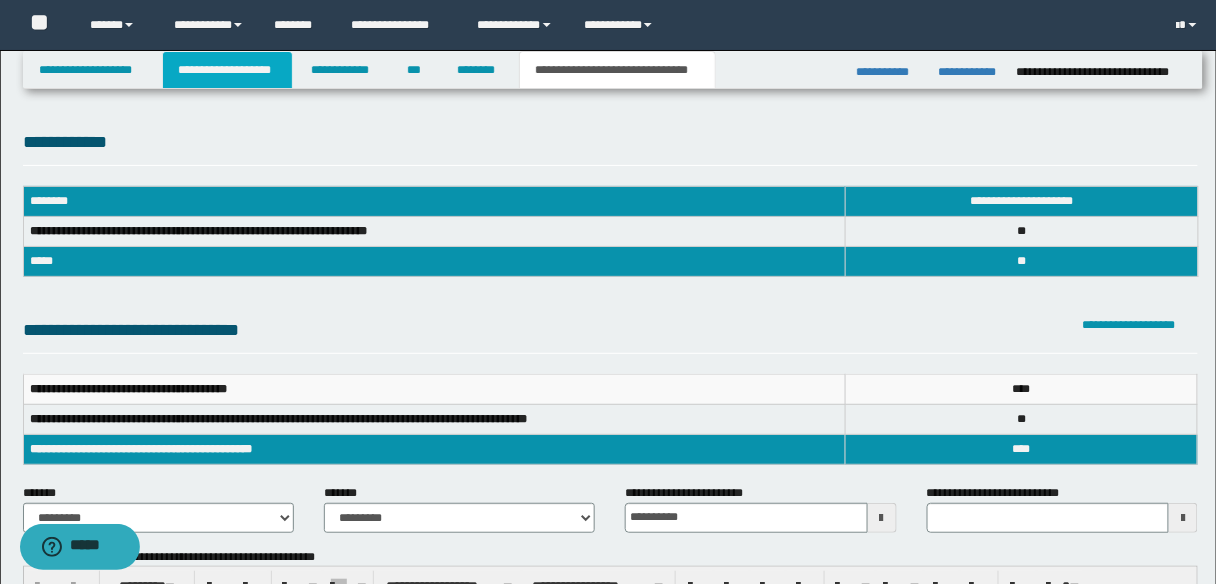 click on "**********" at bounding box center (227, 70) 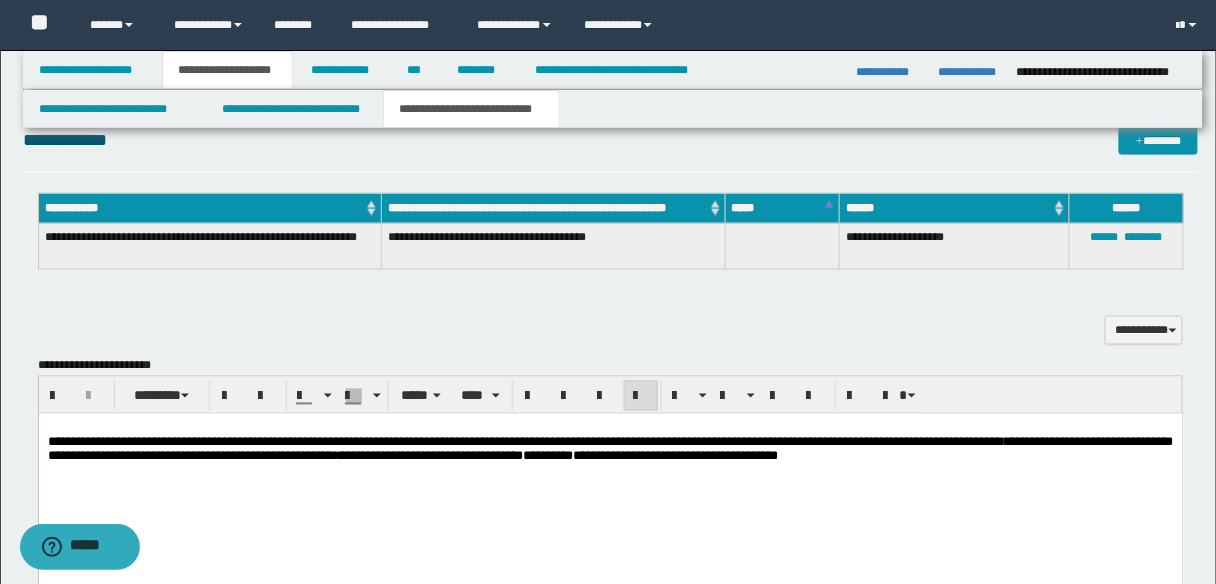 scroll, scrollTop: 560, scrollLeft: 0, axis: vertical 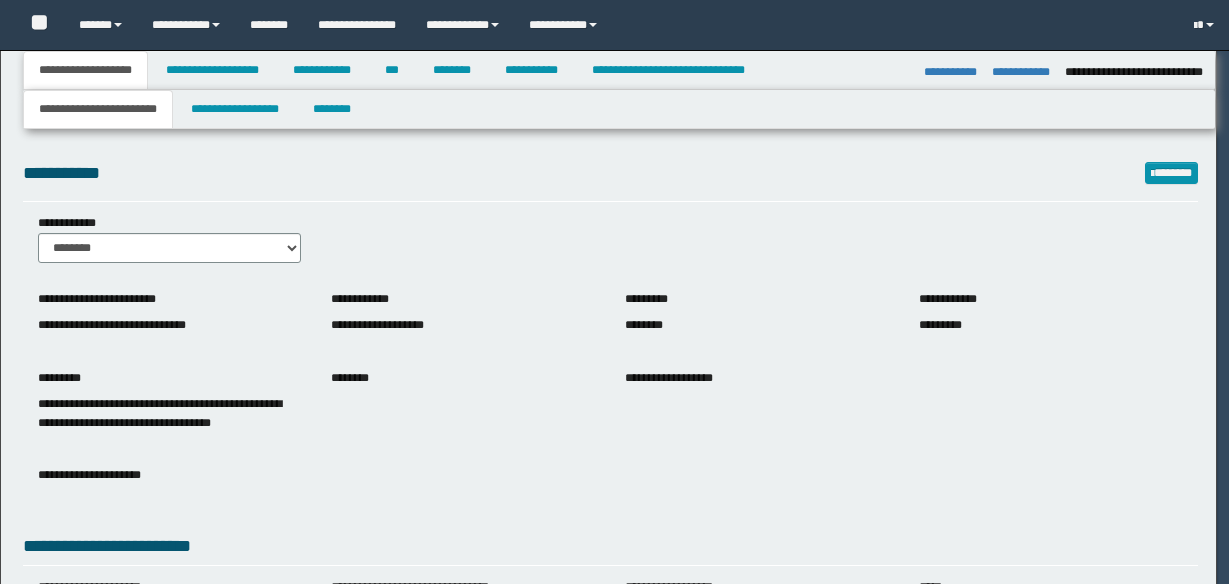 select on "*" 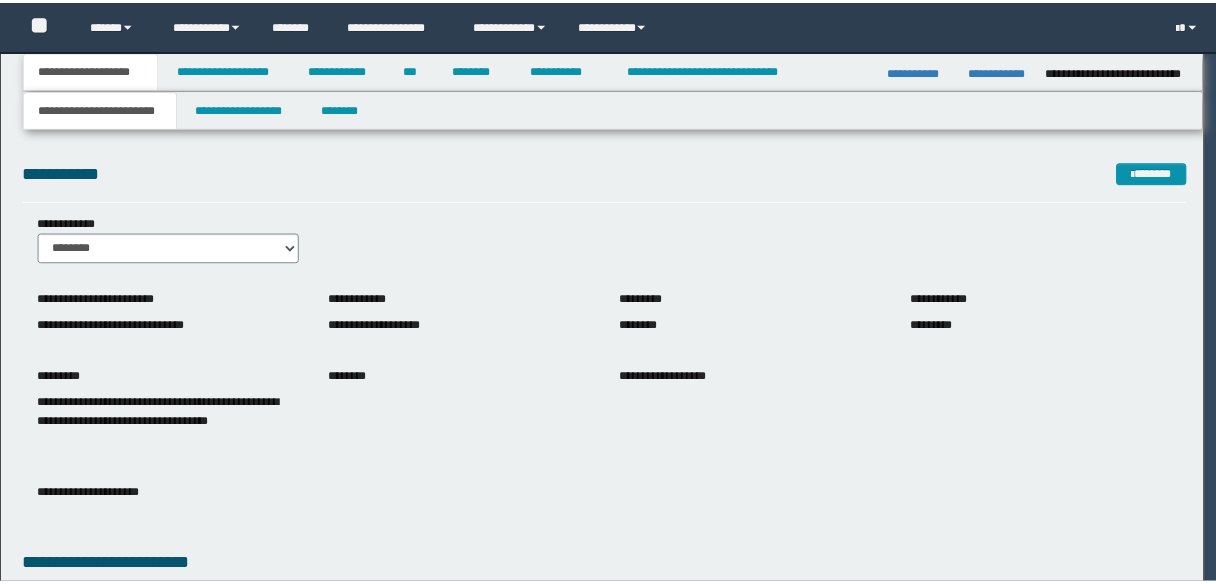 scroll, scrollTop: 0, scrollLeft: 0, axis: both 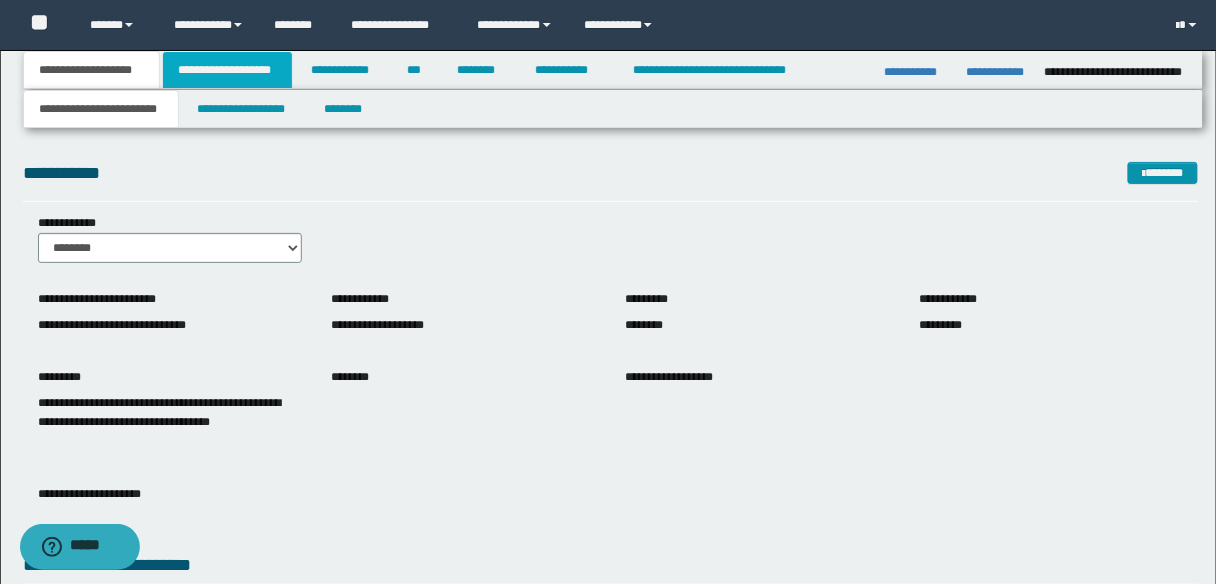 drag, startPoint x: 0, startPoint y: 0, endPoint x: 209, endPoint y: 69, distance: 220.09543 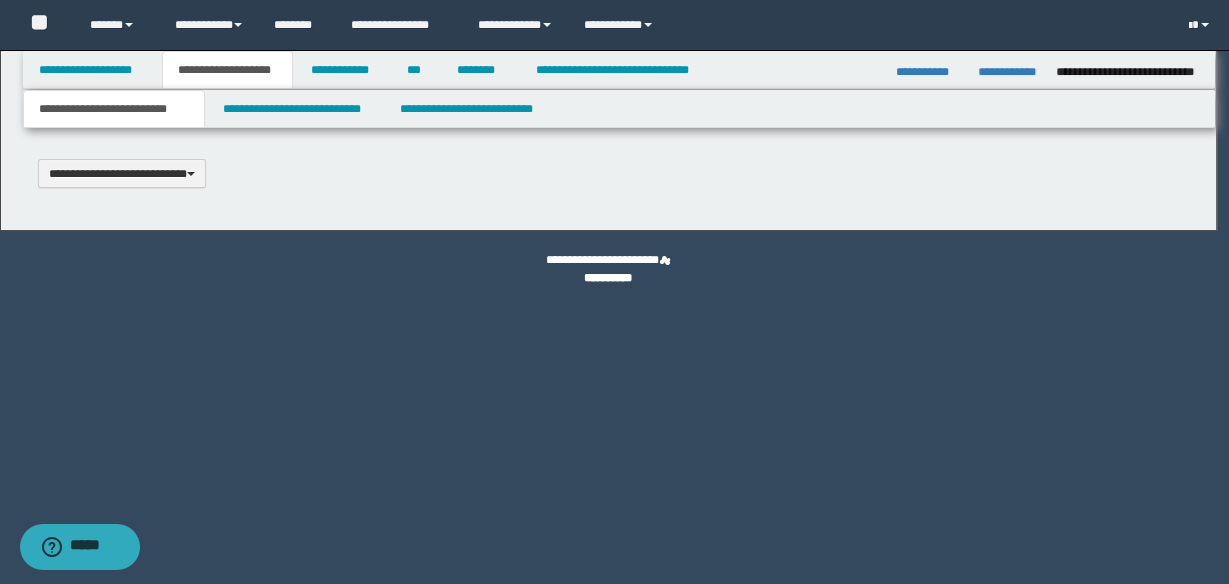 type 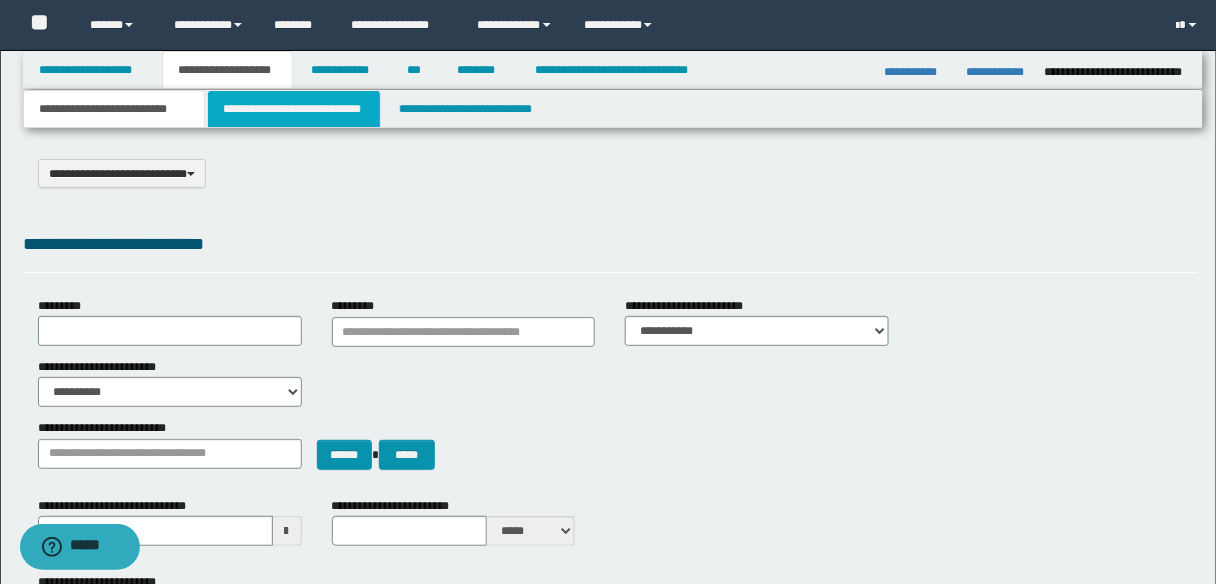 click on "**********" at bounding box center (294, 109) 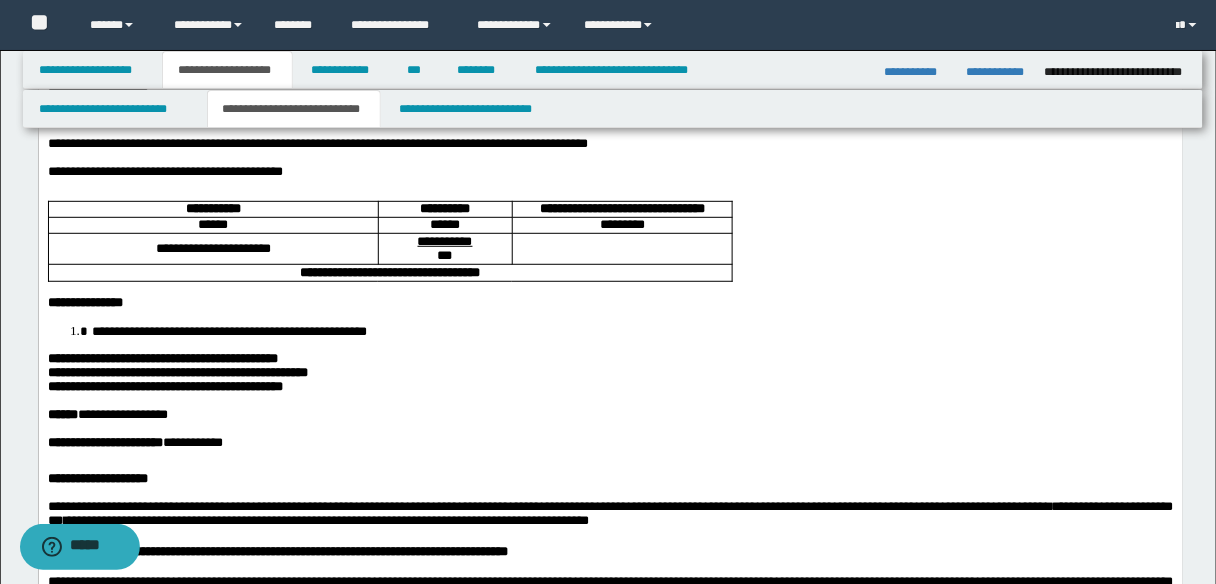 scroll, scrollTop: 480, scrollLeft: 0, axis: vertical 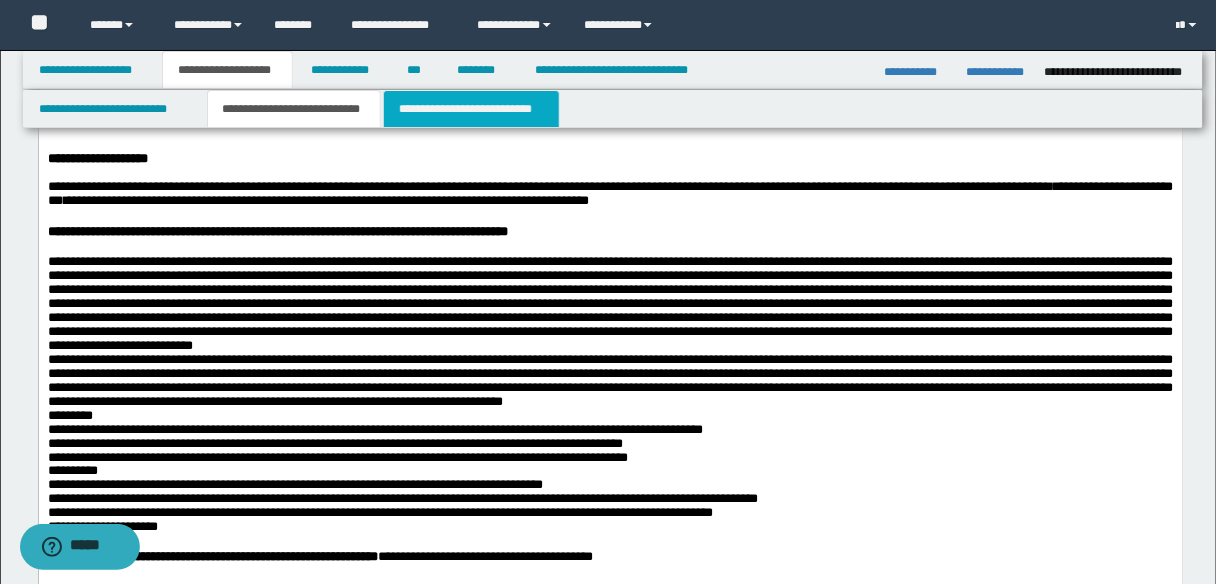 click on "**********" at bounding box center (471, 109) 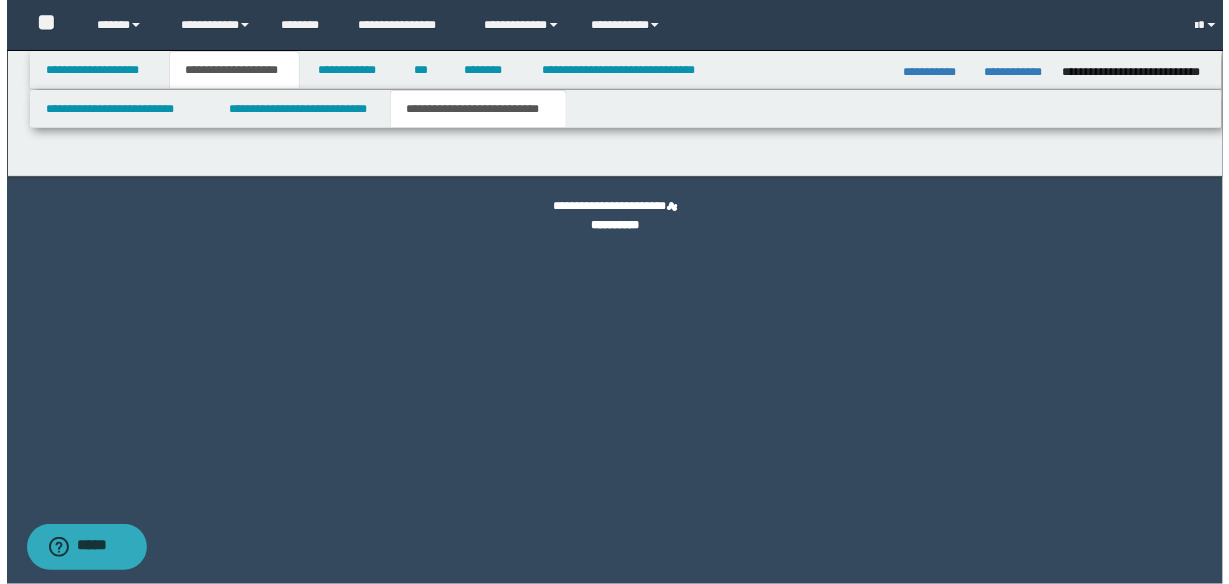 scroll, scrollTop: 0, scrollLeft: 0, axis: both 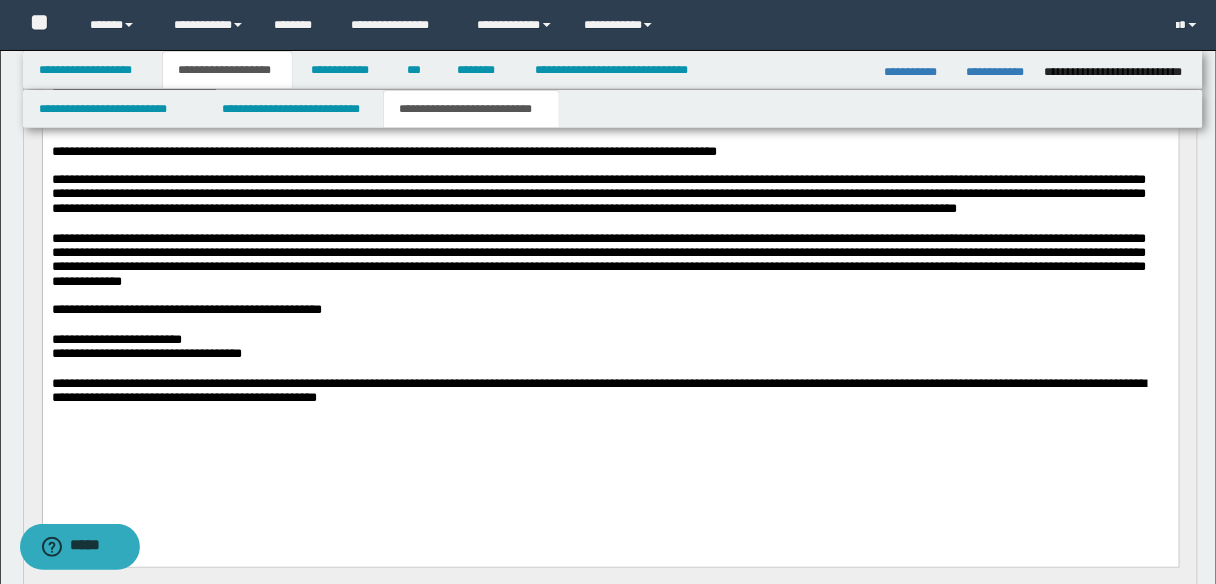 click on "**********" at bounding box center (598, 259) 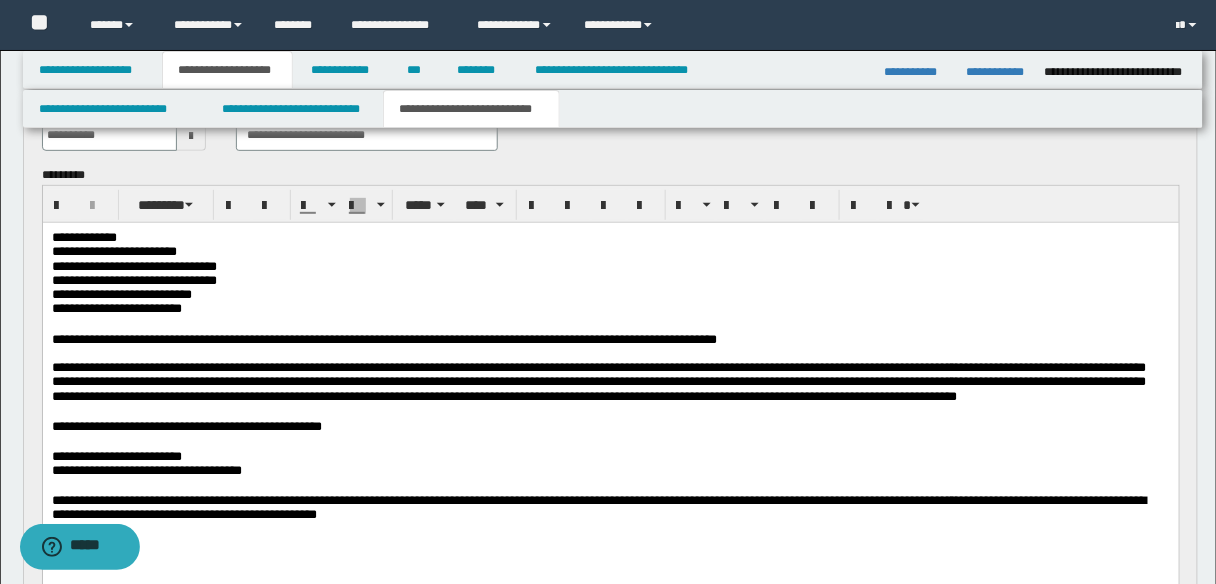 scroll, scrollTop: 160, scrollLeft: 0, axis: vertical 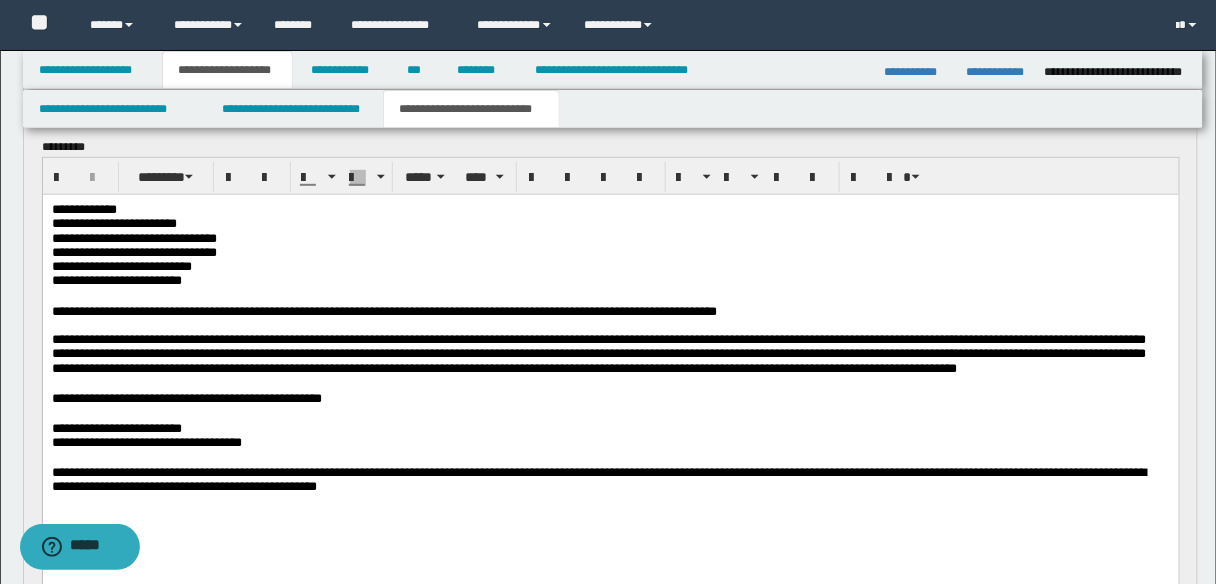 type 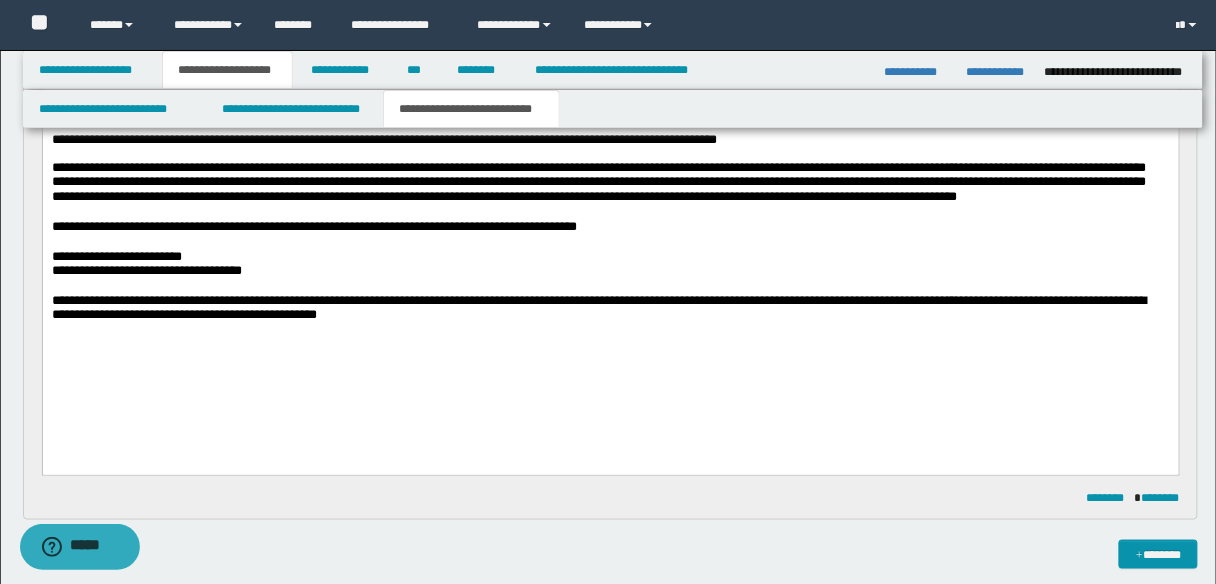 scroll, scrollTop: 400, scrollLeft: 0, axis: vertical 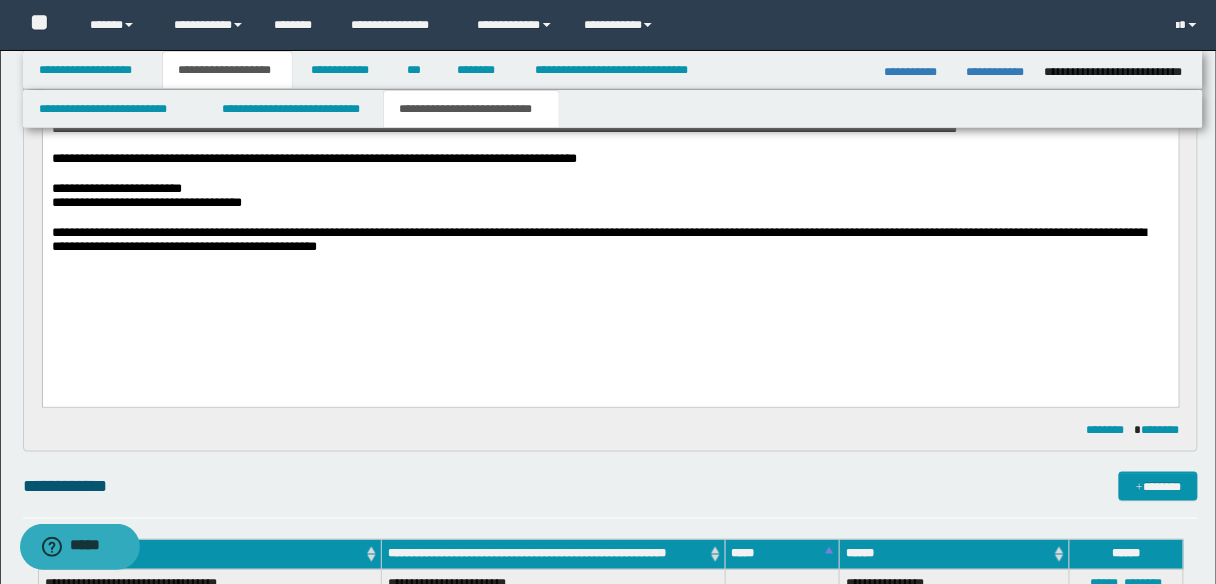 click on "**********" at bounding box center [598, 239] 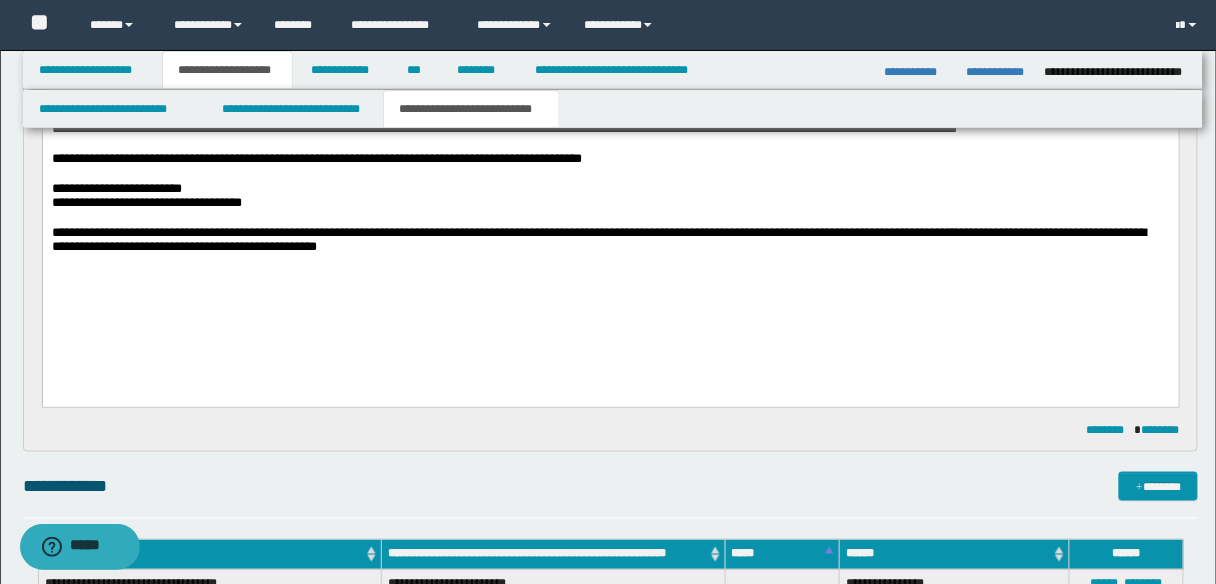 click on "**********" at bounding box center (610, 203) 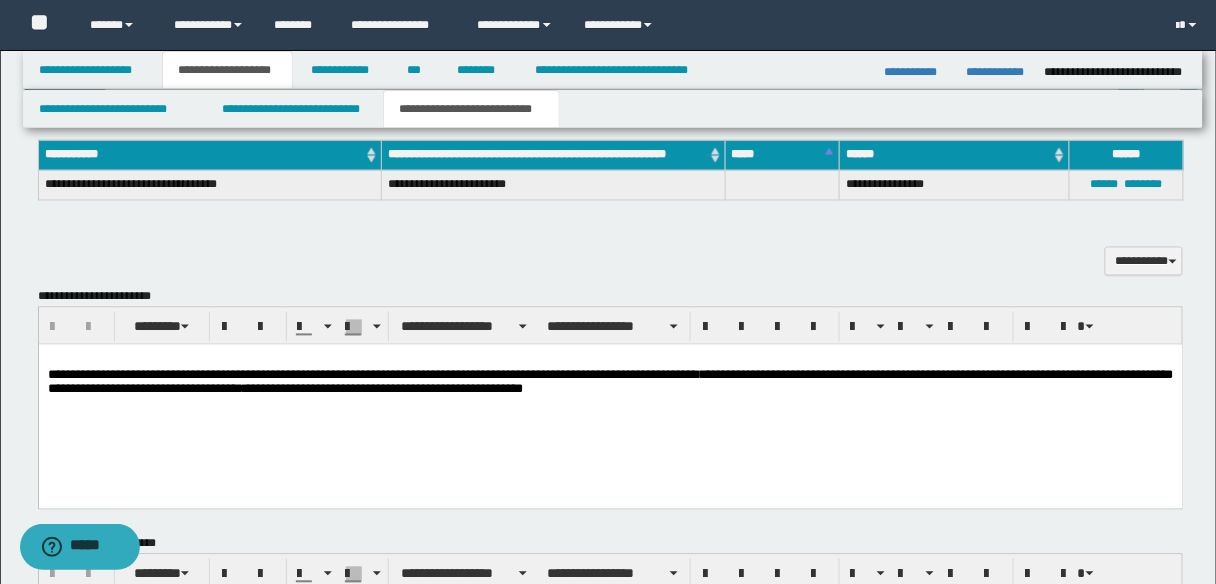scroll, scrollTop: 800, scrollLeft: 0, axis: vertical 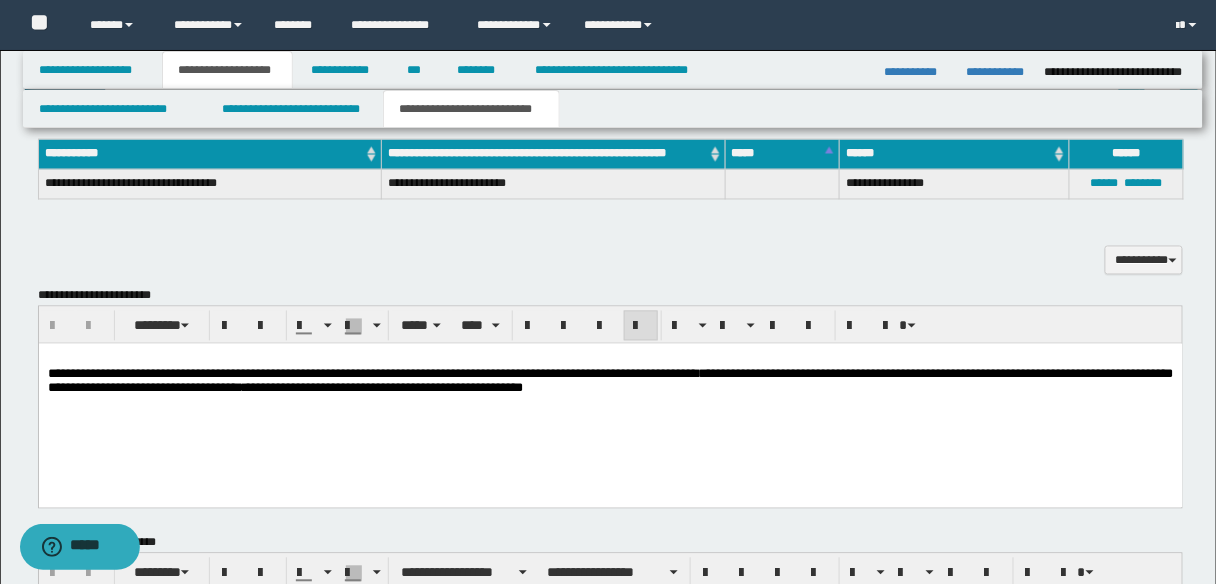 click on "**********" at bounding box center (372, 373) 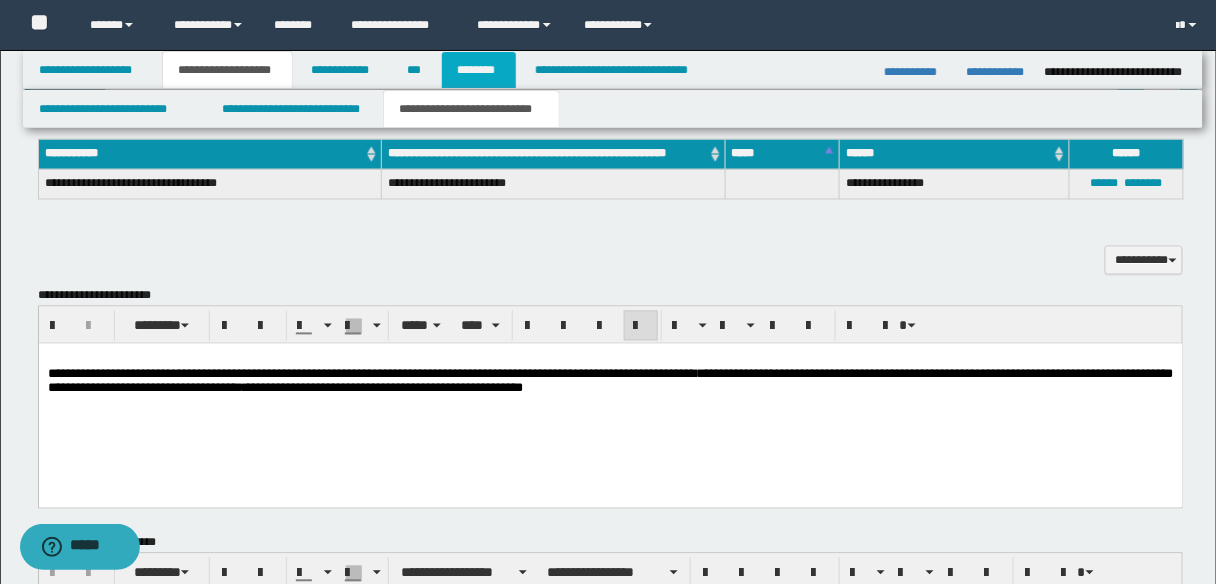 click on "********" at bounding box center [479, 70] 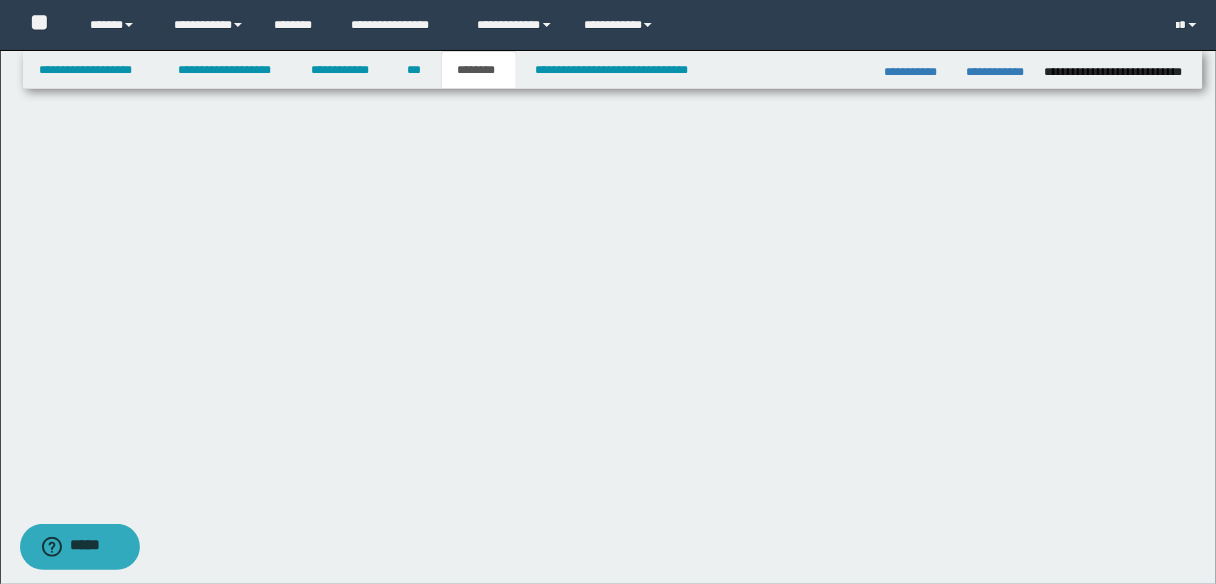 scroll, scrollTop: 0, scrollLeft: 0, axis: both 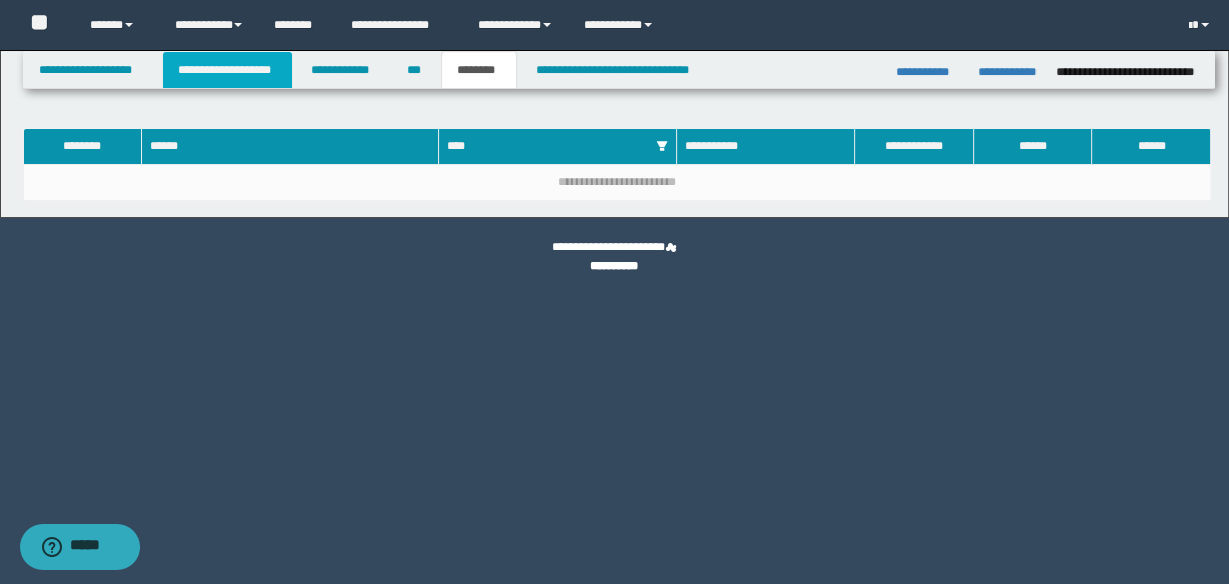click on "**********" at bounding box center [227, 70] 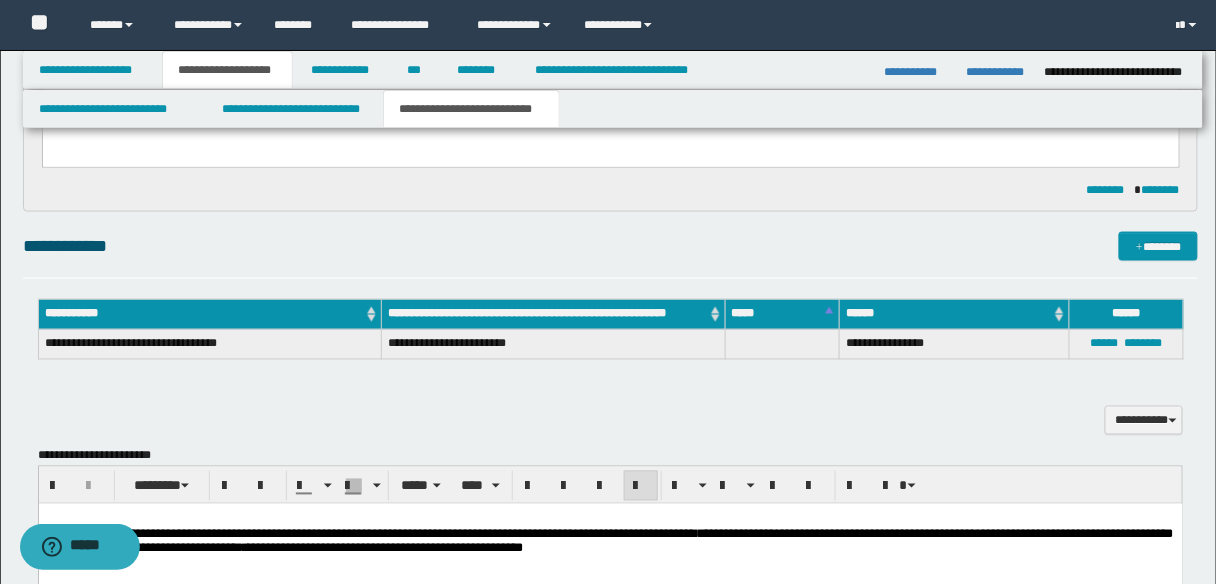 scroll, scrollTop: 720, scrollLeft: 0, axis: vertical 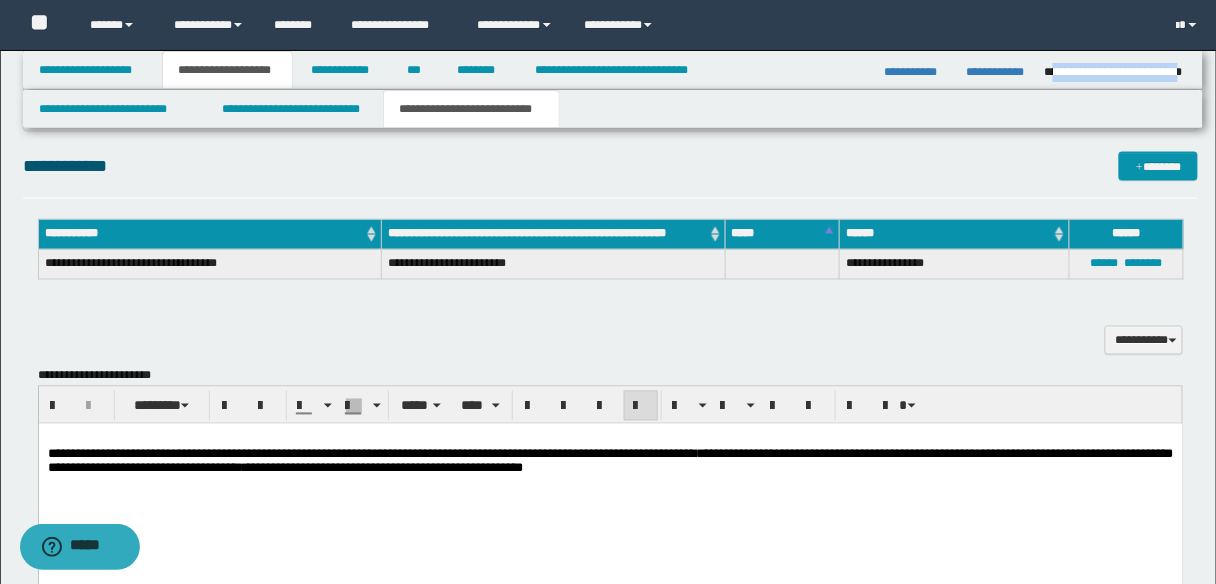 drag, startPoint x: 1186, startPoint y: 71, endPoint x: 1052, endPoint y: 73, distance: 134.01492 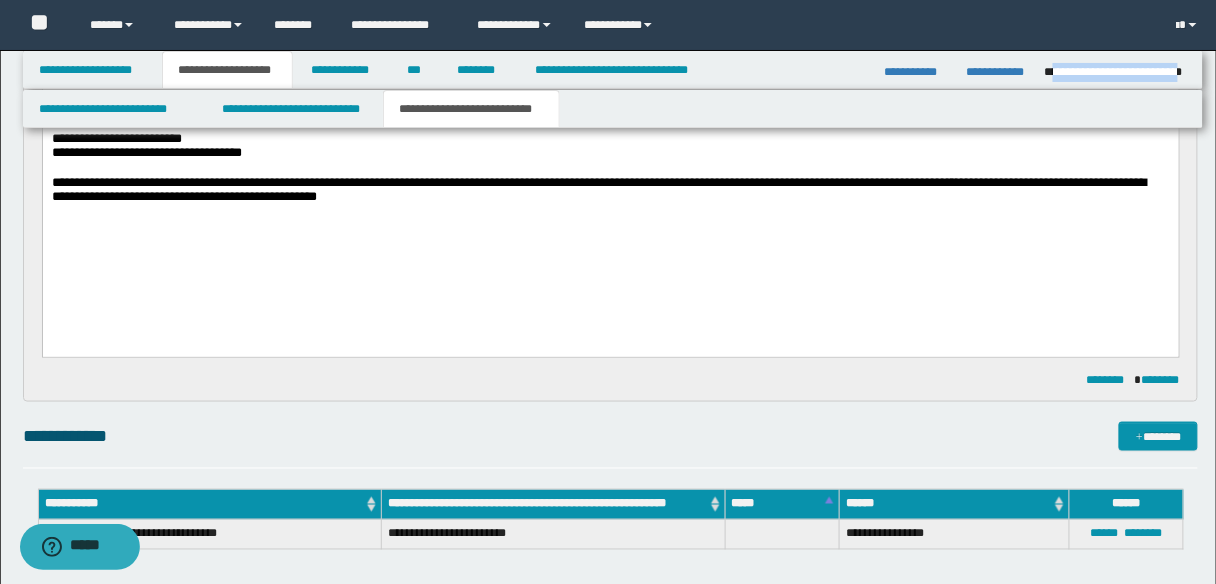 scroll, scrollTop: 320, scrollLeft: 0, axis: vertical 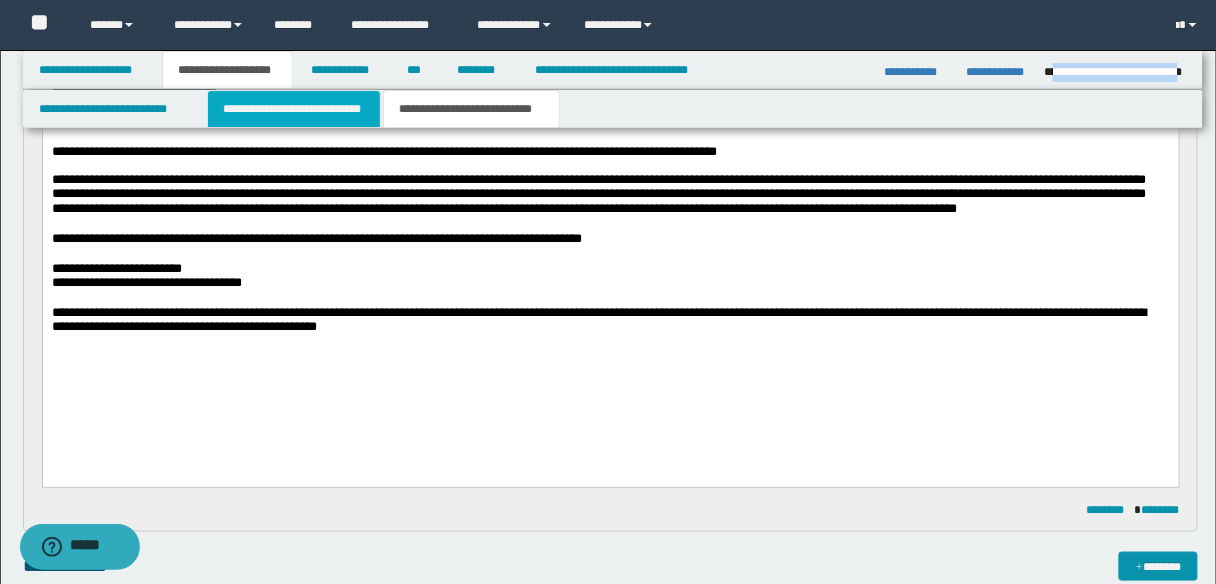 click on "**********" at bounding box center (294, 109) 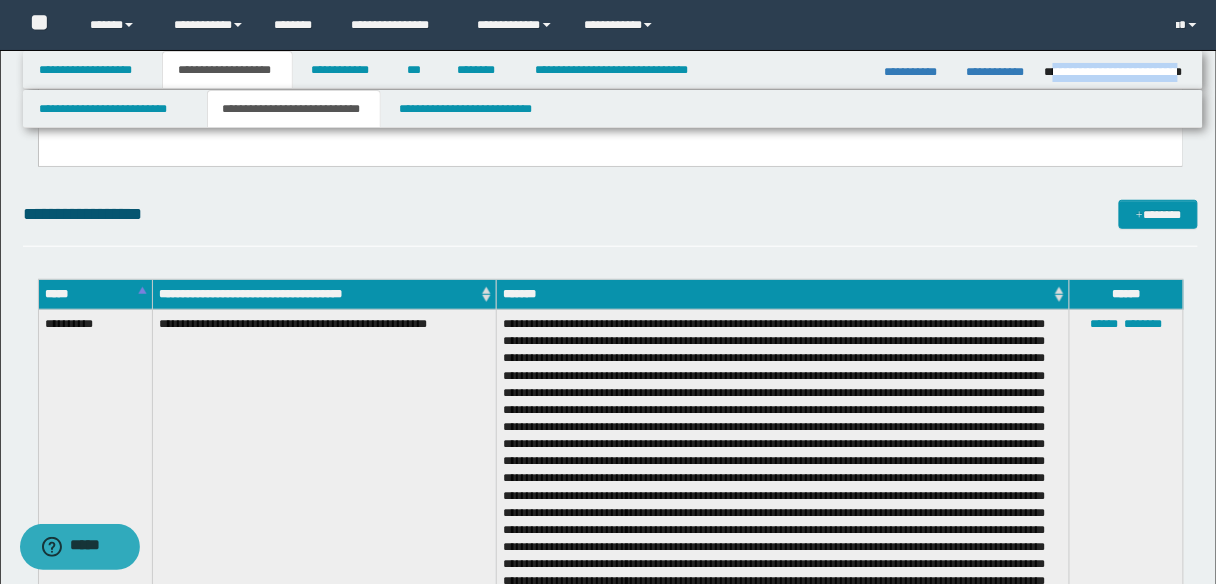 scroll, scrollTop: 0, scrollLeft: 0, axis: both 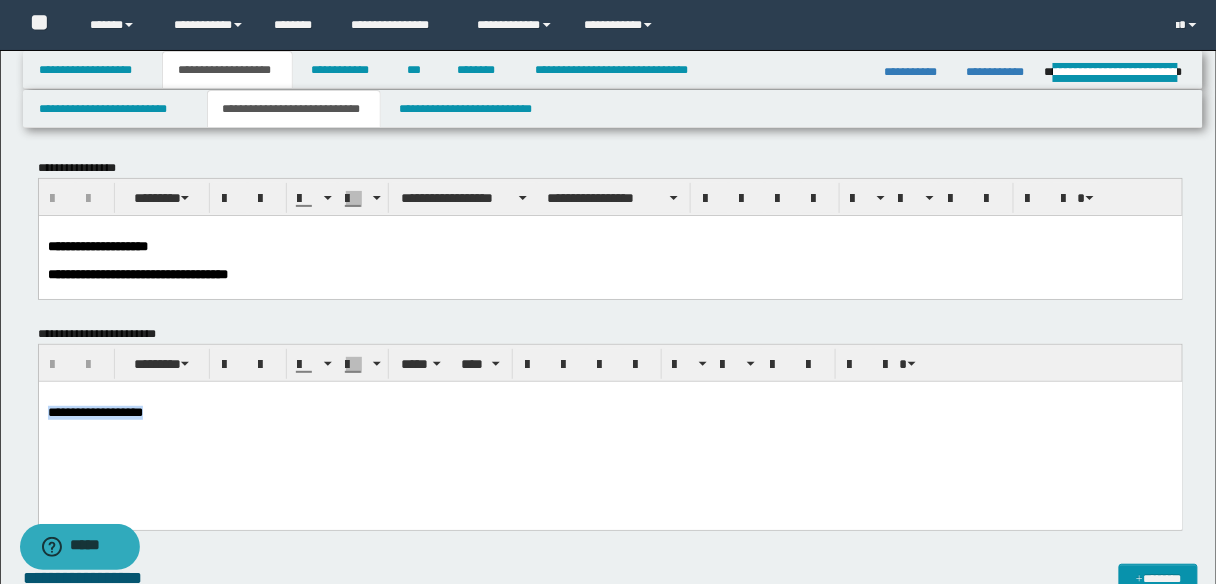 drag, startPoint x: 188, startPoint y: 426, endPoint x: 30, endPoint y: 426, distance: 158 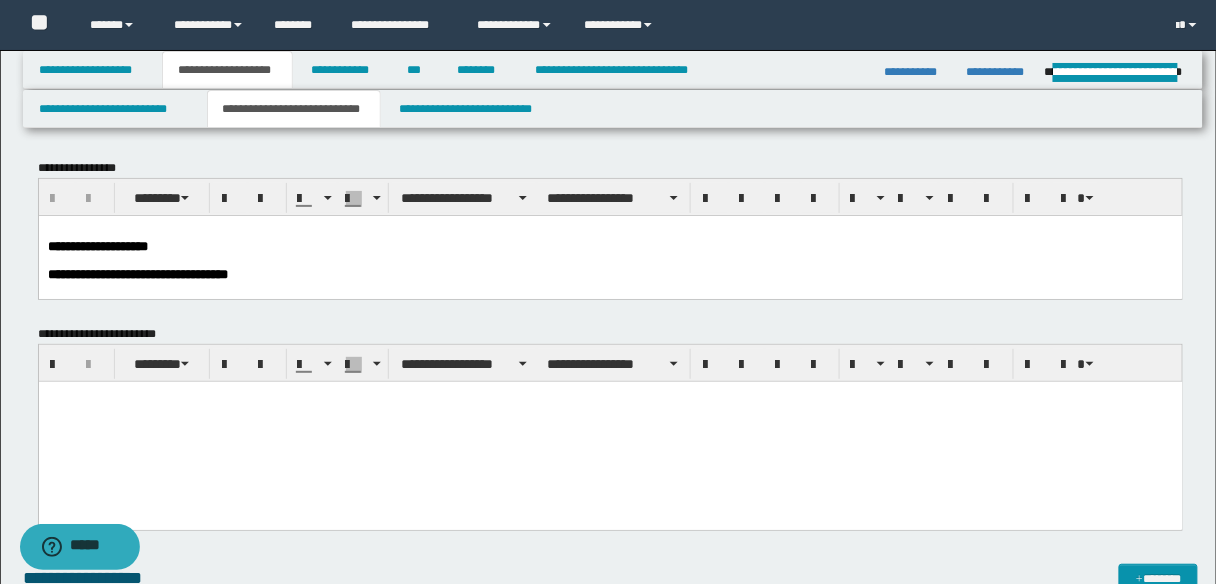 click at bounding box center [610, 260] 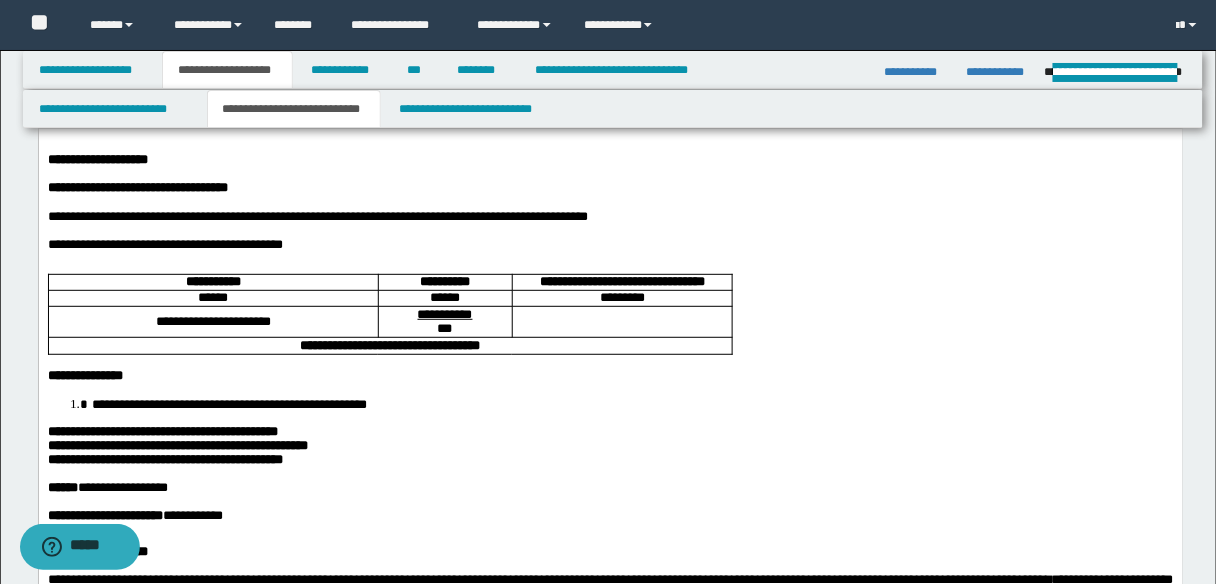 scroll, scrollTop: 0, scrollLeft: 0, axis: both 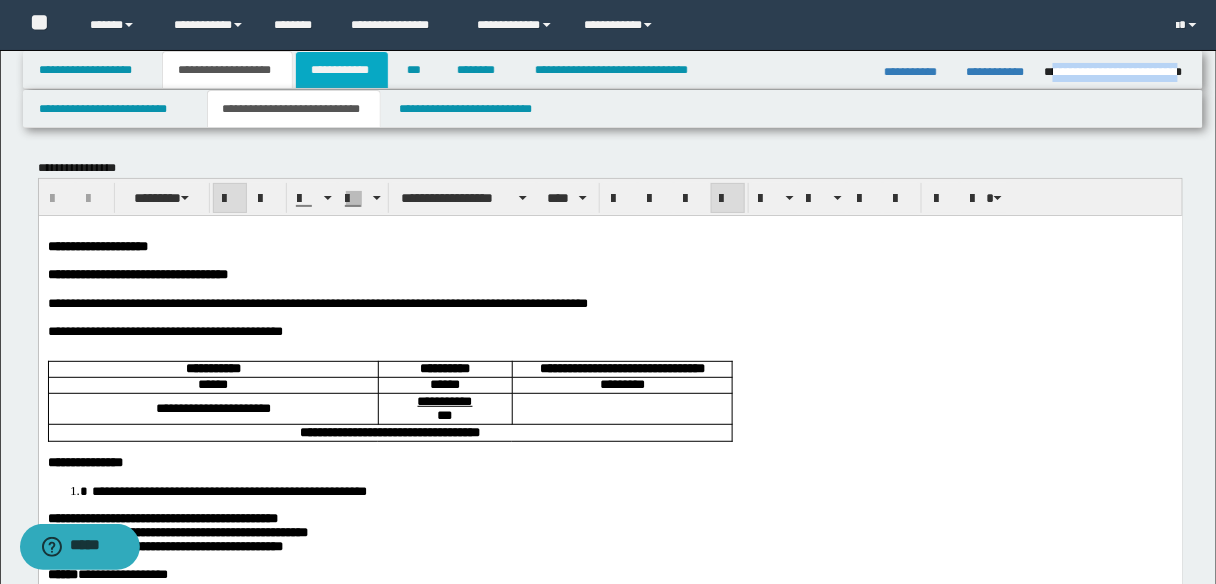 click on "**********" at bounding box center [342, 70] 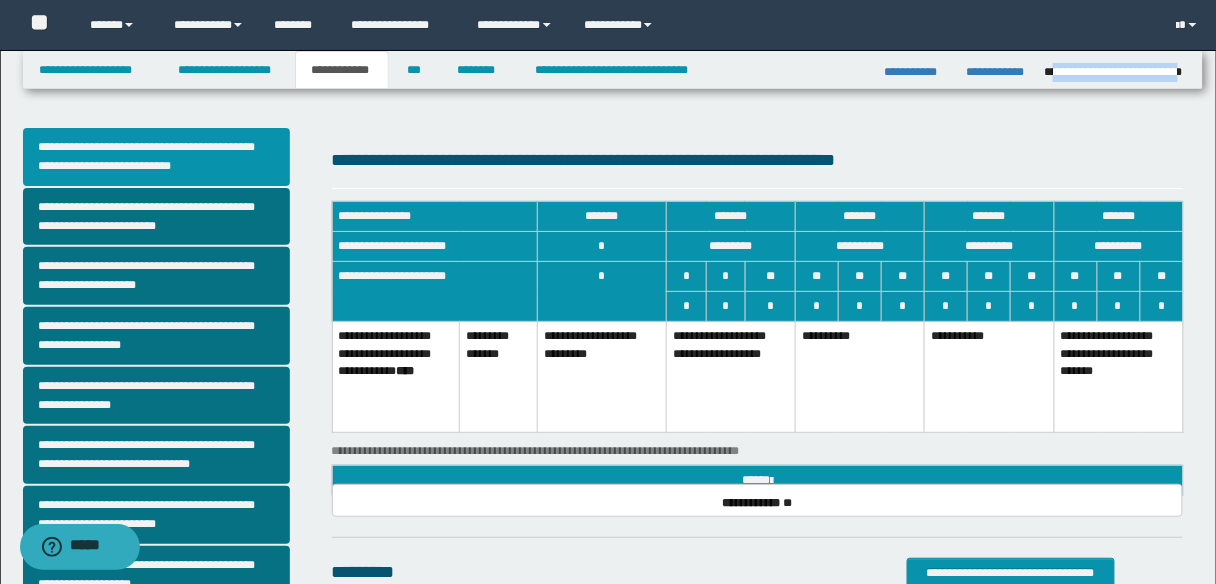 click on "**********" at bounding box center (156, 157) 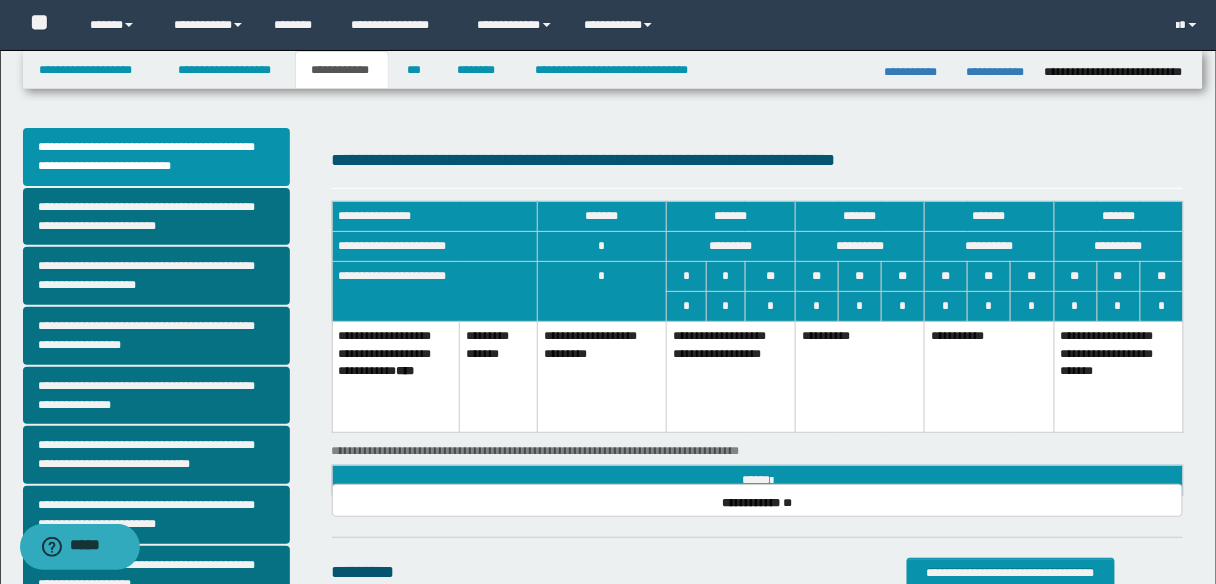 click on "**********" at bounding box center [731, 377] 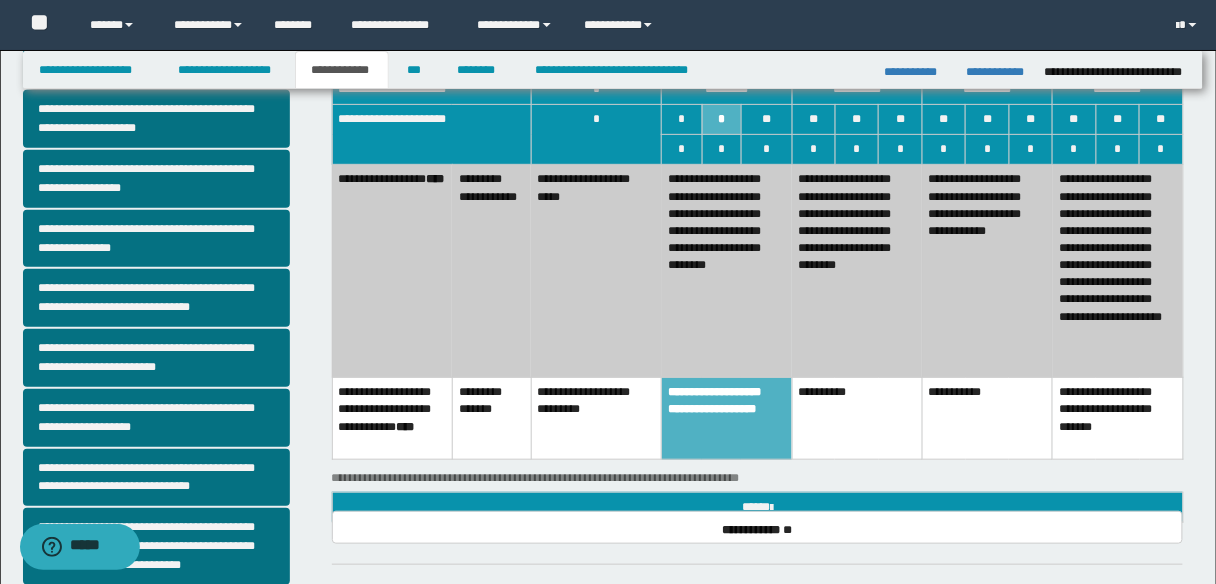 scroll, scrollTop: 160, scrollLeft: 0, axis: vertical 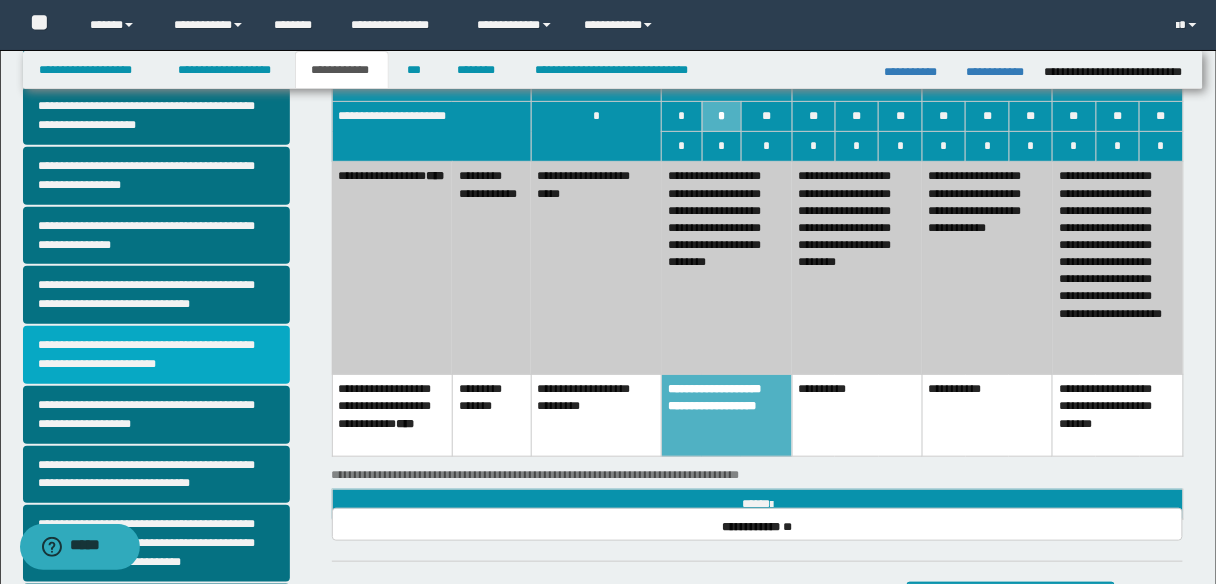 click on "**********" at bounding box center [156, 355] 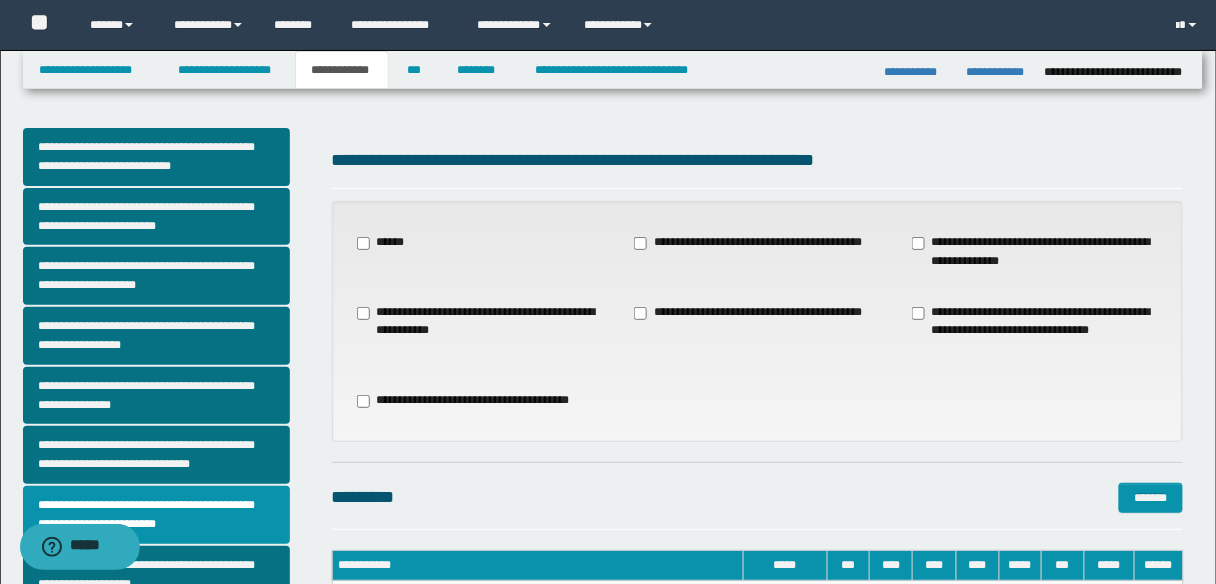click on "******" at bounding box center (387, 243) 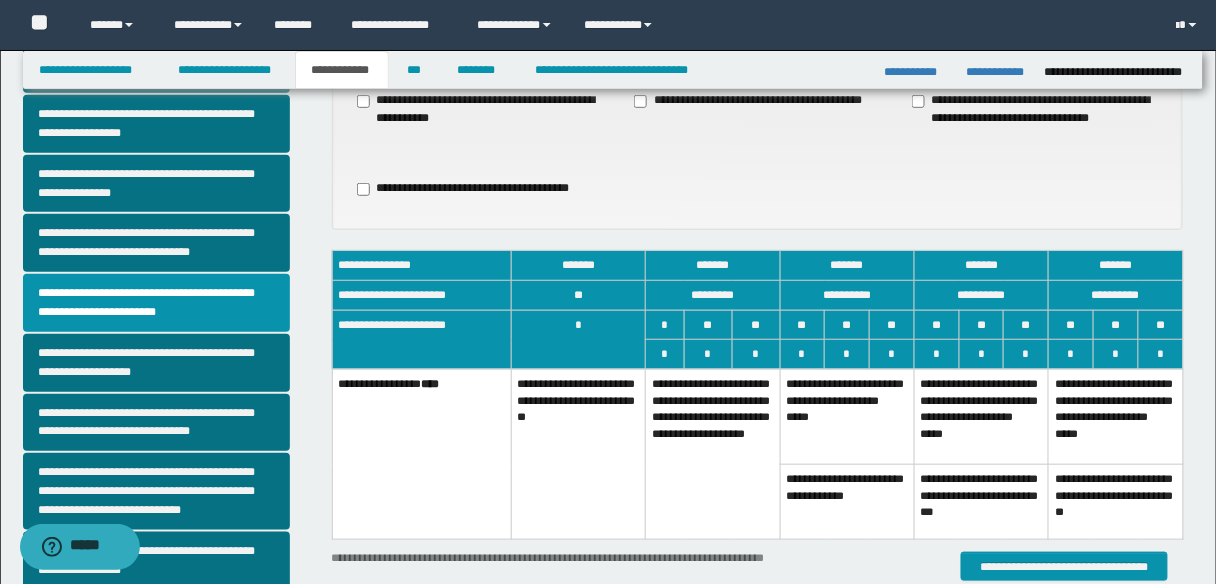 scroll, scrollTop: 240, scrollLeft: 0, axis: vertical 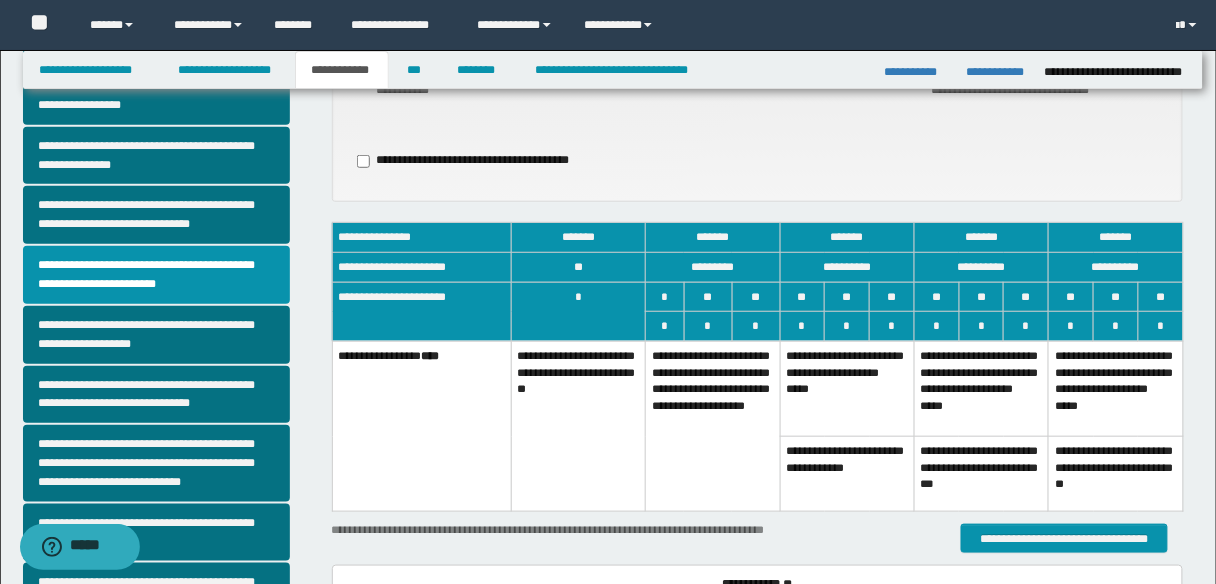 click on "**********" at bounding box center [847, 388] 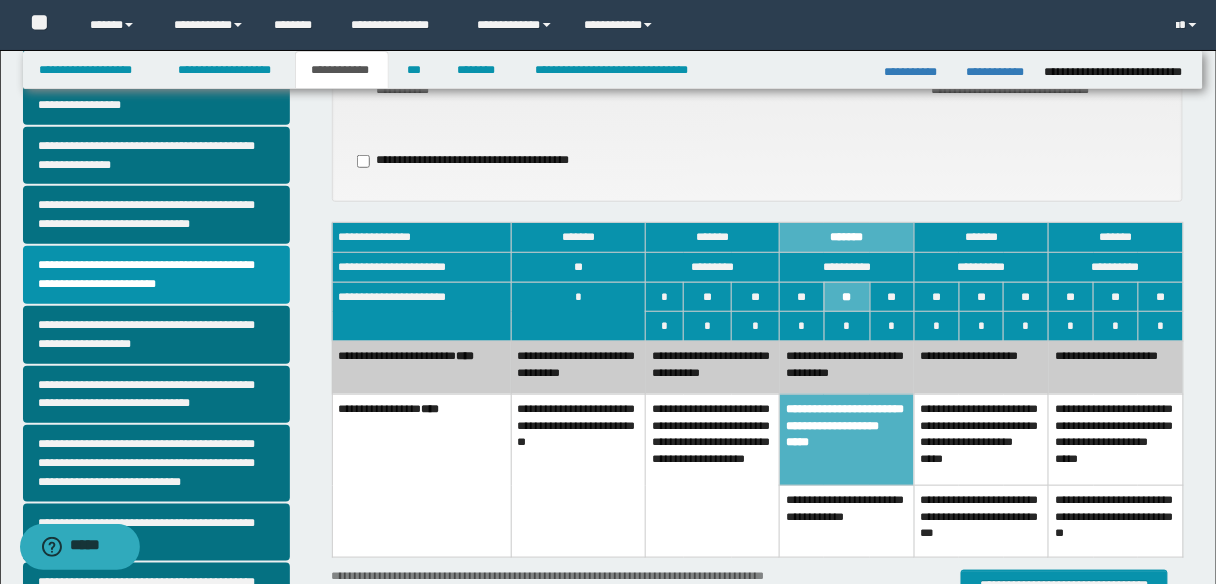 click on "**********" at bounding box center (847, 522) 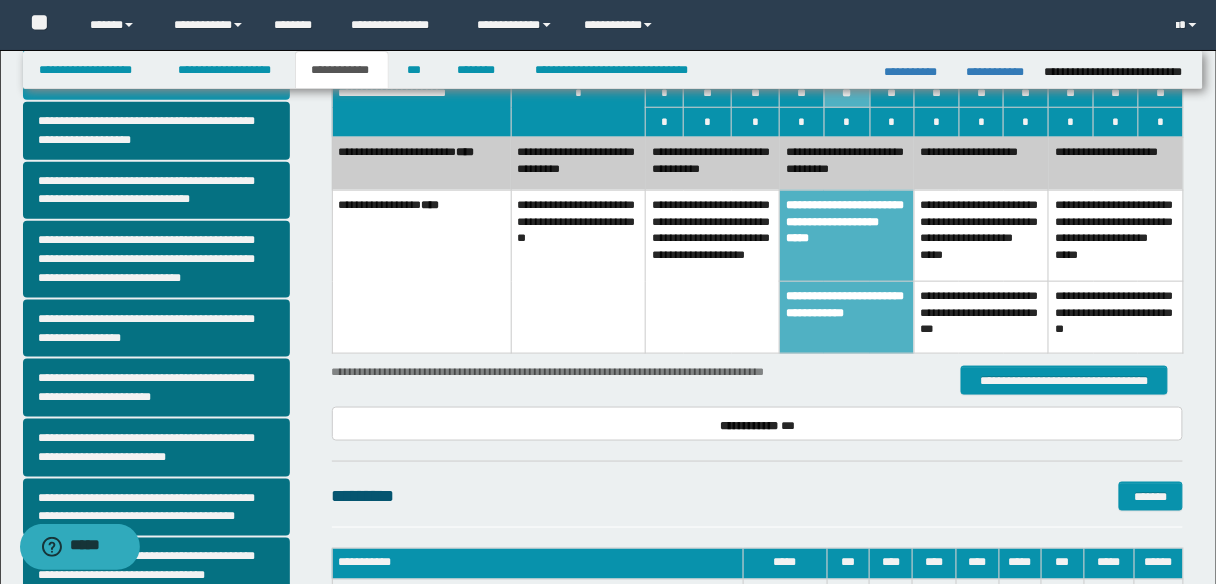 scroll, scrollTop: 480, scrollLeft: 0, axis: vertical 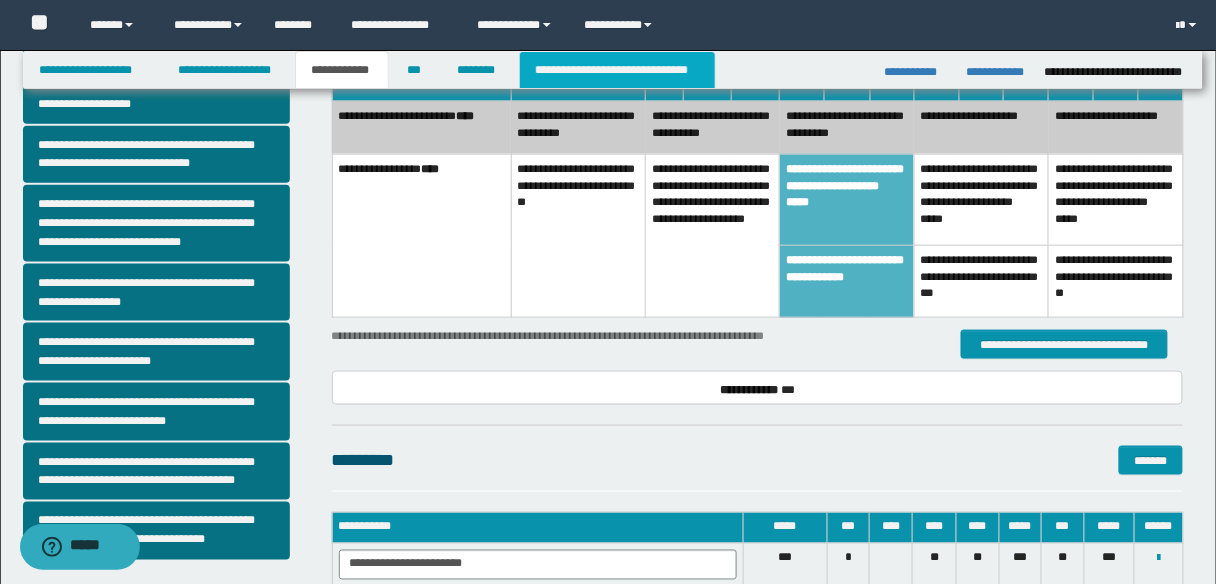 click on "**********" at bounding box center (617, 70) 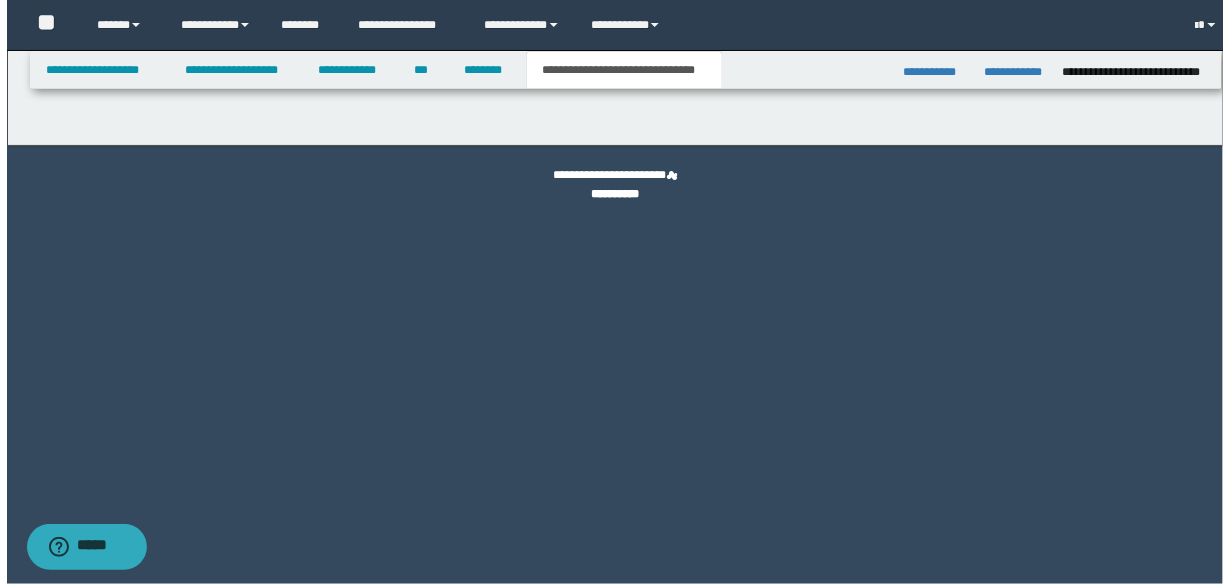scroll, scrollTop: 0, scrollLeft: 0, axis: both 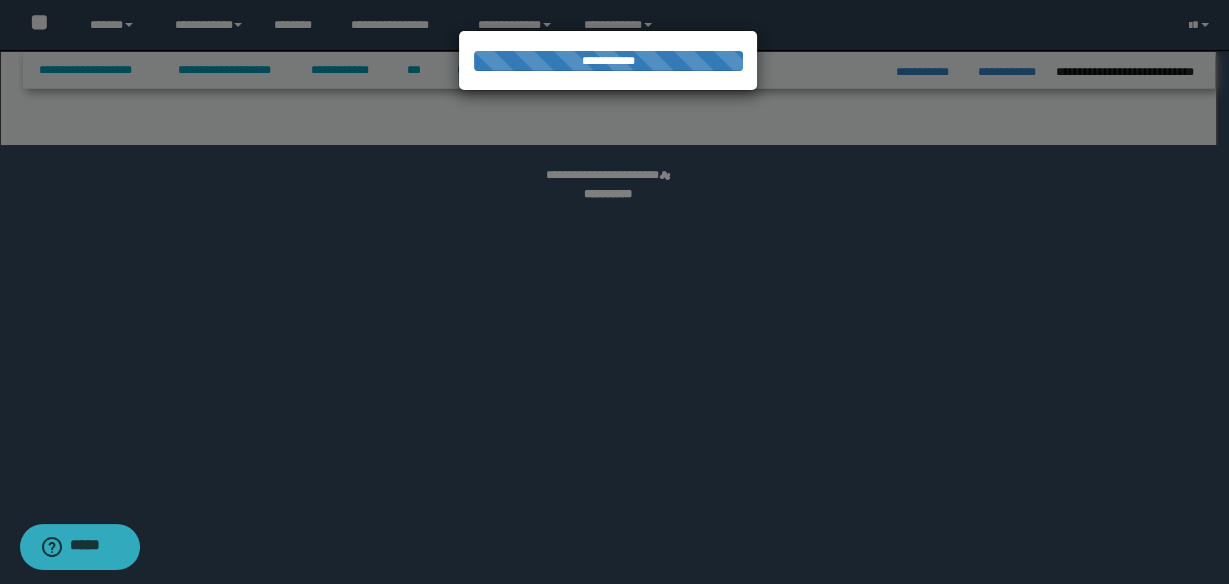 select on "*" 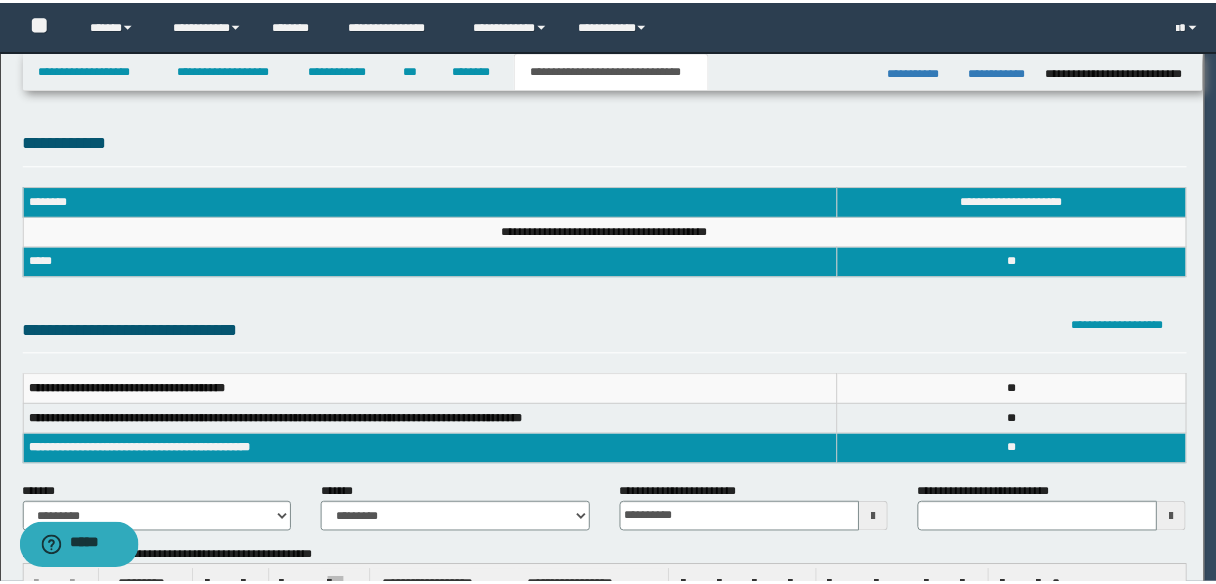 scroll, scrollTop: 0, scrollLeft: 0, axis: both 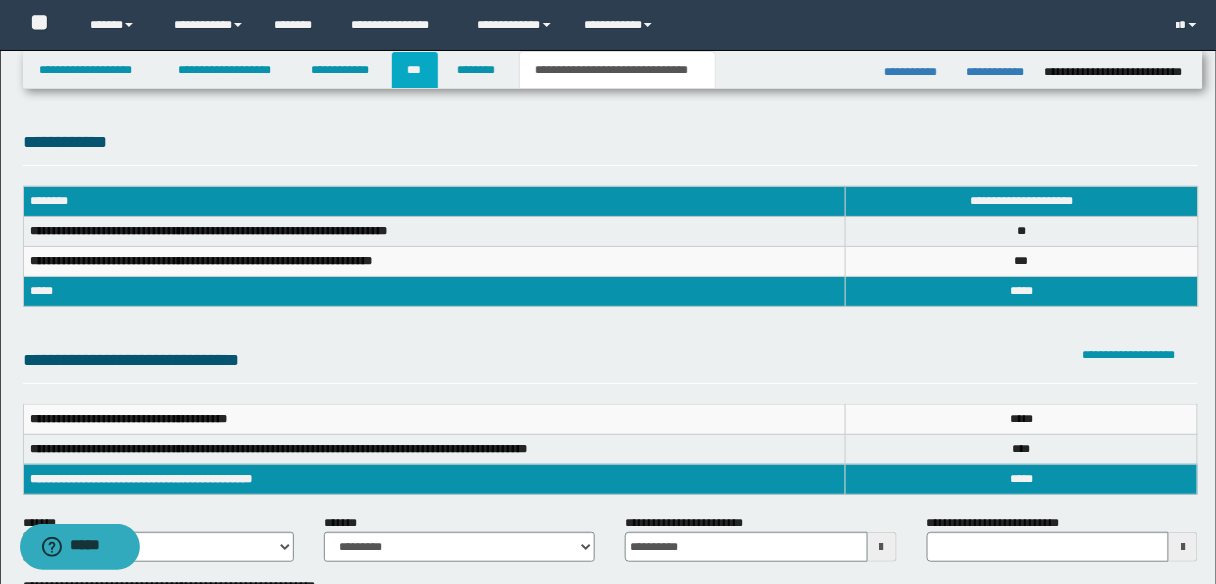 click on "***" at bounding box center [415, 70] 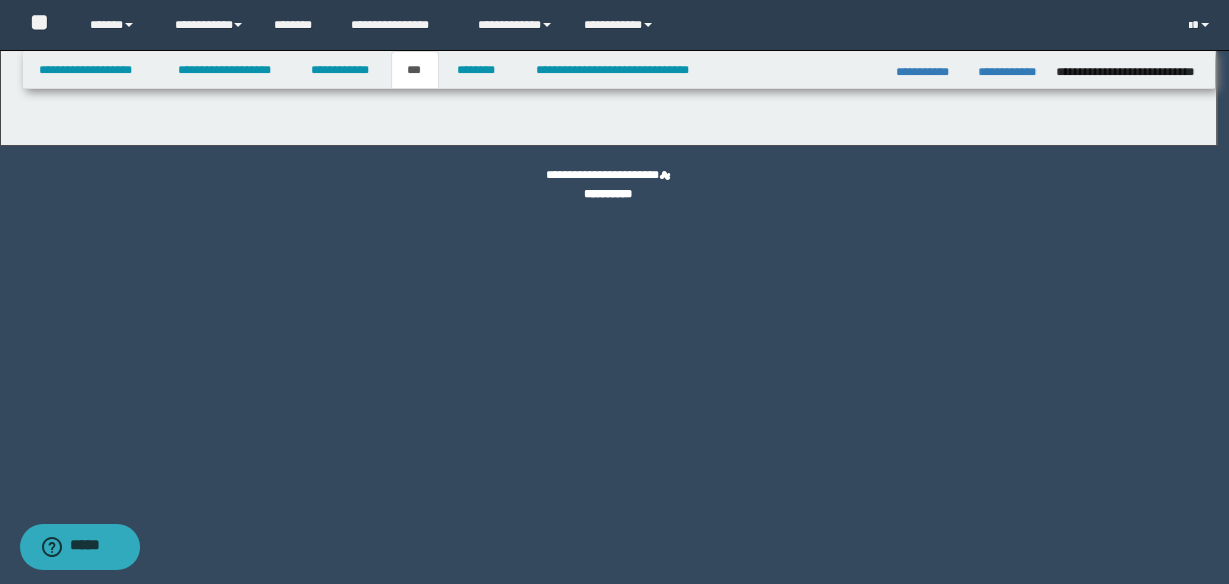 select on "*" 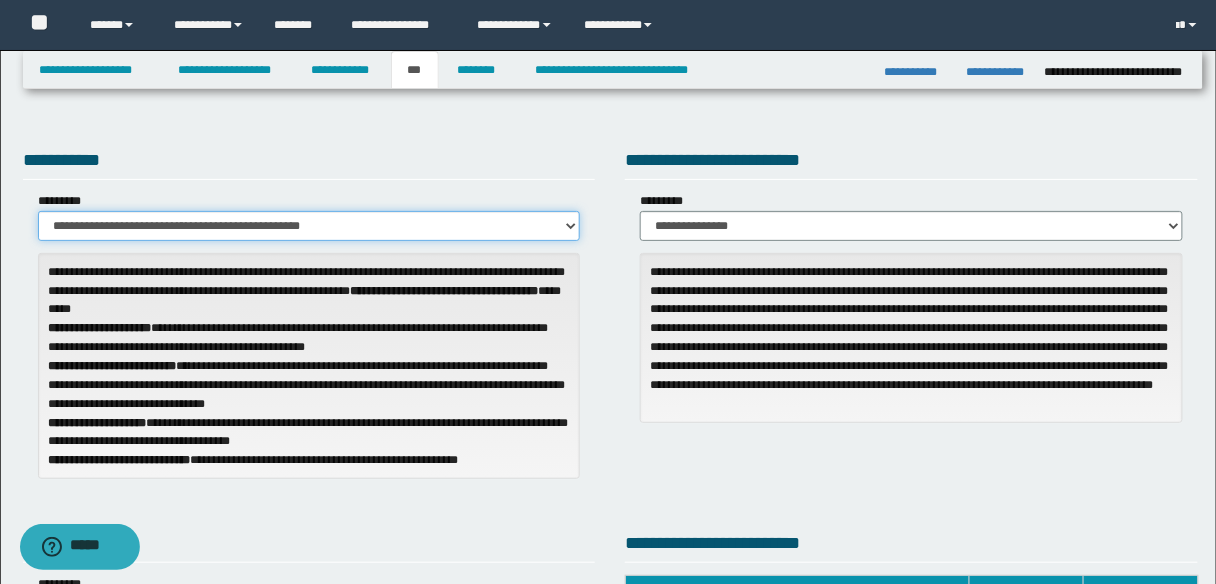 click on "**********" at bounding box center [309, 226] 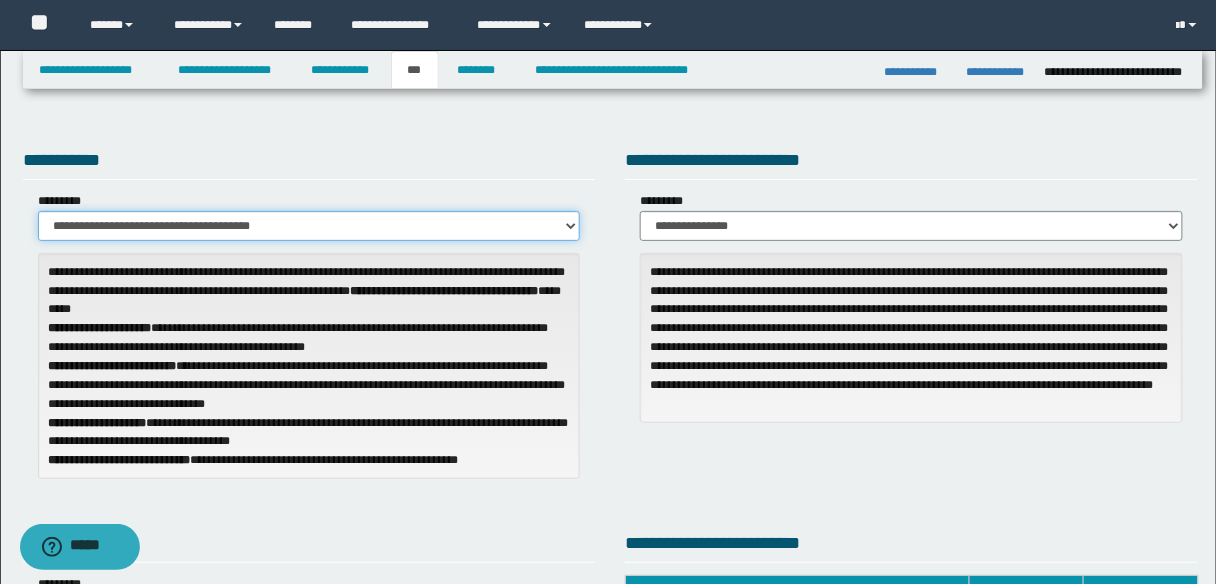 click on "**********" at bounding box center [309, 226] 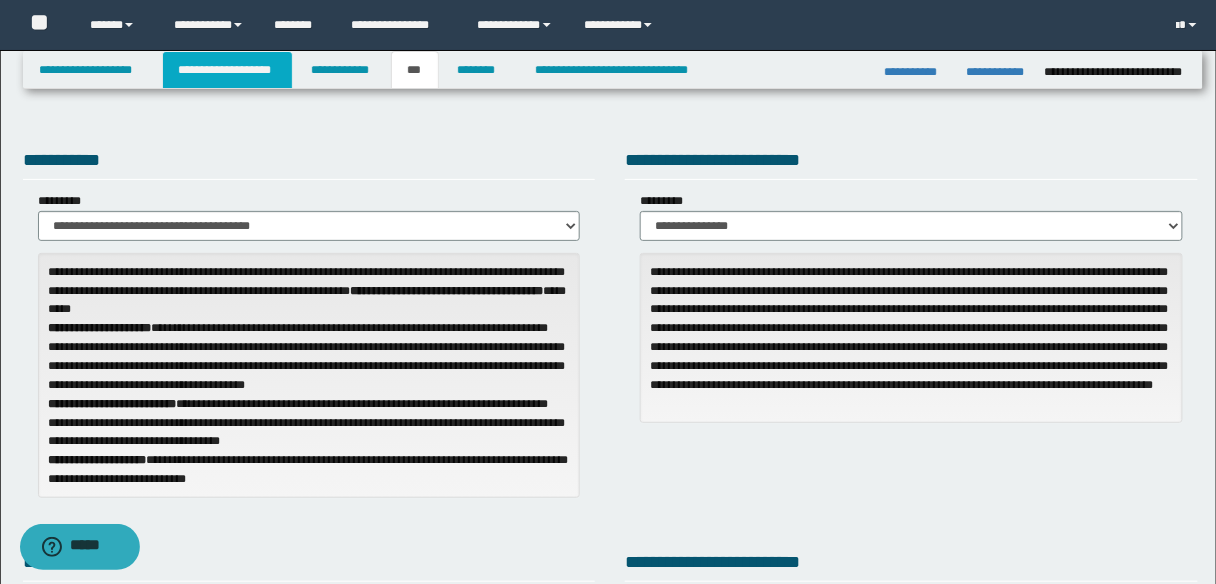 click on "**********" at bounding box center [227, 70] 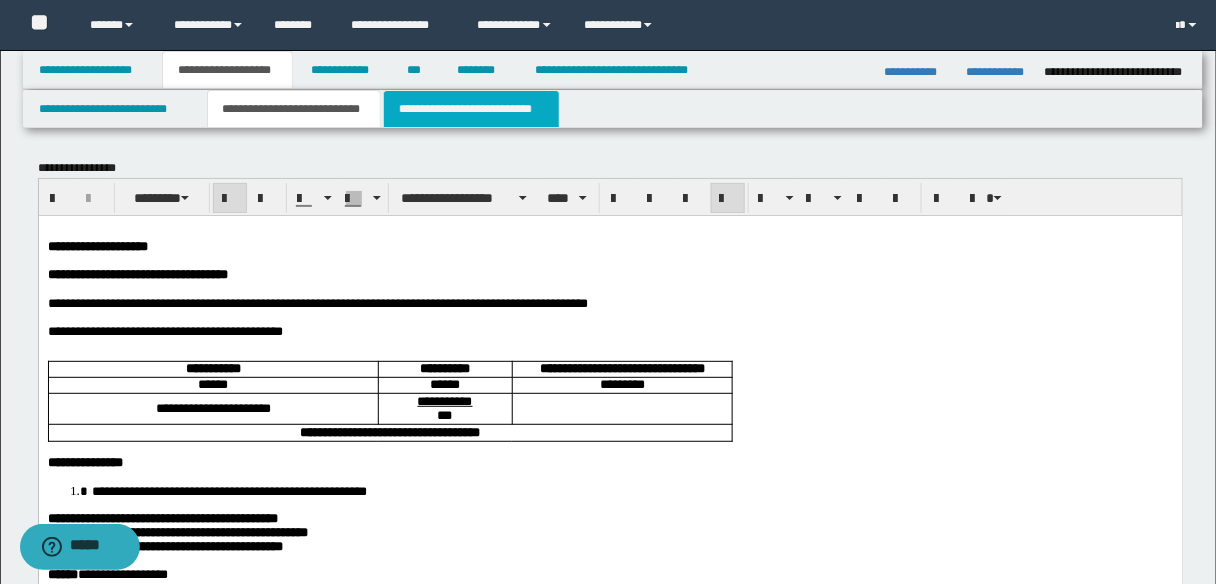 click on "**********" at bounding box center (471, 109) 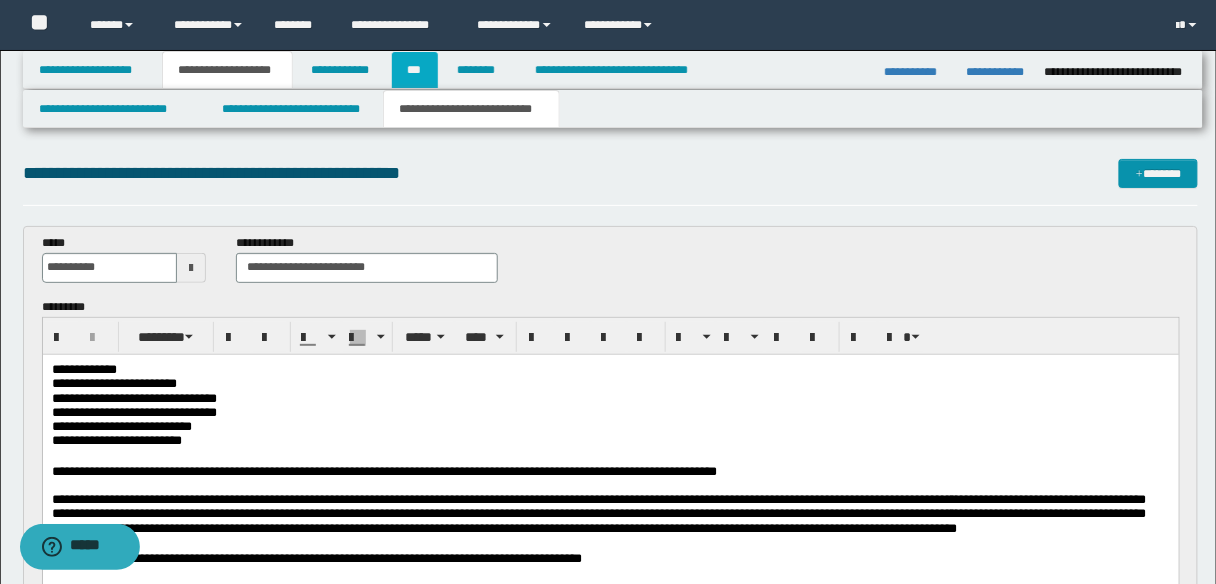 click on "***" at bounding box center (415, 70) 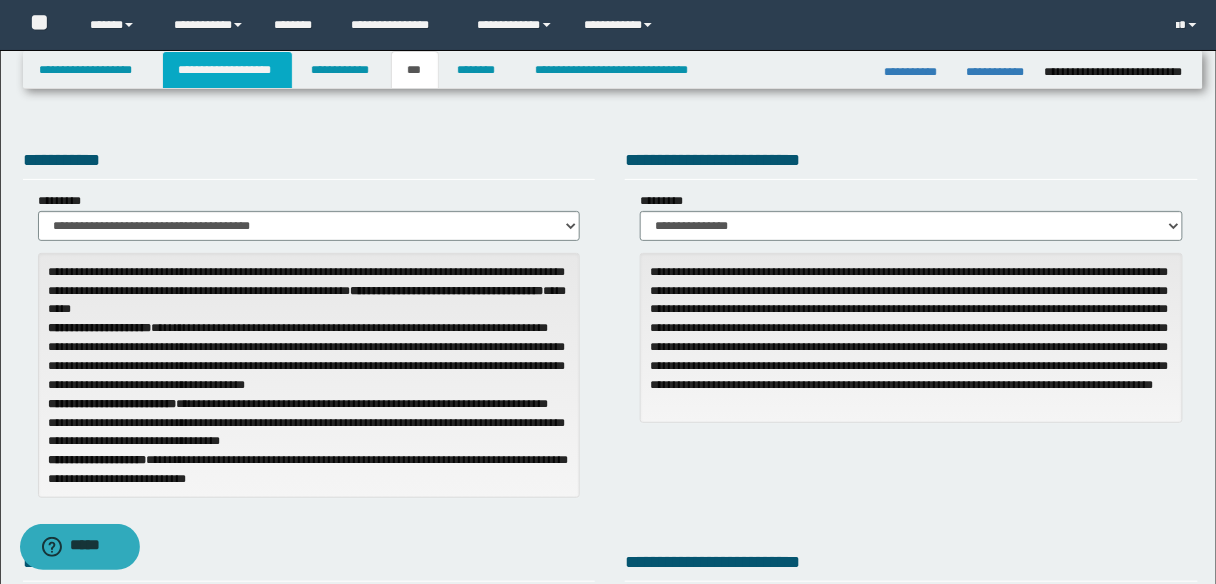 click on "**********" at bounding box center [227, 70] 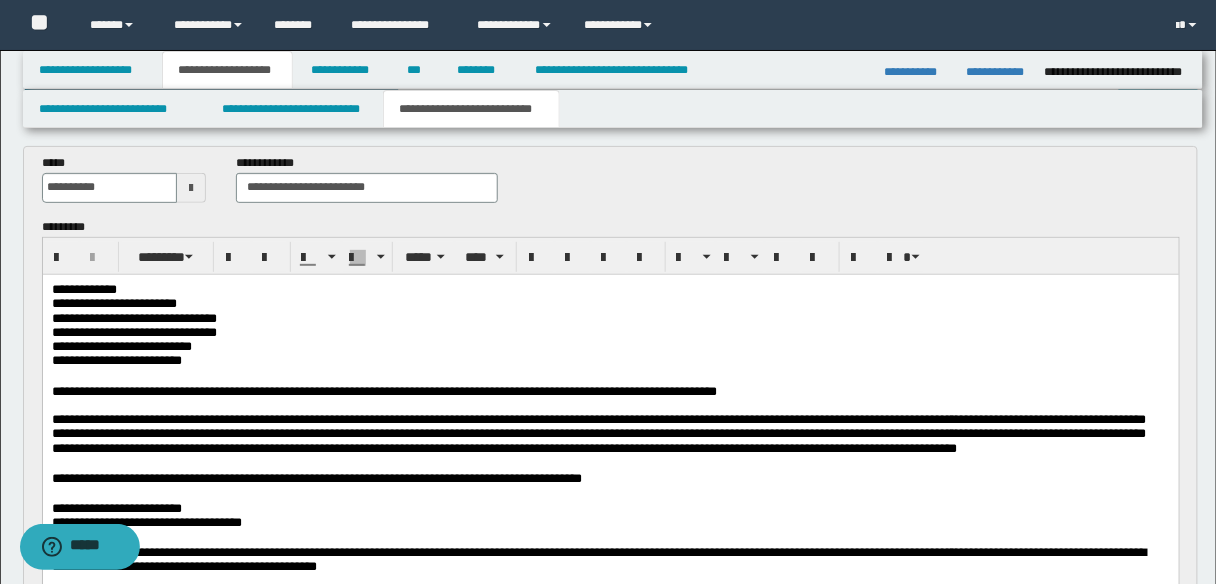 scroll, scrollTop: 160, scrollLeft: 0, axis: vertical 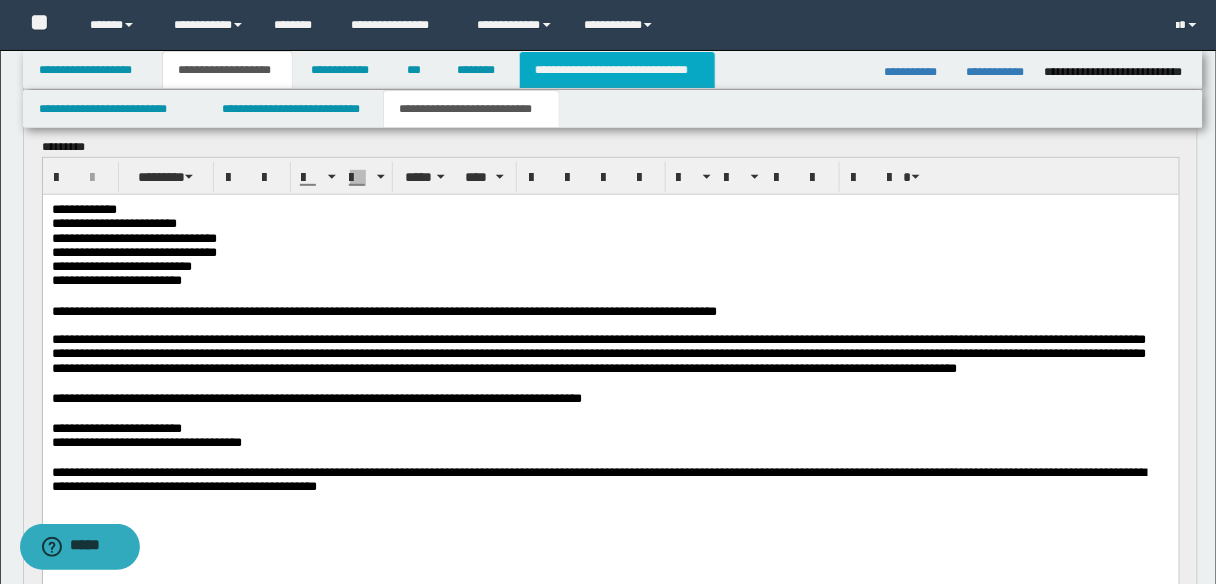 click on "**********" at bounding box center (617, 70) 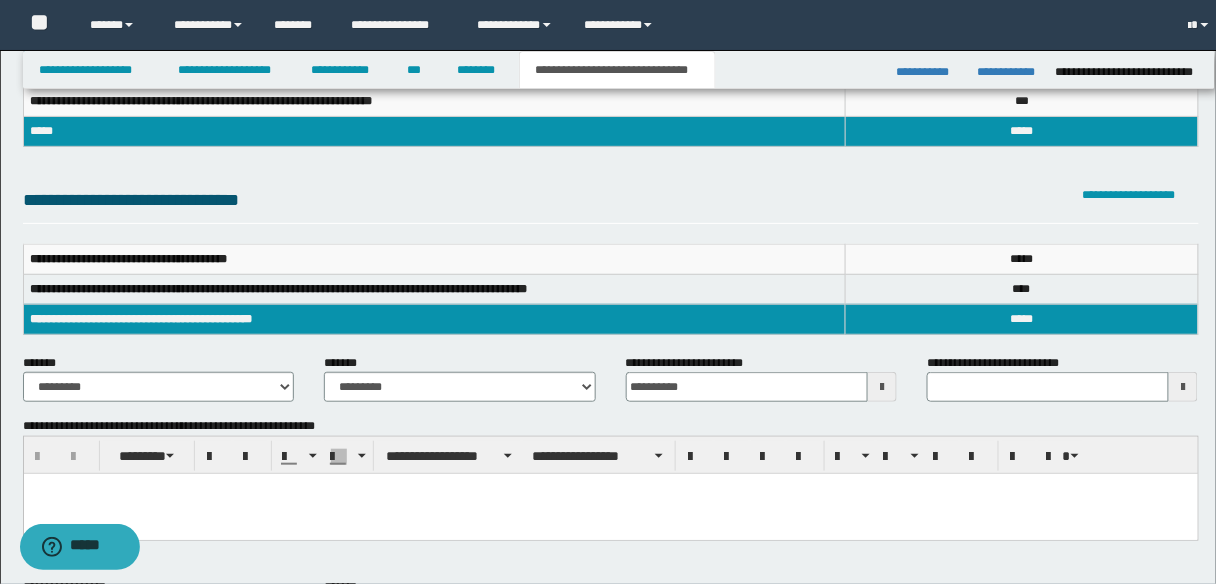 scroll, scrollTop: 128, scrollLeft: 0, axis: vertical 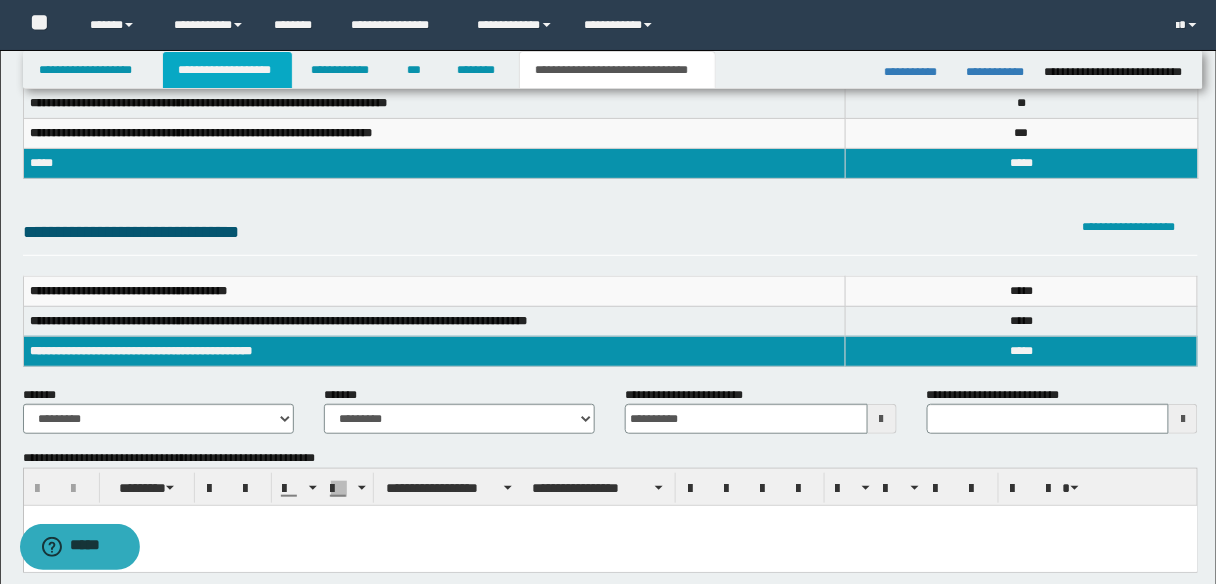 click on "**********" at bounding box center (227, 70) 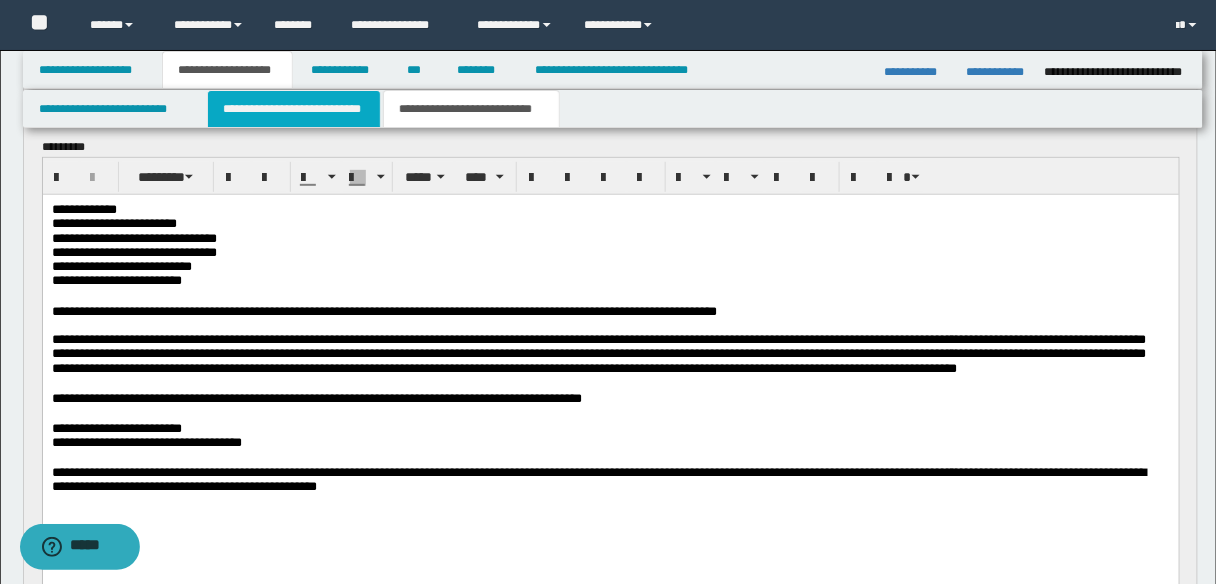 click on "**********" at bounding box center [294, 109] 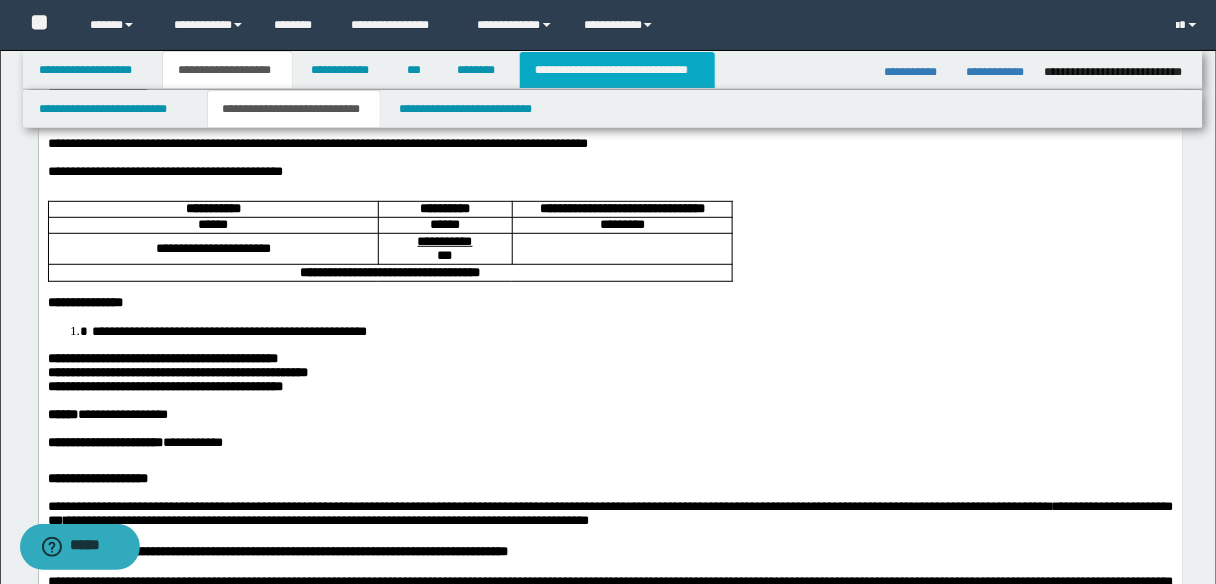 click on "**********" at bounding box center [617, 70] 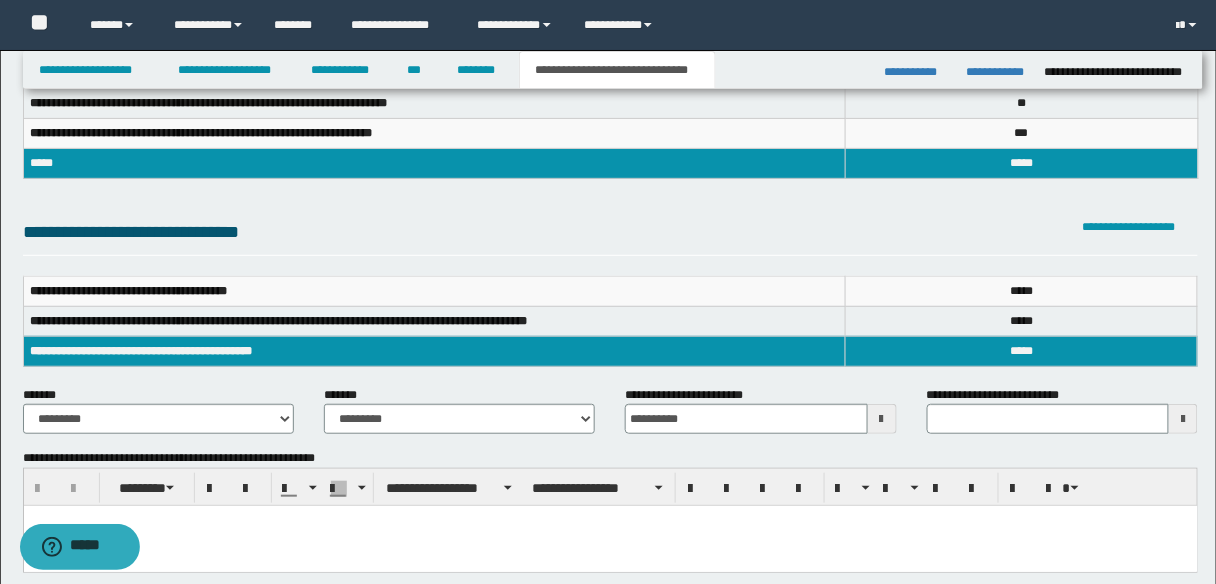 scroll, scrollTop: 48, scrollLeft: 0, axis: vertical 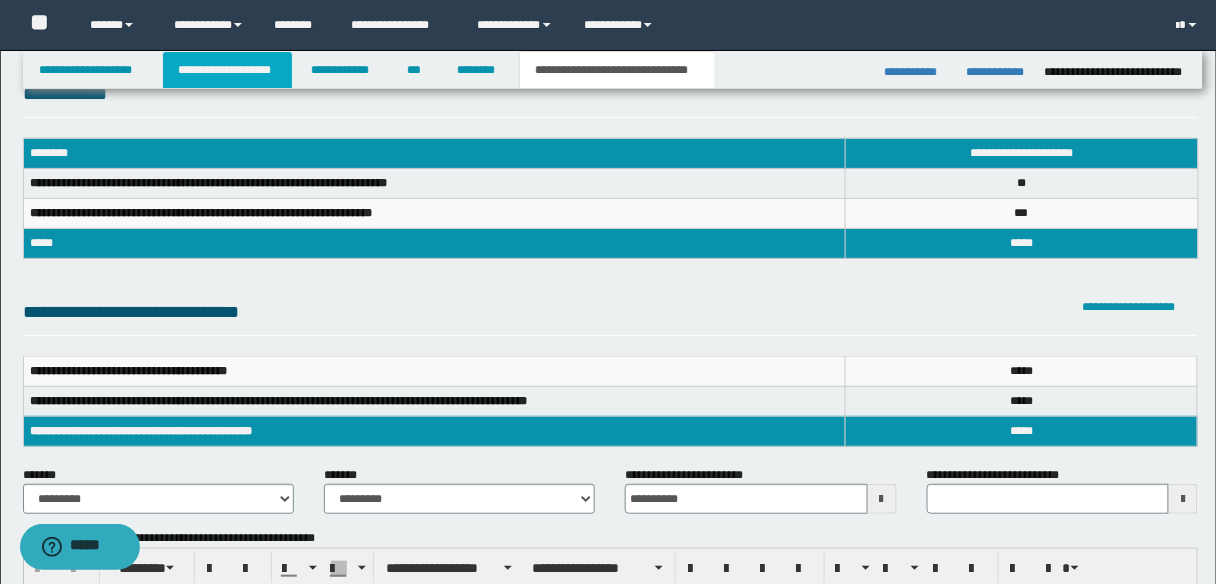 click on "**********" at bounding box center [227, 70] 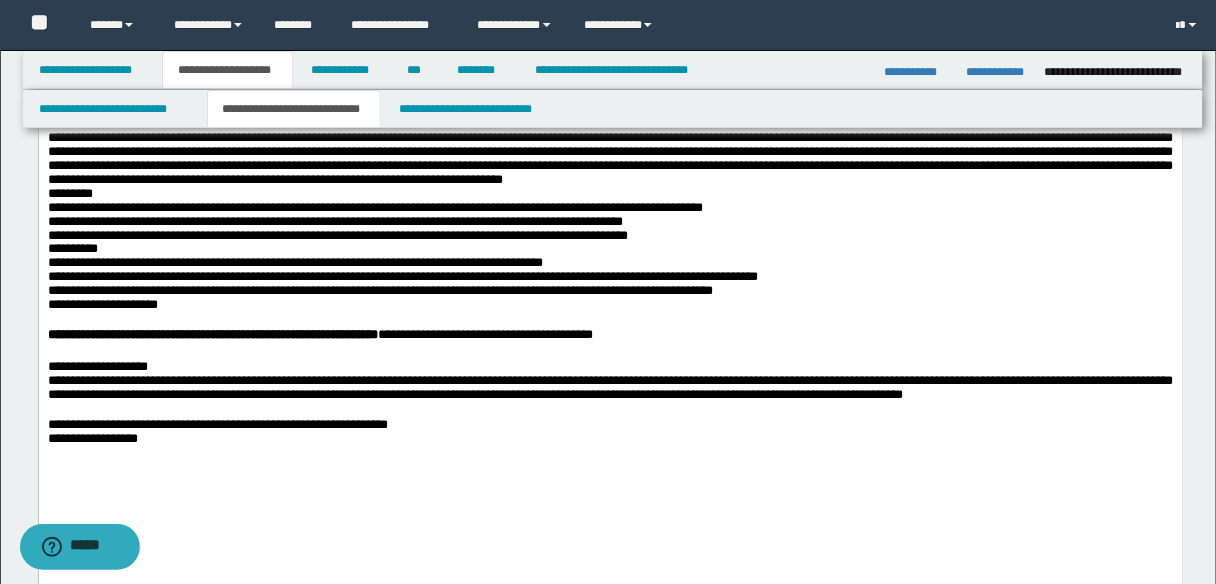 scroll, scrollTop: 800, scrollLeft: 0, axis: vertical 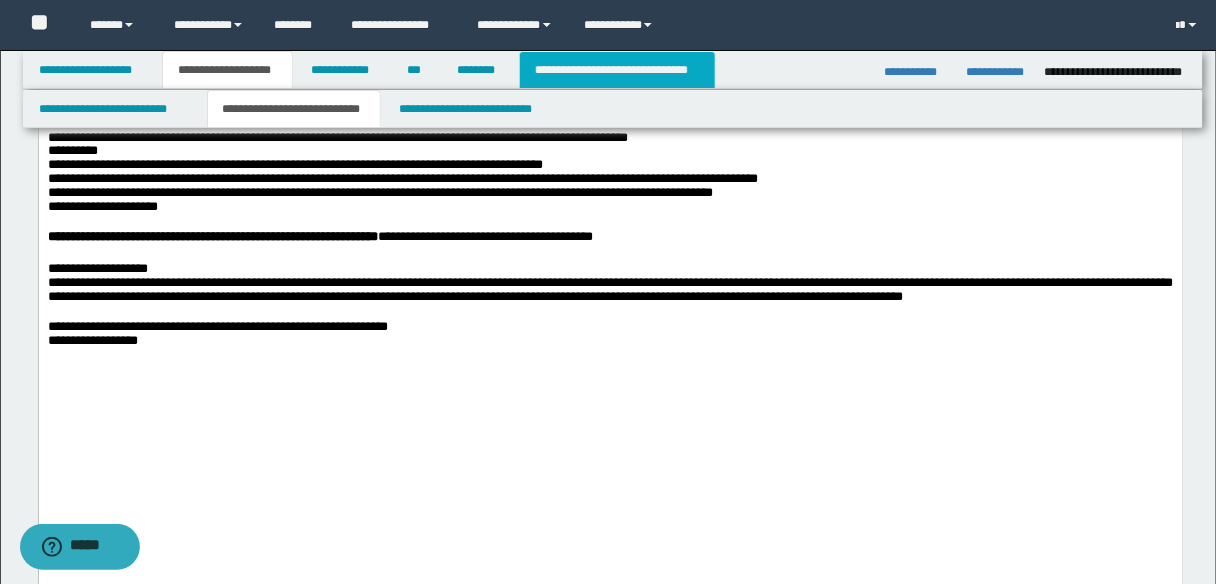 click on "**********" at bounding box center (617, 70) 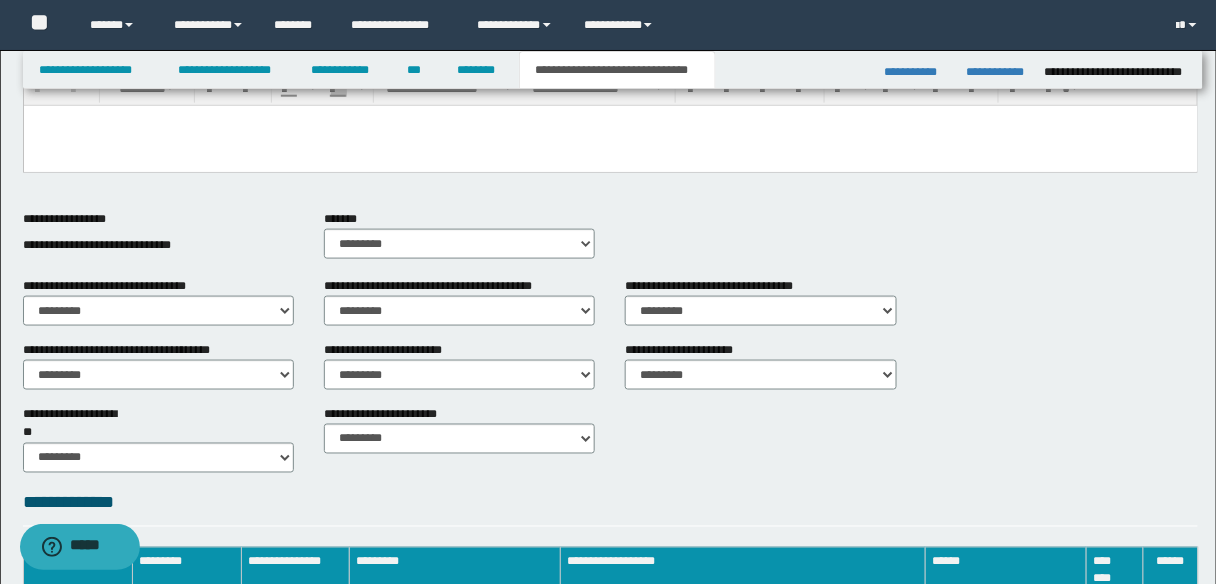 scroll, scrollTop: 128, scrollLeft: 0, axis: vertical 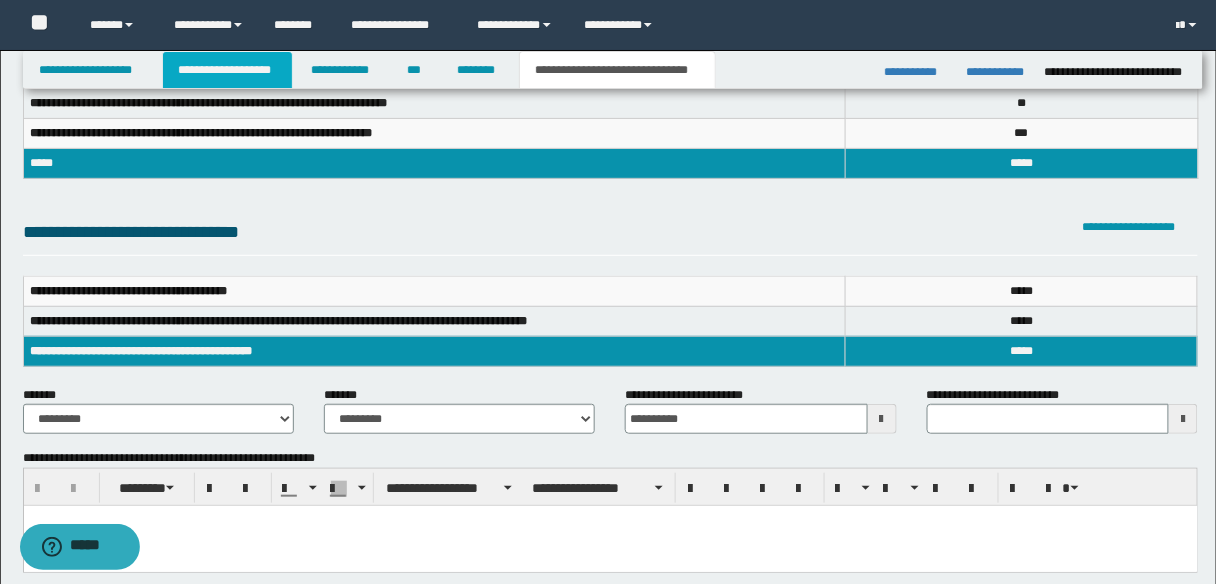 click on "**********" at bounding box center (227, 70) 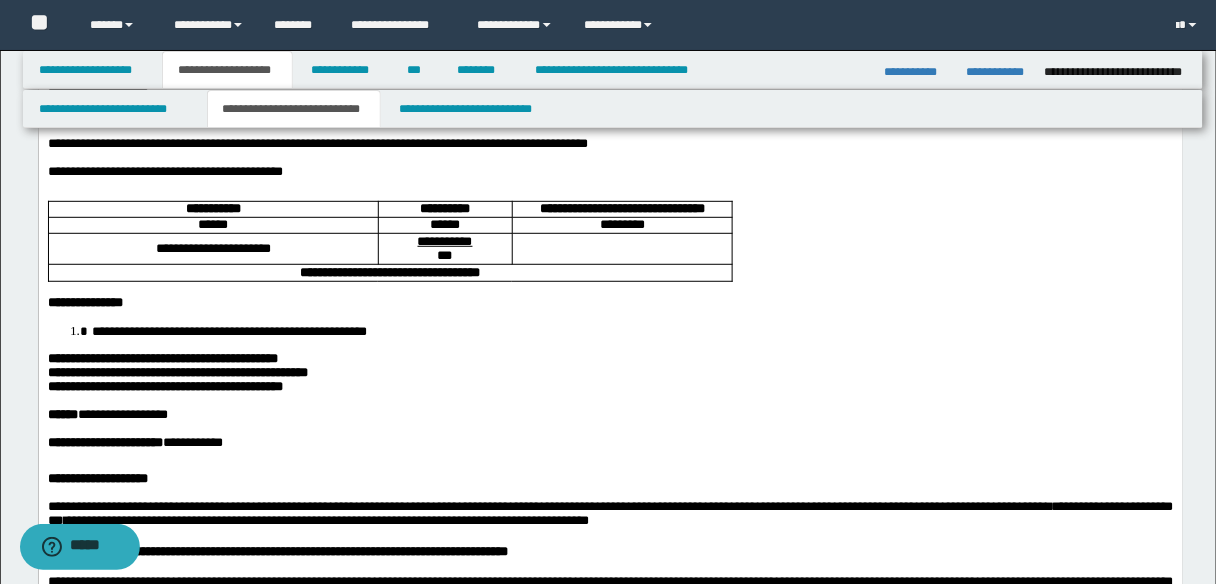 scroll, scrollTop: 240, scrollLeft: 0, axis: vertical 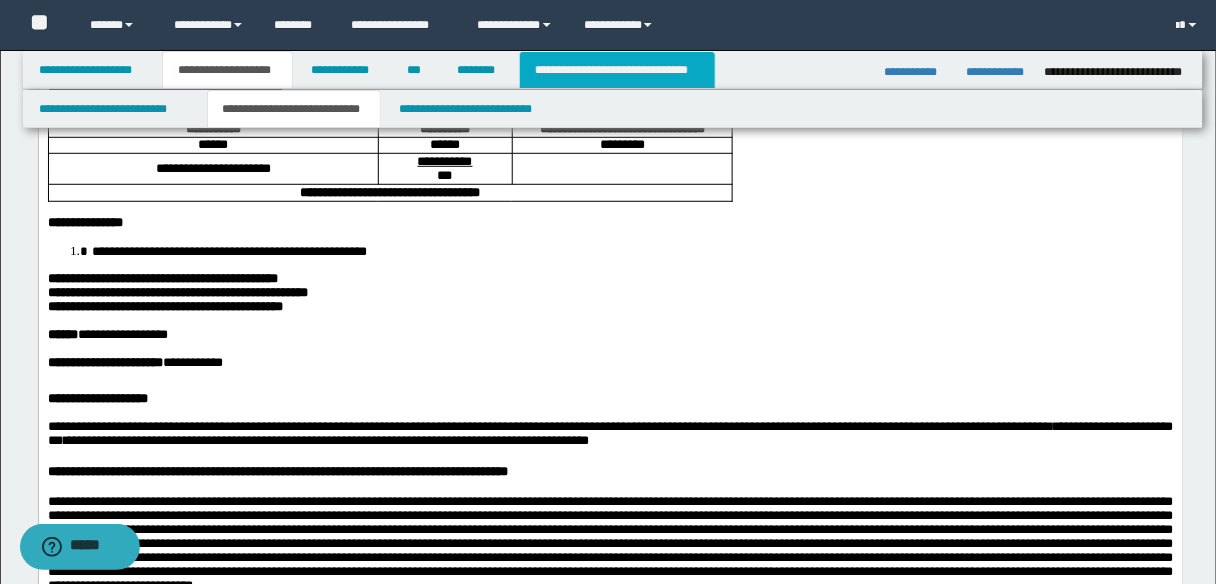 click on "**********" at bounding box center (617, 70) 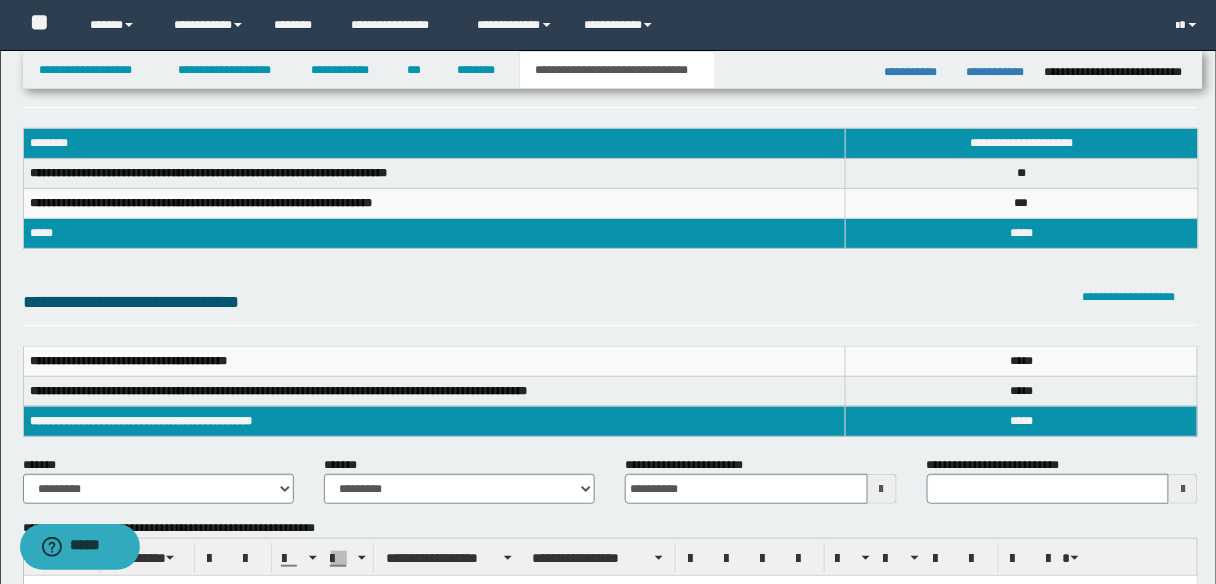 scroll, scrollTop: 0, scrollLeft: 0, axis: both 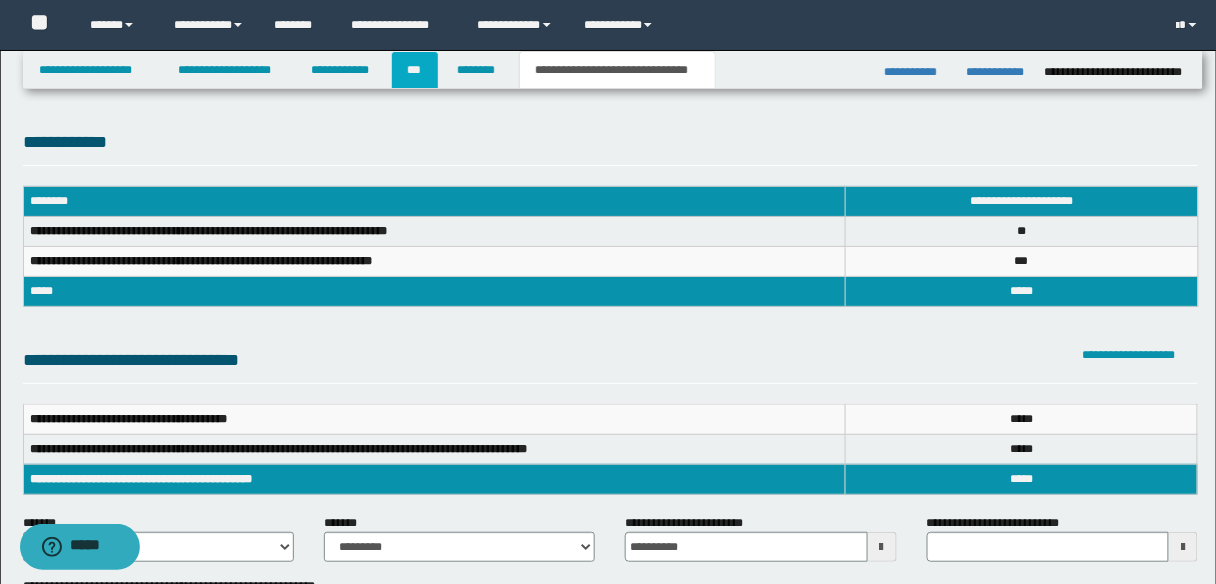 click on "***" at bounding box center [415, 70] 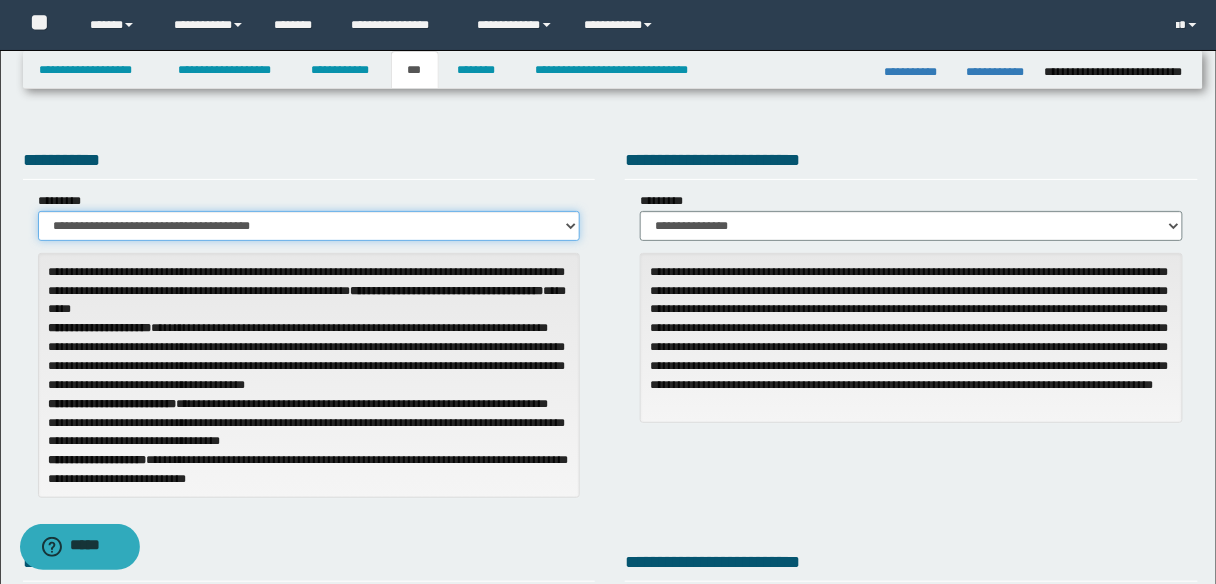 click on "**********" at bounding box center [309, 226] 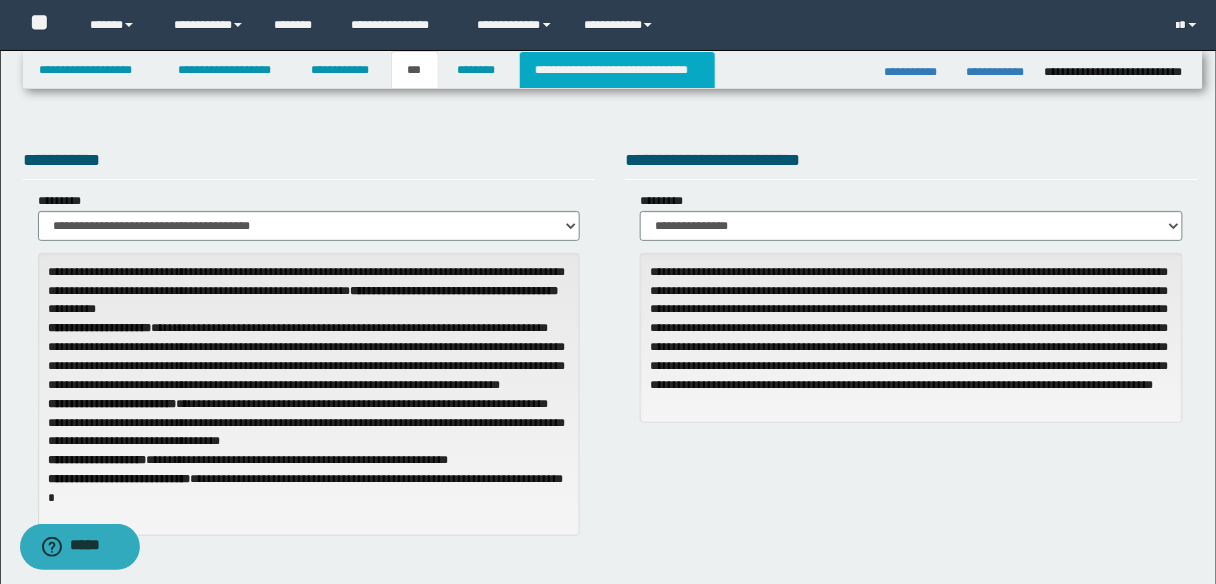 click on "**********" at bounding box center (617, 70) 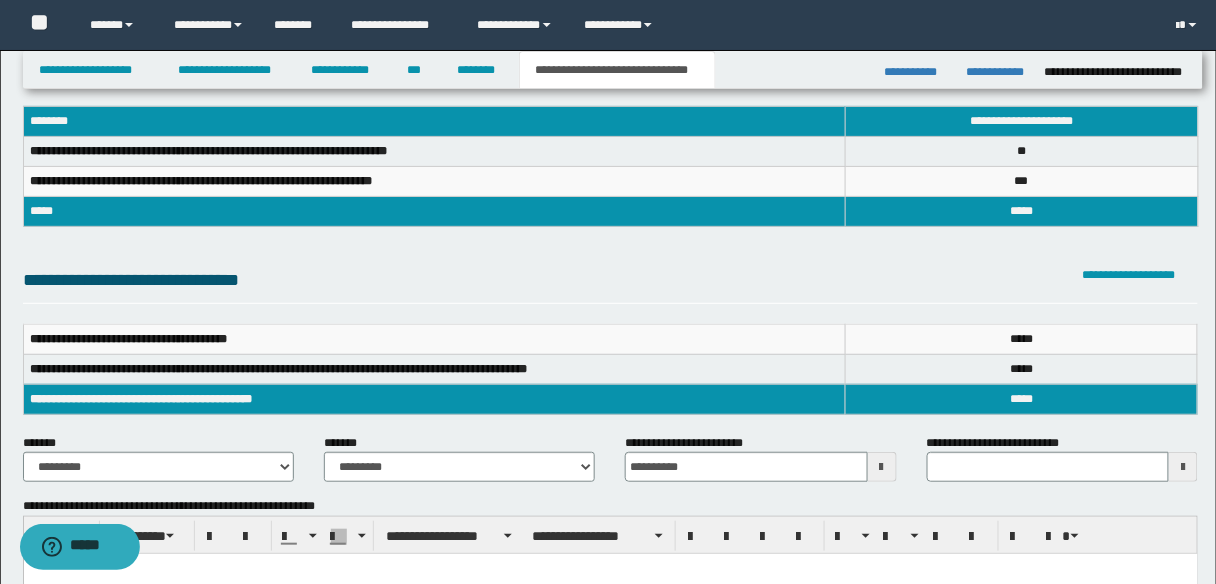 scroll, scrollTop: 0, scrollLeft: 0, axis: both 